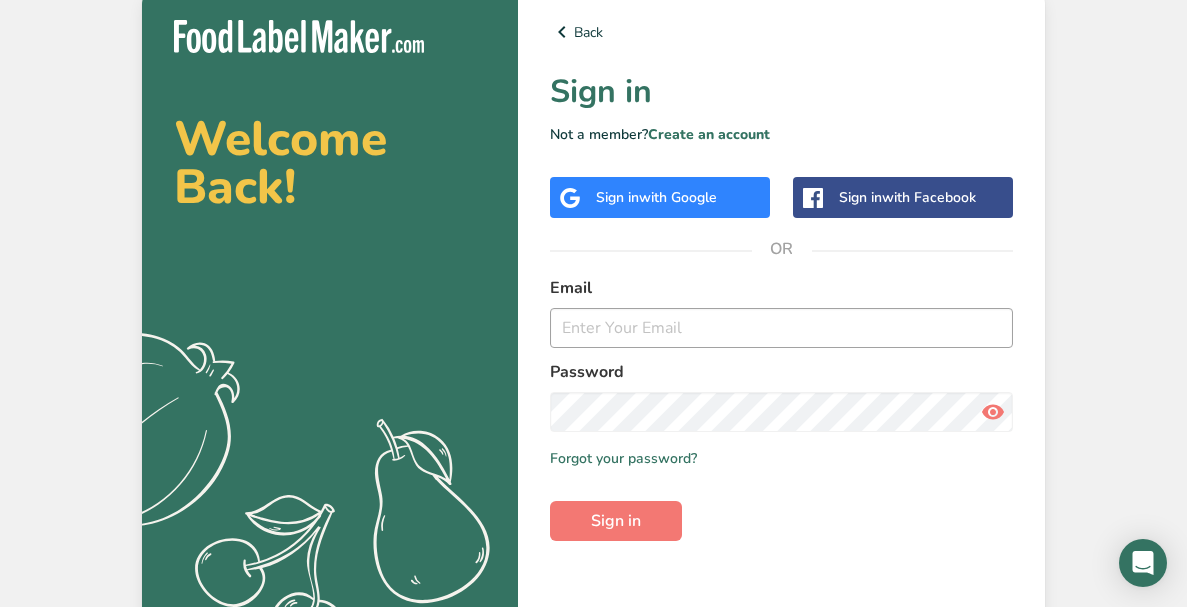 scroll, scrollTop: 0, scrollLeft: 0, axis: both 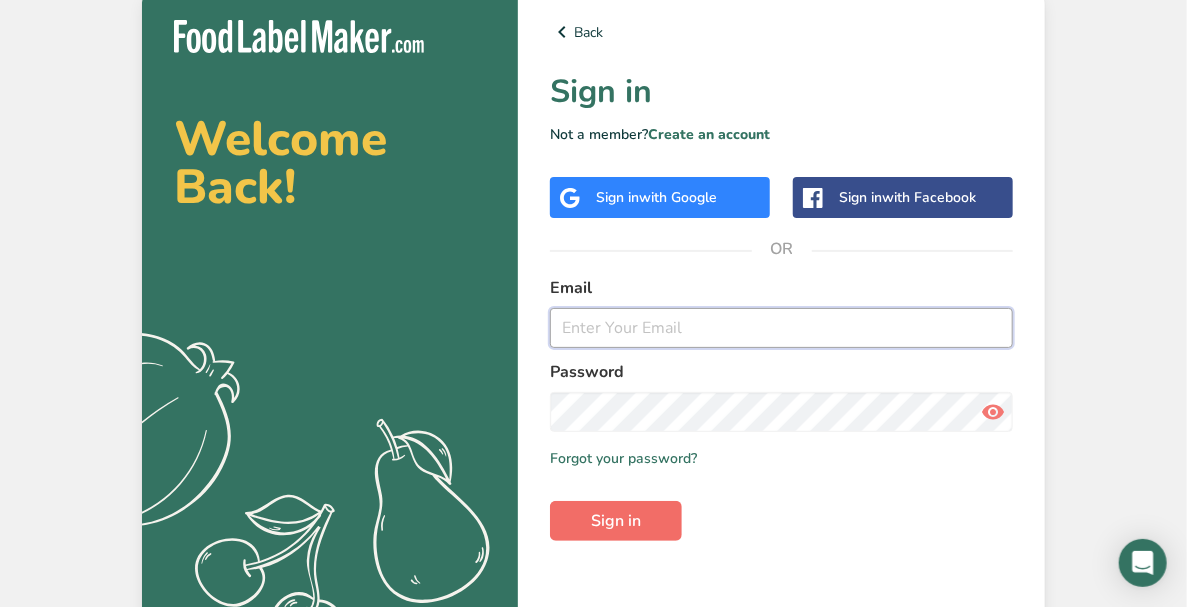 type on "nkopplin@[EMAIL]" 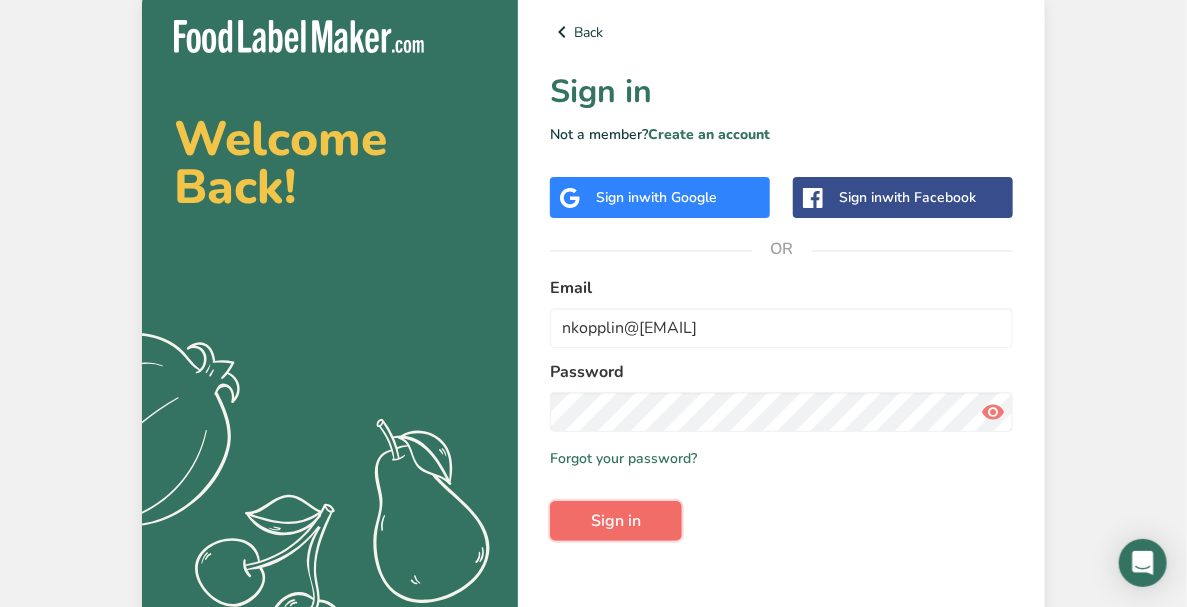 click on "Sign in" at bounding box center (616, 521) 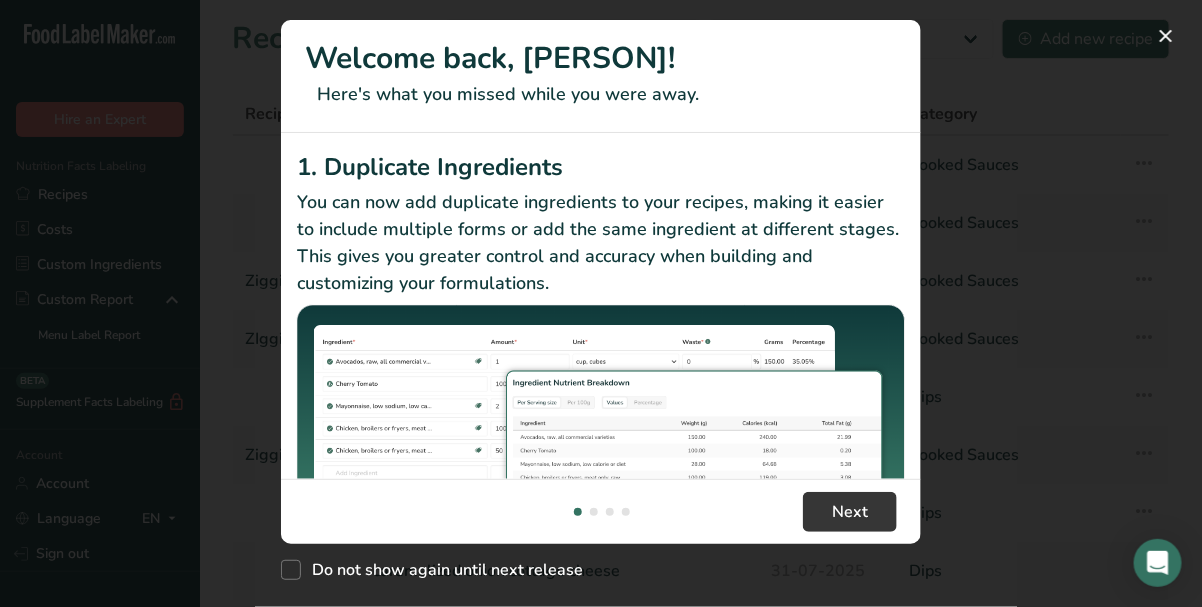 click on "Next" at bounding box center [601, 511] 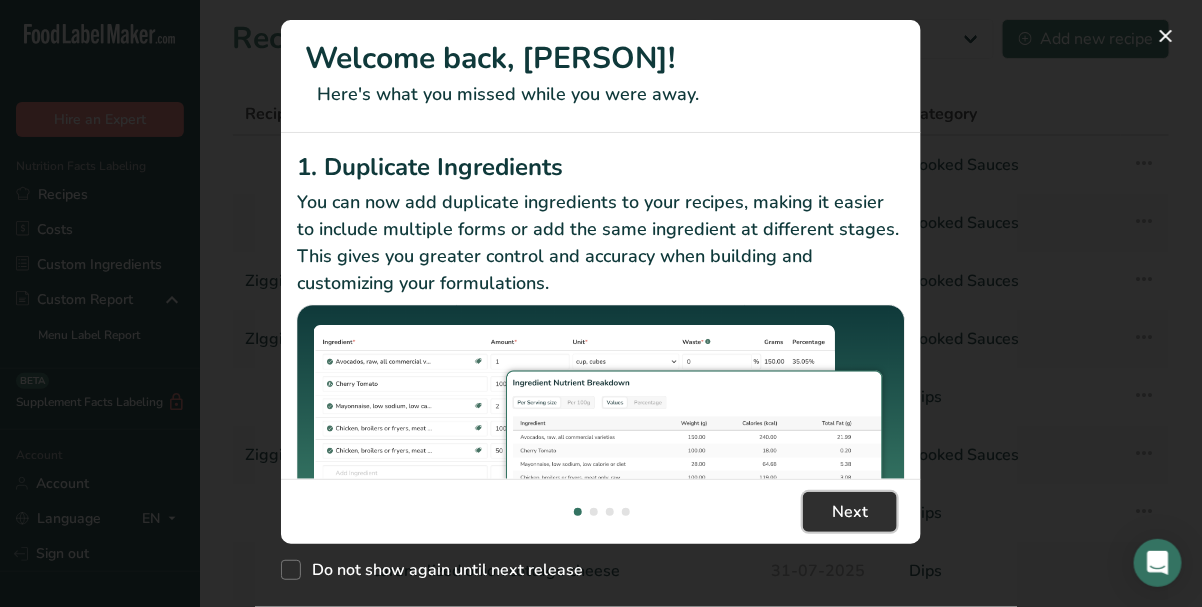 click on "Next" at bounding box center (850, 512) 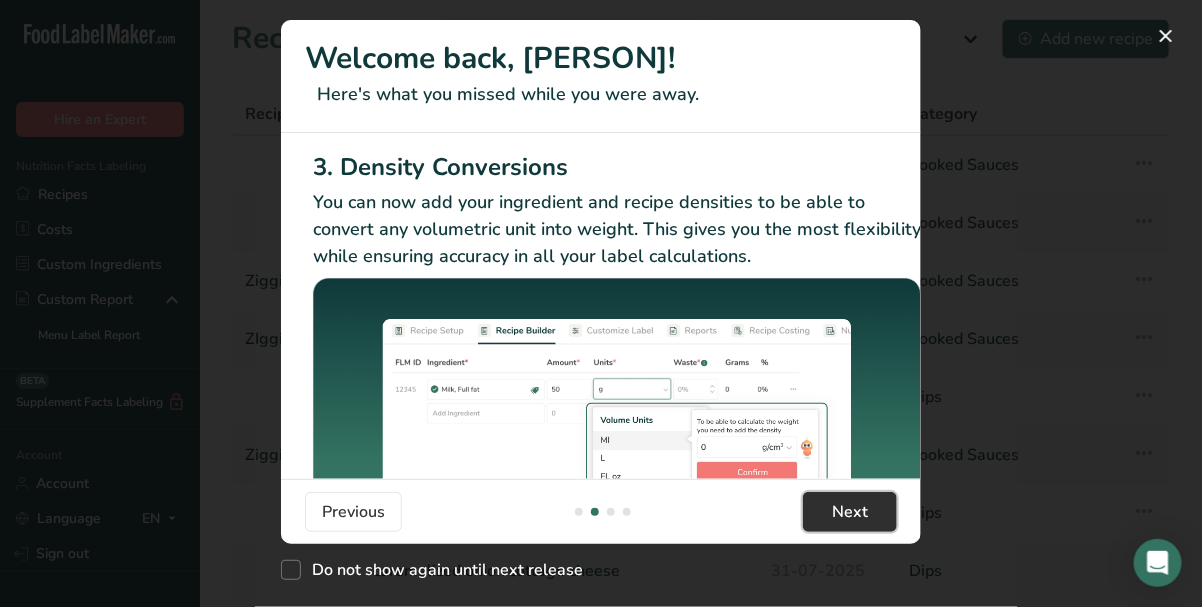 click on "Next" at bounding box center [850, 512] 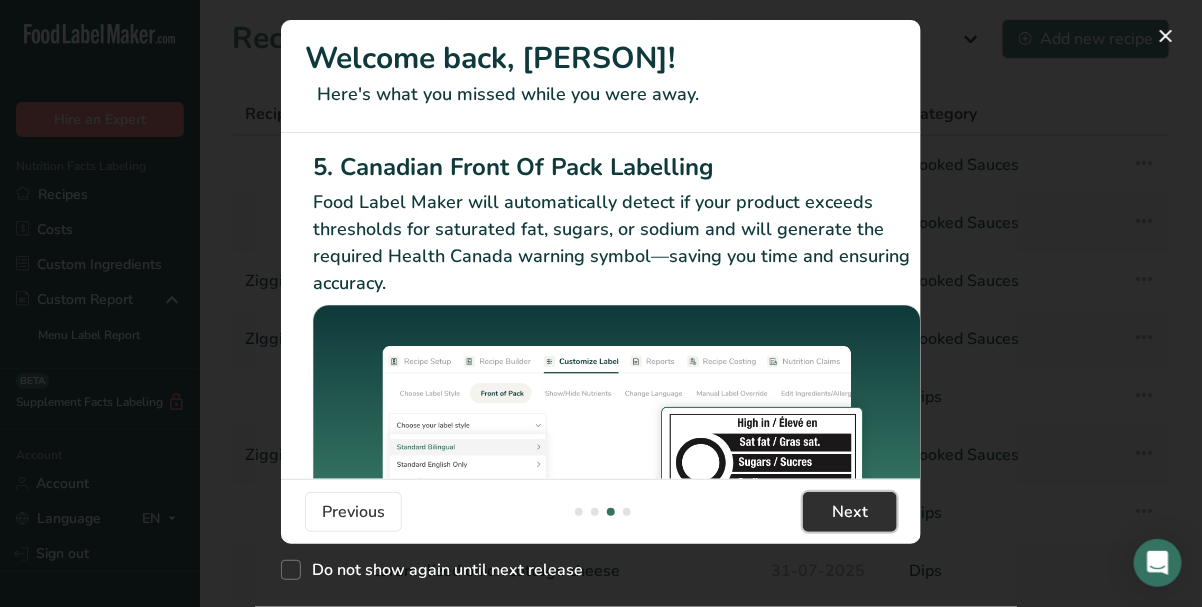 click on "Next" at bounding box center (850, 512) 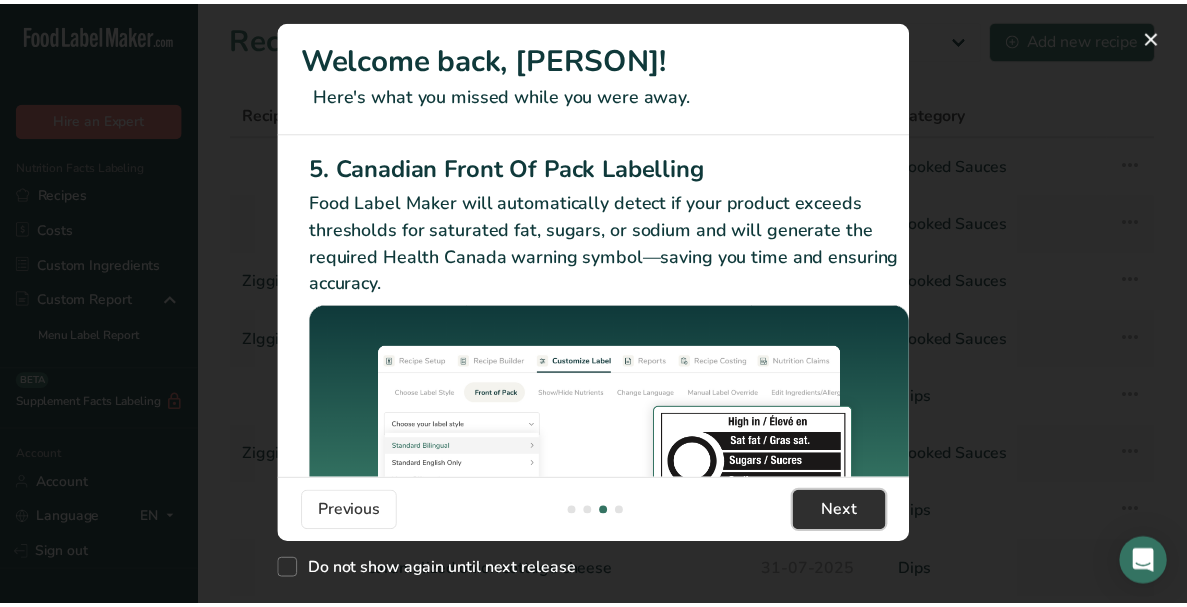 scroll, scrollTop: 0, scrollLeft: 1904, axis: horizontal 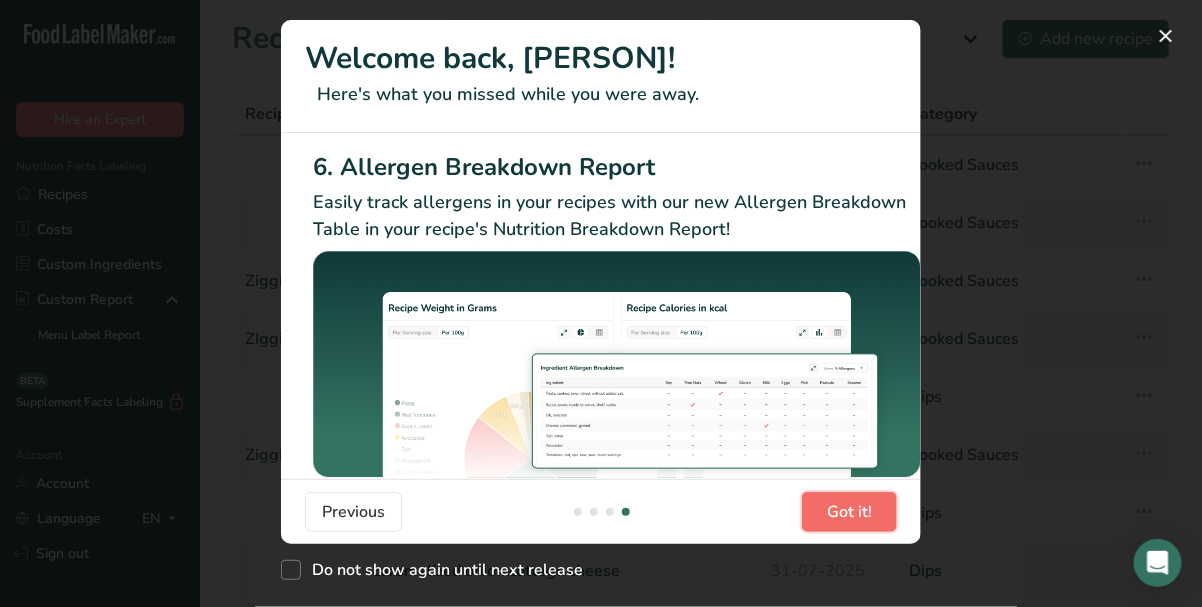 click on "Got it!" at bounding box center [849, 512] 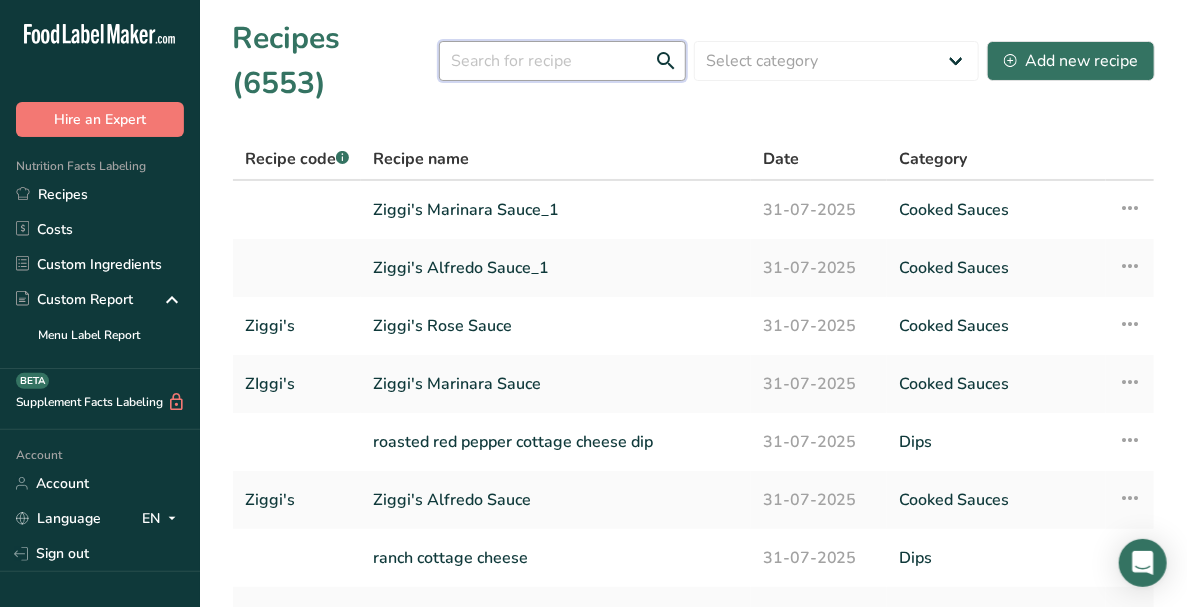 click at bounding box center (562, 61) 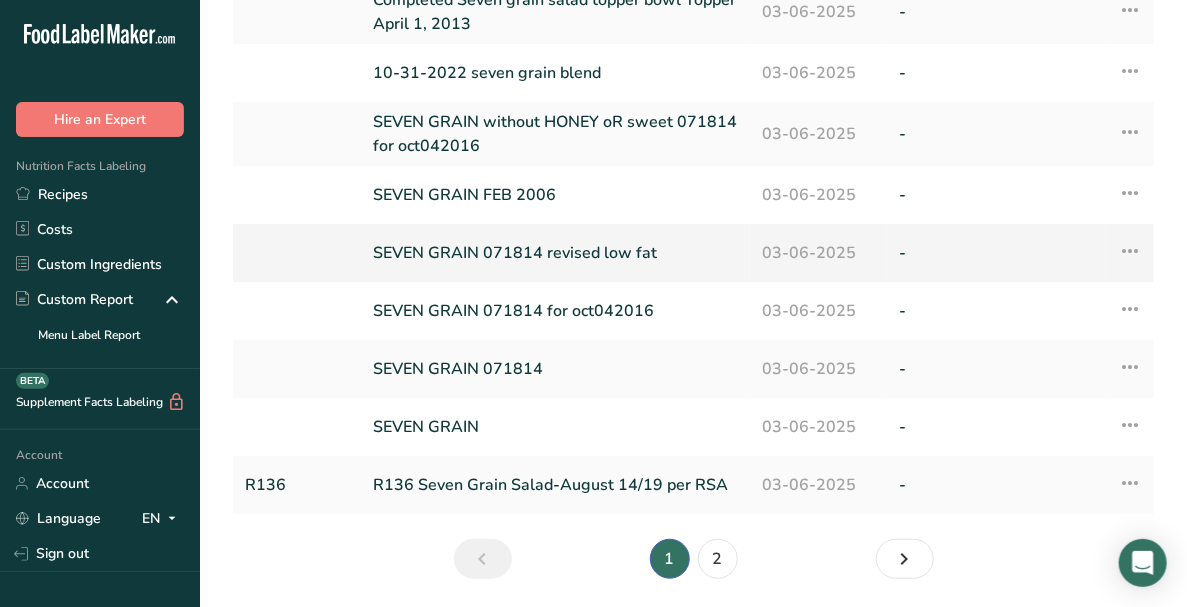 scroll, scrollTop: 286, scrollLeft: 0, axis: vertical 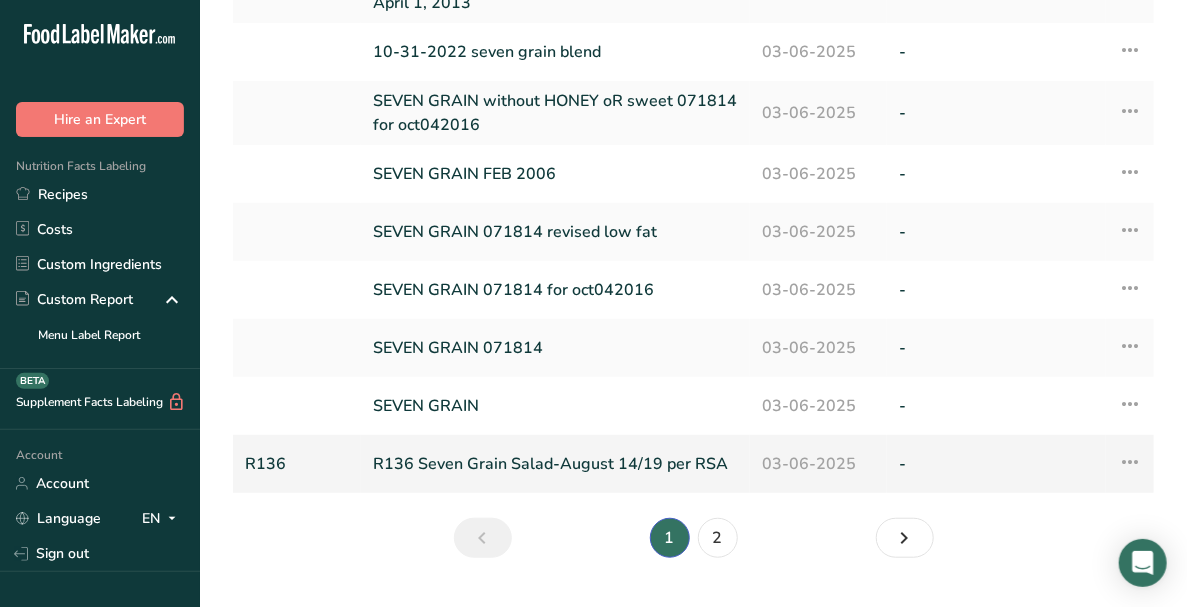 type on "SEVEN GRAIN" 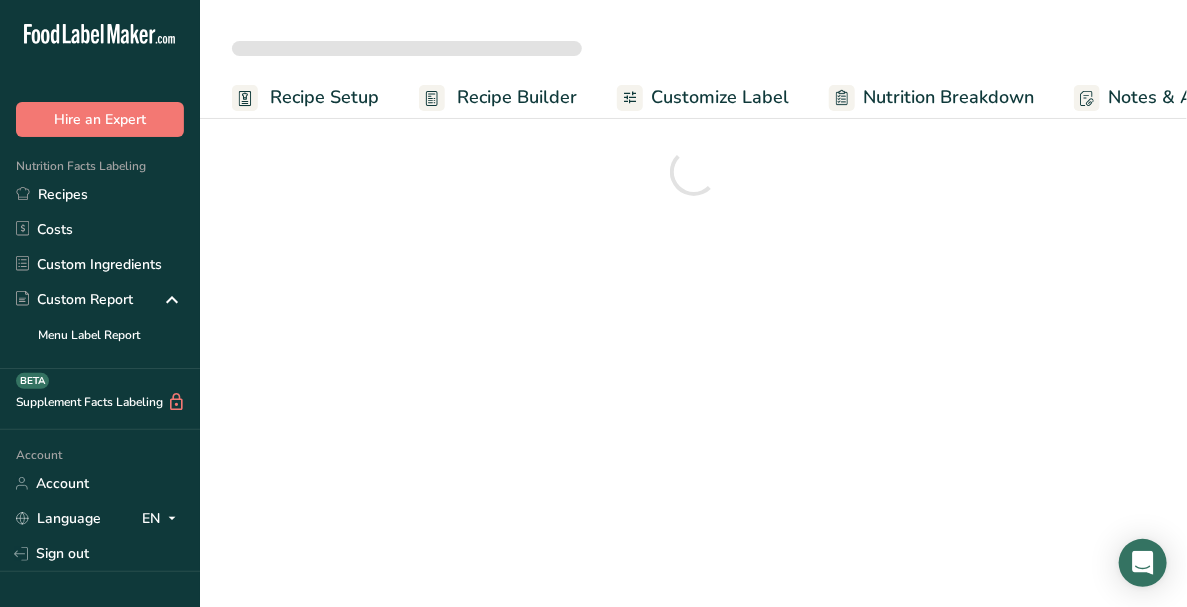 scroll, scrollTop: 0, scrollLeft: 0, axis: both 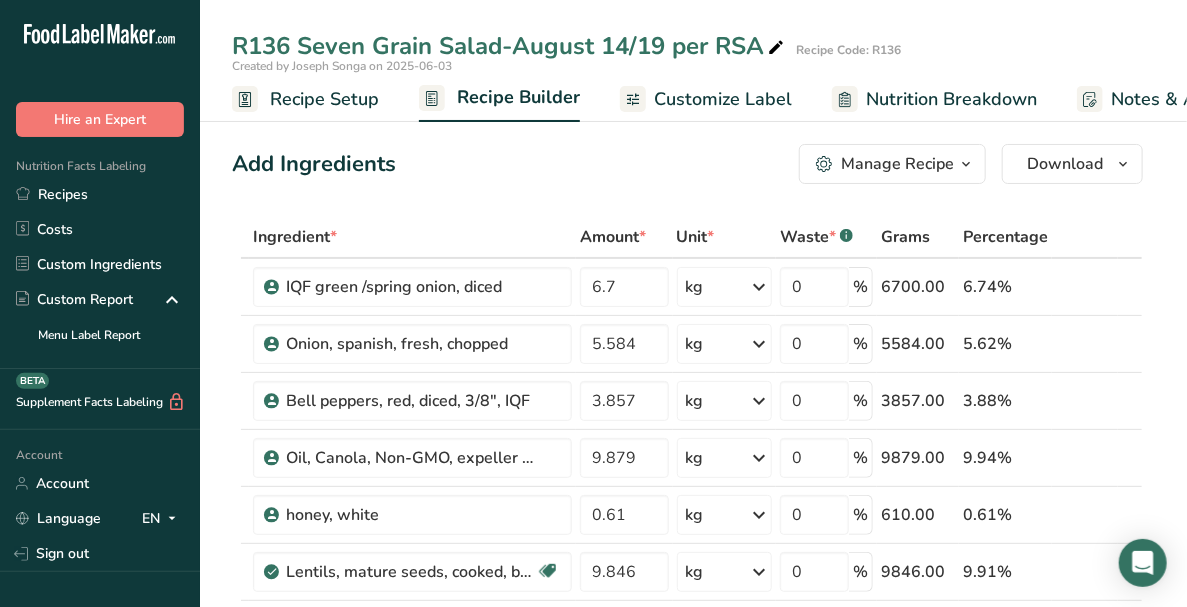 click on "Nutrition Breakdown" at bounding box center [951, 99] 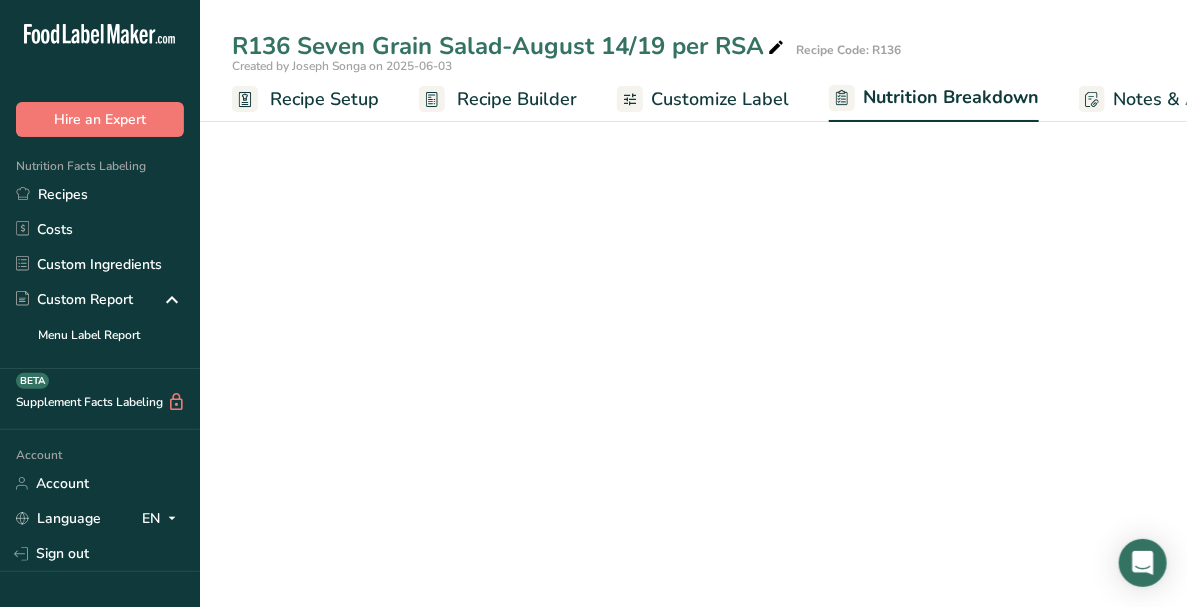 scroll, scrollTop: 0, scrollLeft: 129, axis: horizontal 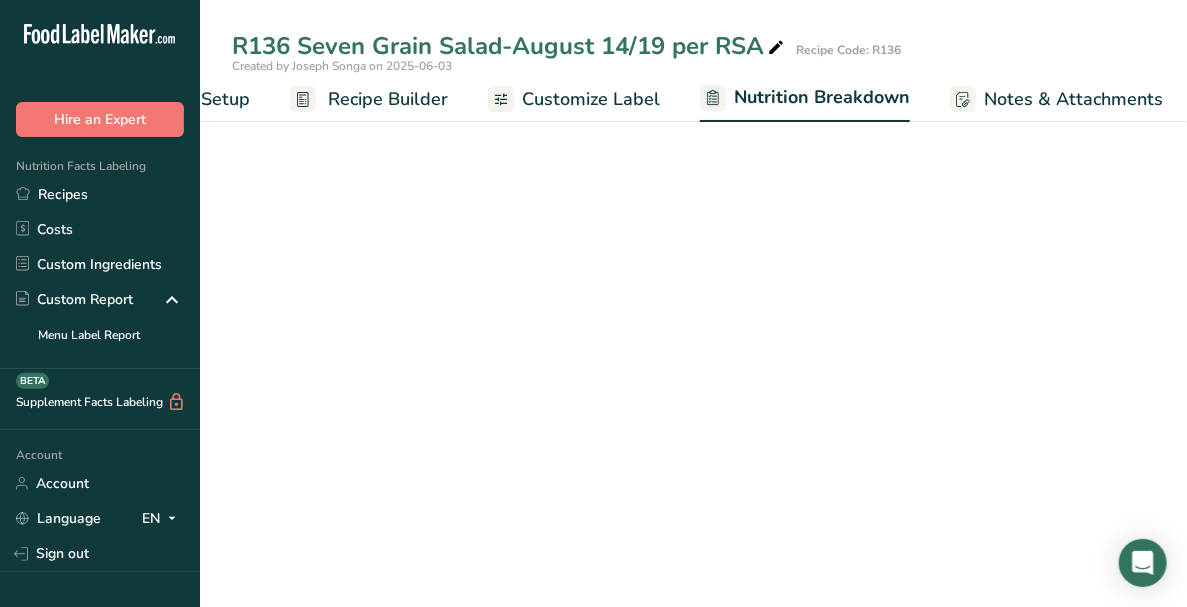 select on "Calories" 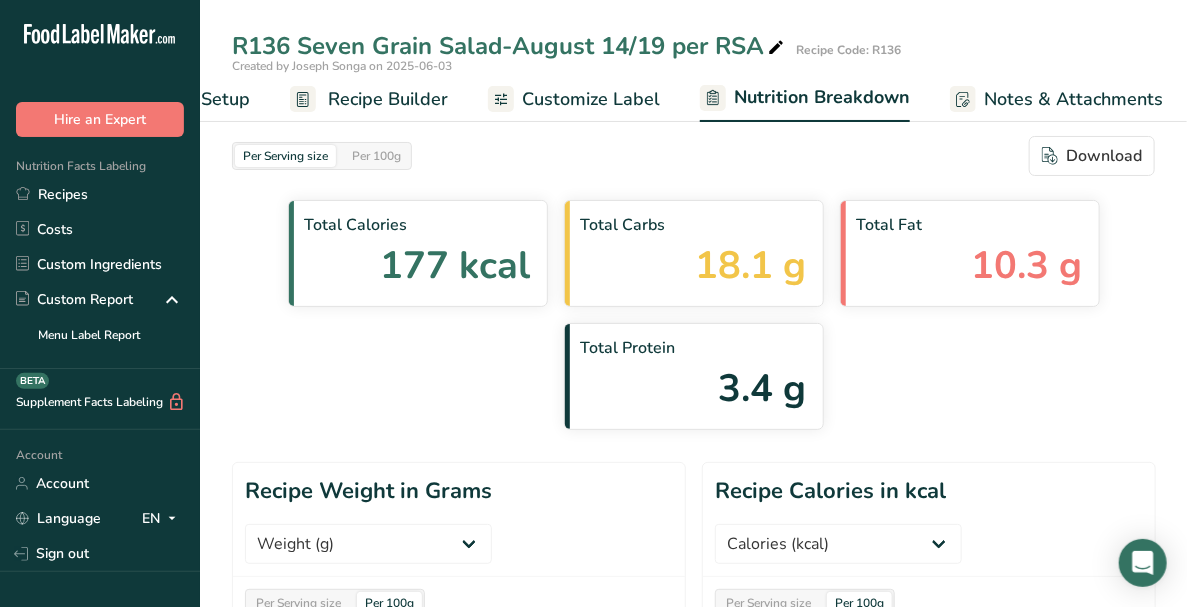 scroll, scrollTop: 0, scrollLeft: 335, axis: horizontal 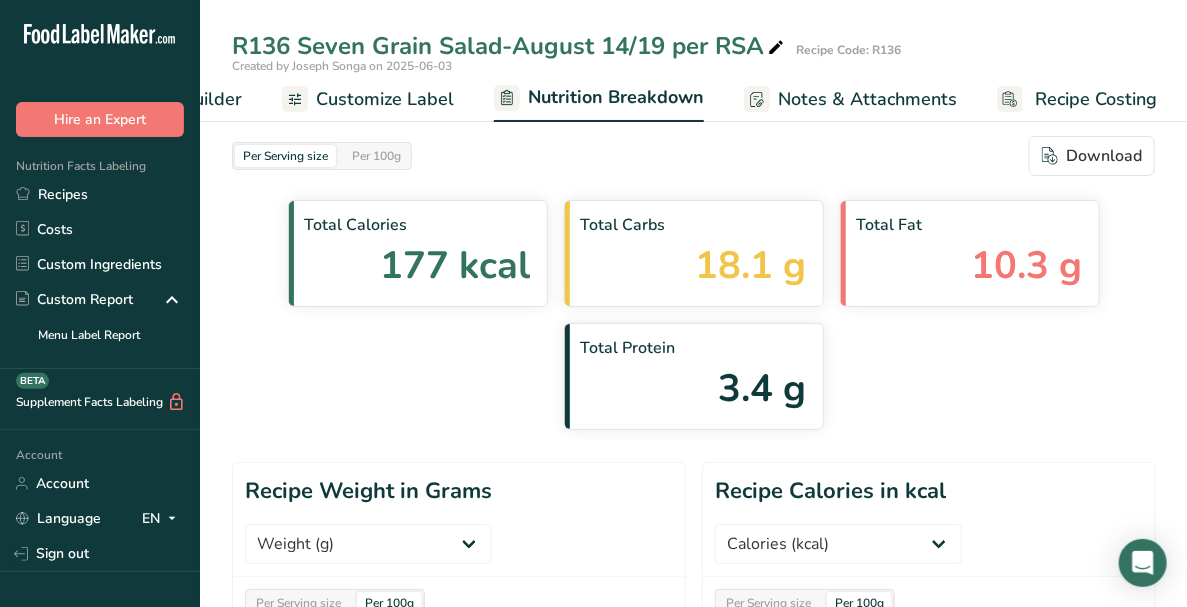 click on "Customize Label" at bounding box center [385, 99] 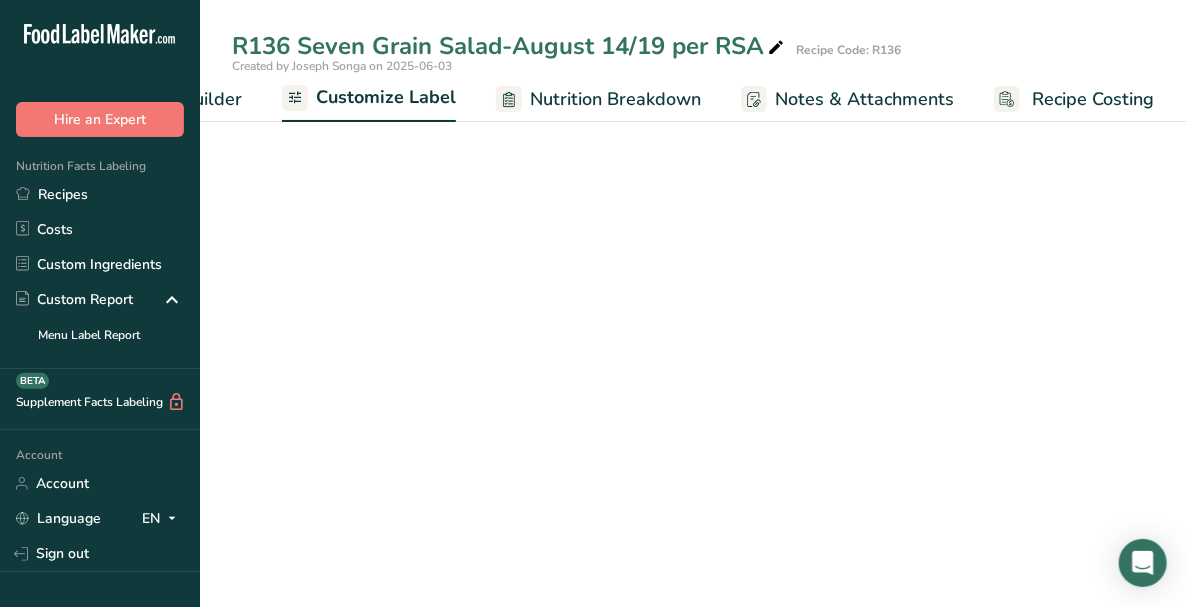 scroll, scrollTop: 0, scrollLeft: 333, axis: horizontal 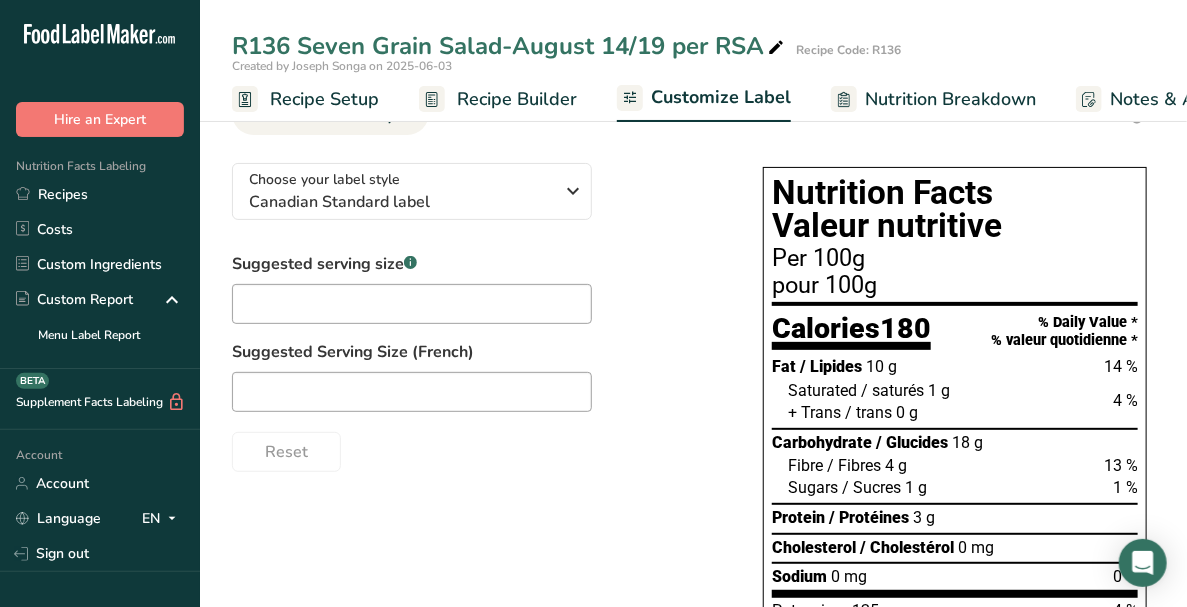 click on "Recipe Setup" at bounding box center (324, 99) 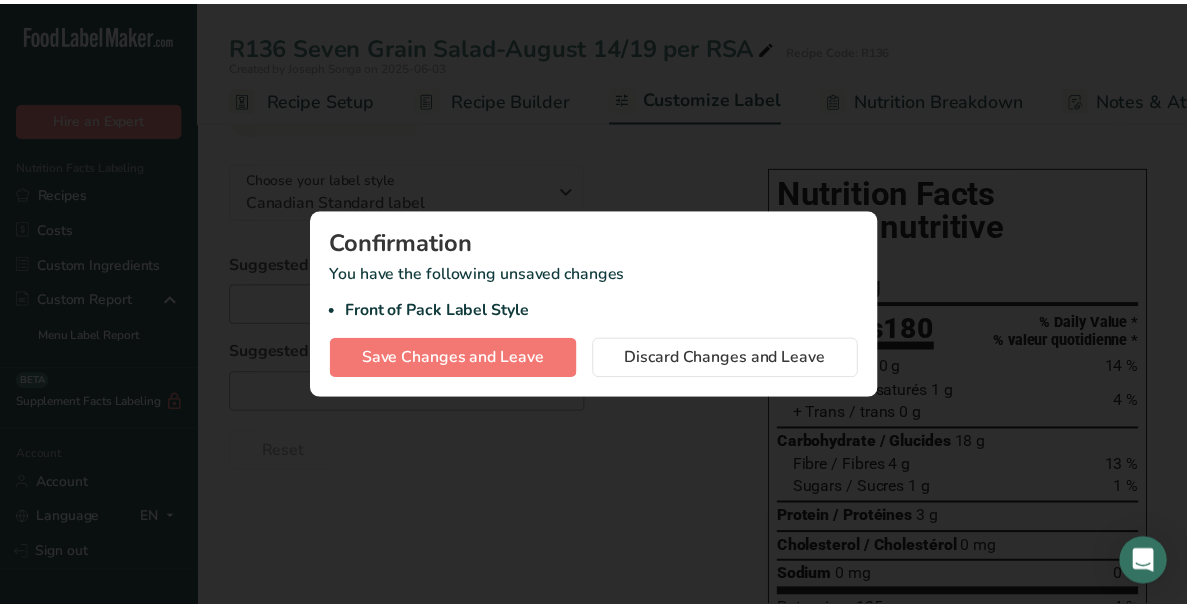 scroll, scrollTop: 0, scrollLeft: 6, axis: horizontal 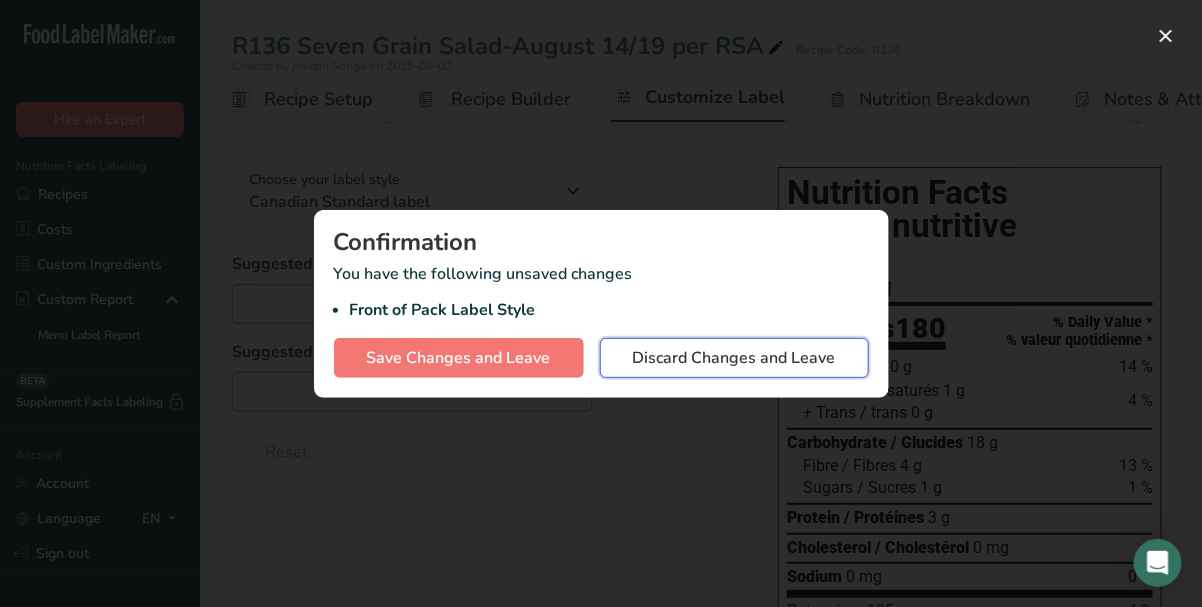 click on "Discard Changes and Leave" at bounding box center [734, 358] 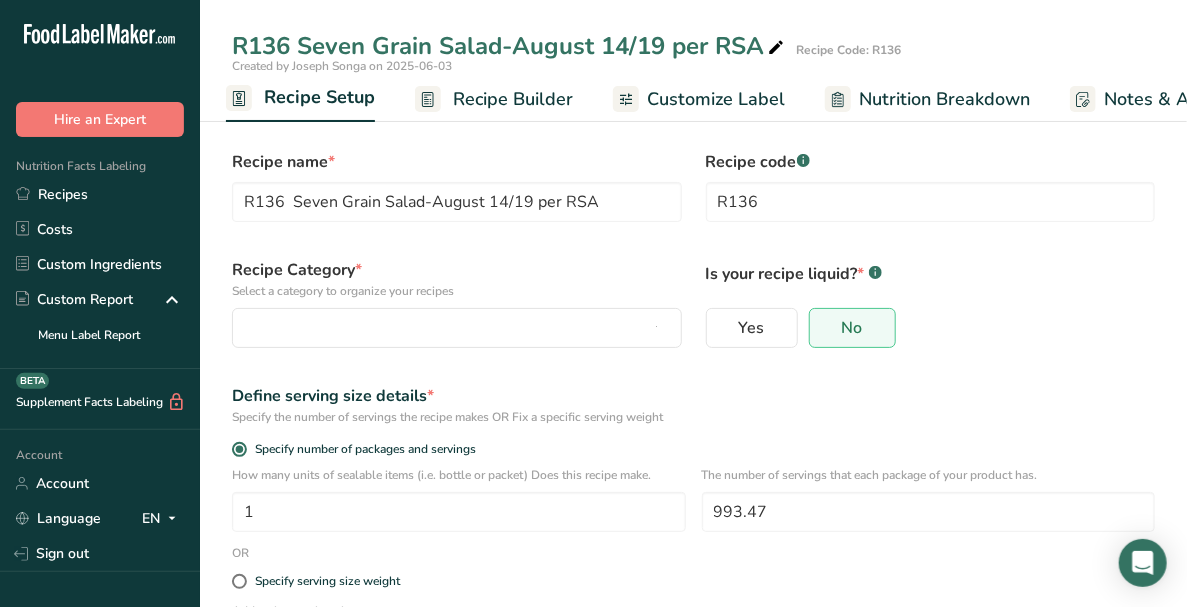 scroll, scrollTop: 0, scrollLeft: 0, axis: both 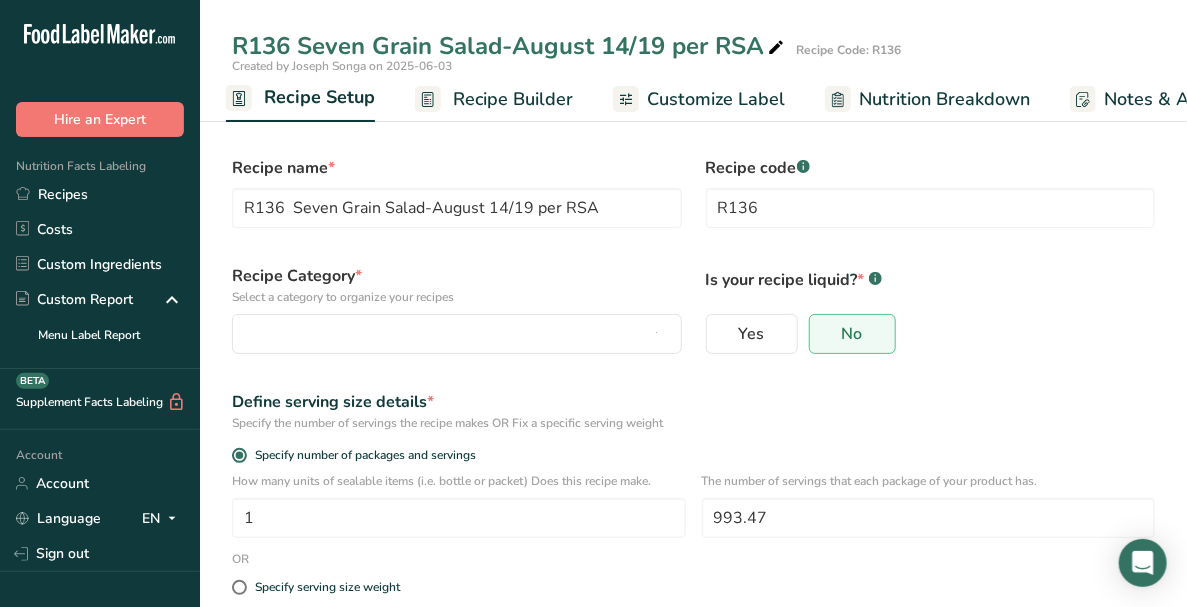 click on "Recipe Builder" at bounding box center (513, 99) 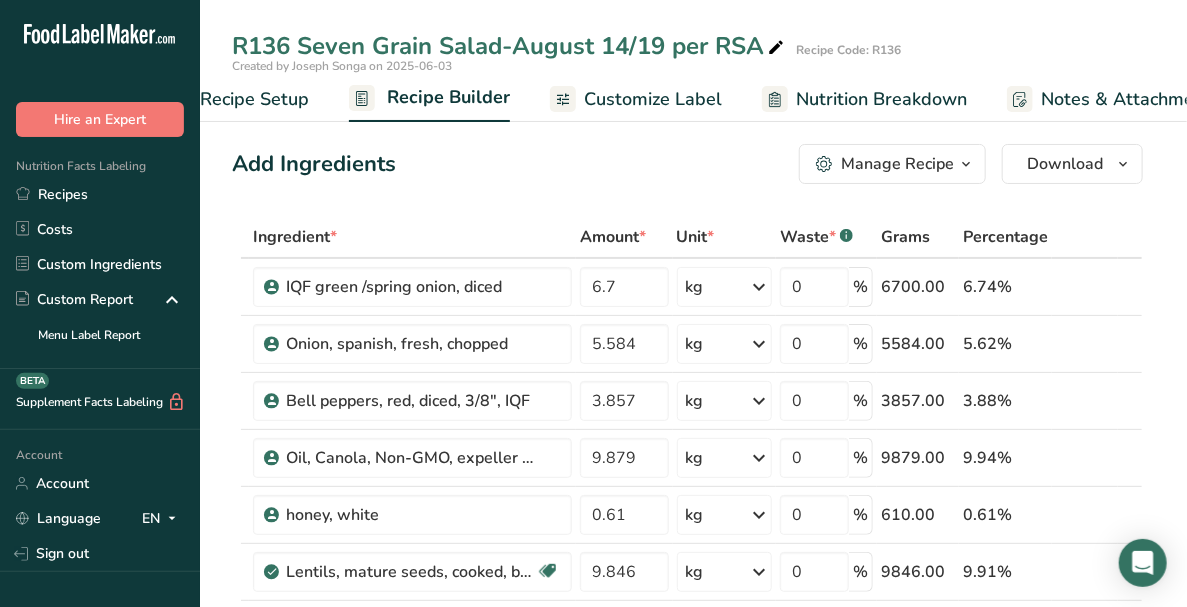 scroll, scrollTop: 0, scrollLeft: 192, axis: horizontal 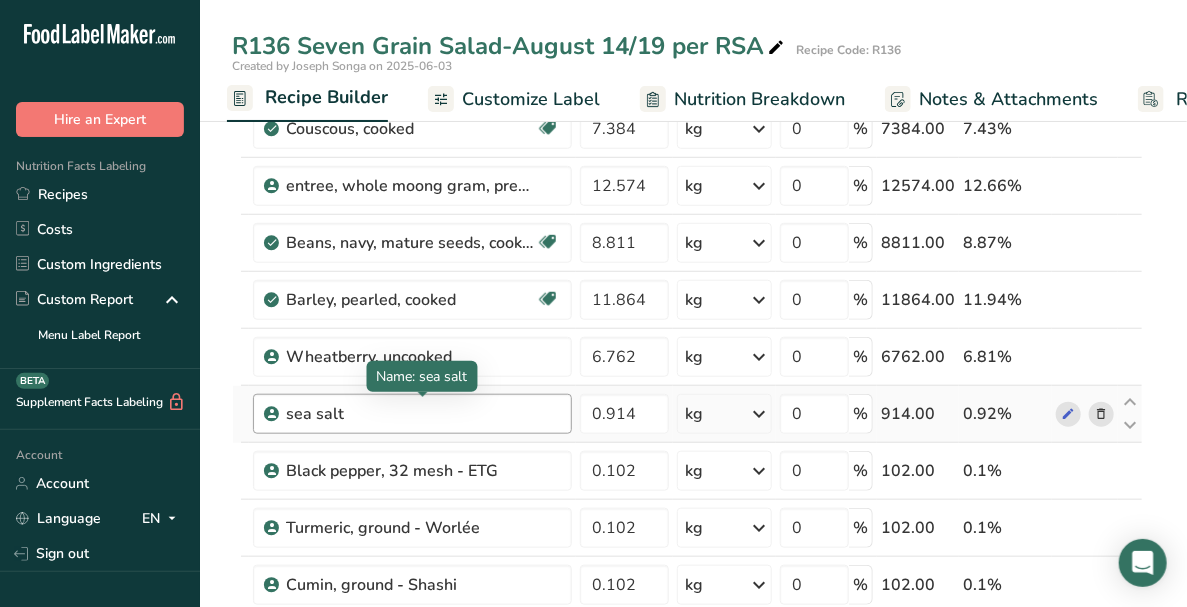 click on "sea salt" at bounding box center (411, 414) 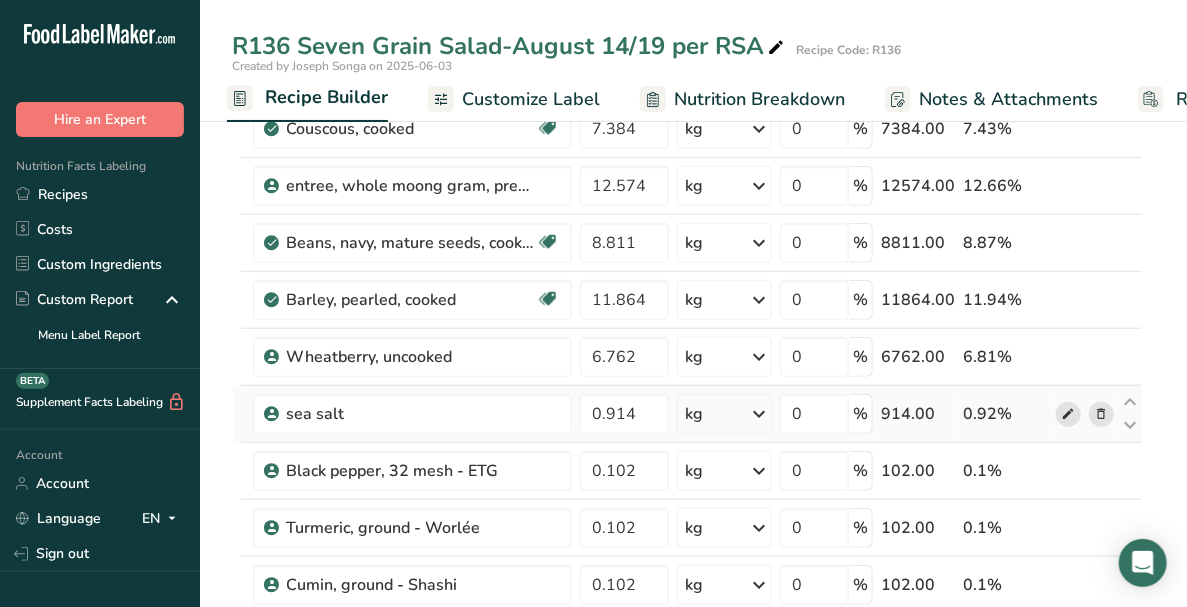 click at bounding box center (1068, 414) 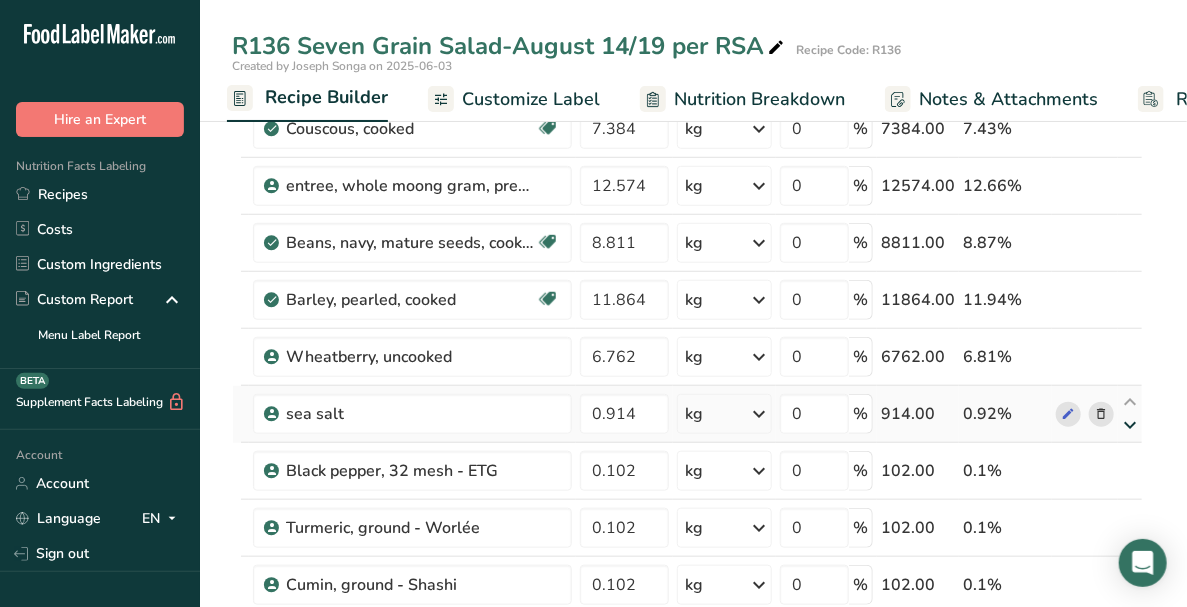 click at bounding box center [1130, 425] 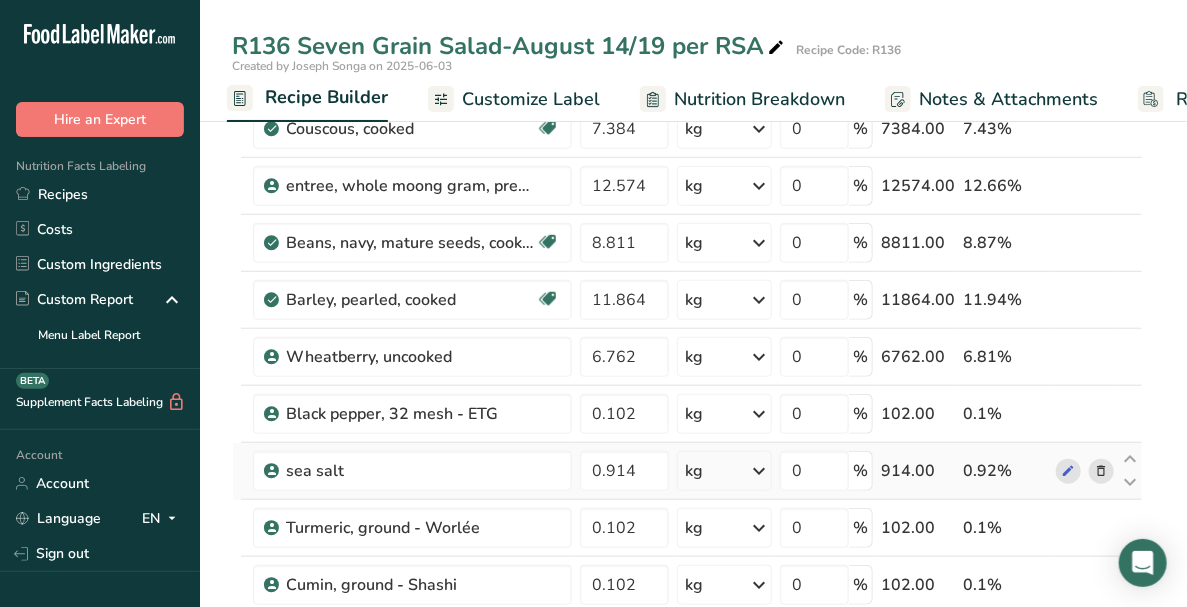 click at bounding box center (1101, 471) 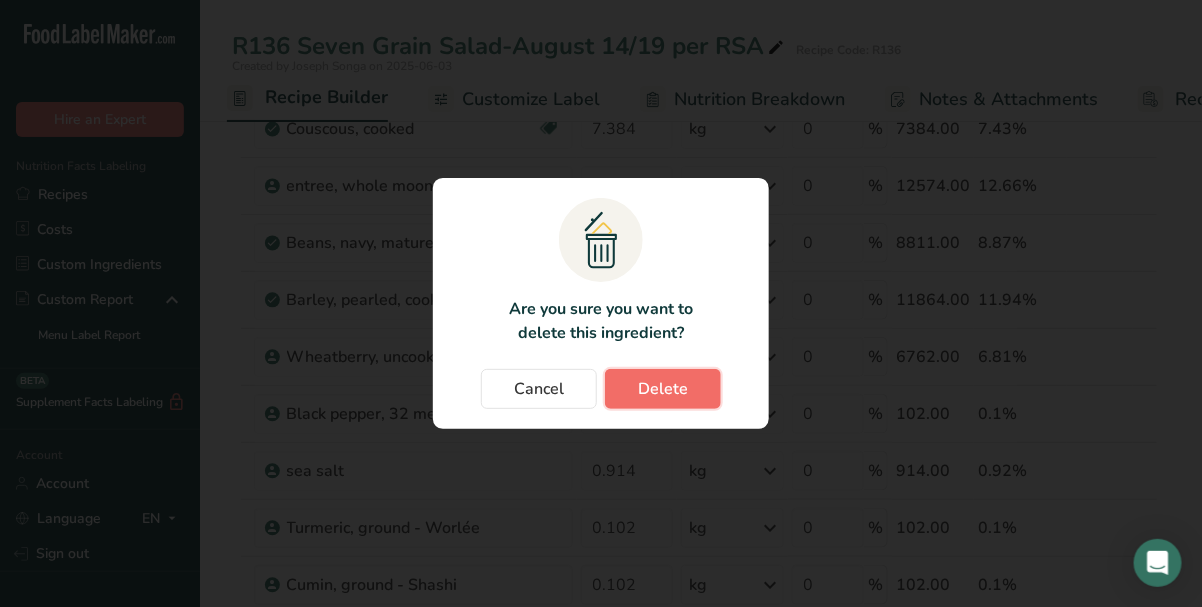 click on "Delete" at bounding box center (663, 389) 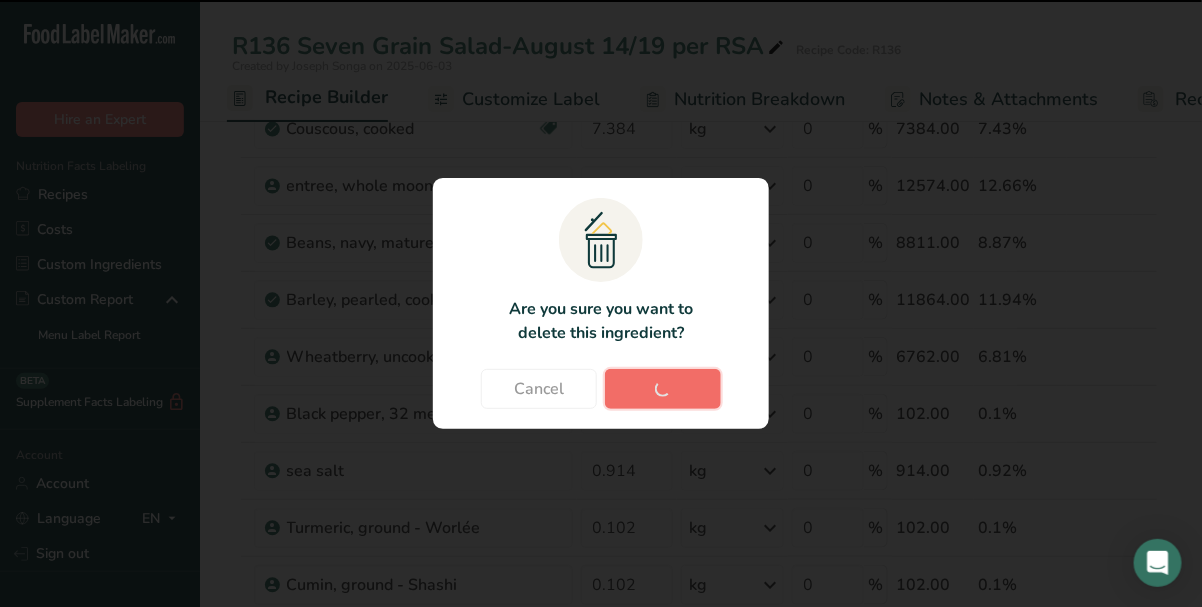 type on "0.102" 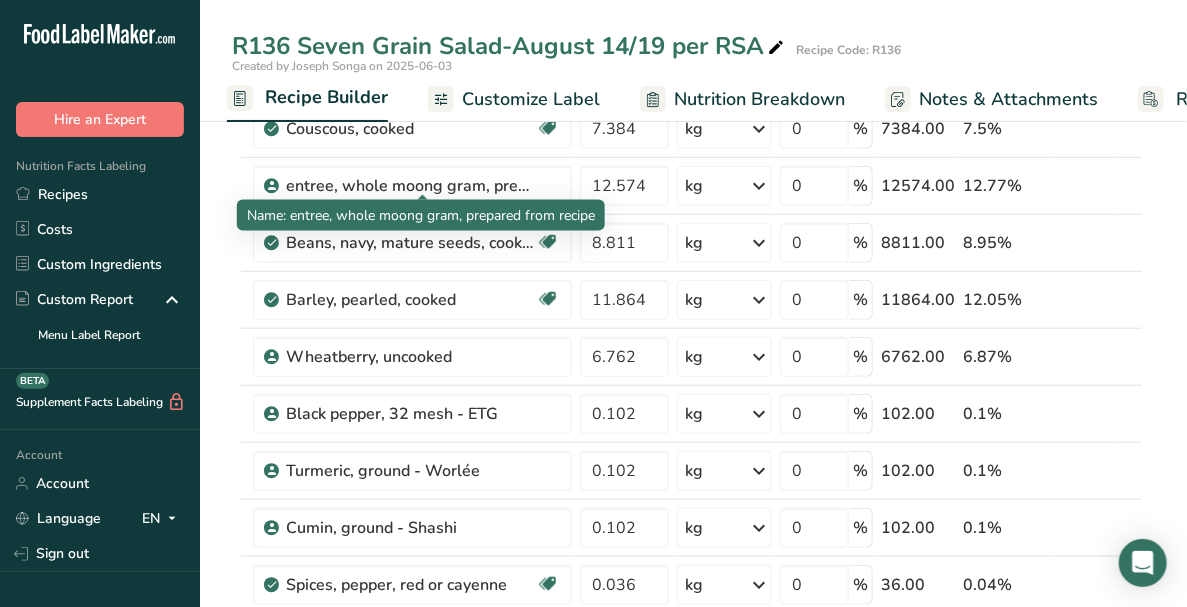scroll, scrollTop: 900, scrollLeft: 0, axis: vertical 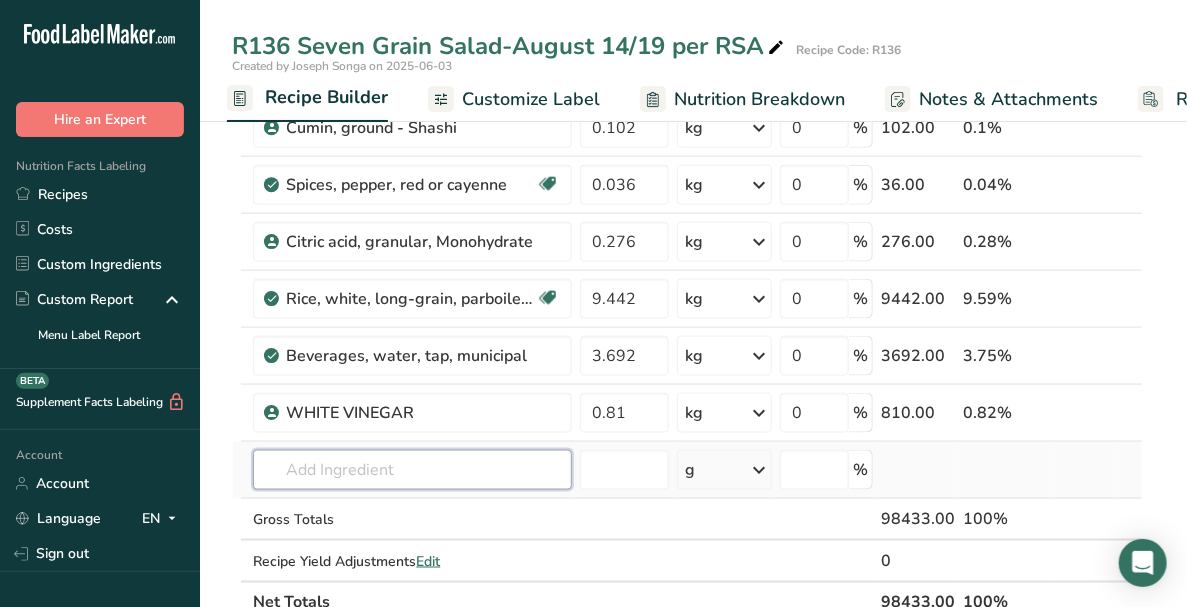 click at bounding box center (412, 470) 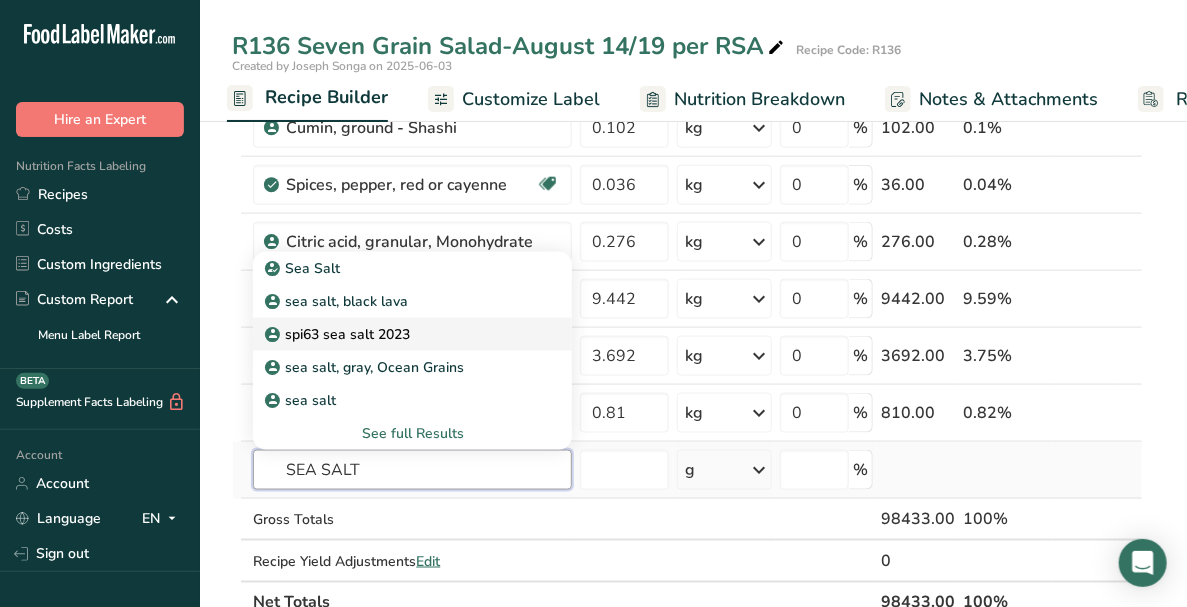type on "SEA SALT" 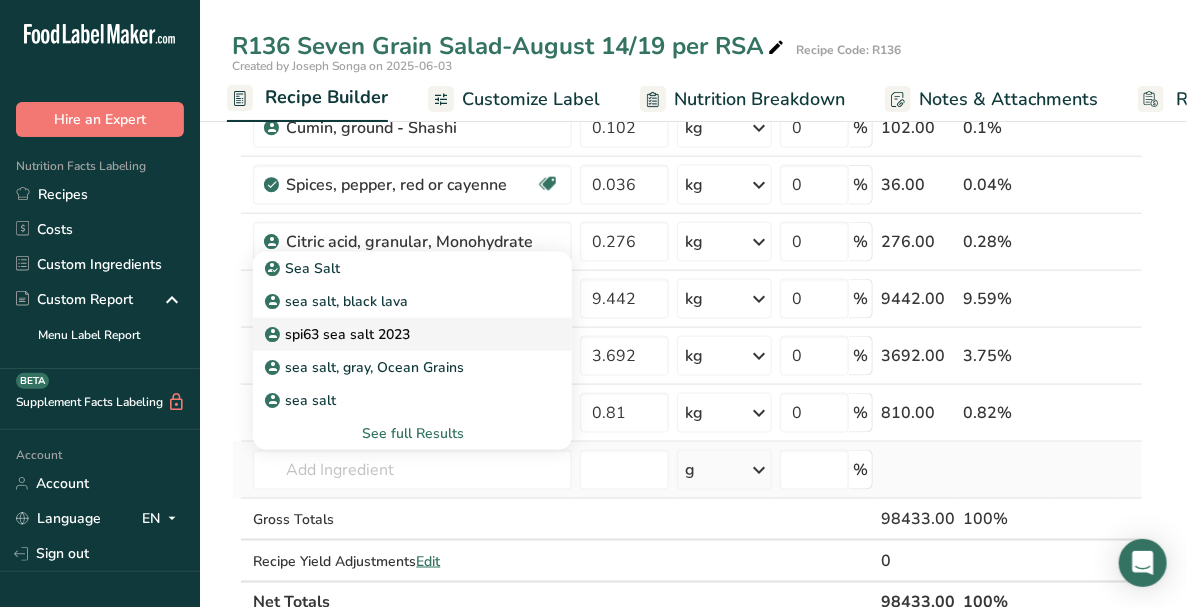 click on "spi63 sea salt 2023" at bounding box center (339, 334) 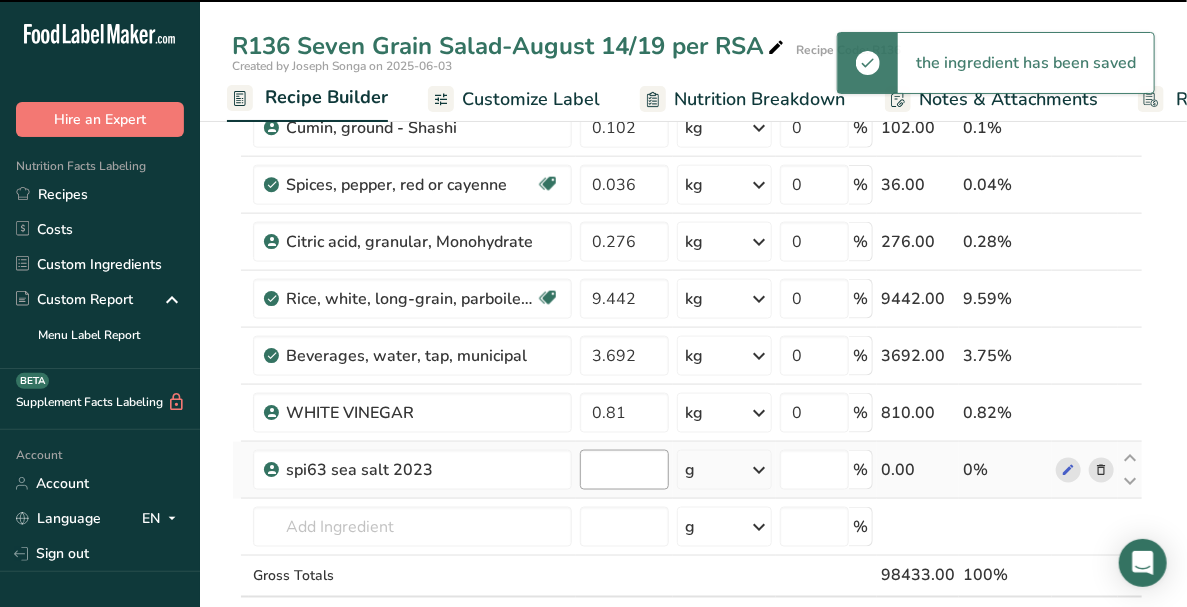 type on "0" 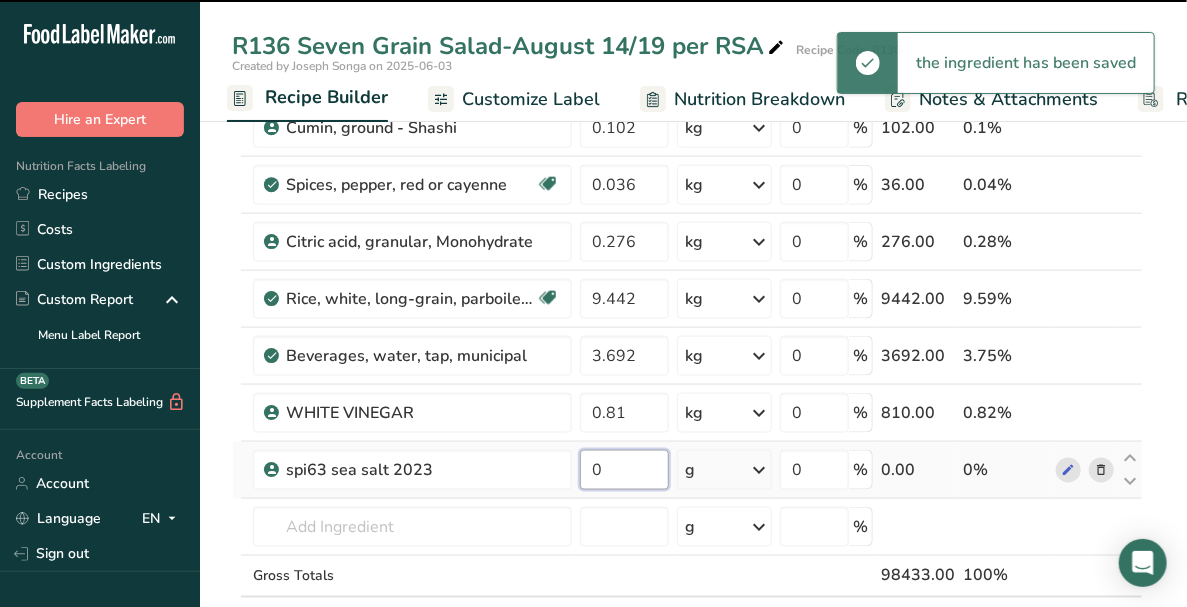 click on "0" at bounding box center [624, 470] 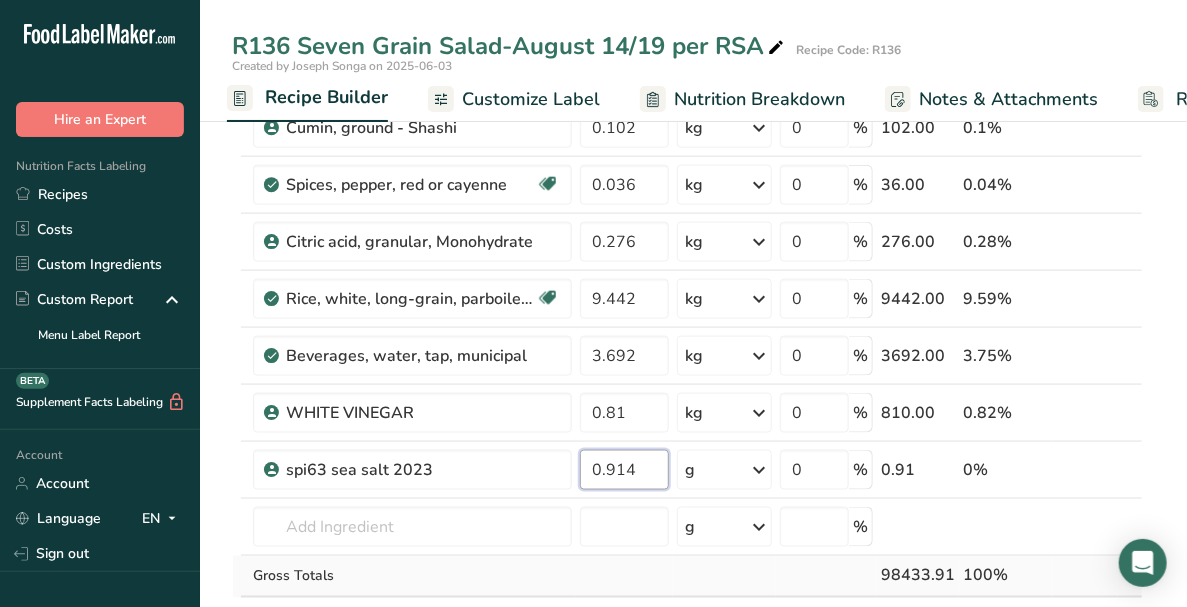 scroll, scrollTop: 1099, scrollLeft: 0, axis: vertical 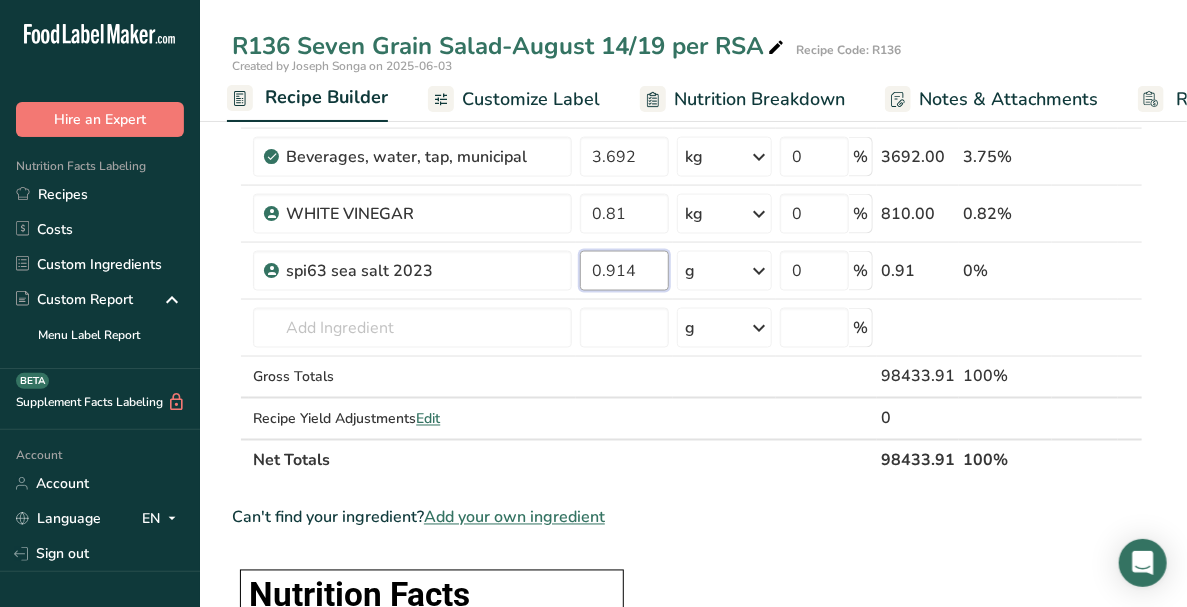 type on "0.914" 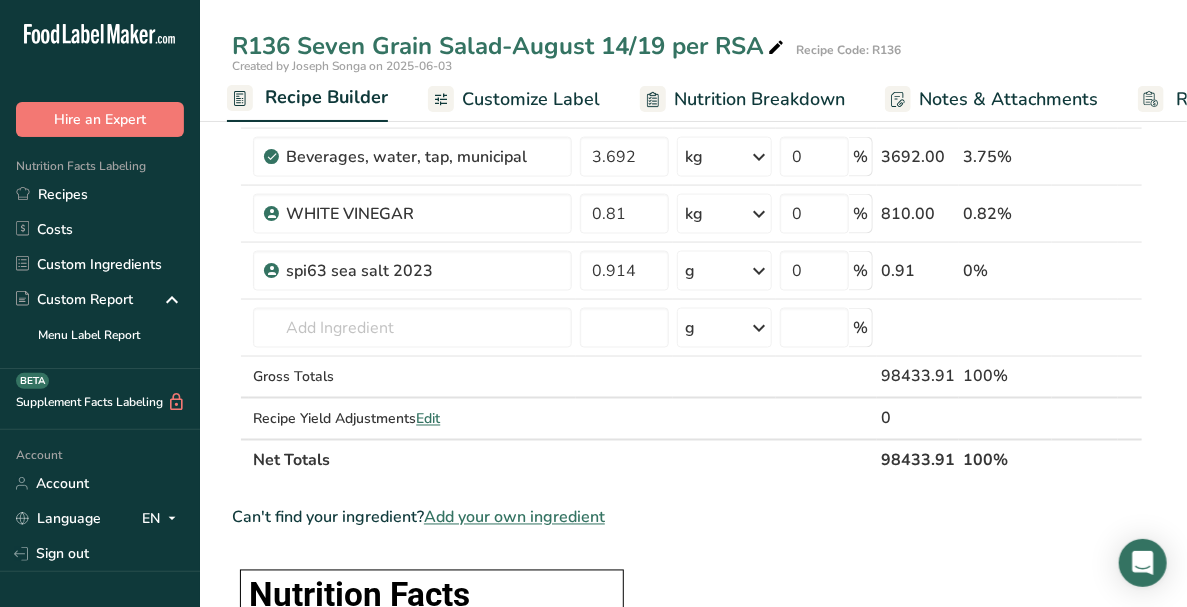 click on "Ingredient *
Amount *
Unit *
Waste *   .a-a{fill:#347362;}.b-a{fill:#fff;}          Grams
Percentage
IQF green /spring onion, diced
6.7
kg
Weight Units
g
kg
mg
See more
Volume Units
l
mL
fl oz
See more
0
%
6700.00
6.81%
Onion, spanish, fresh, chopped
5.584
kg
Weight Units
g
kg
mg
See more
Volume Units
l
mL
fl oz
See more
0
%
5584.00
5.67%
3.857" at bounding box center [687, 880] 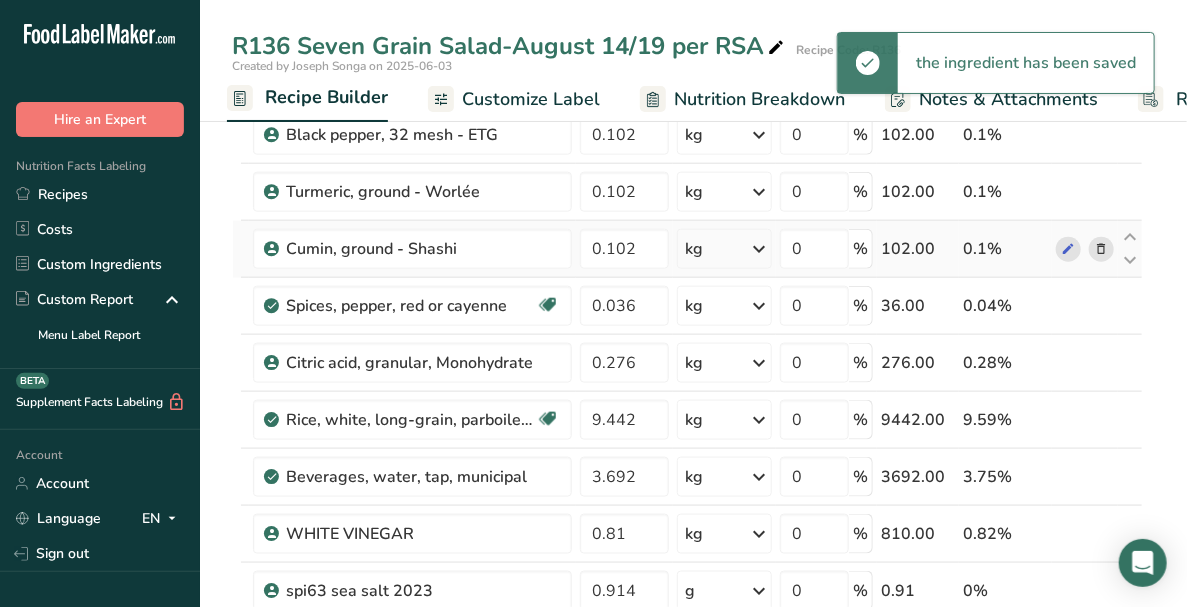 scroll, scrollTop: 699, scrollLeft: 0, axis: vertical 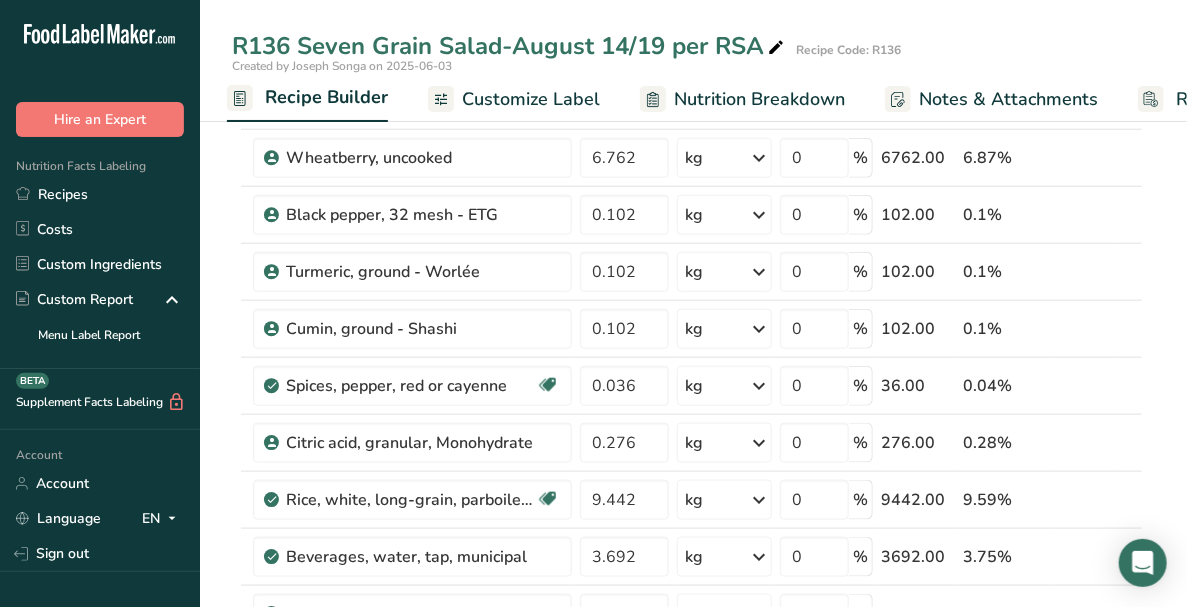 click on "Customize Label" at bounding box center [531, 99] 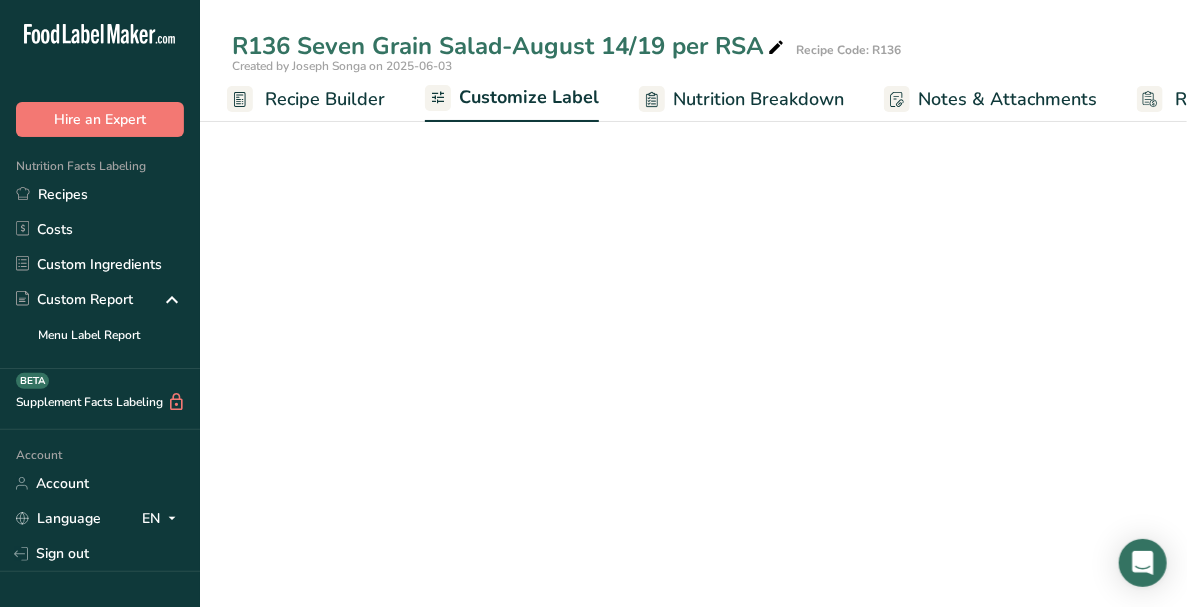 scroll, scrollTop: 0, scrollLeft: 313, axis: horizontal 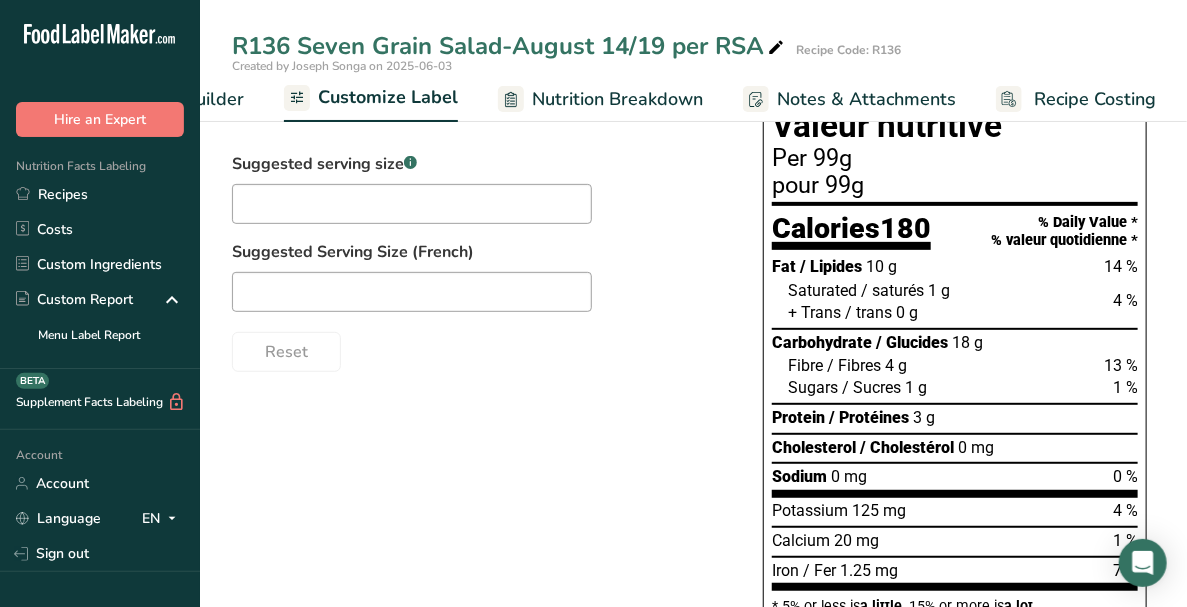 click on "Recipe Builder" at bounding box center (184, 99) 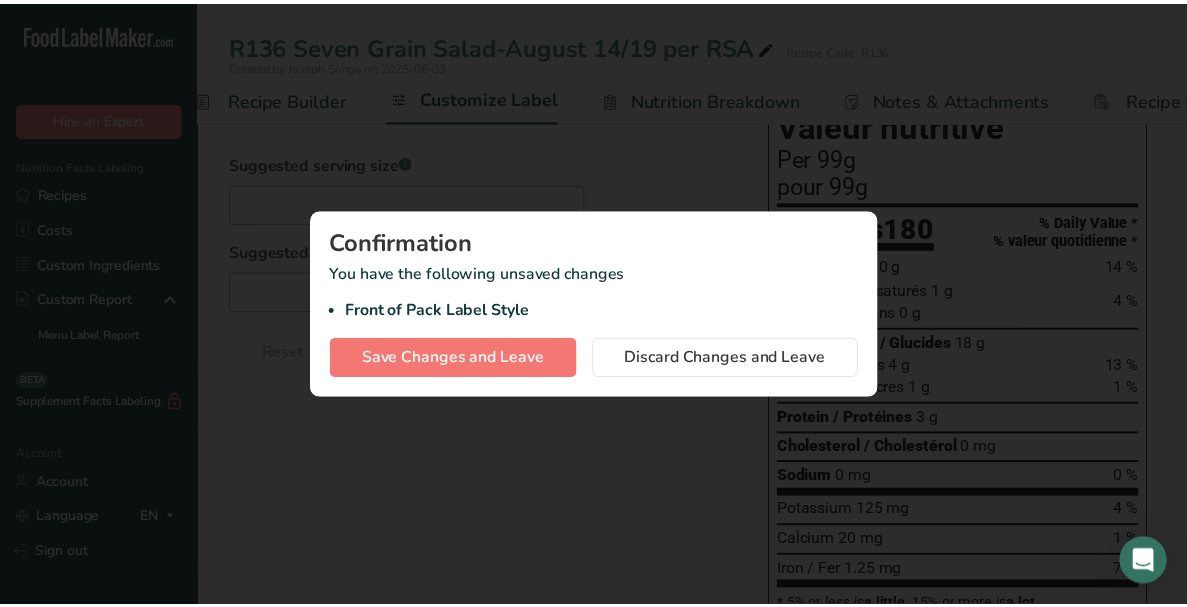 scroll, scrollTop: 0, scrollLeft: 192, axis: horizontal 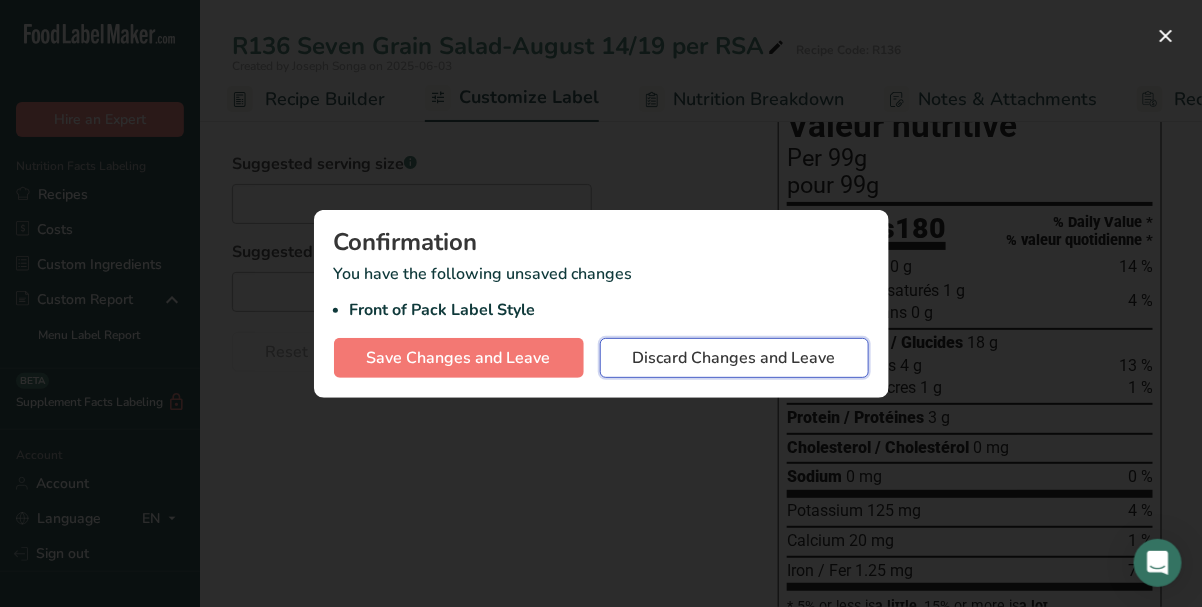 click on "Discard Changes and Leave" at bounding box center [734, 358] 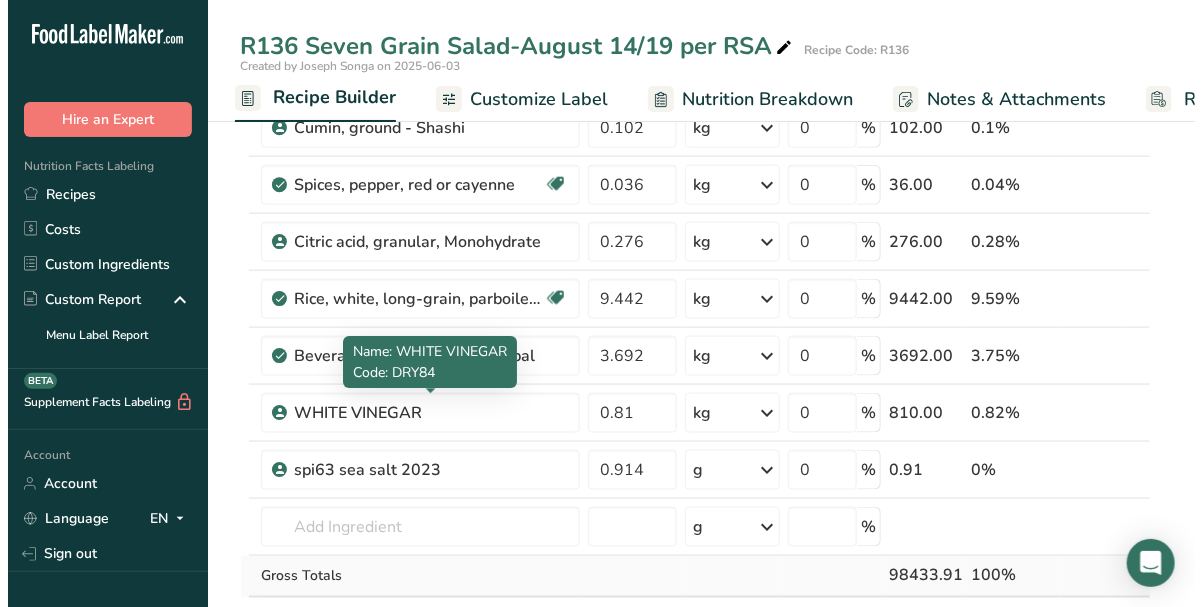 scroll, scrollTop: 1099, scrollLeft: 0, axis: vertical 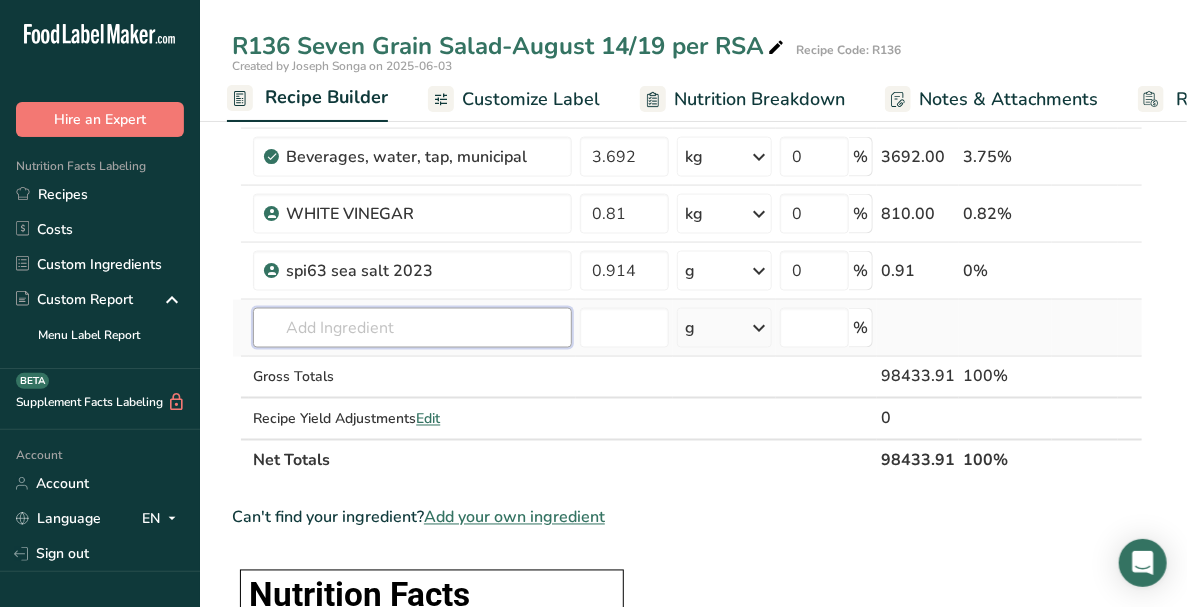 click at bounding box center [412, 328] 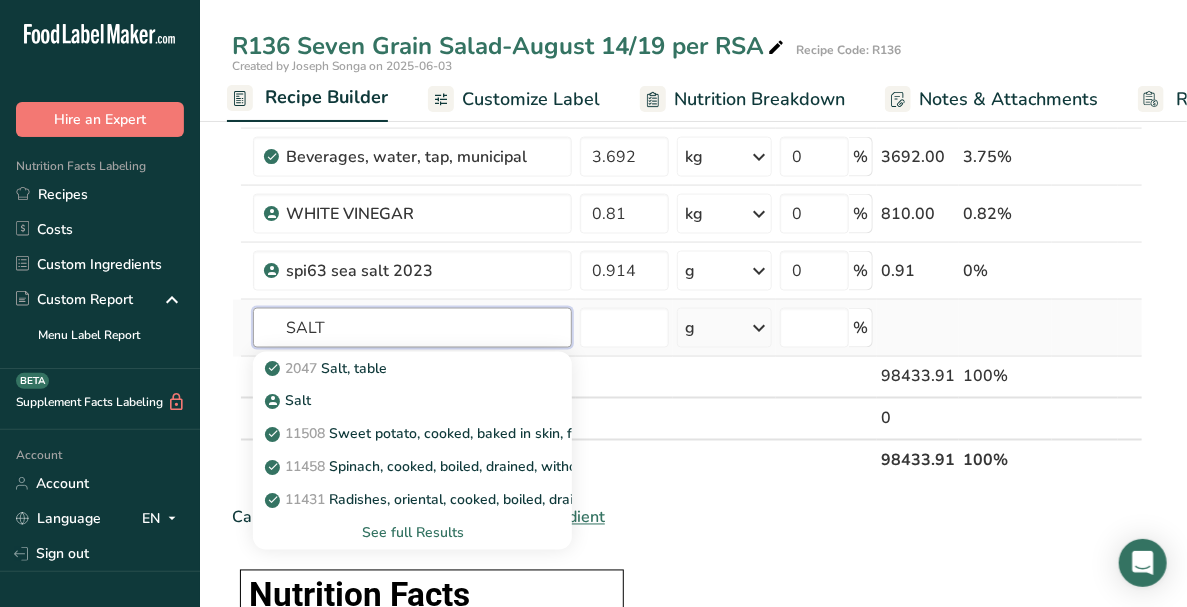 type on "SALT" 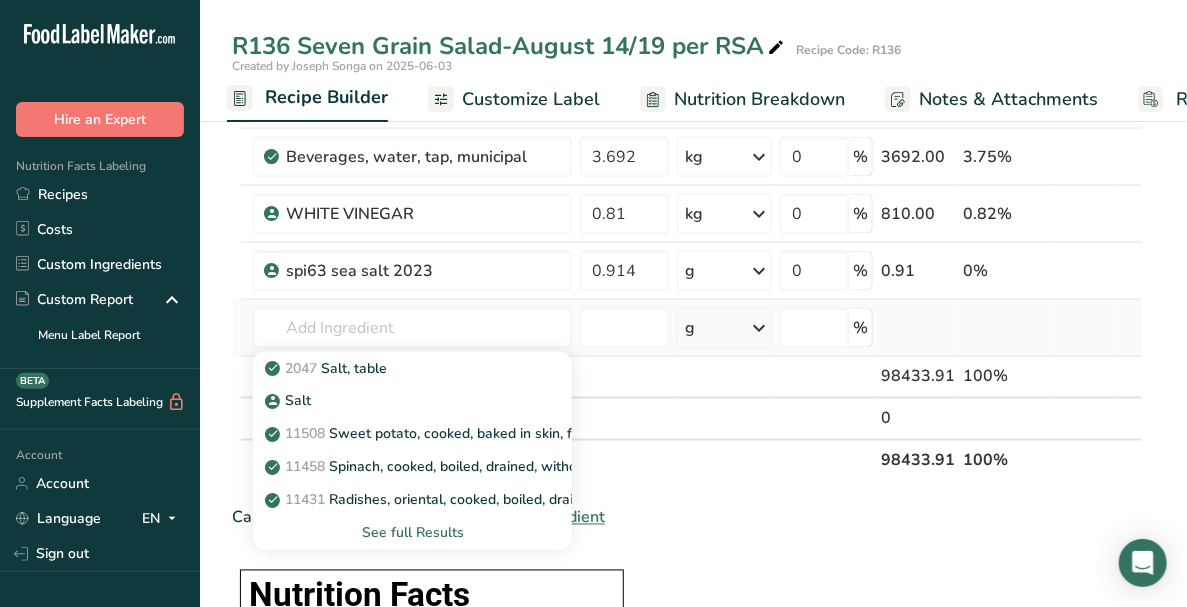 click on "See full Results" at bounding box center (412, 533) 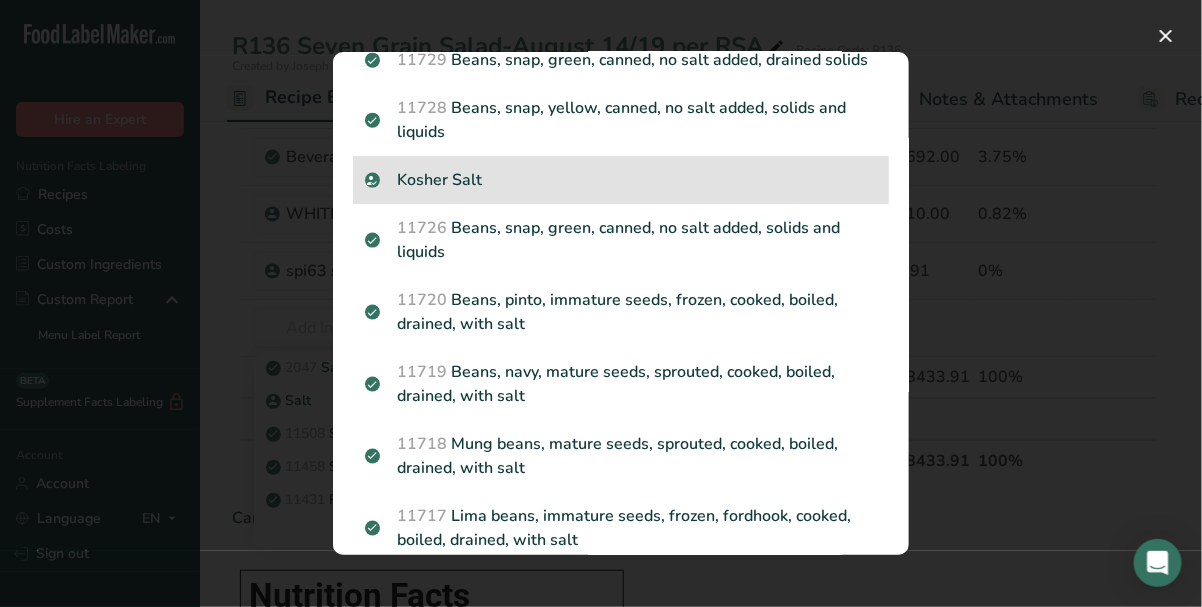 scroll, scrollTop: 1800, scrollLeft: 0, axis: vertical 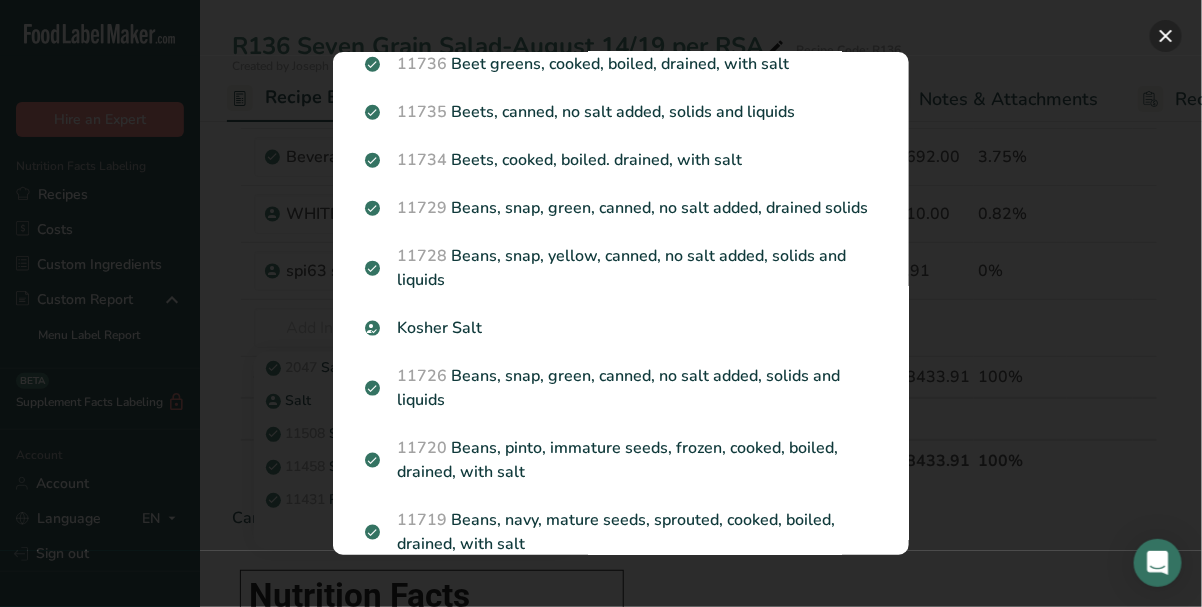 click at bounding box center [1166, 36] 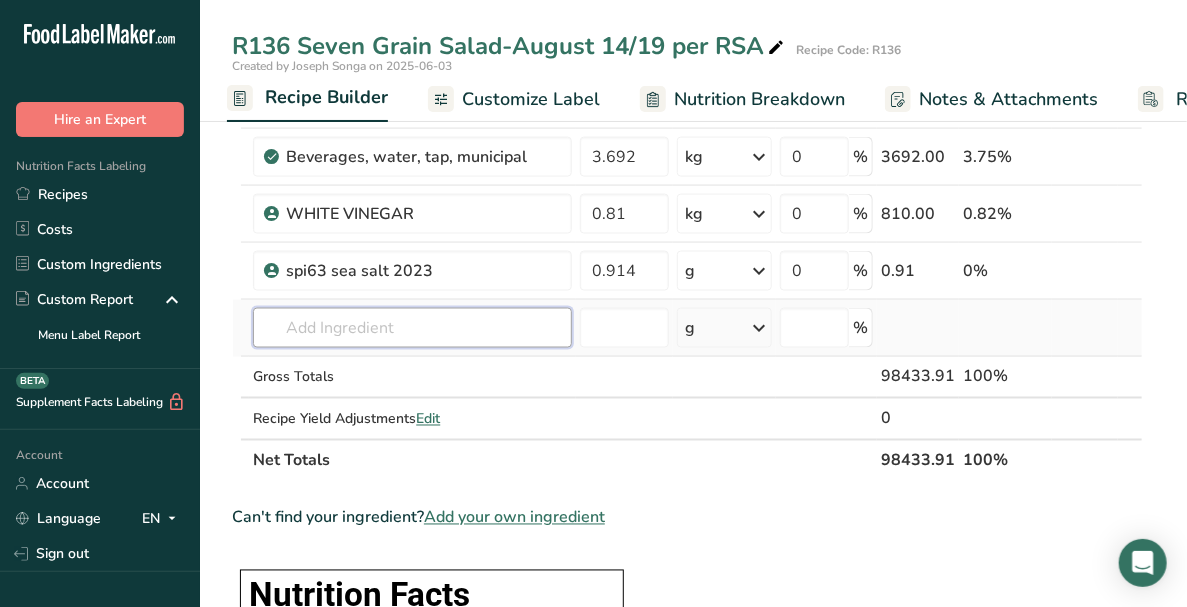 click at bounding box center [412, 328] 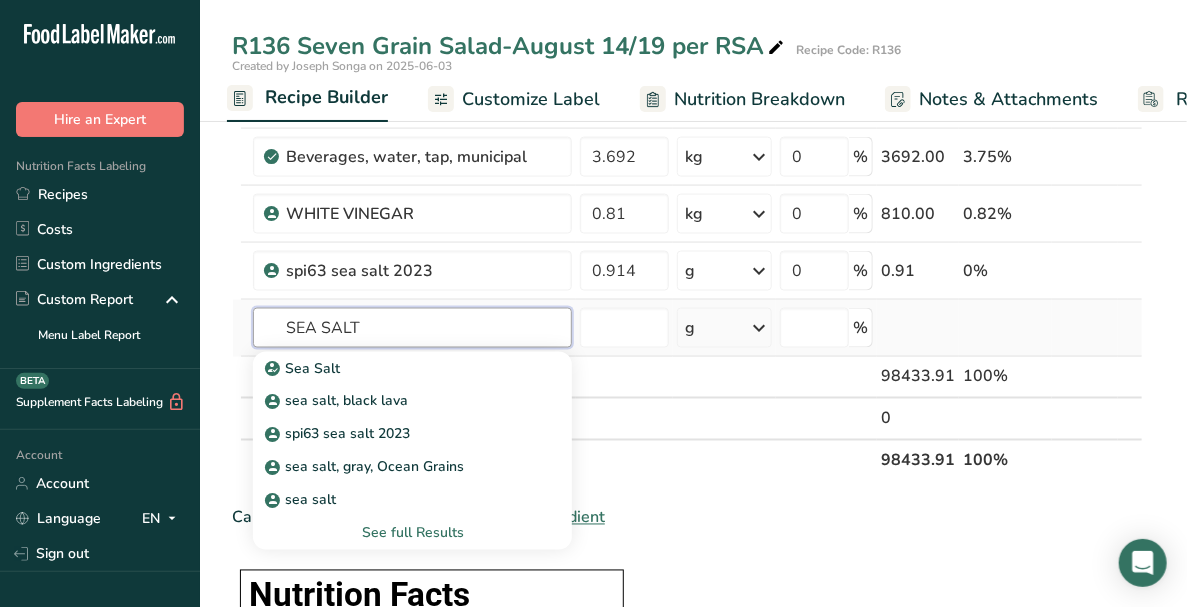 type on "SEA SALT" 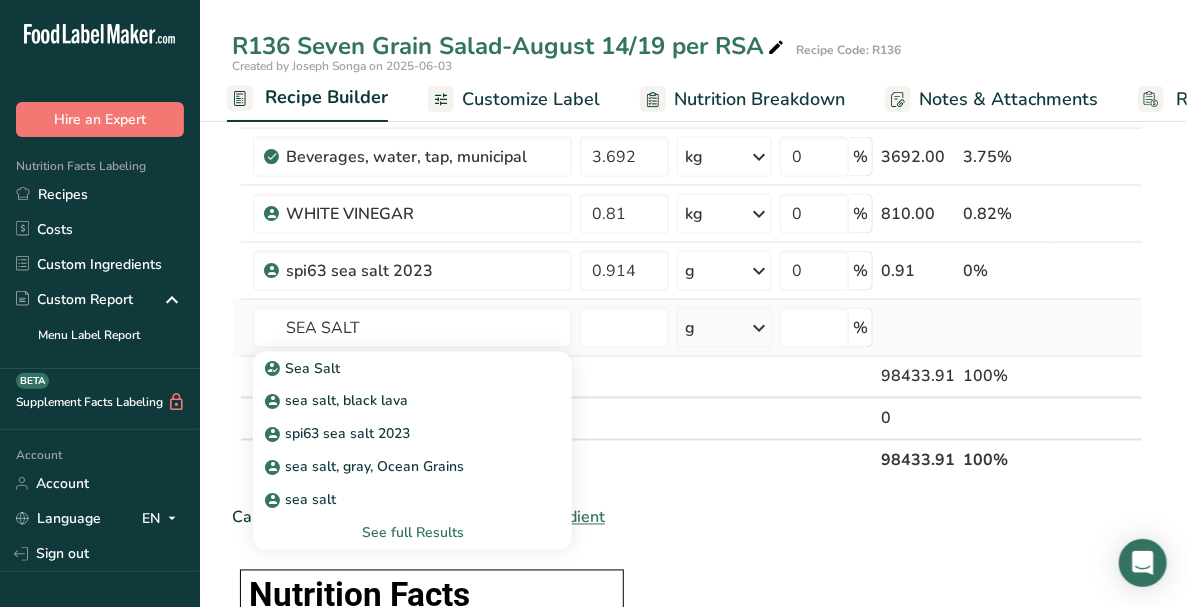 type 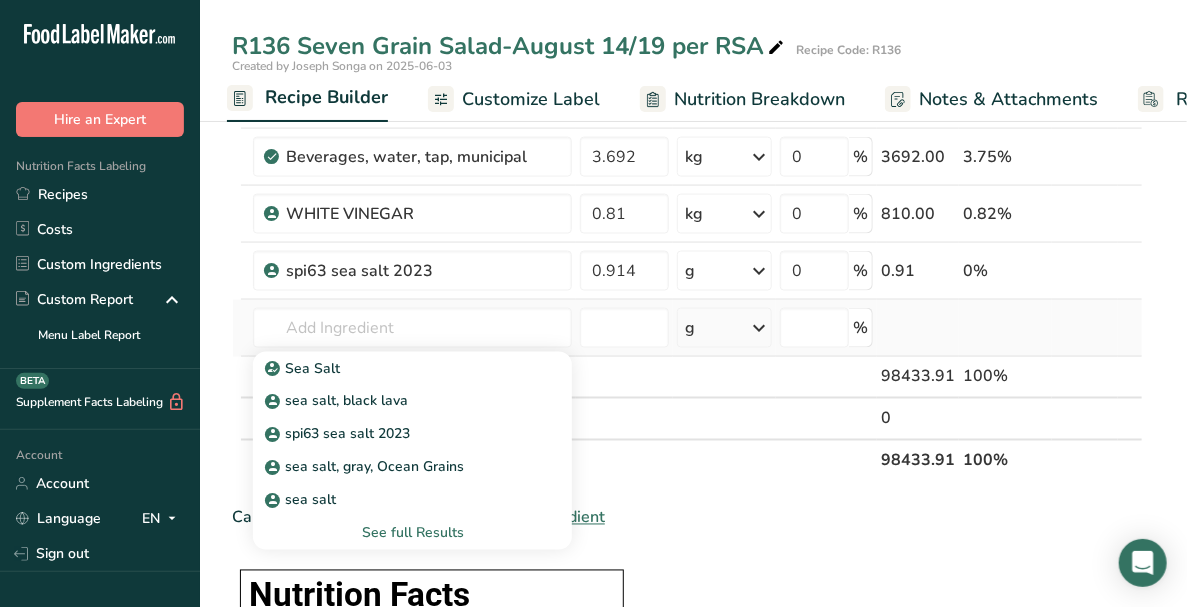 click on "See full Results" at bounding box center (412, 533) 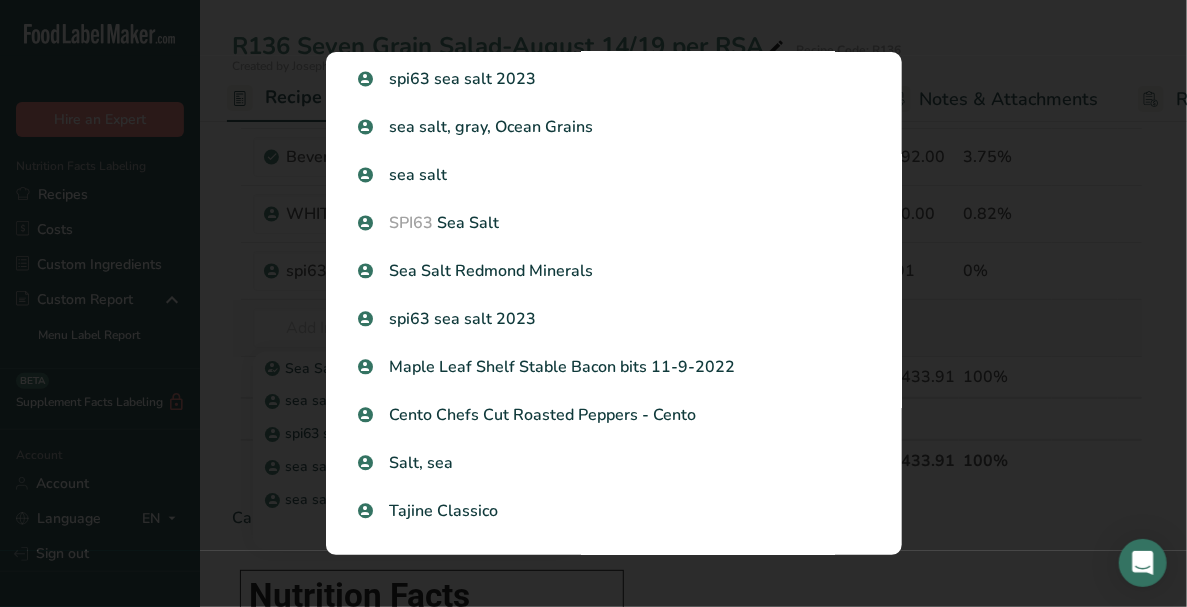 scroll, scrollTop: 152, scrollLeft: 0, axis: vertical 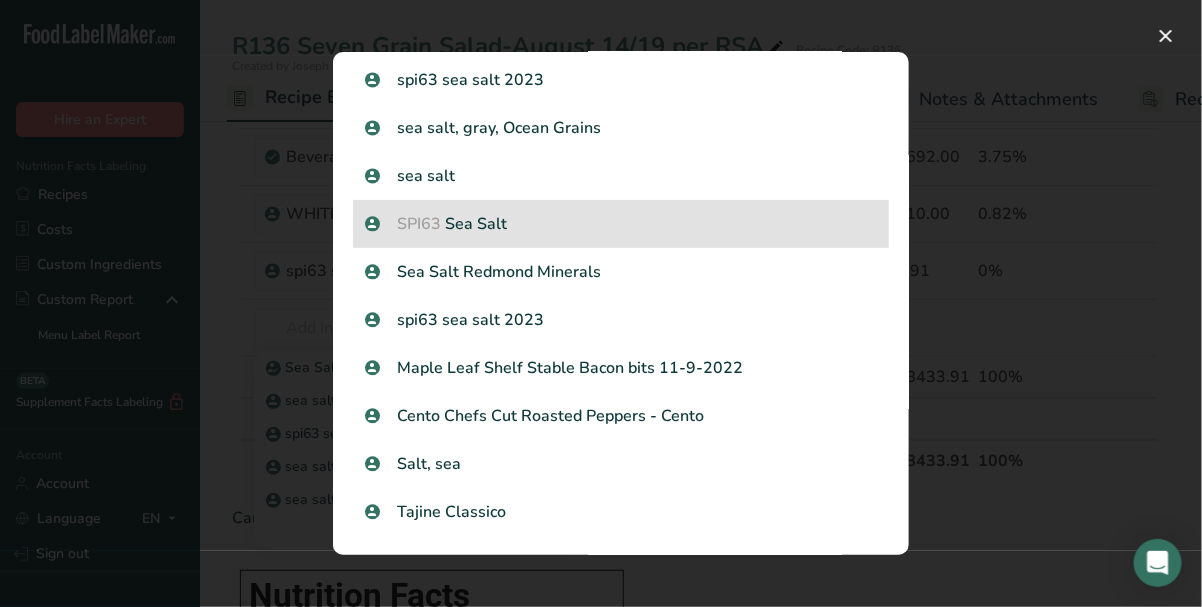 click on "SPI63" at bounding box center (419, 224) 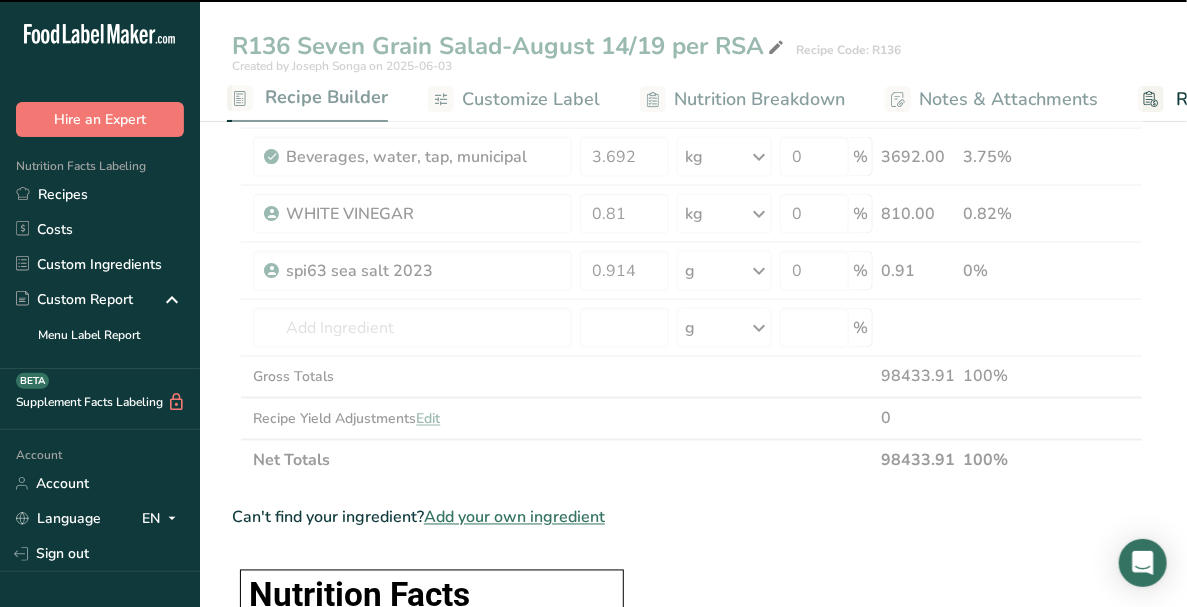 type on "0" 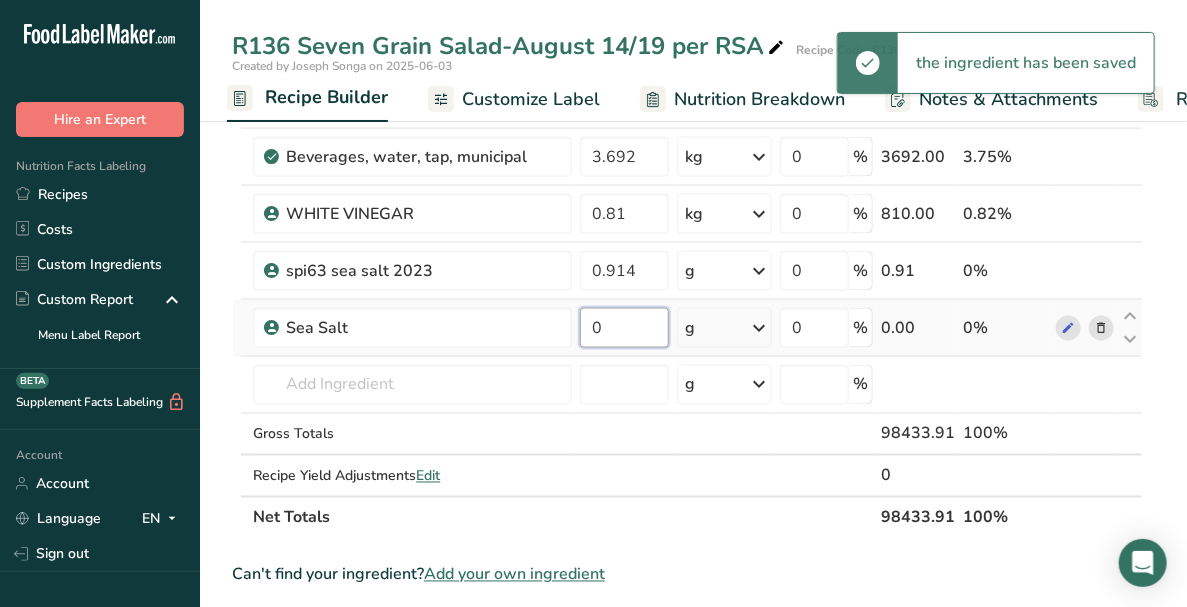 click on "0" at bounding box center (624, 328) 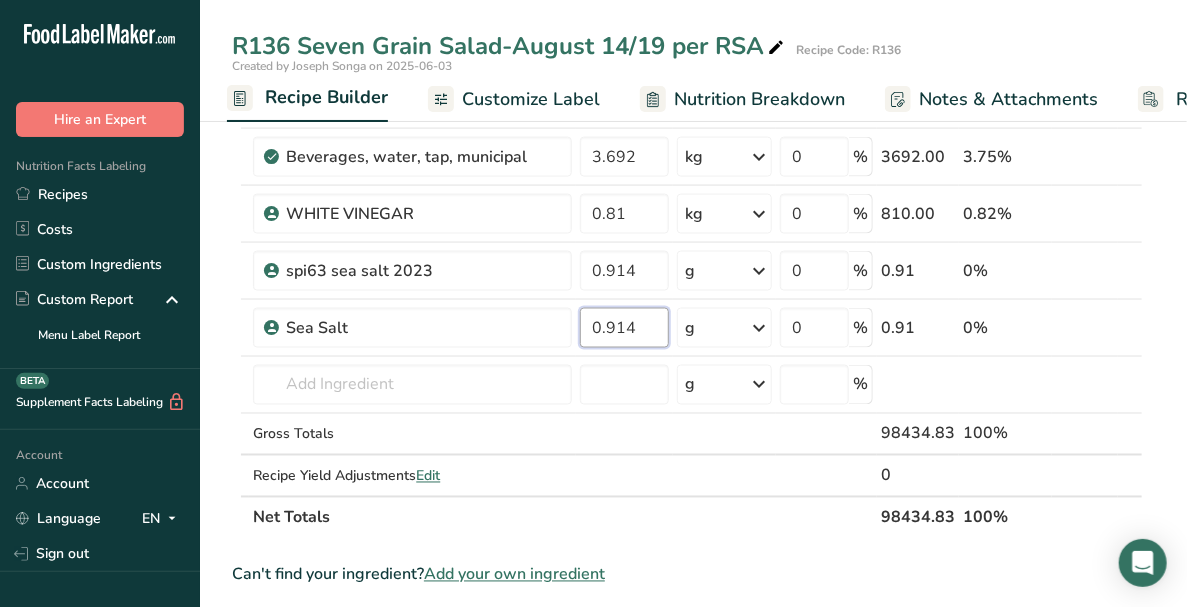 type on "0.914" 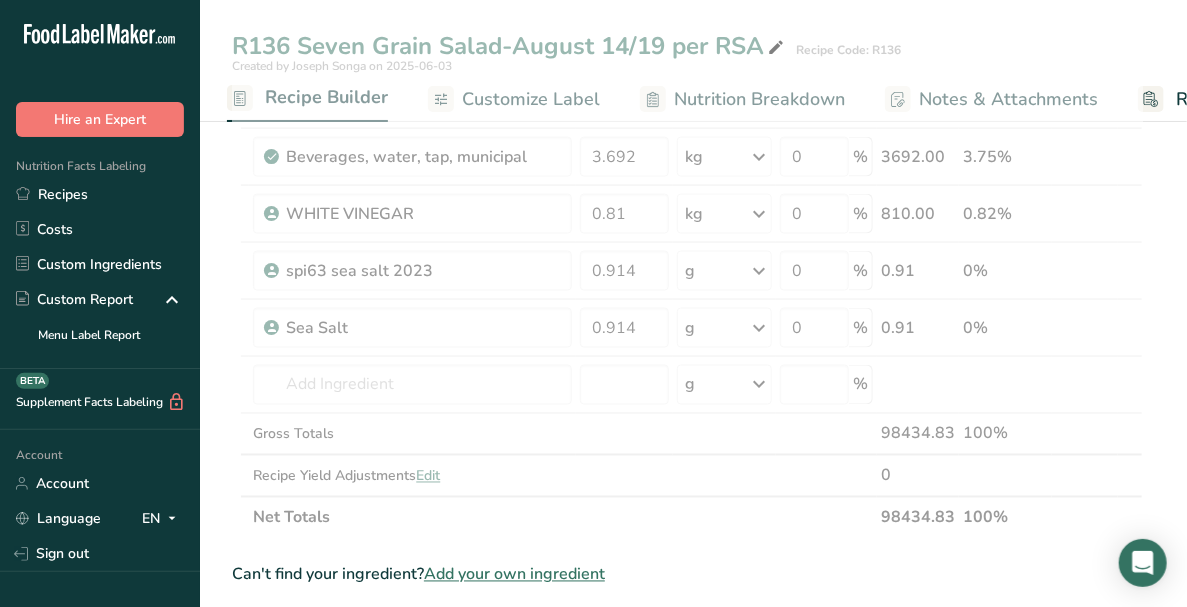 click on "Ingredient *
Amount *
Unit *
Waste *   .a-a{fill:#347362;}.b-a{fill:#fff;}          Grams
Percentage
IQF green /spring onion, diced
6.7
kg
Weight Units
g
kg
mg
See more
Volume Units
l
mL
fl oz
See more
0
%
6700.00
6.81%
Onion, spanish, fresh, chopped
5.584
kg
Weight Units
g
kg
mg
See more
Volume Units
l
mL
fl oz
See more
0
%
5584.00
5.67%
3.857
kg" at bounding box center [687, -172] 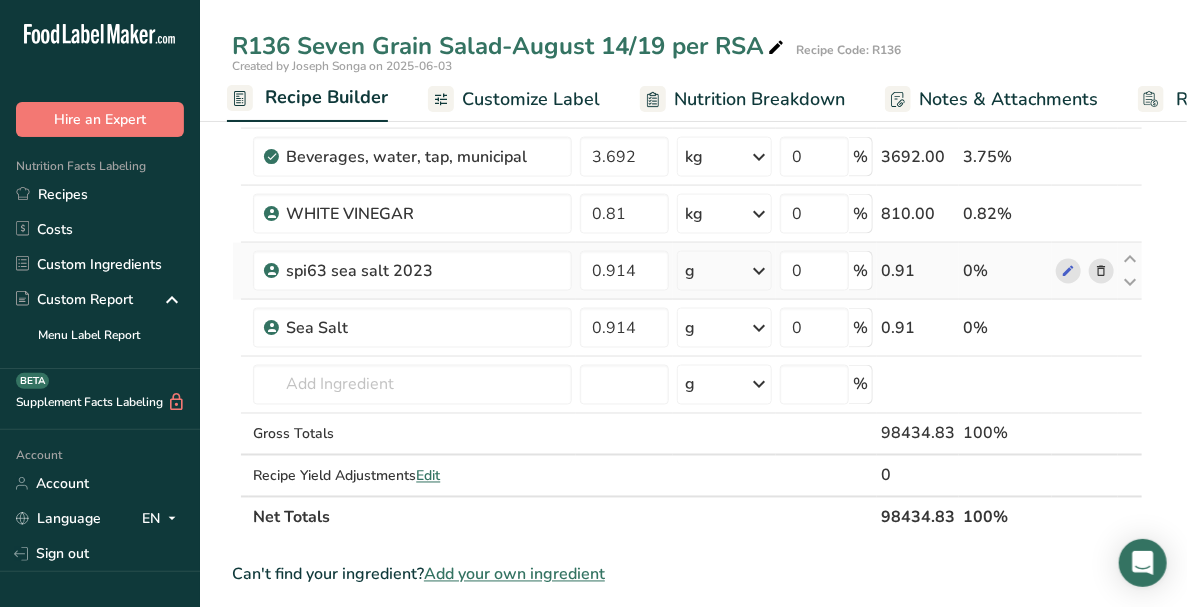 click at bounding box center [1101, 271] 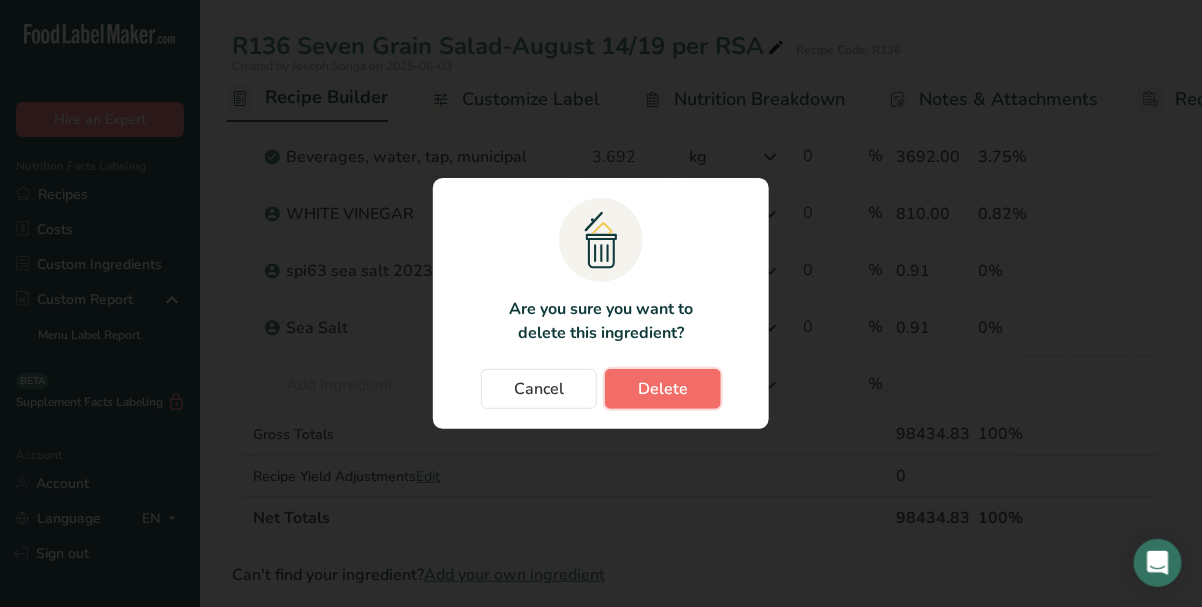 click on "Delete" at bounding box center [663, 389] 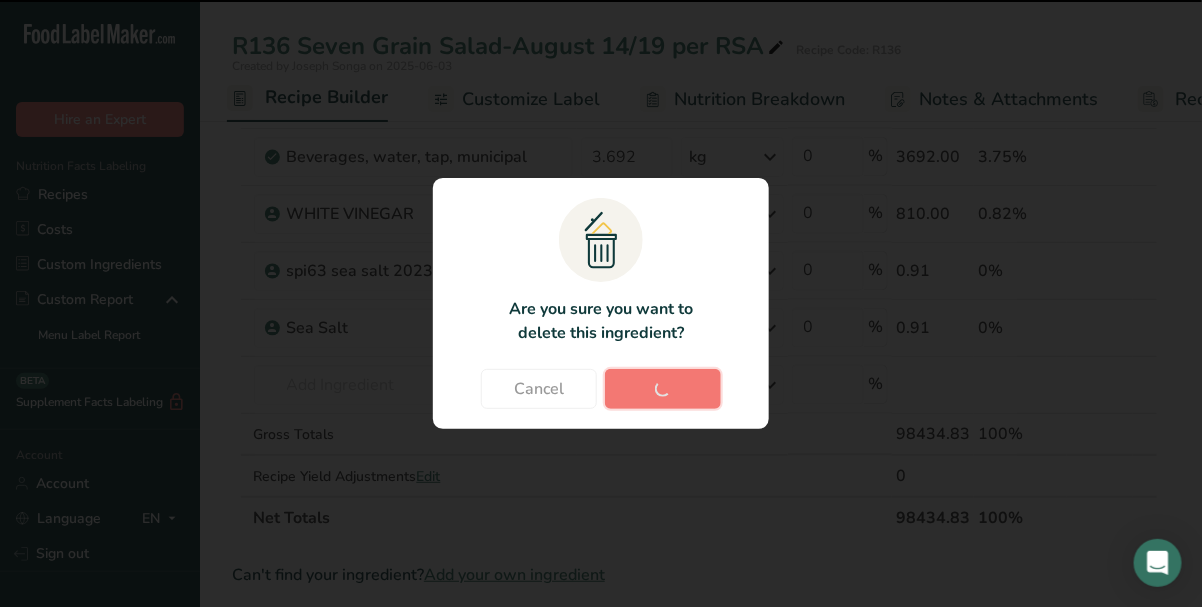type 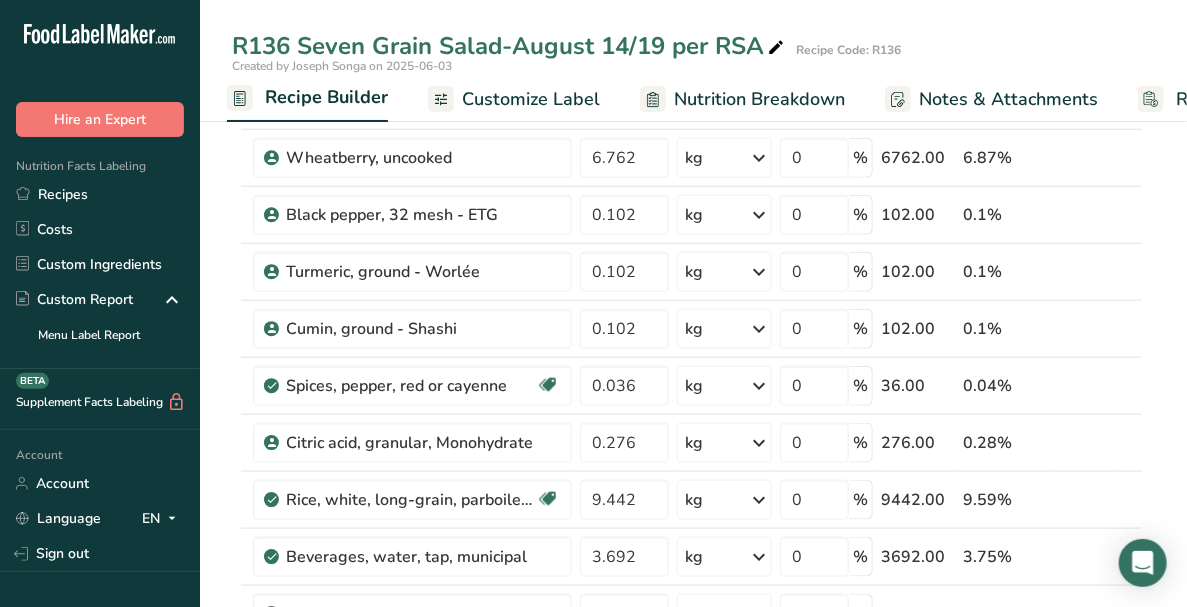 scroll, scrollTop: 900, scrollLeft: 0, axis: vertical 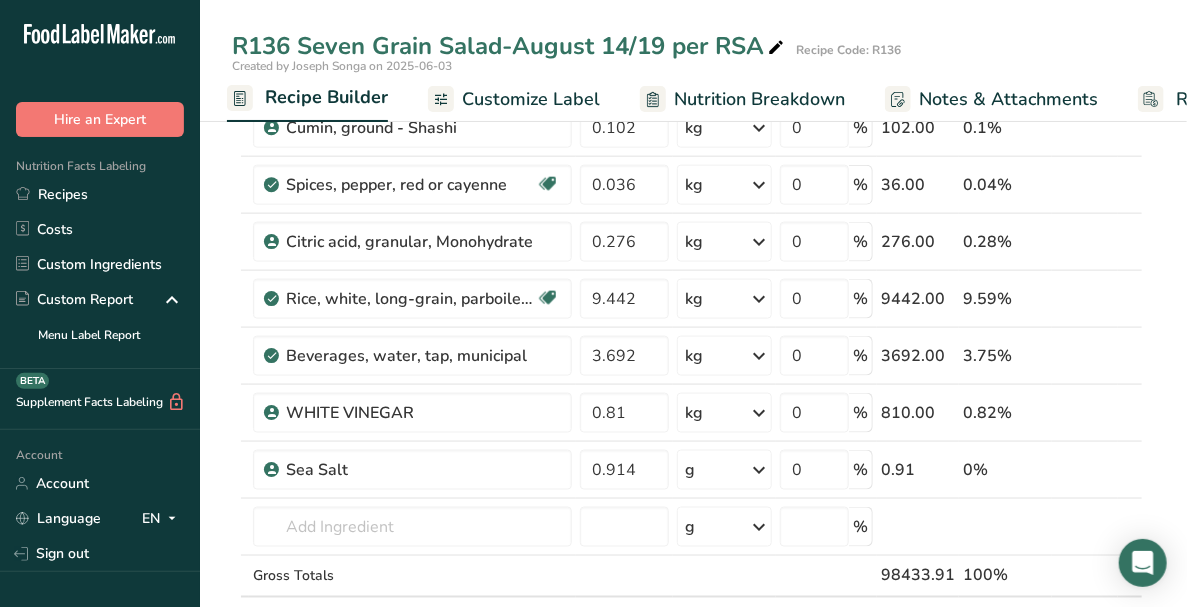 click on "Customize Label" at bounding box center (531, 99) 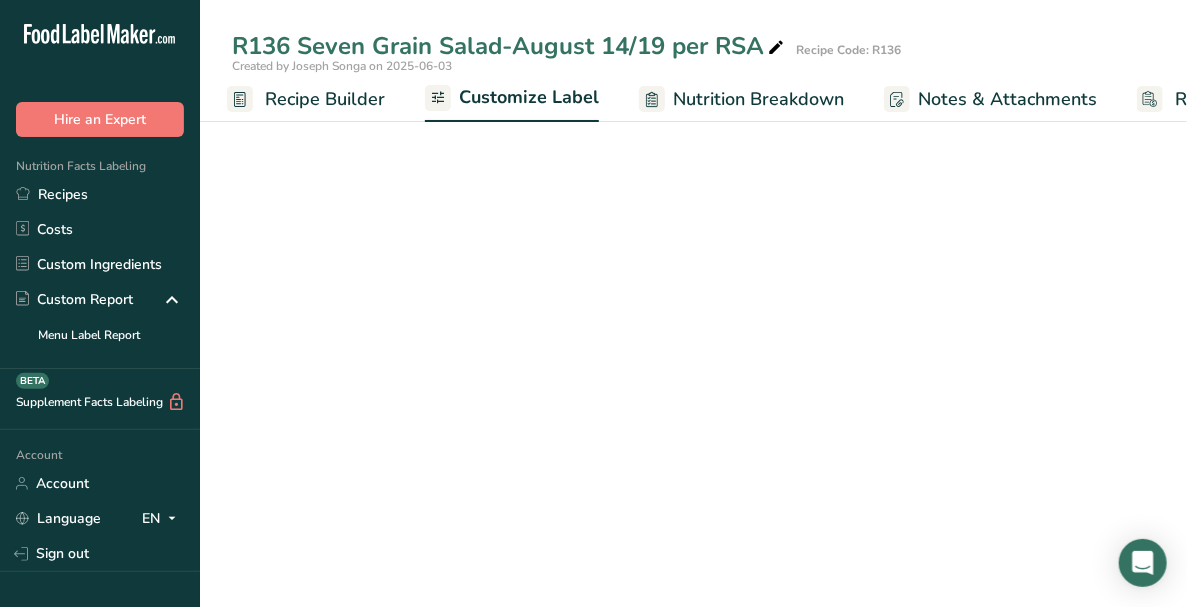 scroll, scrollTop: 0, scrollLeft: 321, axis: horizontal 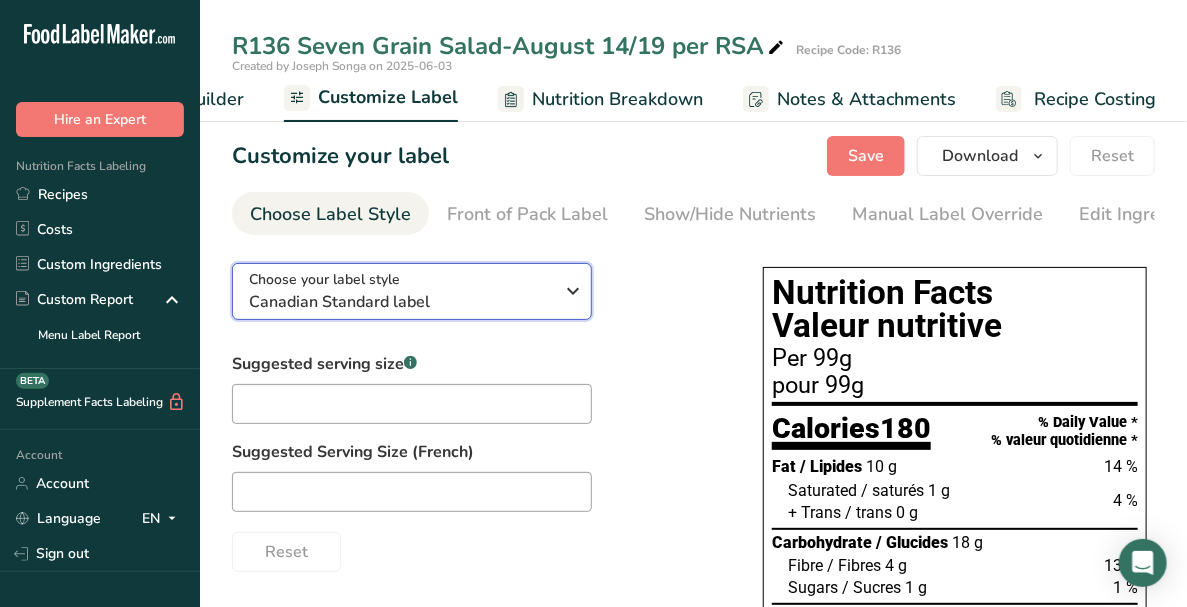 click at bounding box center (574, 291) 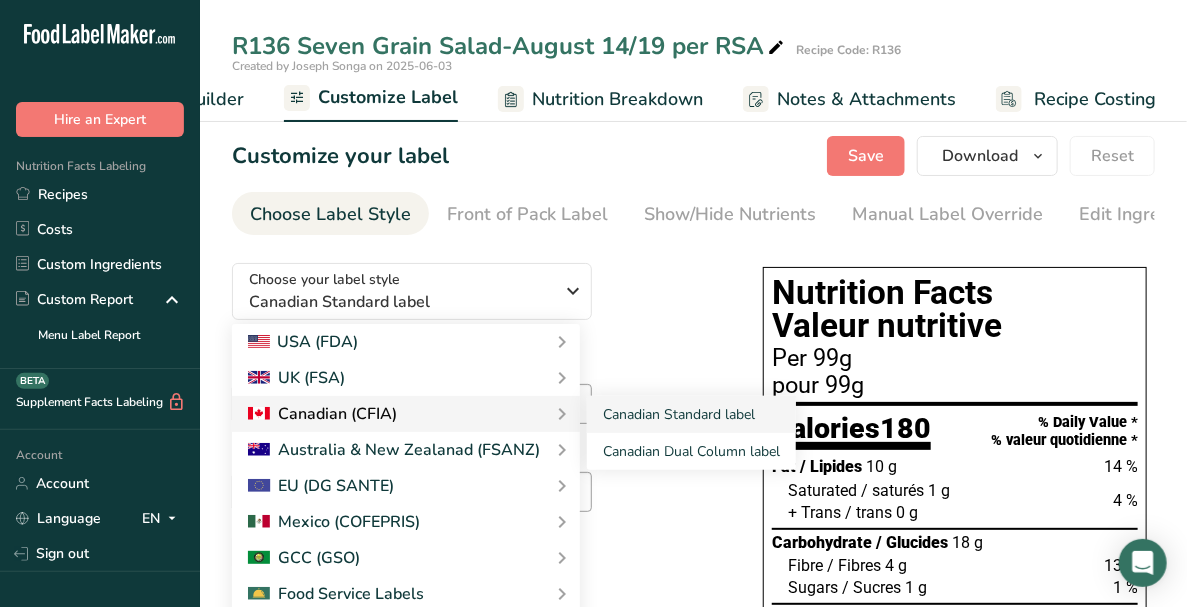 click on "Canadian (CFIA)" at bounding box center [322, 414] 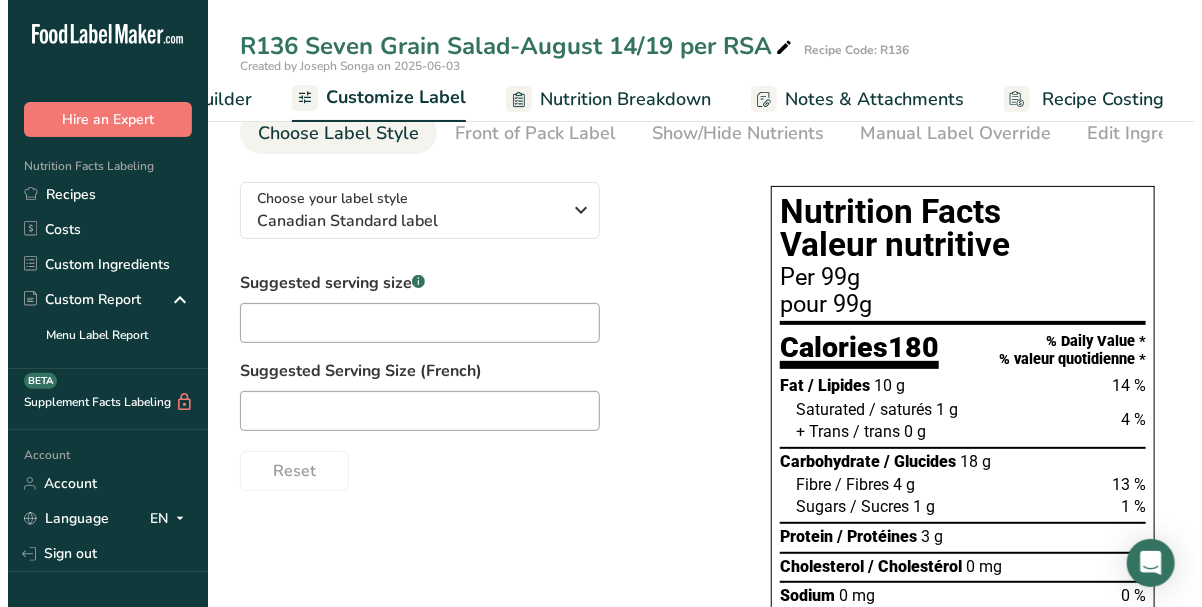 scroll, scrollTop: 0, scrollLeft: 0, axis: both 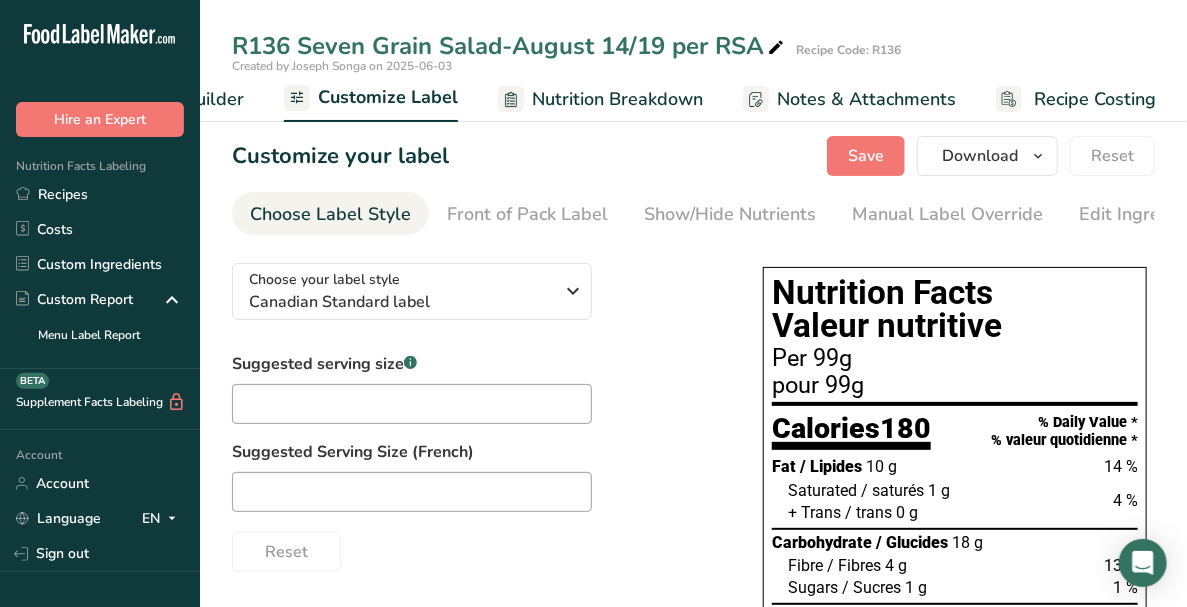 click on "Nutrition Breakdown" at bounding box center [617, 99] 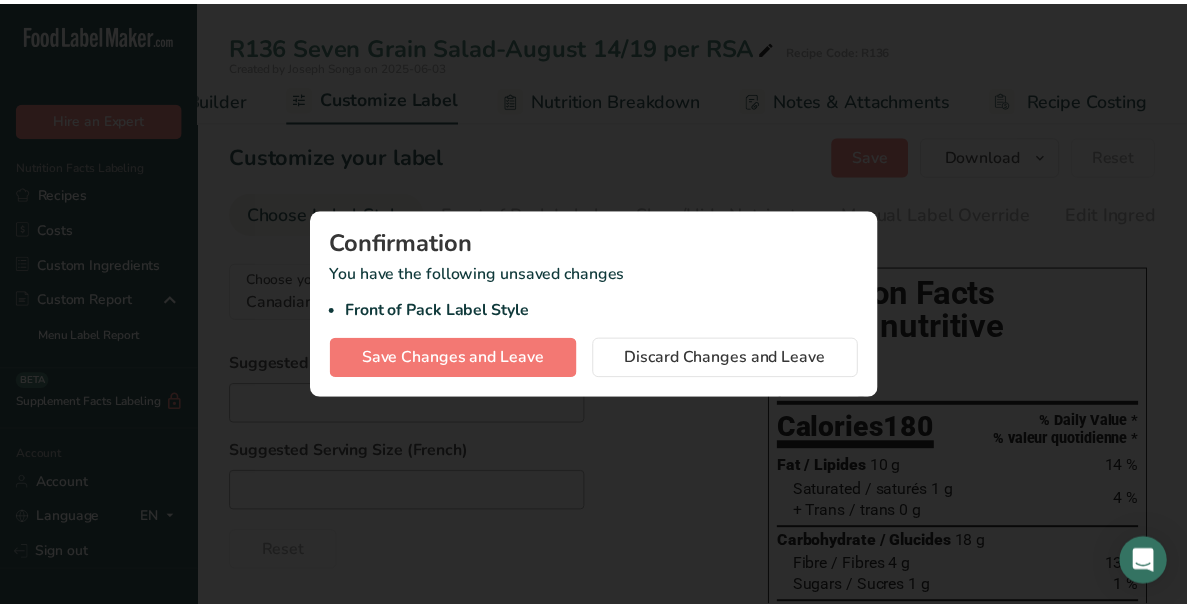 scroll, scrollTop: 0, scrollLeft: 318, axis: horizontal 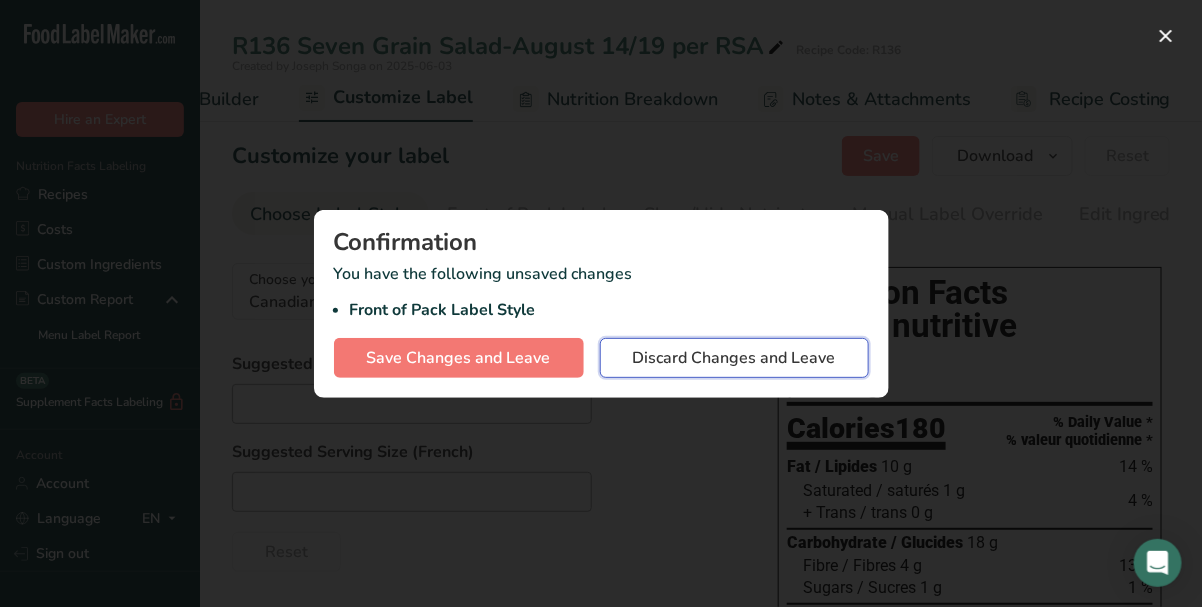 click on "Discard Changes and Leave" at bounding box center (734, 358) 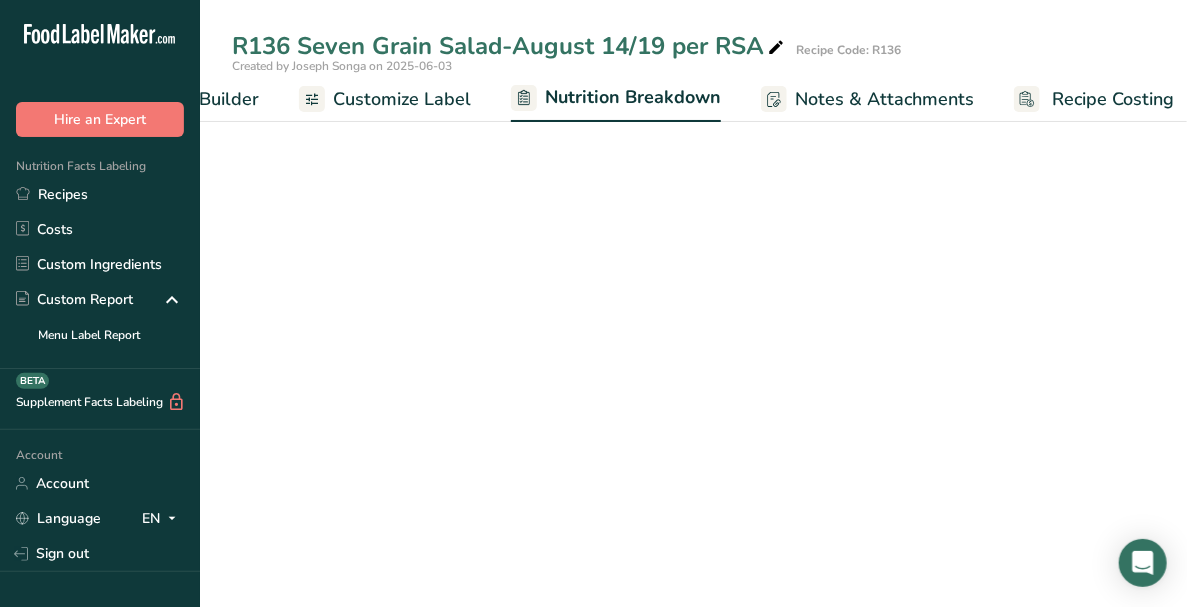 select on "Calories" 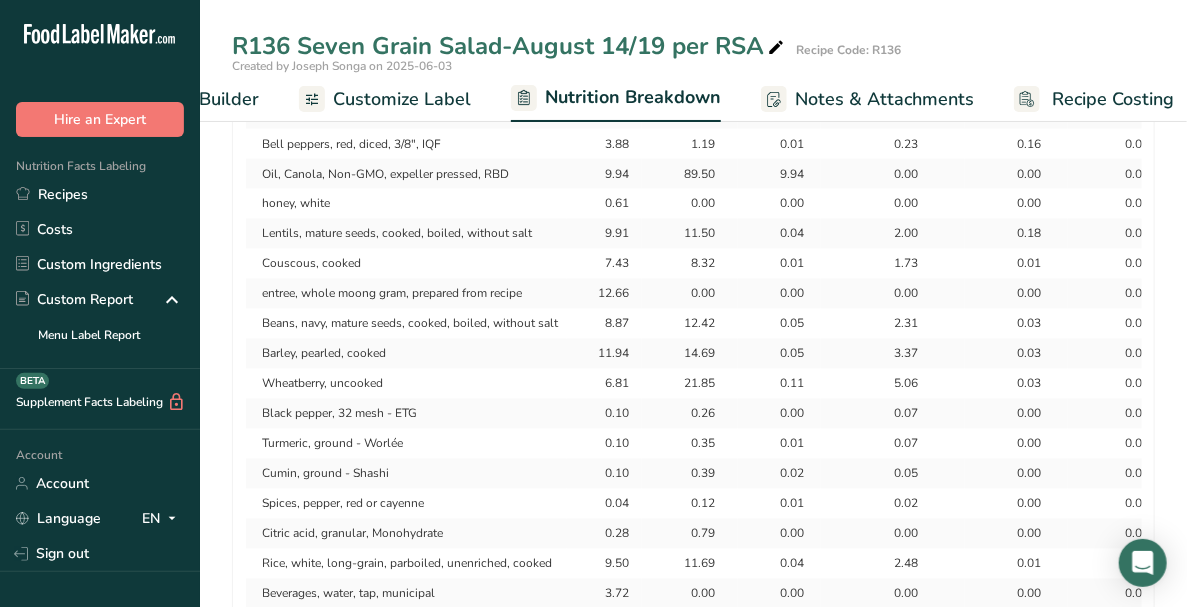 scroll, scrollTop: 1000, scrollLeft: 0, axis: vertical 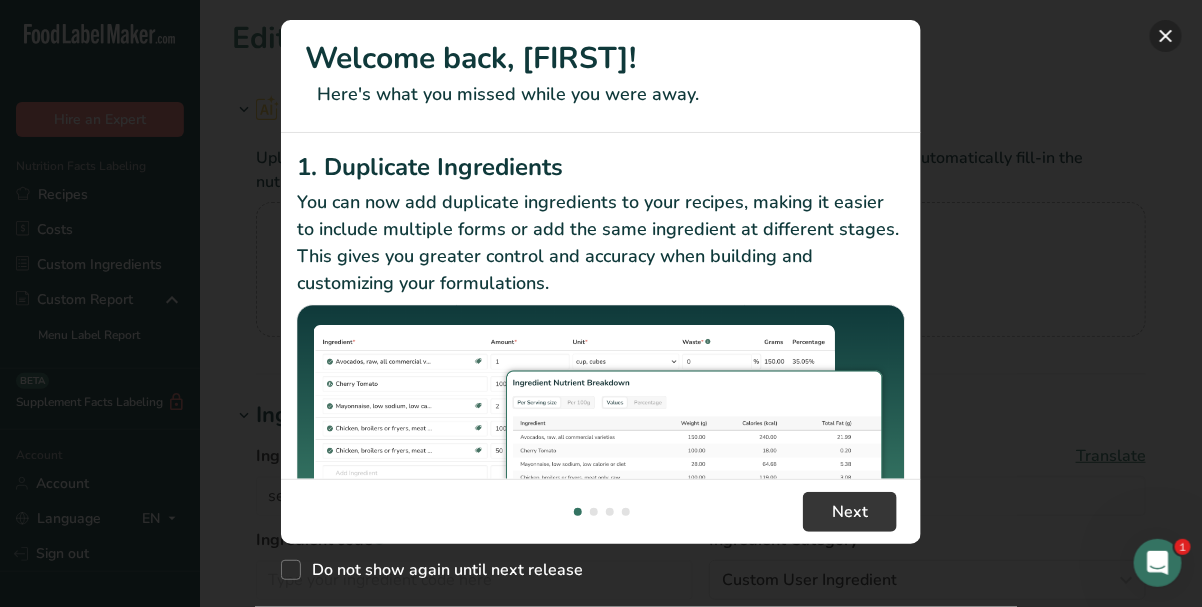 click at bounding box center (1166, 36) 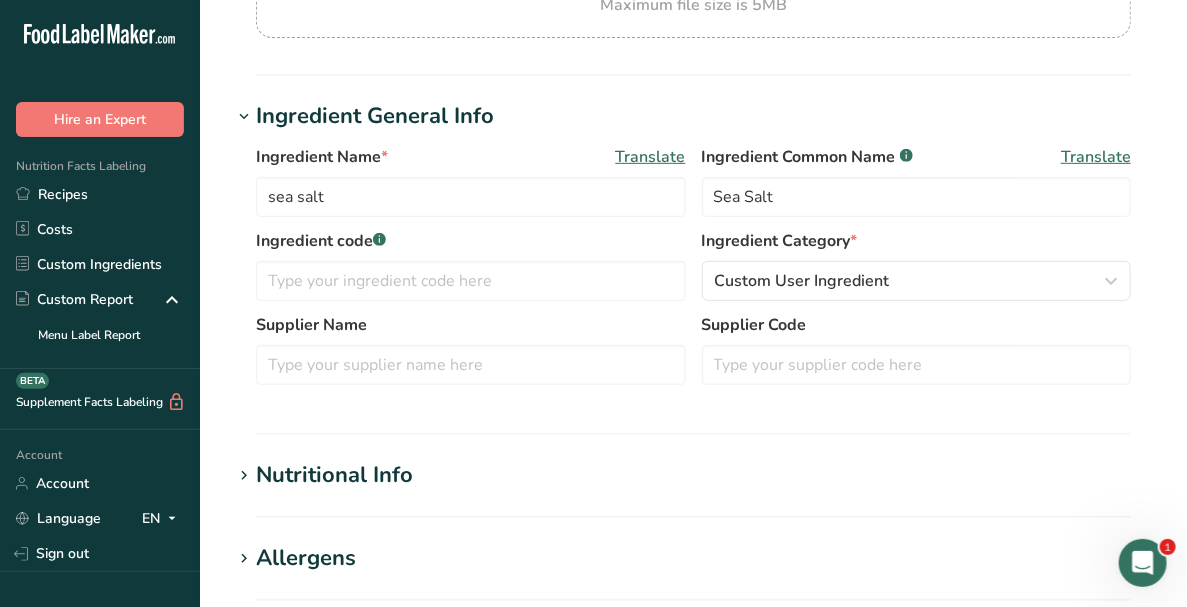scroll, scrollTop: 299, scrollLeft: 0, axis: vertical 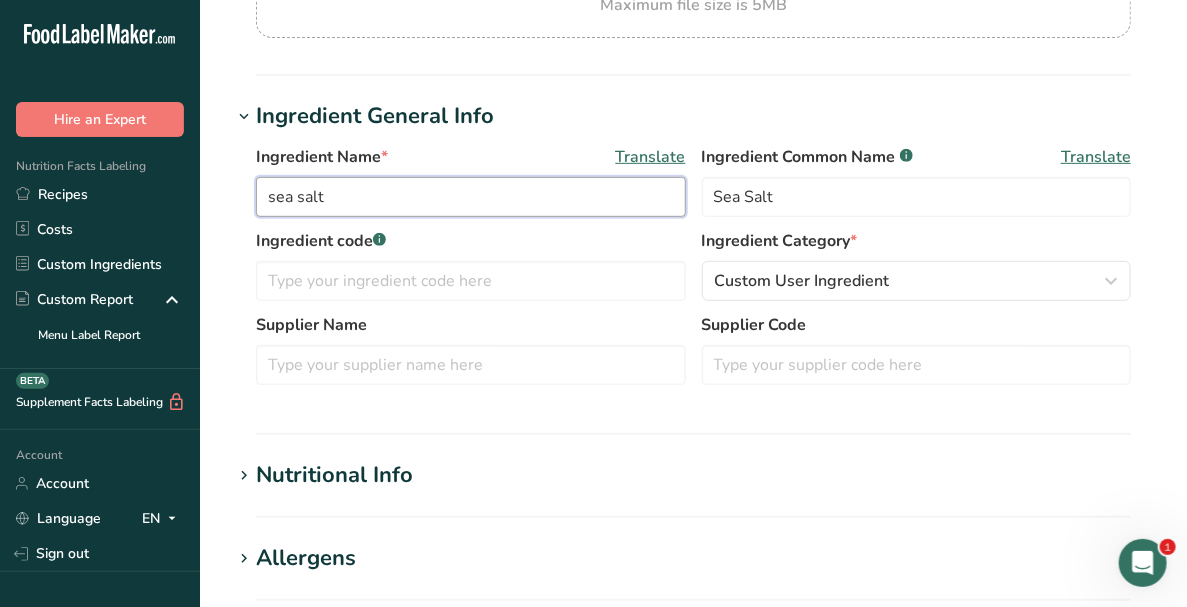 click on "sea salt" at bounding box center (471, 197) 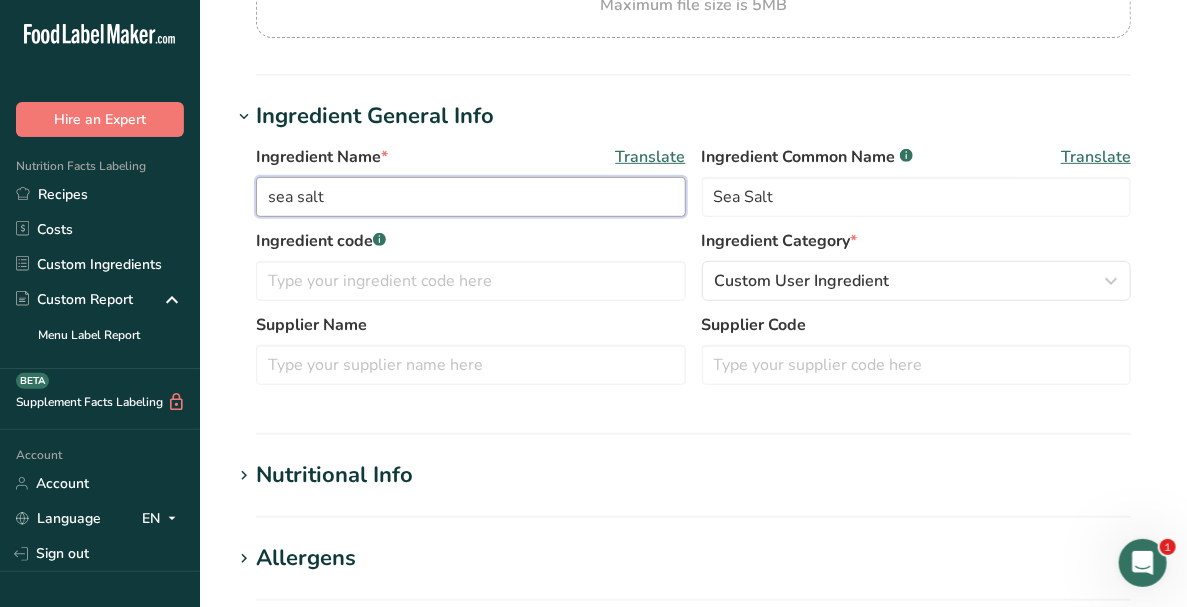 scroll, scrollTop: 0, scrollLeft: 0, axis: both 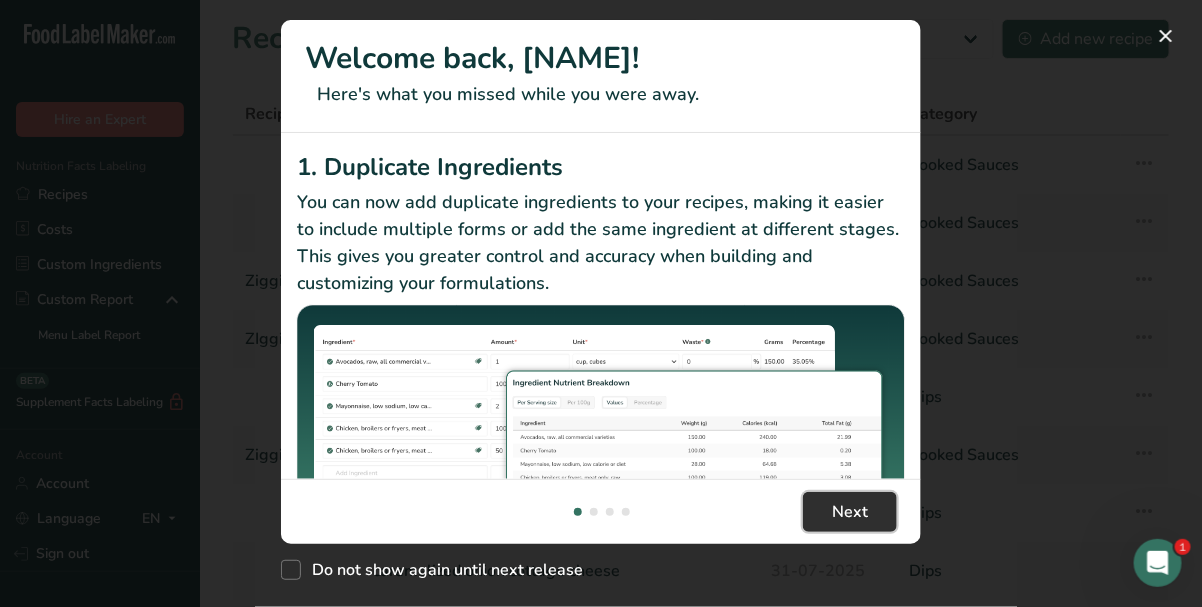 click on "Next" at bounding box center (850, 512) 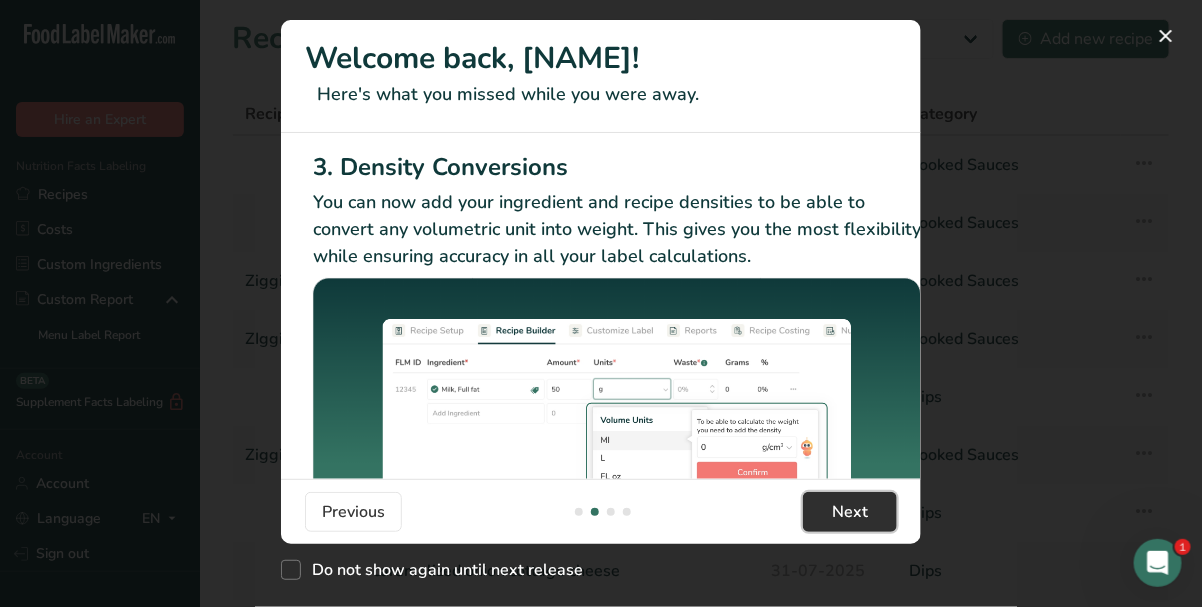 click on "Next" at bounding box center [850, 512] 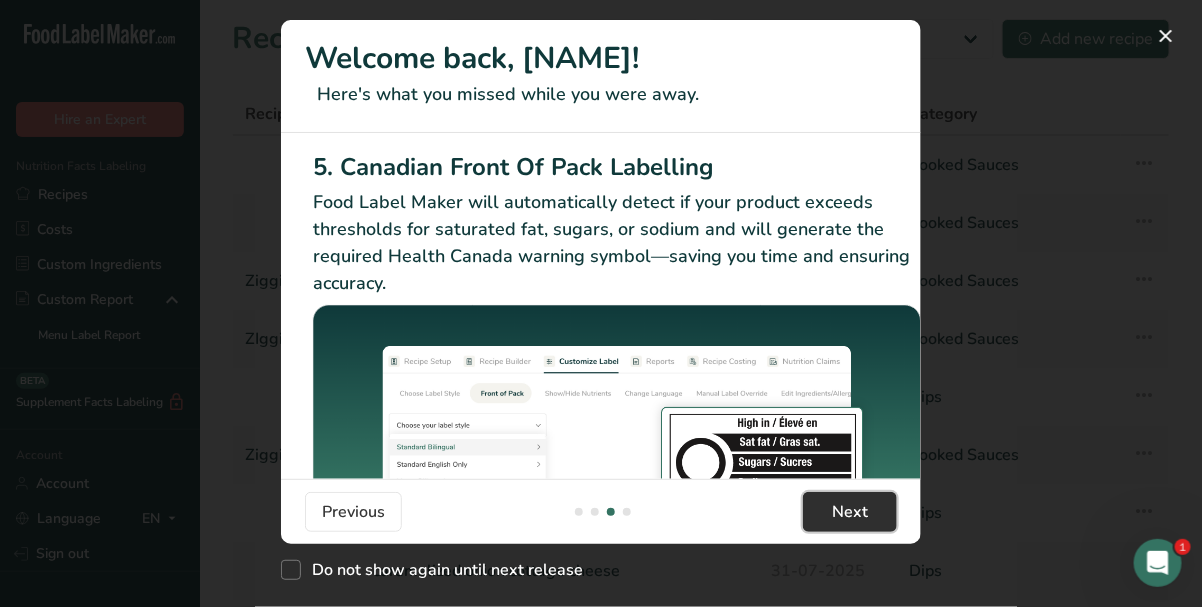 click on "Next" at bounding box center [850, 512] 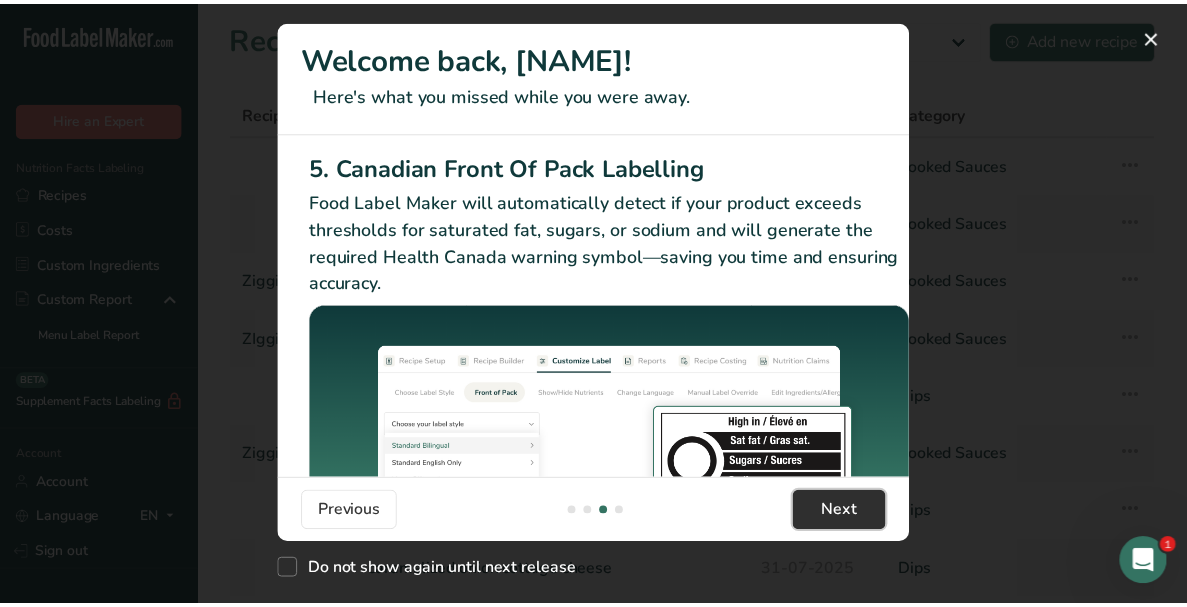 scroll, scrollTop: 0, scrollLeft: 1904, axis: horizontal 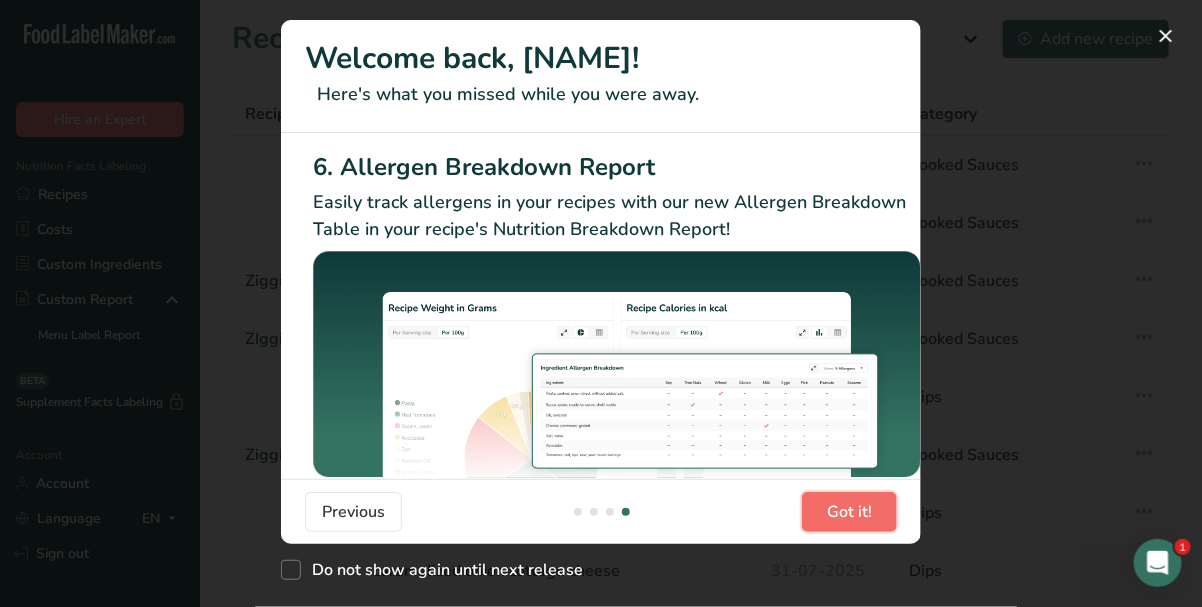 click on "Got it!" at bounding box center [849, 512] 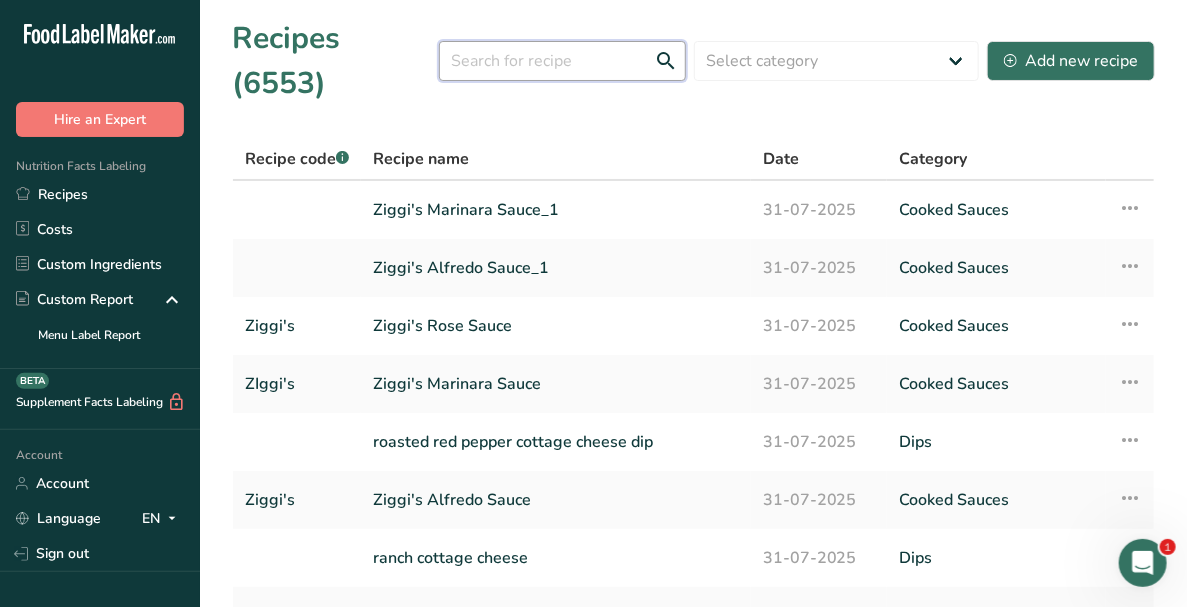 click at bounding box center (562, 61) 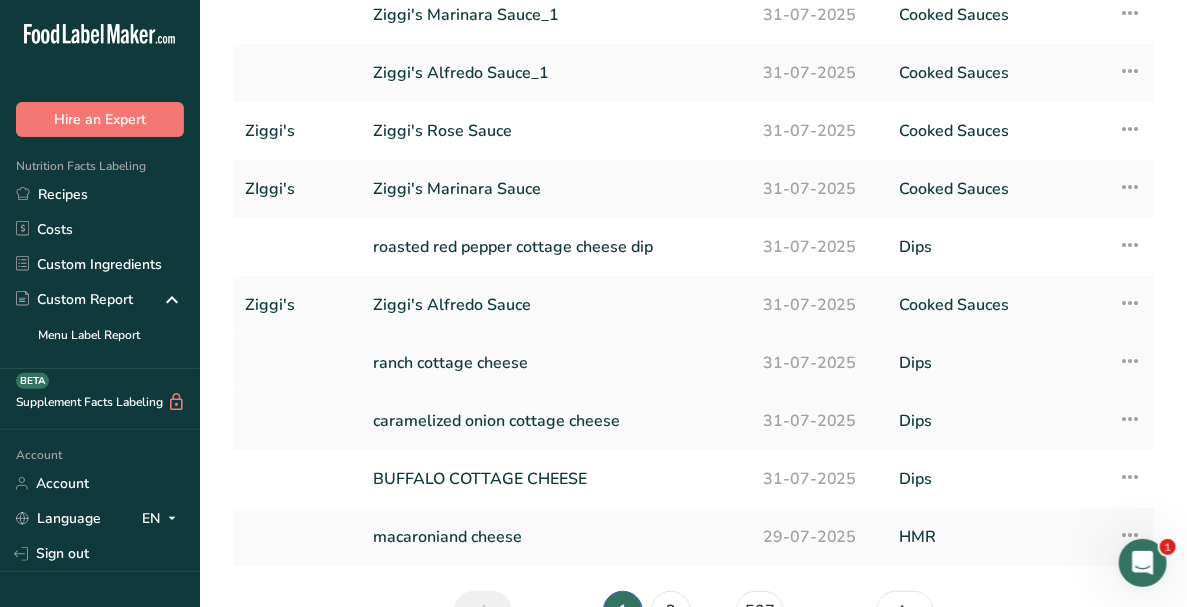 scroll, scrollTop: 268, scrollLeft: 0, axis: vertical 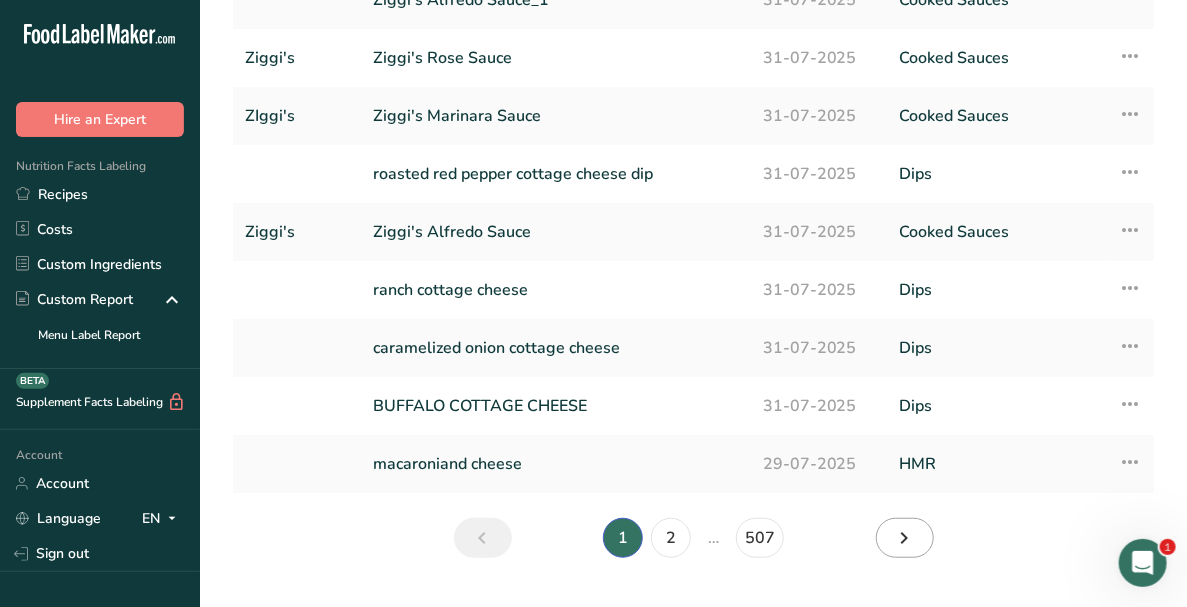 type on "[PRODUCT_CODE]" 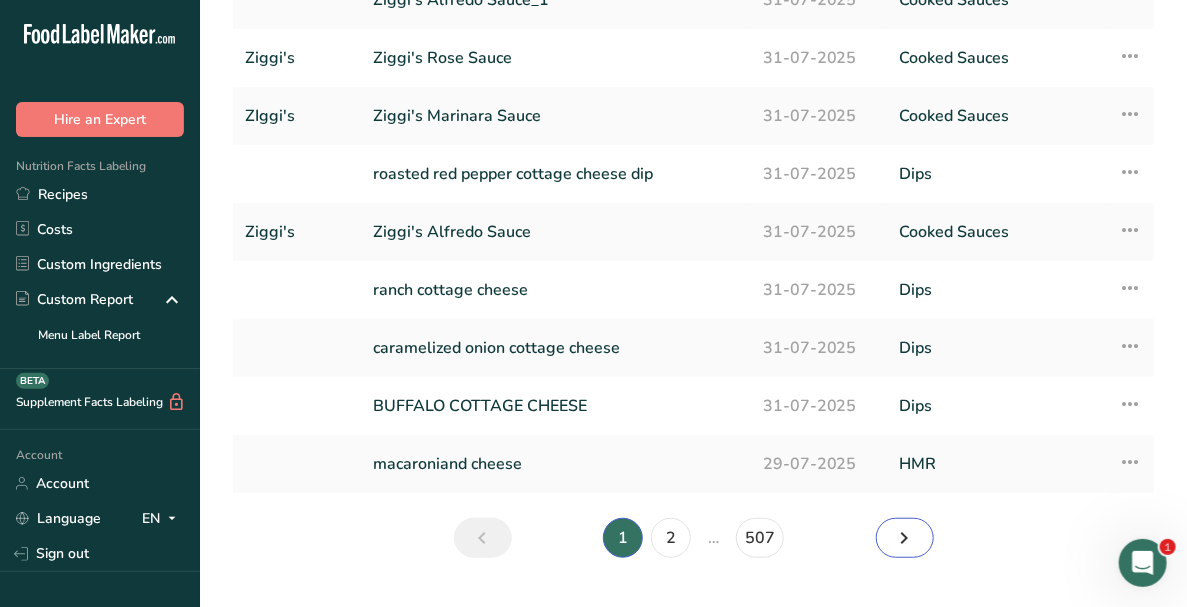 click at bounding box center (905, 538) 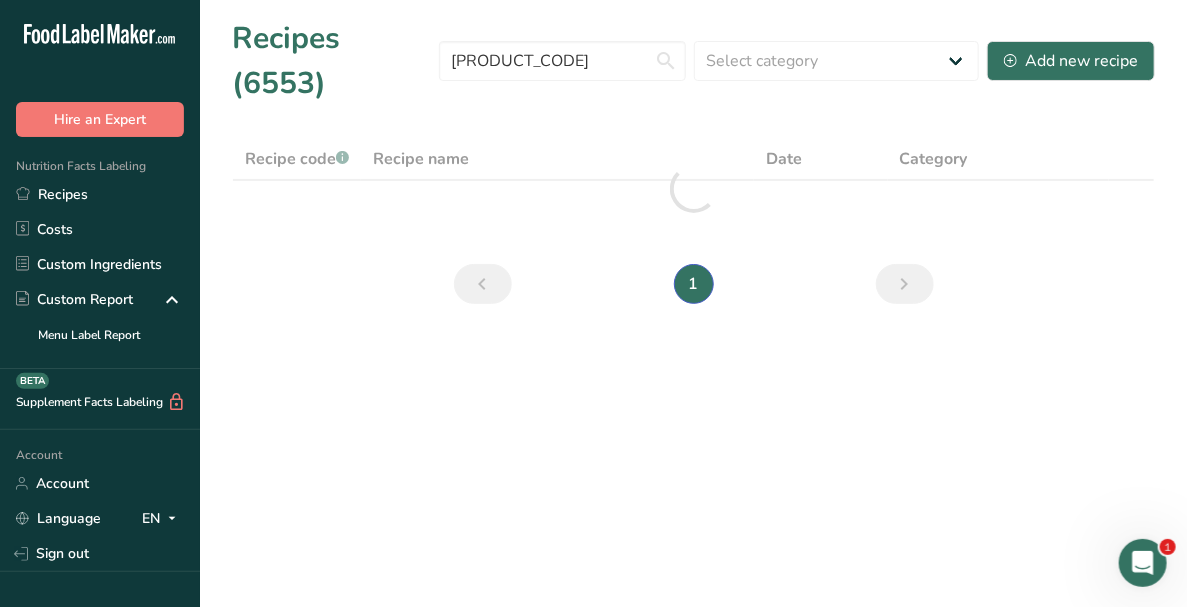 scroll, scrollTop: 0, scrollLeft: 0, axis: both 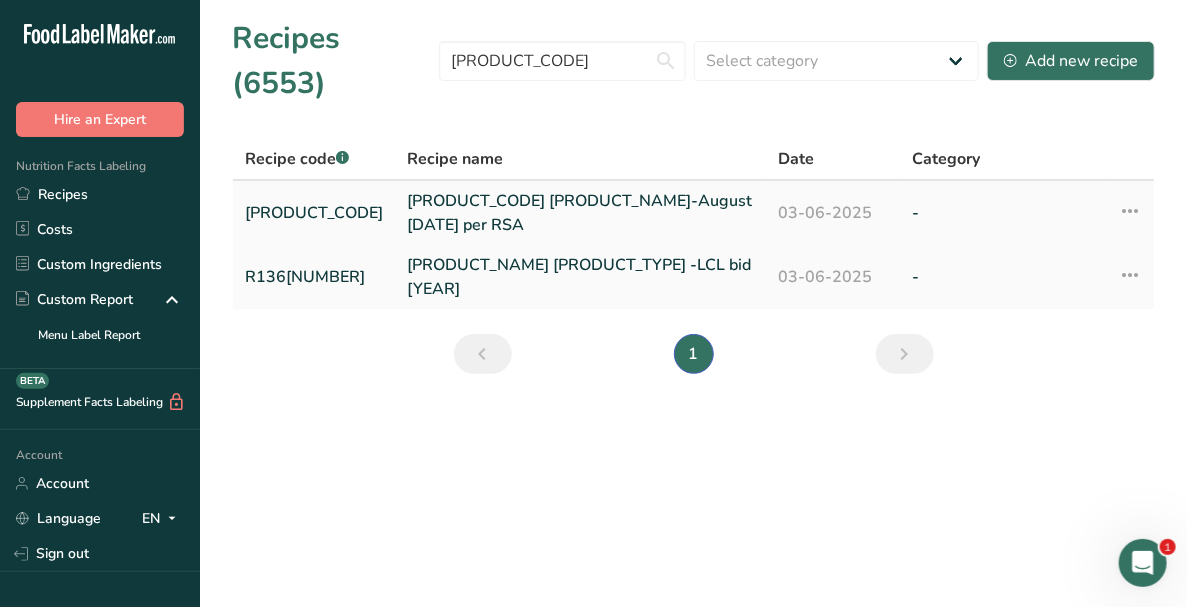 click on "R136  Seven Grain Salad-August 14/19 per RSA" at bounding box center (580, 213) 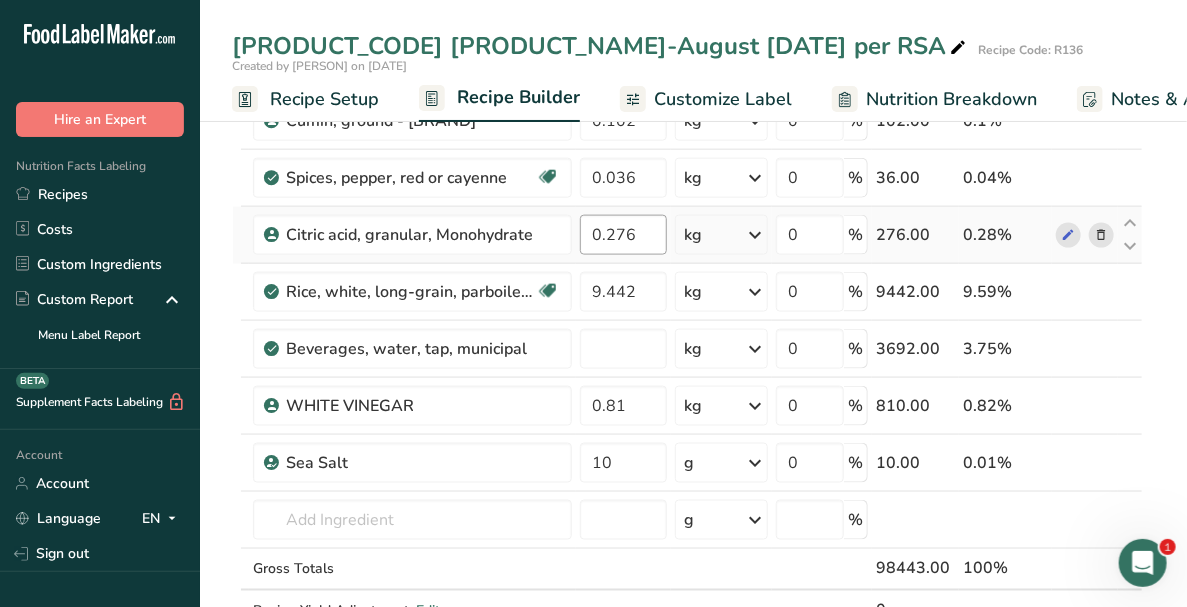 scroll, scrollTop: 1000, scrollLeft: 0, axis: vertical 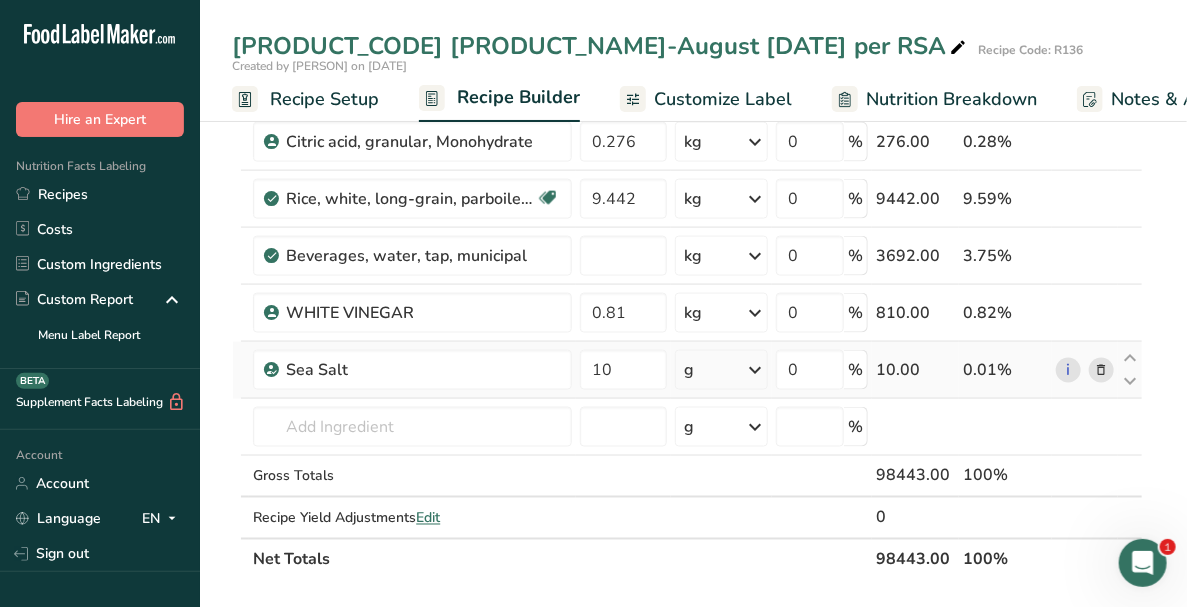 click at bounding box center [755, 370] 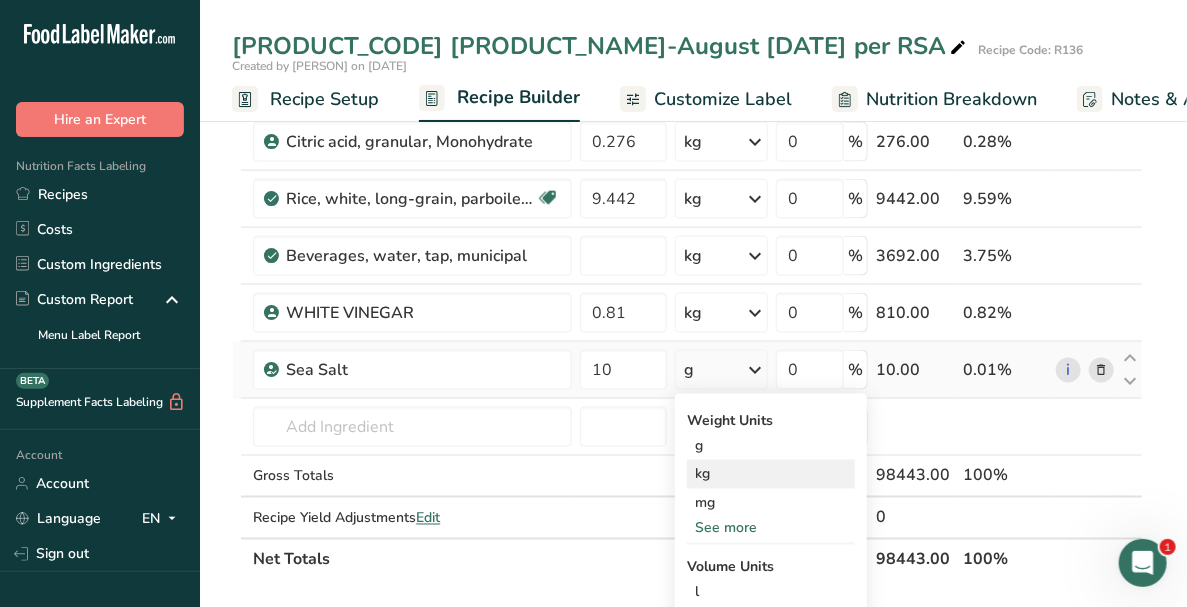 click on "kg" at bounding box center (771, 474) 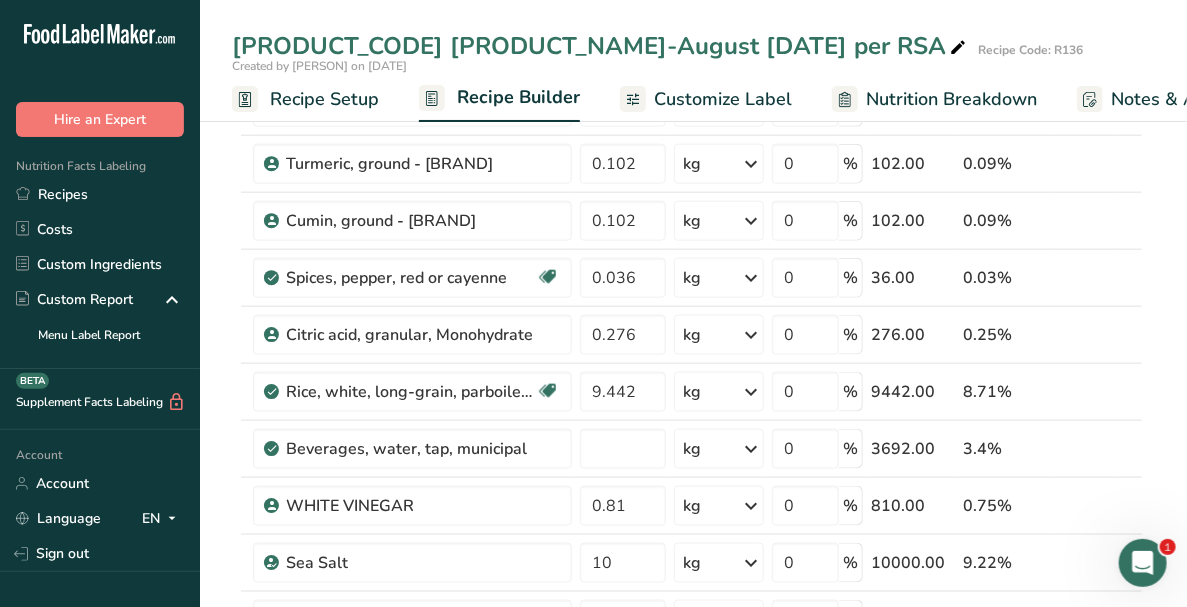 scroll, scrollTop: 1099, scrollLeft: 0, axis: vertical 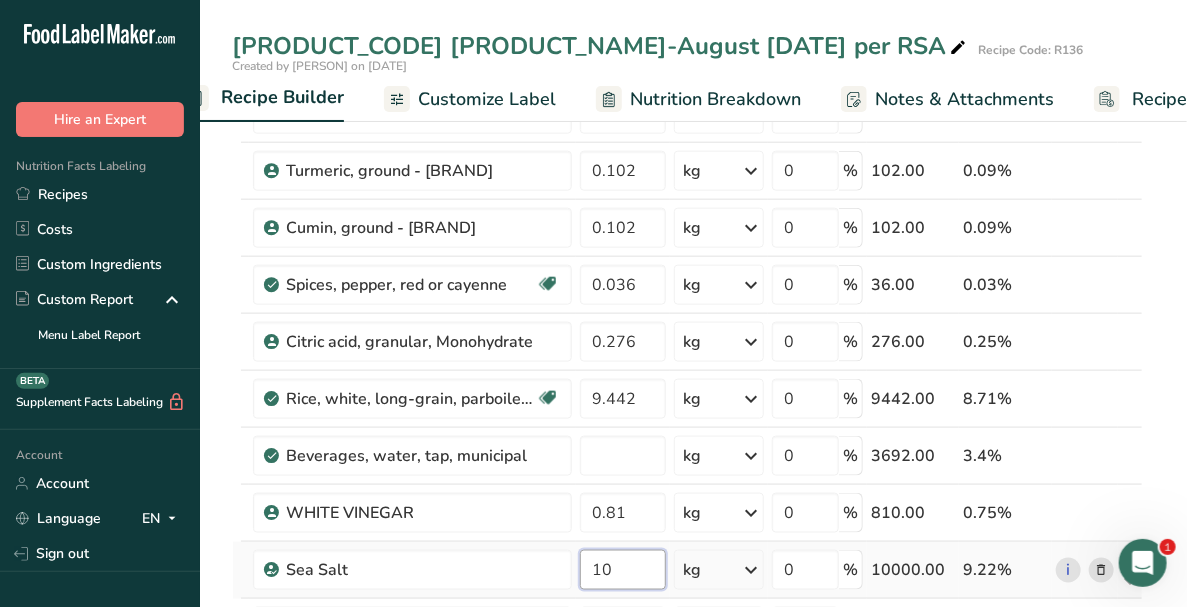click on "10" at bounding box center (623, 570) 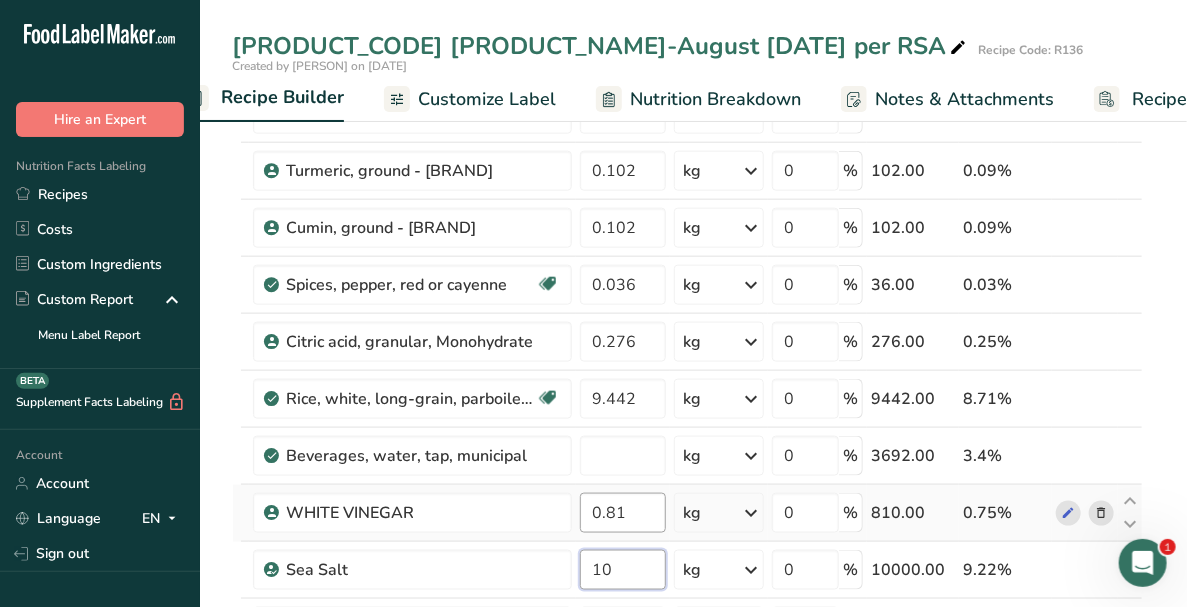 type on "1" 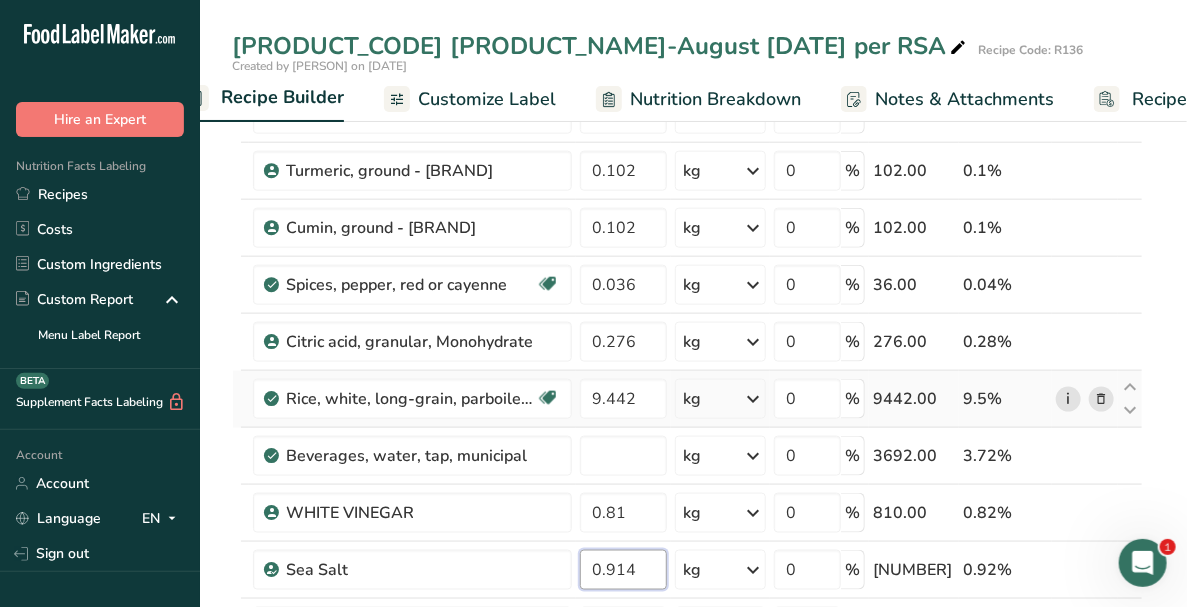 type on "0.914" 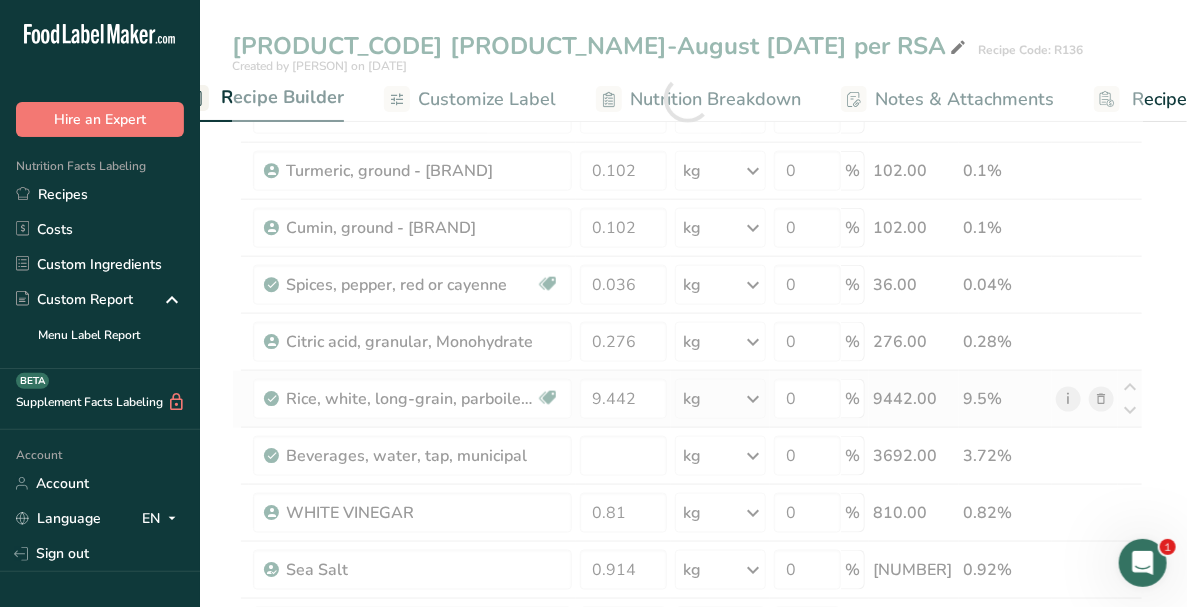 click on "Ingredient *
Amount *
Unit *
Waste *   .a-a{fill:#347362;}.b-a{fill:#fff;}          Grams
Percentage
IQF green /spring onion, diced
6.7
kg
Weight Units
g
kg
mg
See more
Volume Units
l
mL
fl oz
See more
0
%
6700.00
6.74%
Onion, spanish, fresh, chopped
5.584
kg
Weight Units
g
kg
mg
See more
Volume Units
l
mL
fl oz
See more
0
%
5584.00
5.62%
3.857
kg" at bounding box center (687, 98) 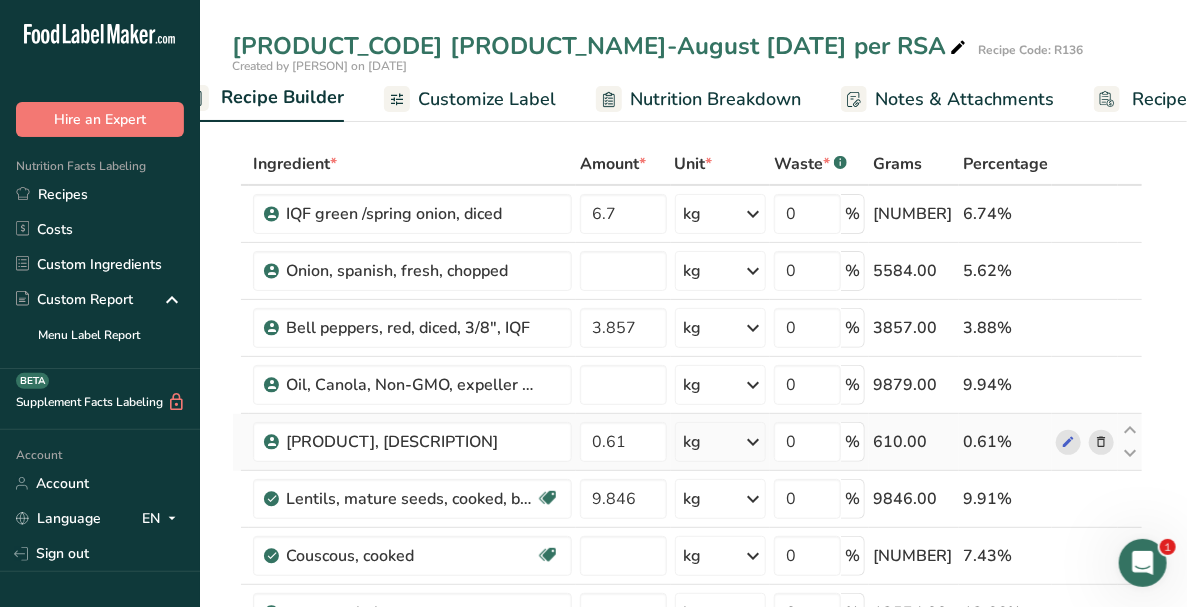 scroll, scrollTop: 0, scrollLeft: 0, axis: both 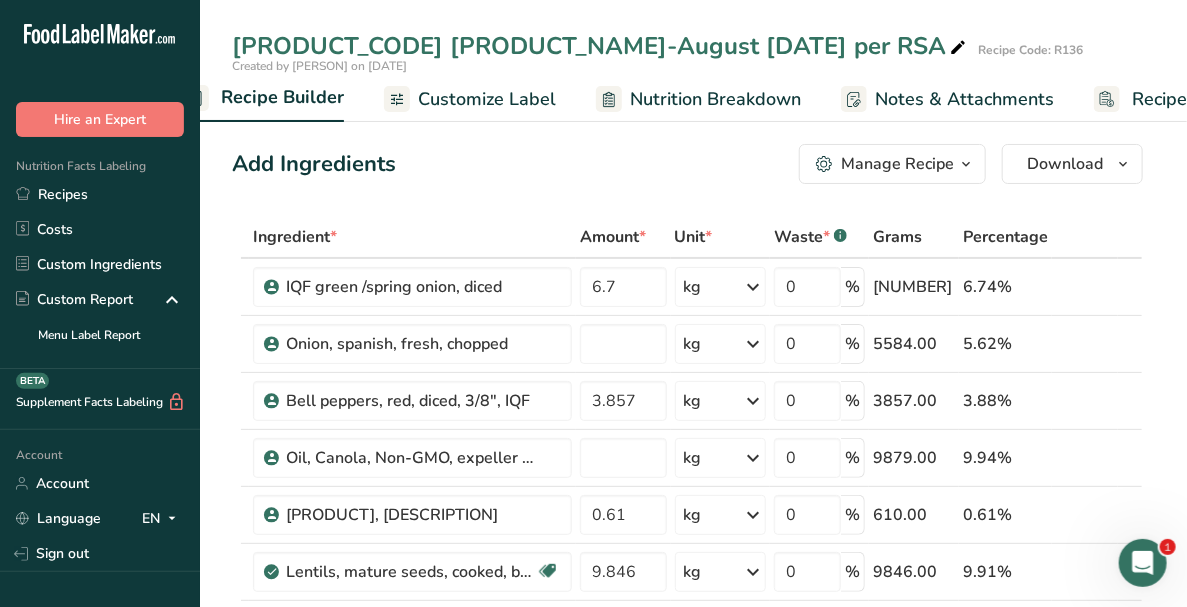 click at bounding box center [966, 164] 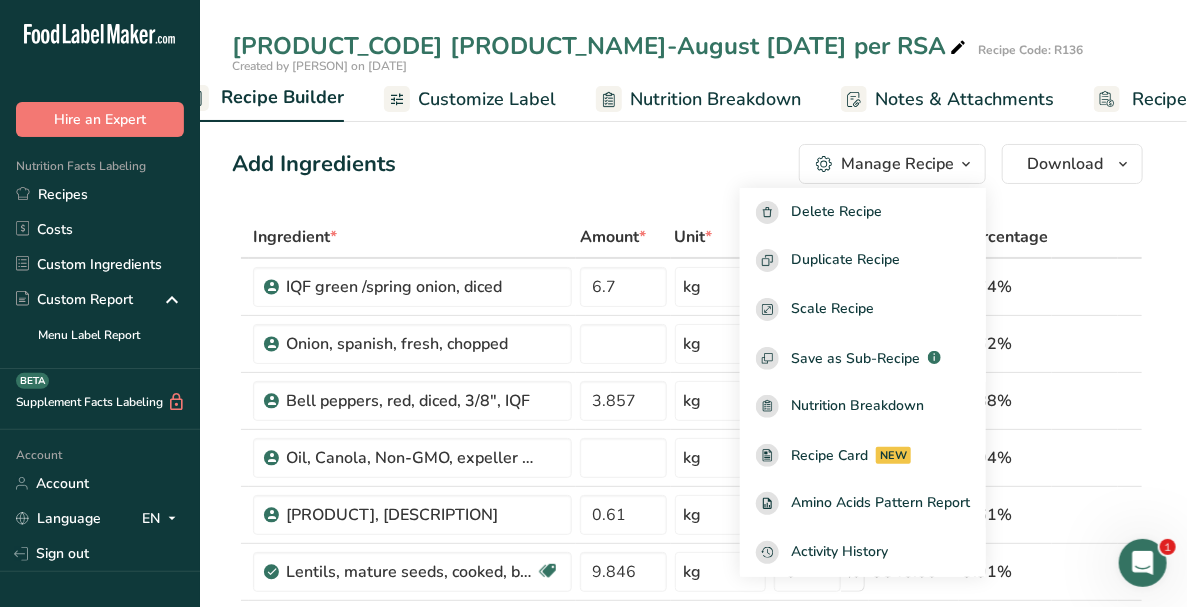 click on "Add Ingredients
Manage Recipe         Delete Recipe           Duplicate Recipe             Scale Recipe             Save as Sub-Recipe   .a-a{fill:#347362;}.b-a{fill:#fff;}                               Nutrition Breakdown                 Recipe Card
NEW
Amino Acids Pattern Report           Activity History
Download
Choose your preferred label style
Standard FDA label
Standard FDA label
The most common format for nutrition facts labels in compliance with the FDA's typeface, style and requirements
Tabular FDA label
A label format compliant with the FDA regulations presented in a tabular (horizontal) display.
Linear FDA label
A simple linear display for small sized packages.
Simplified FDA label" at bounding box center (693, 1918) 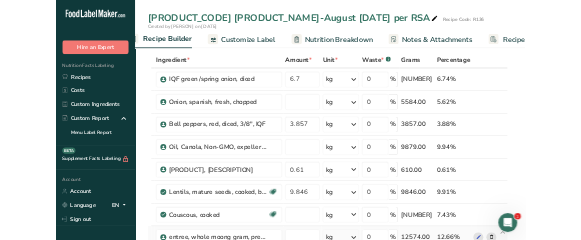 scroll, scrollTop: 0, scrollLeft: 0, axis: both 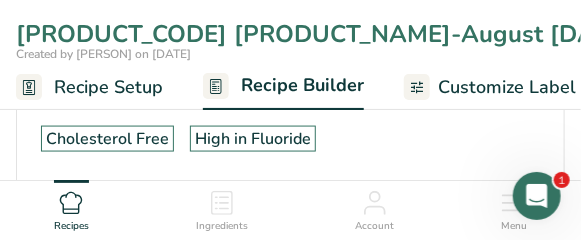 drag, startPoint x: 264, startPoint y: 239, endPoint x: 258, endPoint y: 297, distance: 58.30952 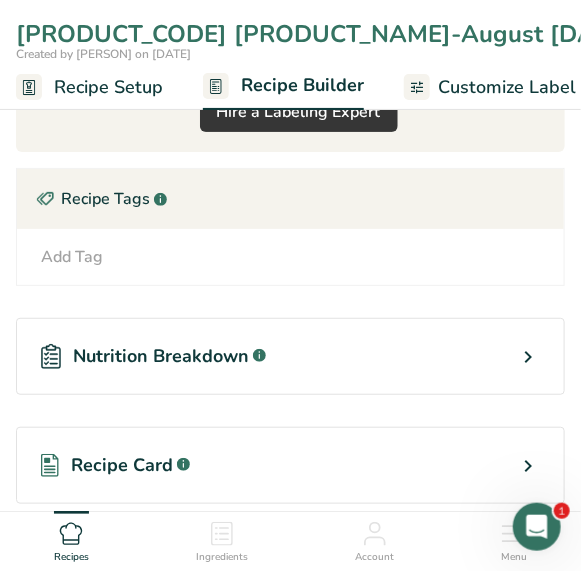 scroll, scrollTop: 4322, scrollLeft: 0, axis: vertical 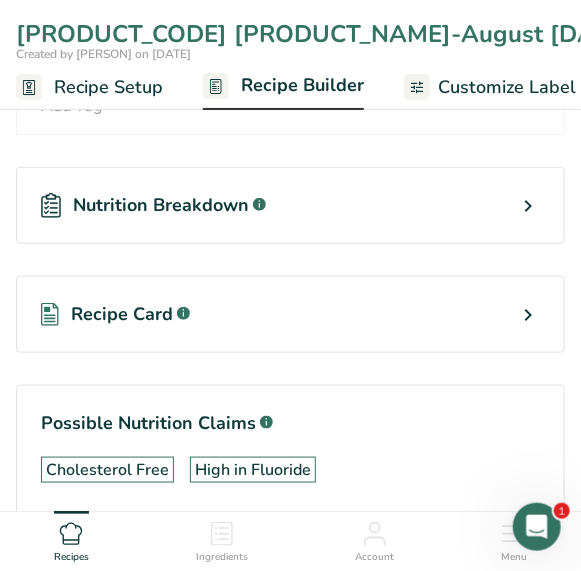 click on "Recipe Builder" at bounding box center (302, 85) 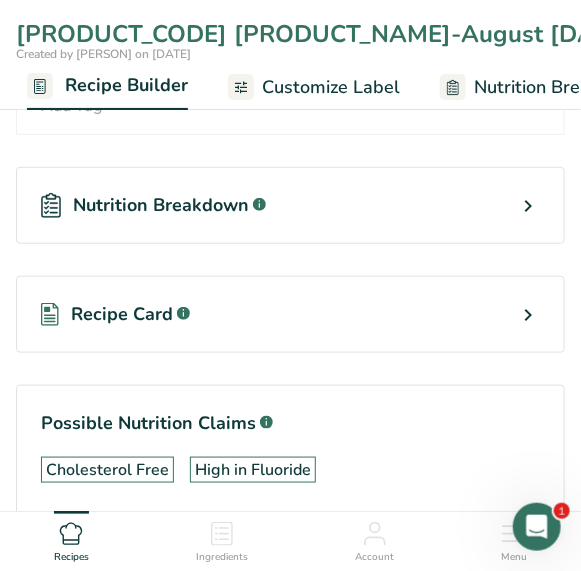 scroll, scrollTop: 0, scrollLeft: 177, axis: horizontal 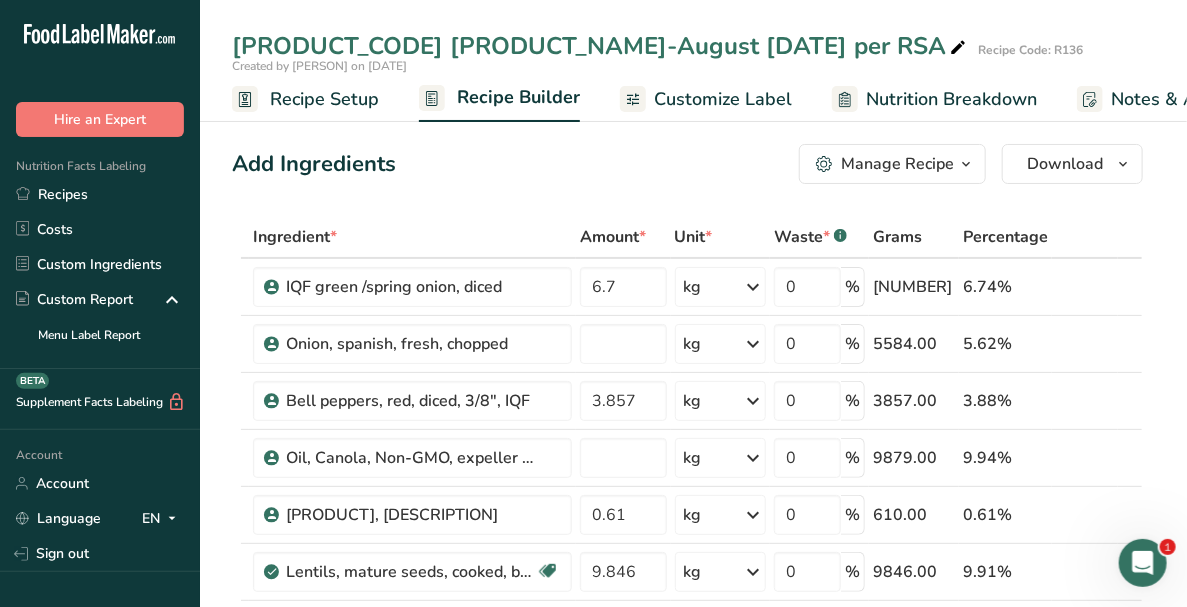 click on "Hire an Expert" at bounding box center (100, 99) 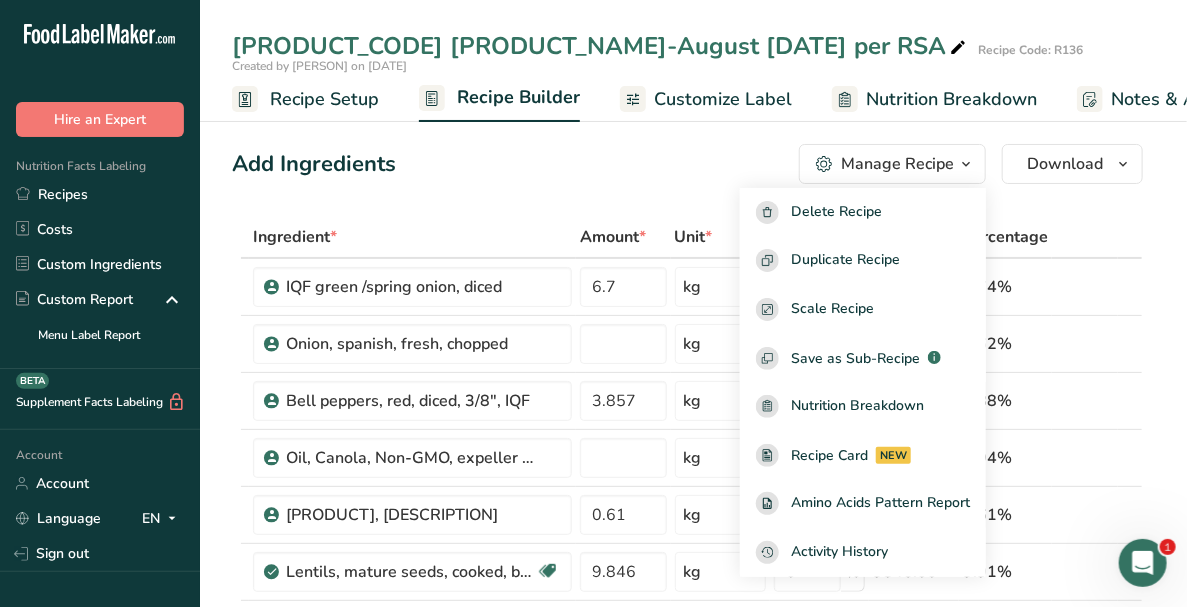 click on "Add Ingredients
Manage Recipe         Delete Recipe           Duplicate Recipe             Scale Recipe             Save as Sub-Recipe   .a-a{fill:#347362;}.b-a{fill:#fff;}                               Nutrition Breakdown                 Recipe Card
NEW
Amino Acids Pattern Report           Activity History
Download
Choose your preferred label style
Standard FDA label
Standard FDA label
The most common format for nutrition facts labels in compliance with the FDA's typeface, style and requirements
Tabular FDA label
A label format compliant with the FDA regulations presented in a tabular (horizontal) display.
Linear FDA label
A simple linear display for small sized packages.
Simplified FDA label" at bounding box center [687, 164] 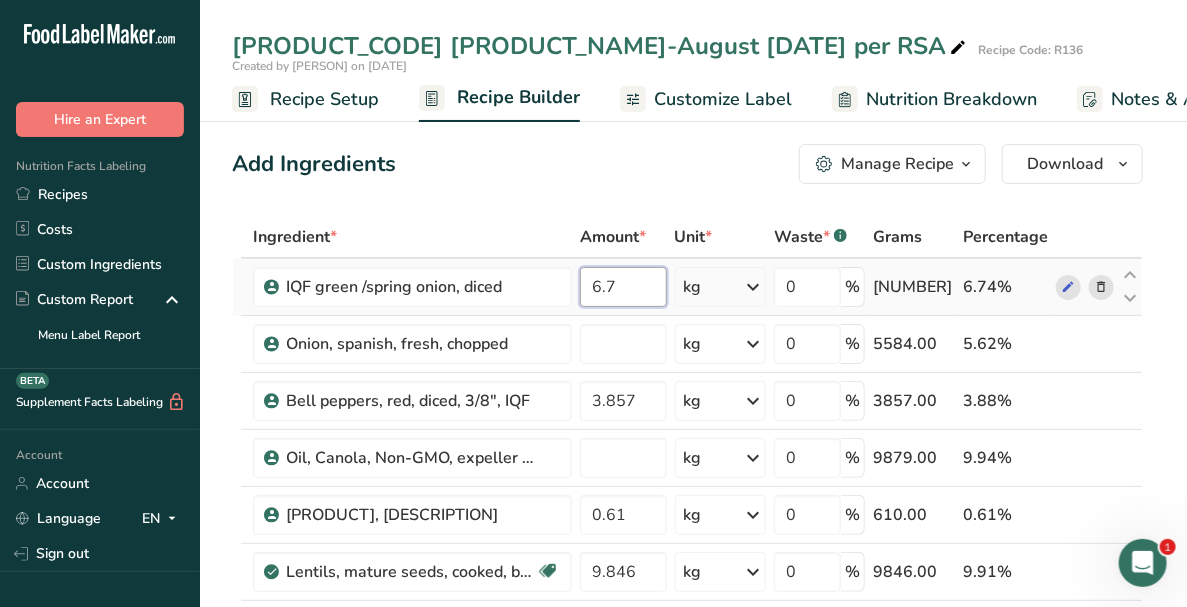click on "6.7" at bounding box center (623, 287) 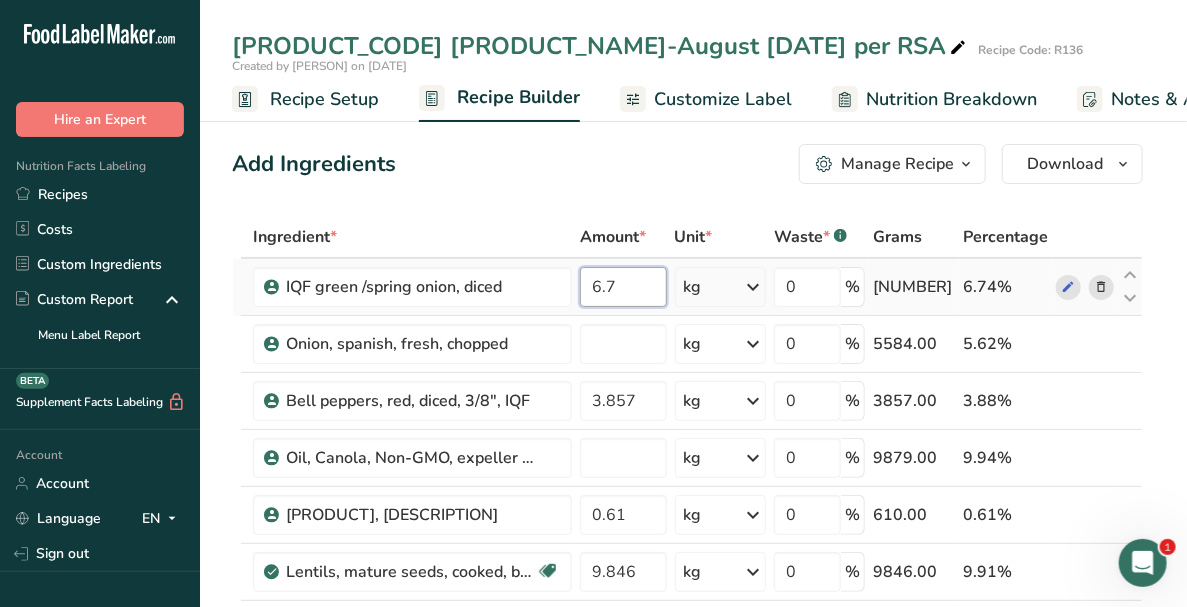 type on "6" 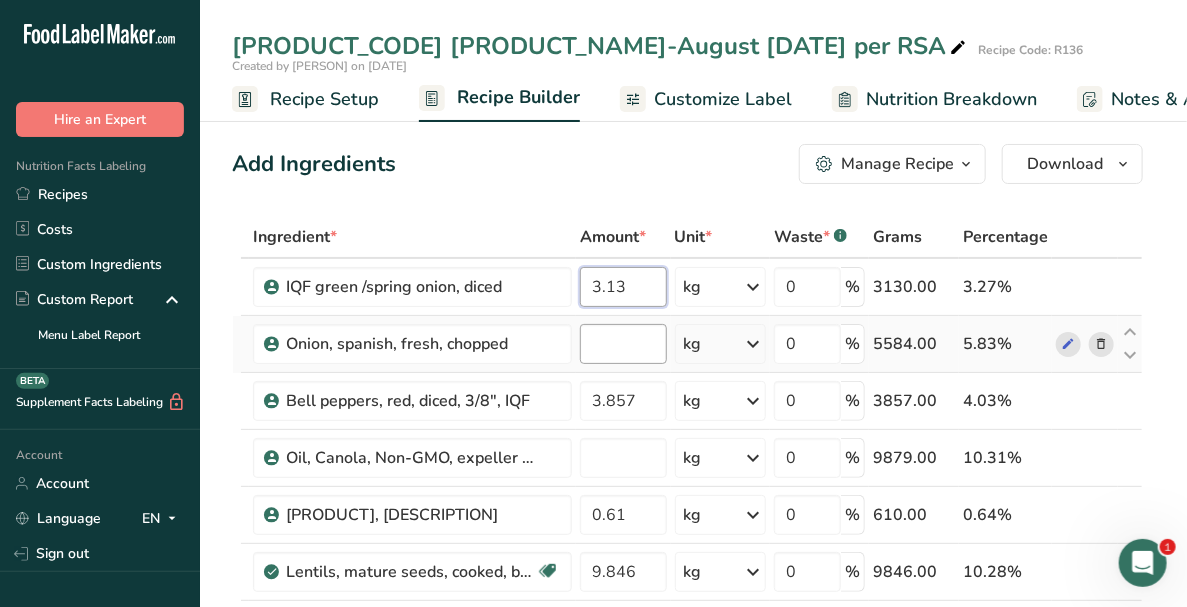 type on "3.13" 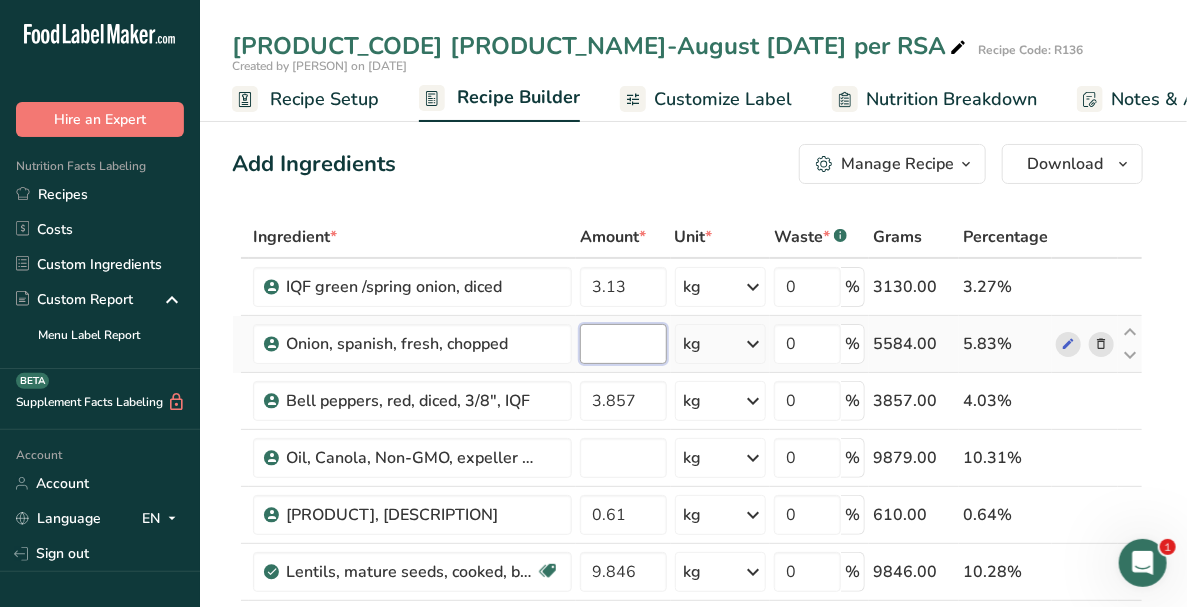 click on "Ingredient *
Amount *
Unit *
Waste *   .a-a{fill:#347362;}.b-a{fill:#fff;}          Grams
Percentage
IQF green /spring onion, diced
3.13
kg
Weight Units
g
kg
mg
See more
Volume Units
l
mL
fl oz
See more
0
%
3130.00
3.27%
Onion, spanish, fresh, chopped
5.584
kg
Weight Units
g
kg
mg
See more
Volume Units
l
mL
fl oz
See more
0
%
5584.00
5.83%
3.857
kg" at bounding box center (687, 898) 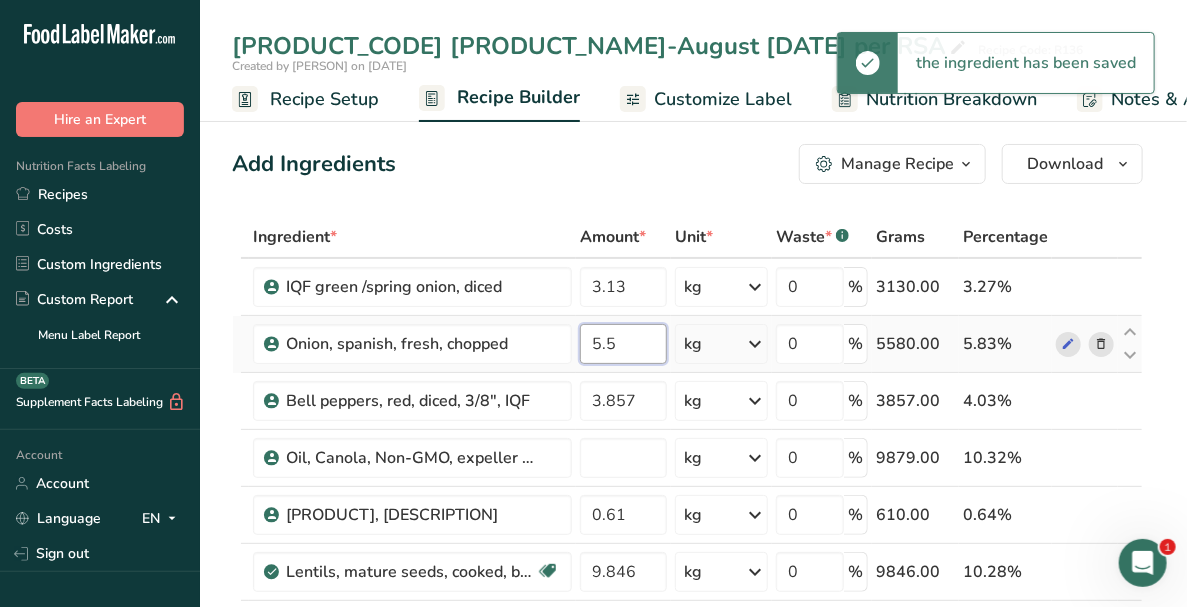 type on "5" 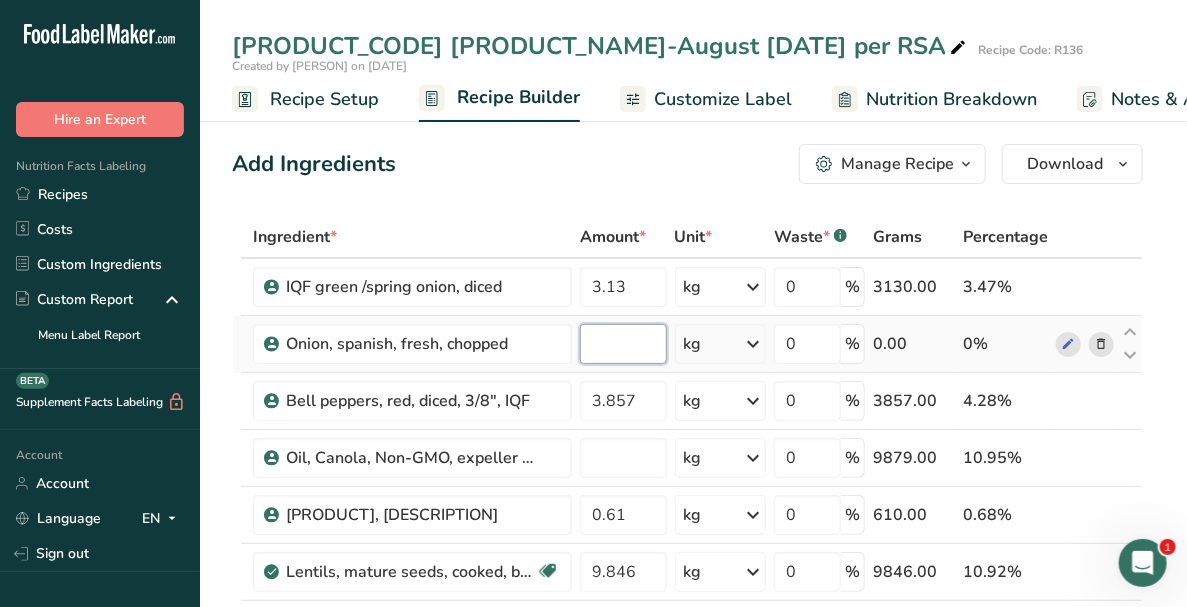type on "8" 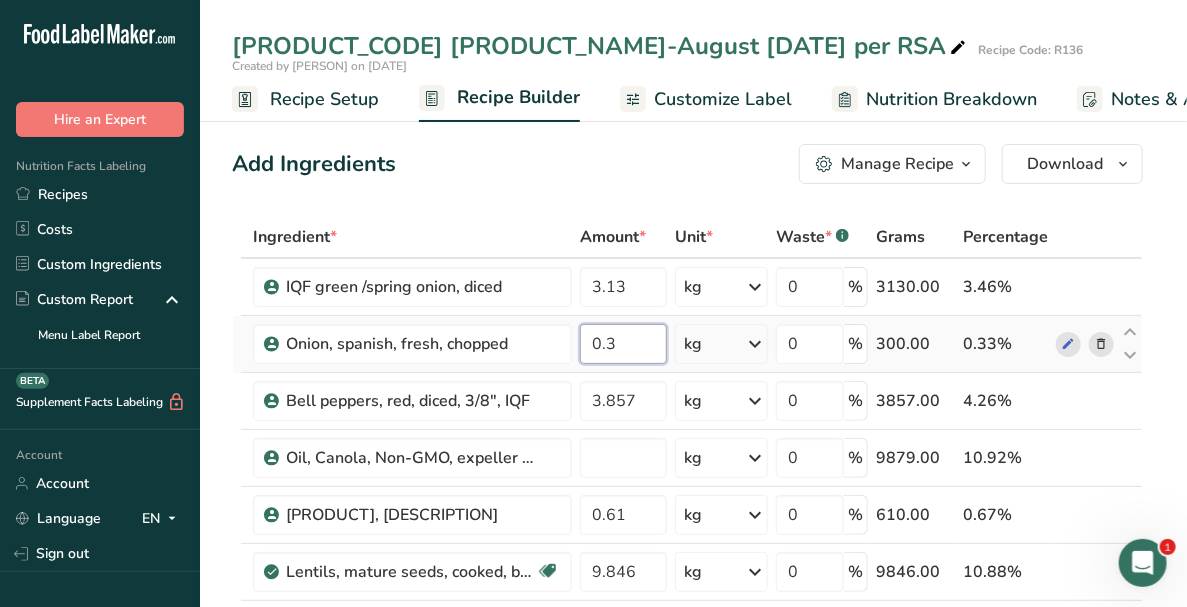 type on "0" 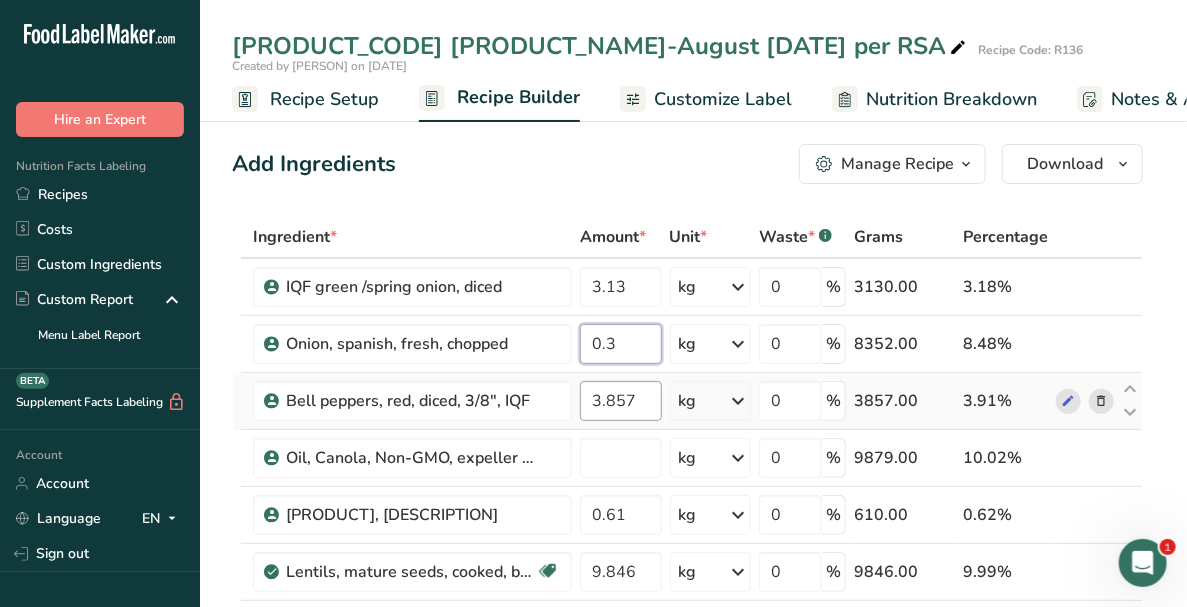 type on "8.352" 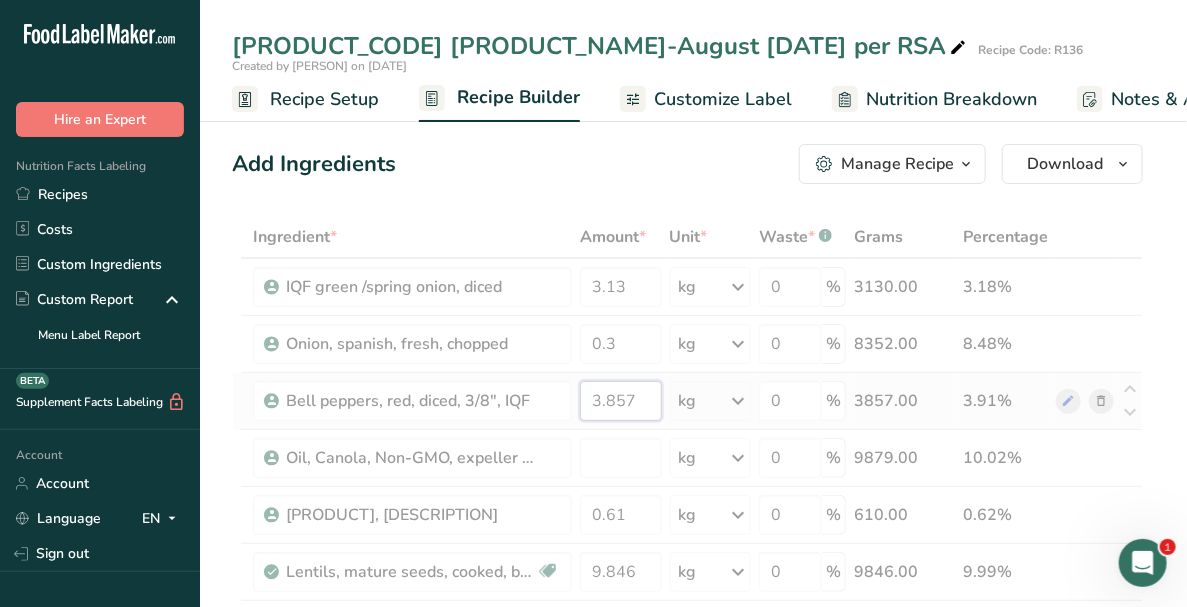 click on "Ingredient *
Amount *
Unit *
Waste *   .a-a{fill:#347362;}.b-a{fill:#fff;}          Grams
Percentage
IQF green /spring onion, diced
3.13
kg
Weight Units
g
kg
mg
See more
Volume Units
l
mL
fl oz
See more
0
%
3130.00
3.18%
Onion, spanish, fresh, chopped
8.352
kg
Weight Units
g
kg
mg
See more
Volume Units
l
mL
fl oz
See more
0
%
8352.00
8.48%
3.857
kg" at bounding box center [687, 970] 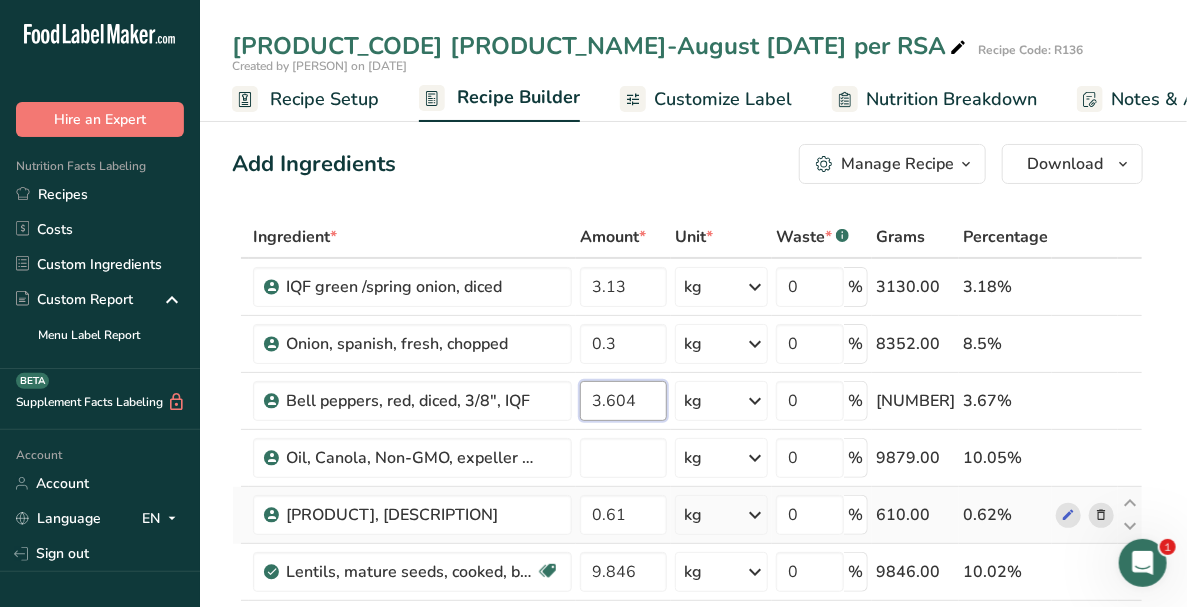 type on "3.604" 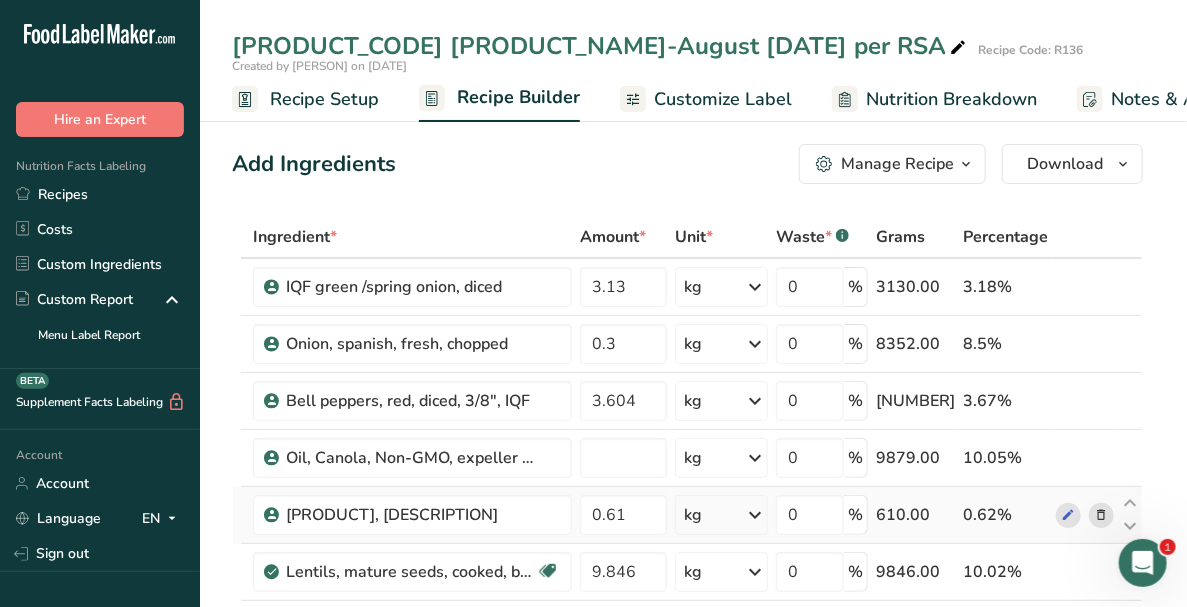 click on "Ingredient *
Amount *
Unit *
Waste *   .a-a{fill:#347362;}.b-a{fill:#fff;}          Grams
Percentage
IQF green /spring onion, diced
3.13
kg
Weight Units
g
kg
mg
See more
Volume Units
l
mL
fl oz
See more
0
%
3130.00
3.18%
Onion, spanish, fresh, chopped
8.352
kg
Weight Units
g
kg
mg
See more
Volume Units
l
mL
fl oz
See more
0
%
8352.00
8.5%
3.604
kg" at bounding box center [687, 898] 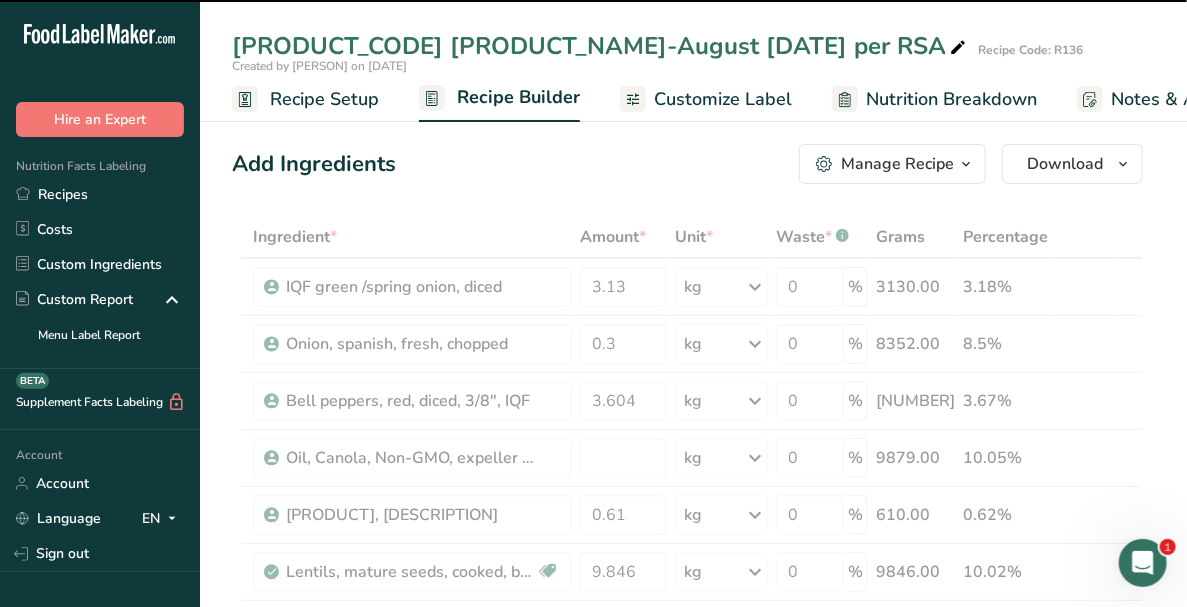 click at bounding box center (687, 898) 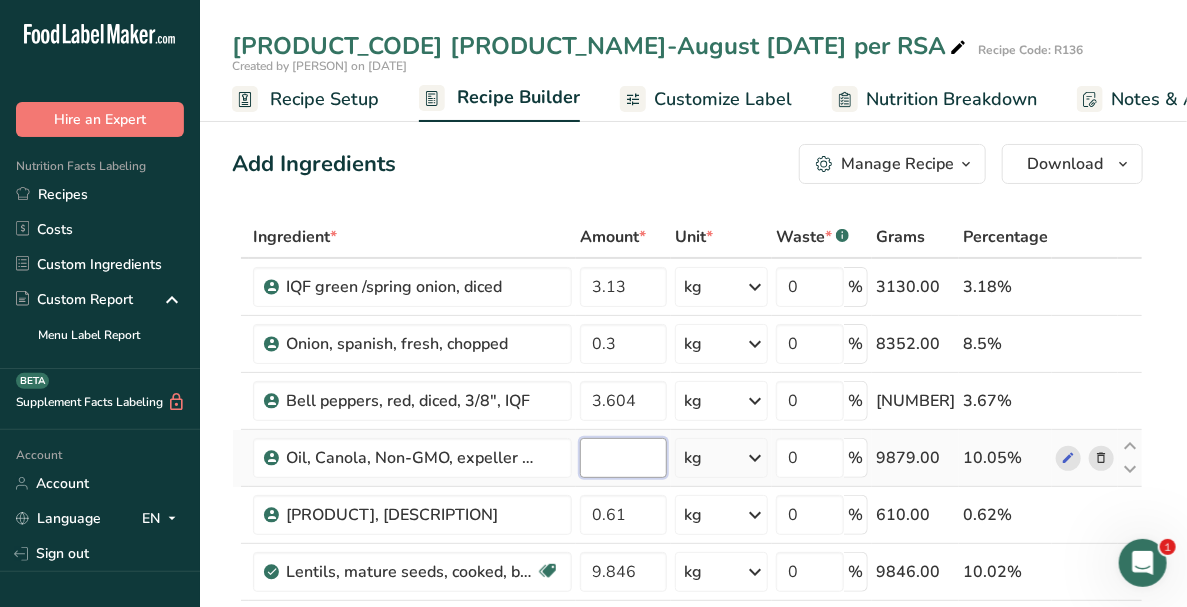 click on "9.879" at bounding box center (623, 458) 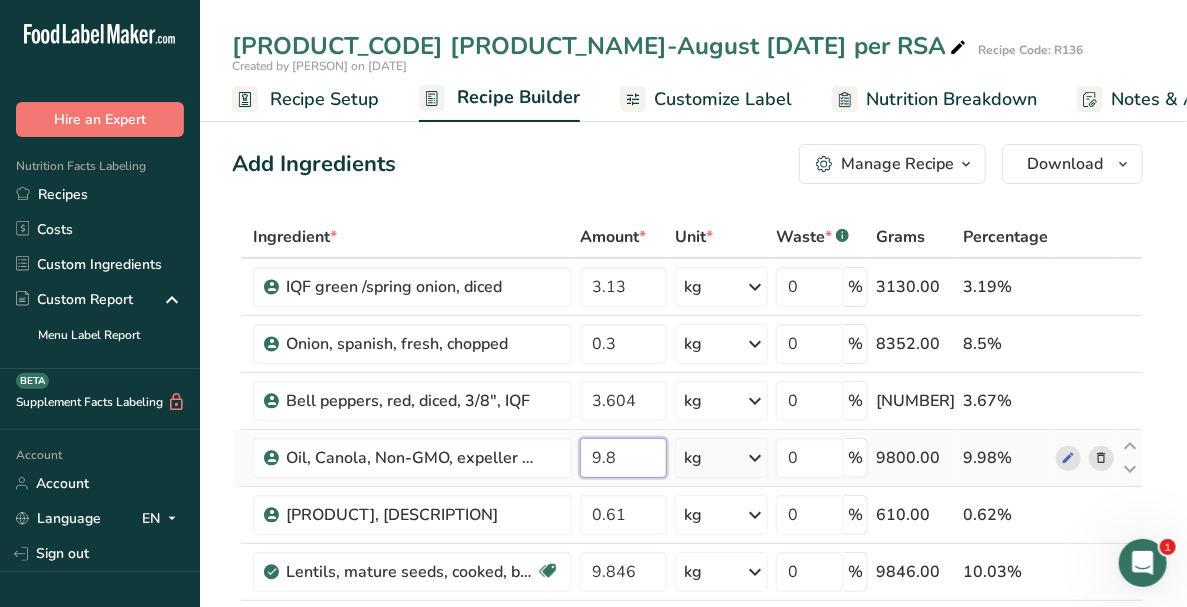 type on "9" 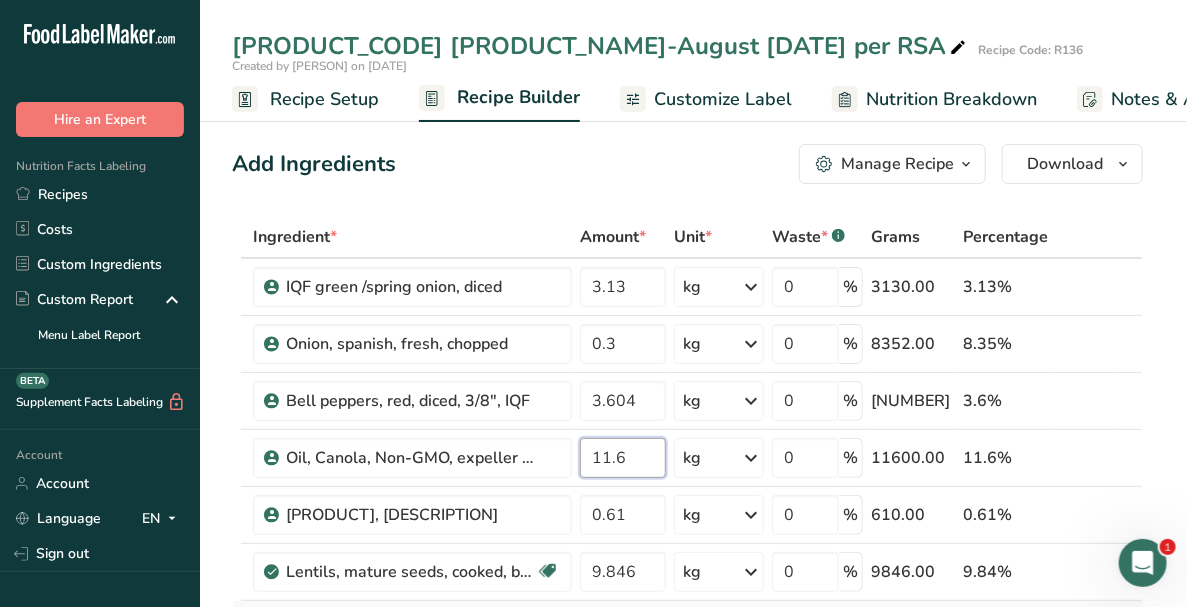 type on "11.6" 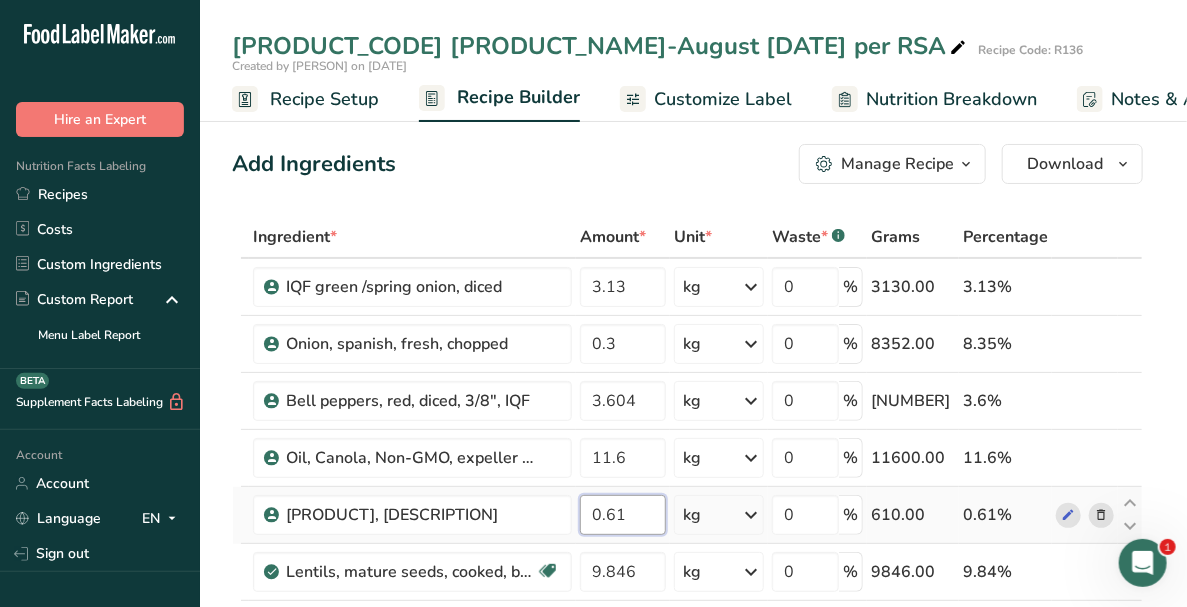 click on "Ingredient *
Amount *
Unit *
Waste *   .a-a{fill:#347362;}.b-a{fill:#fff;}          Grams
Percentage
IQF green /spring onion, diced
3.13
kg
Weight Units
g
kg
mg
See more
Volume Units
l
mL
fl oz
See more
0
%
3130.00
3.13%
Onion, spanish, fresh, chopped
8.352
kg
Weight Units
g
kg
mg
See more
Volume Units
l
mL
fl oz
See more
0
%
8352.00
8.35%
3.604
kg" at bounding box center [687, 898] 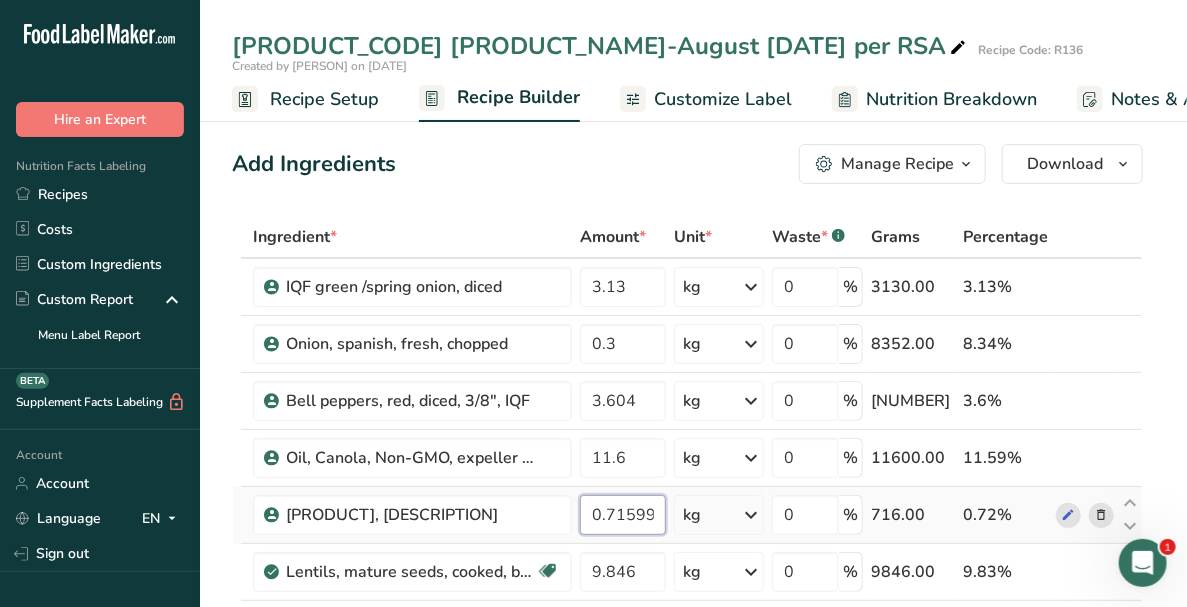 scroll, scrollTop: 100, scrollLeft: 0, axis: vertical 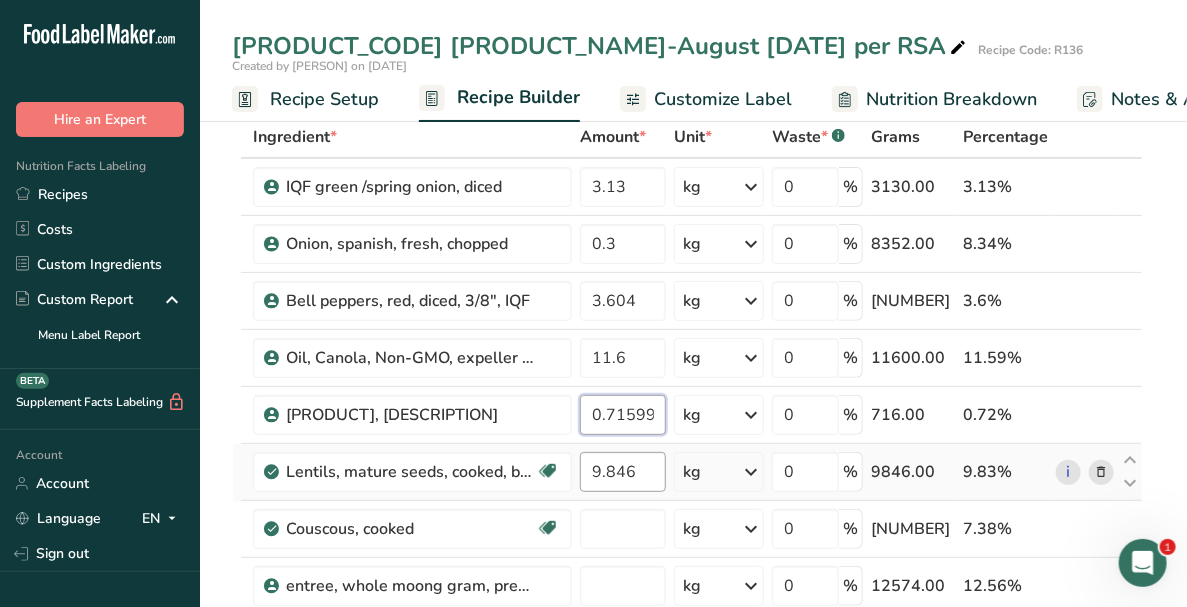 type on "0.715999" 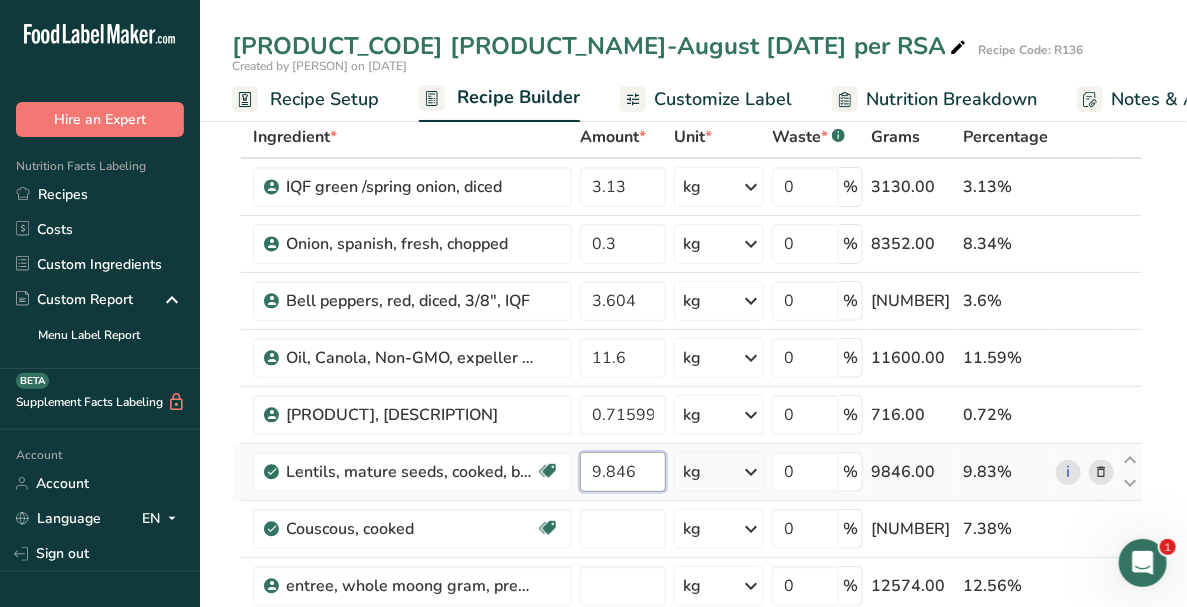 click on "Ingredient *
Amount *
Unit *
Waste *   .a-a{fill:#347362;}.b-a{fill:#fff;}          Grams
Percentage
IQF green /spring onion, diced
3.13
kg
Weight Units
g
kg
mg
See more
Volume Units
l
mL
fl oz
See more
0
%
3130.00
3.13%
Onion, spanish, fresh, chopped
8.352
kg
Weight Units
g
kg
mg
See more
Volume Units
l
mL
fl oz
See more
0
%
8352.00
8.34%
3.604
kg" at bounding box center [687, 798] 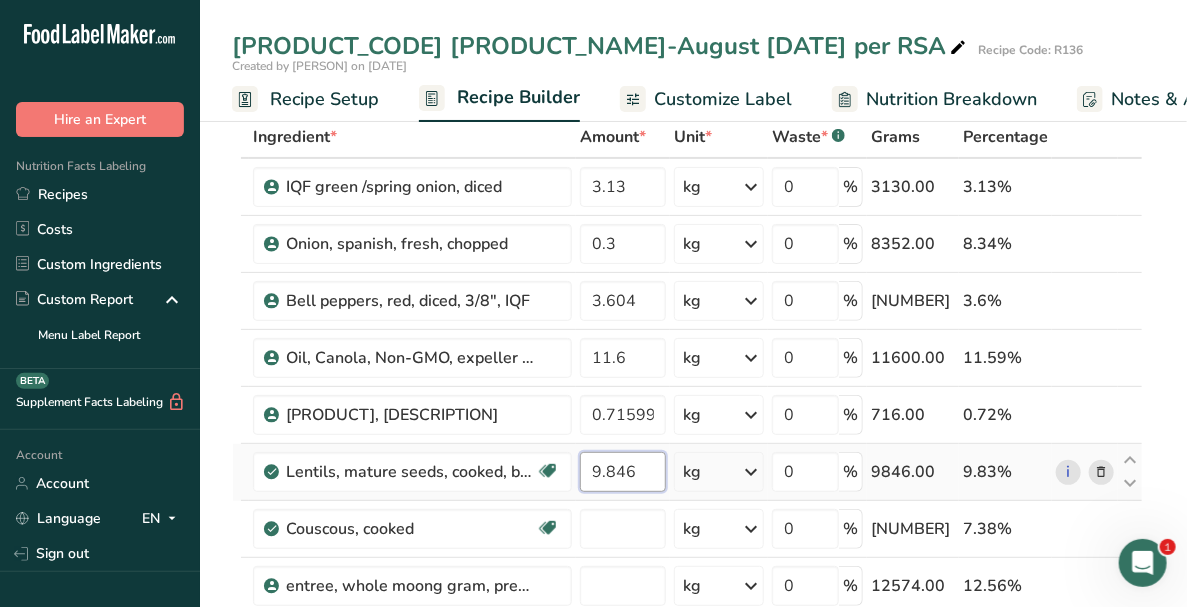 click on "9.846" at bounding box center [623, 472] 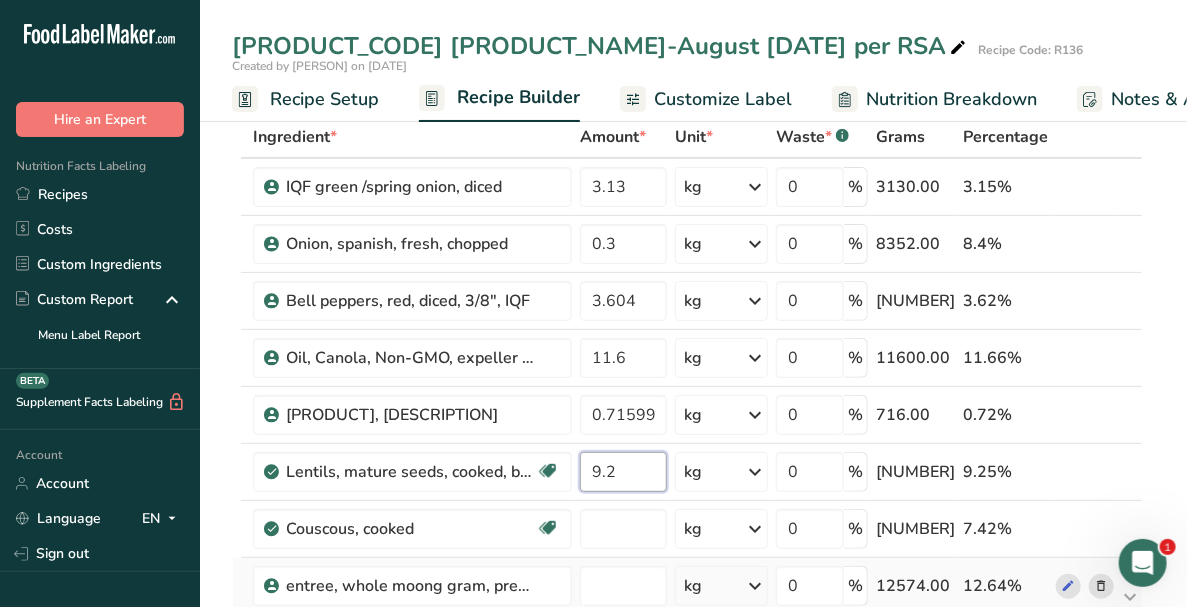 type on "9.2" 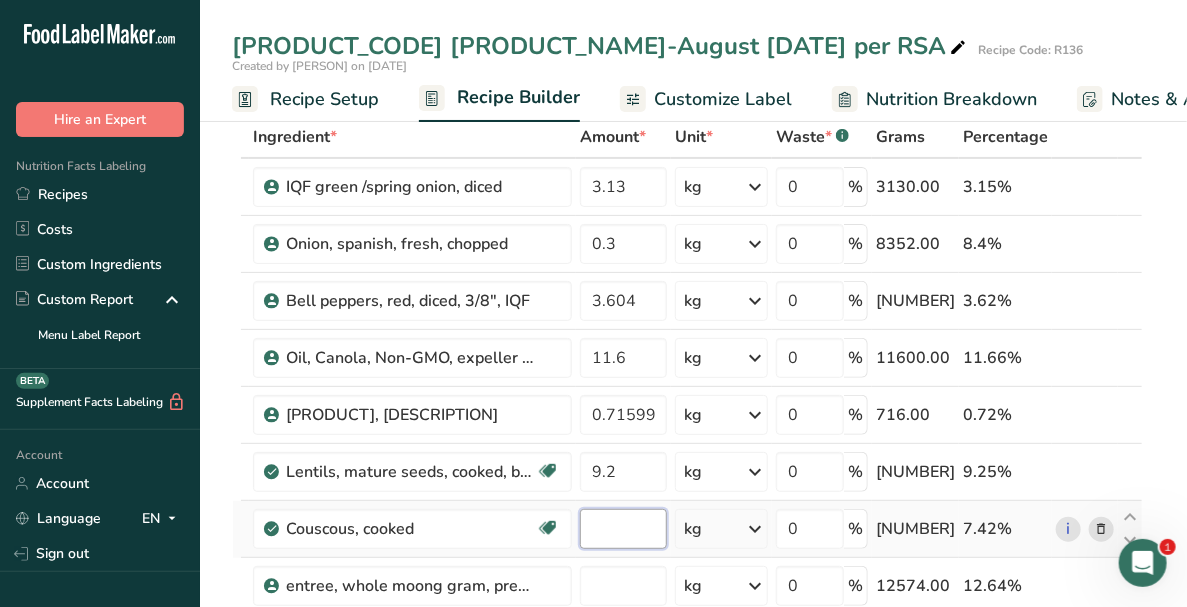 click on "Ingredient *
Amount *
Unit *
Waste *   .a-a{fill:#347362;}.b-a{fill:#fff;}          Grams
Percentage
IQF green /spring onion, diced
3.13
kg
Weight Units
g
kg
mg
See more
Volume Units
l
mL
fl oz
See more
0
%
3130.00
3.15%
Onion, spanish, fresh, chopped
8.352
kg
Weight Units
g
kg
mg
See more
Volume Units
l
mL
fl oz
See more
0
%
8352.00
8.4%
3.604
kg" at bounding box center (687, 798) 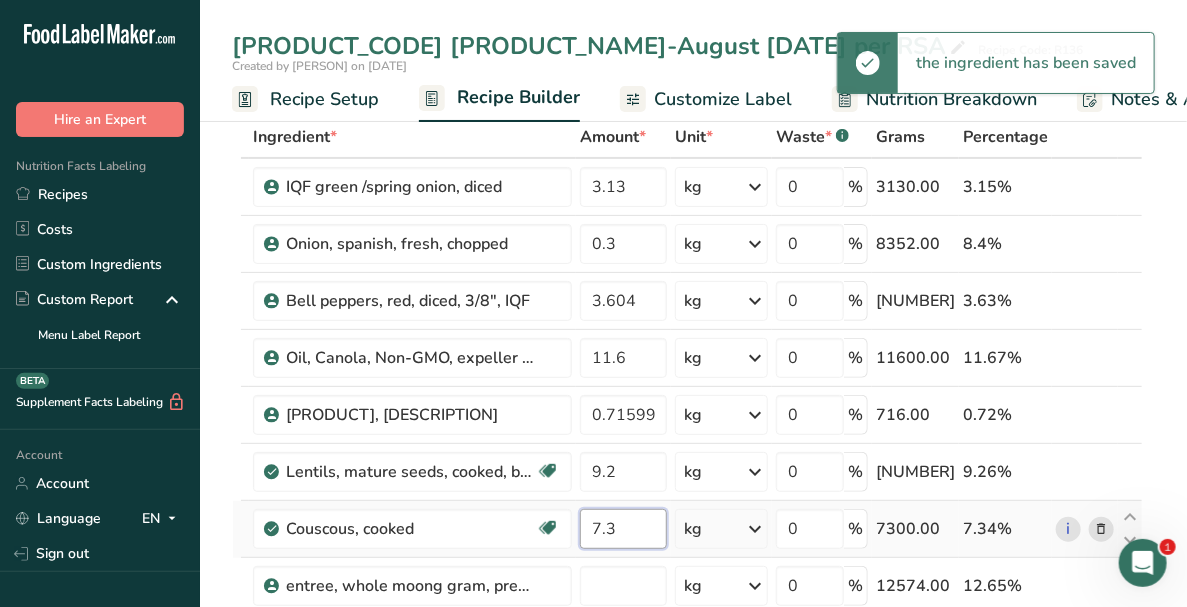 type on "7" 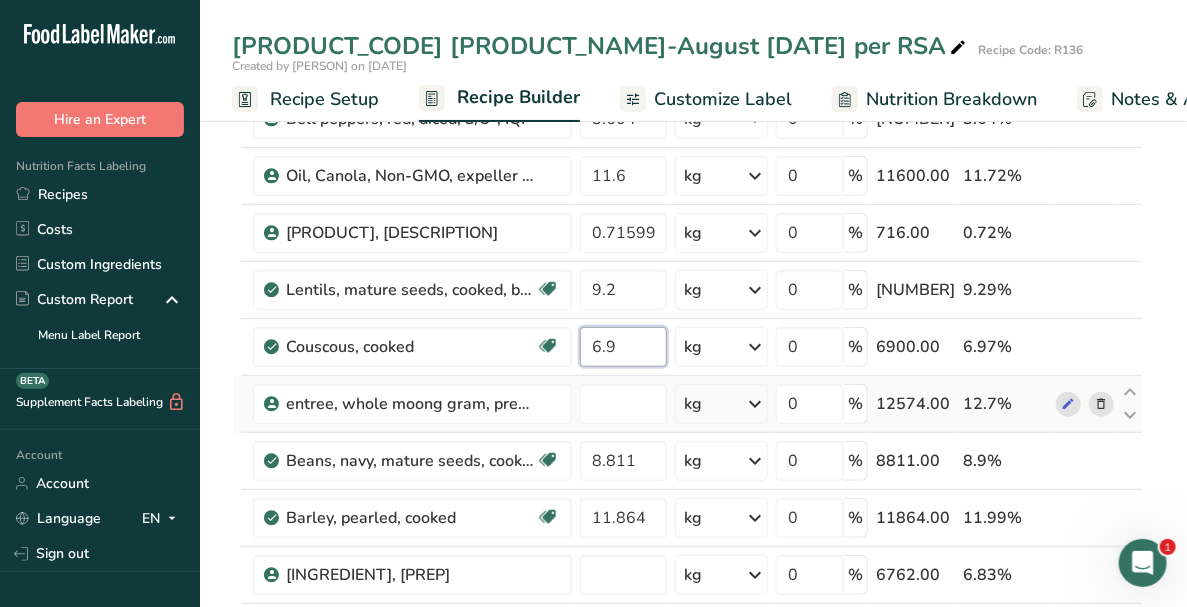 scroll, scrollTop: 299, scrollLeft: 0, axis: vertical 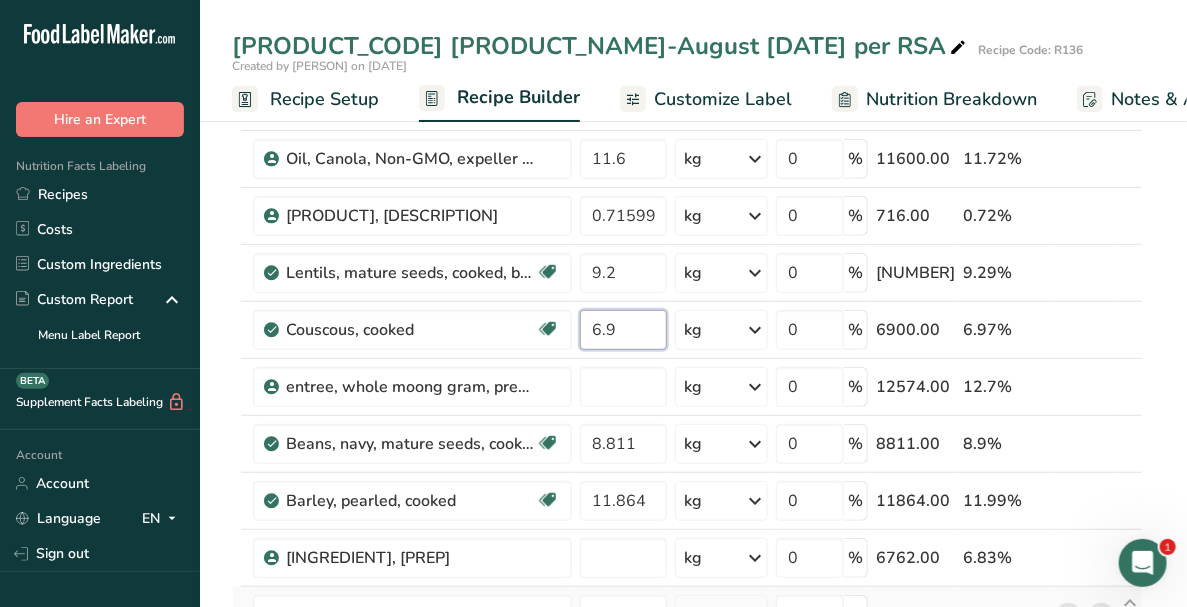 type on "6.9" 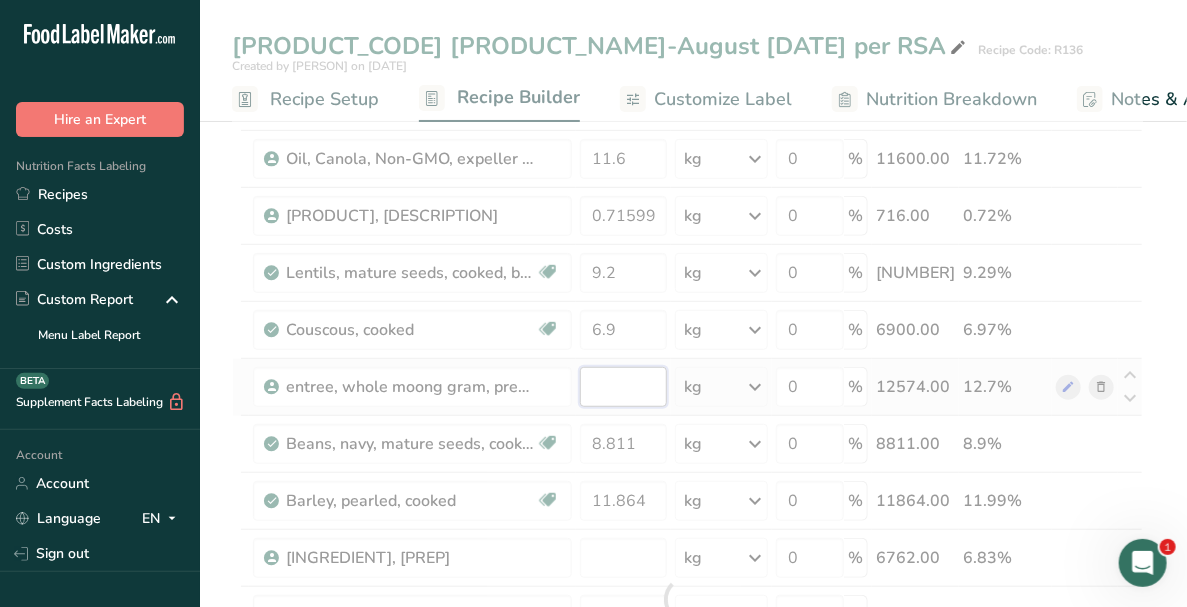 click on "Ingredient *
Amount *
Unit *
Waste *   .a-a{fill:#347362;}.b-a{fill:#fff;}          Grams
Percentage
IQF green /spring onion, diced
3.13
kg
Weight Units
g
kg
mg
See more
Volume Units
l
mL
fl oz
See more
0
%
3130.00
3.16%
Onion, spanish, fresh, chopped
8.352
kg
Weight Units
g
kg
mg
See more
Volume Units
l
mL
fl oz
See more
0
%
8352.00
8.44%
3.604
kg" at bounding box center (687, 599) 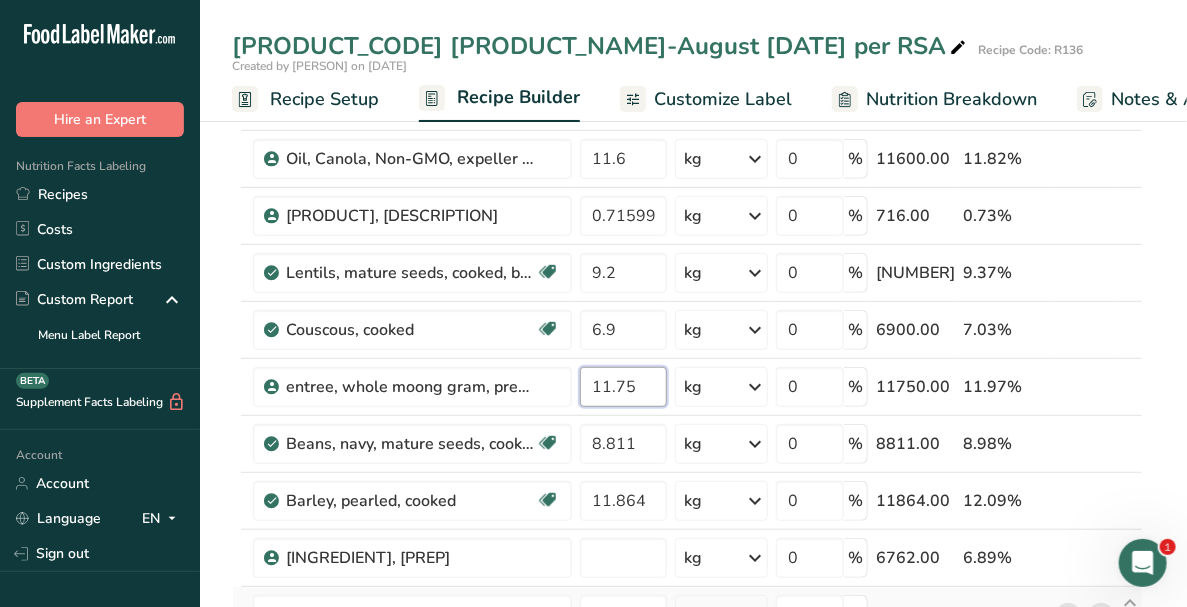 type on "11.75" 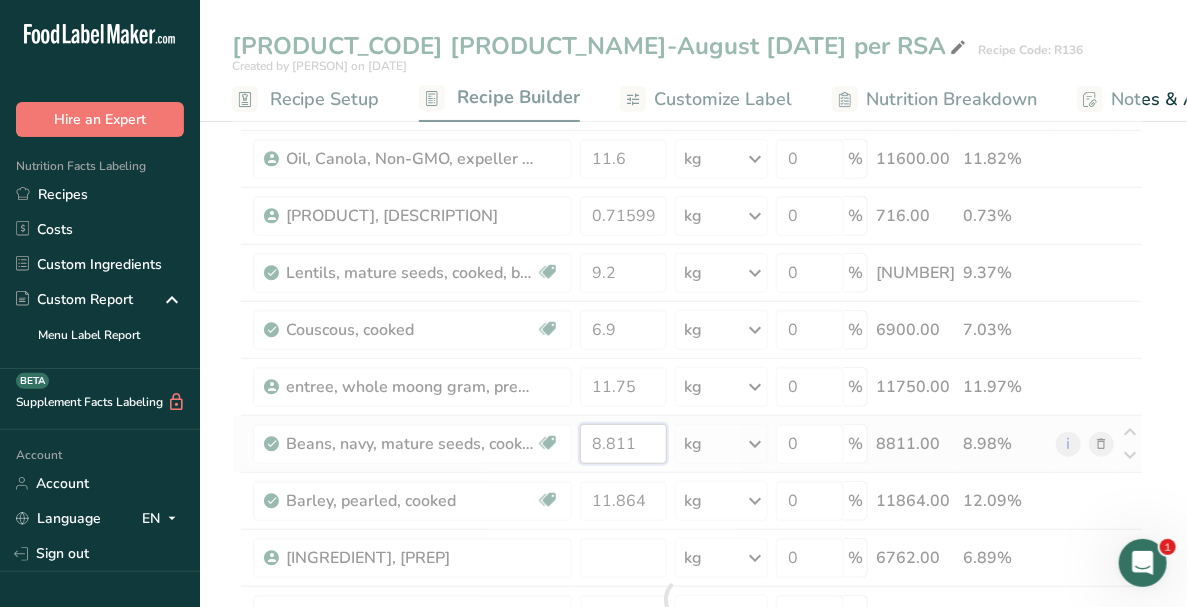 click on "Ingredient *
Amount *
Unit *
Waste *   .a-a{fill:#347362;}.b-a{fill:#fff;}          Grams
Percentage
IQF green /spring onion, diced
3.13
kg
Weight Units
g
kg
mg
See more
Volume Units
l
mL
fl oz
See more
0
%
3130.00
3.19%
Onion, spanish, fresh, chopped
8.352
kg
Weight Units
g
kg
mg
See more
Volume Units
l
mL
fl oz
See more
0
%
8352.00
8.51%
3.604
kg" at bounding box center (687, 599) 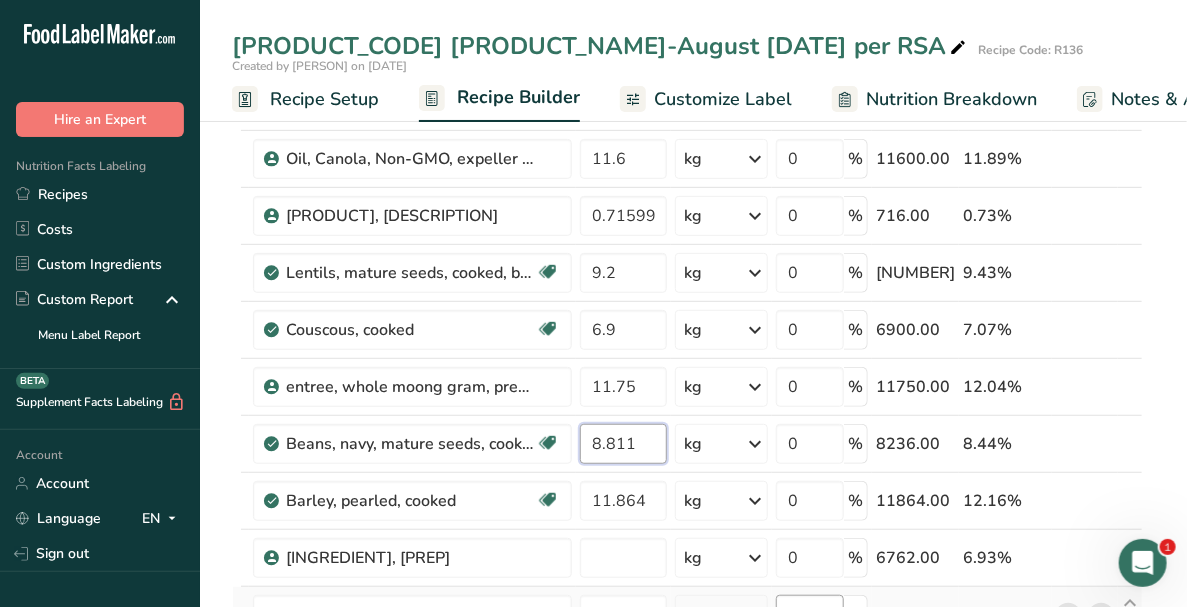 type on "8.236" 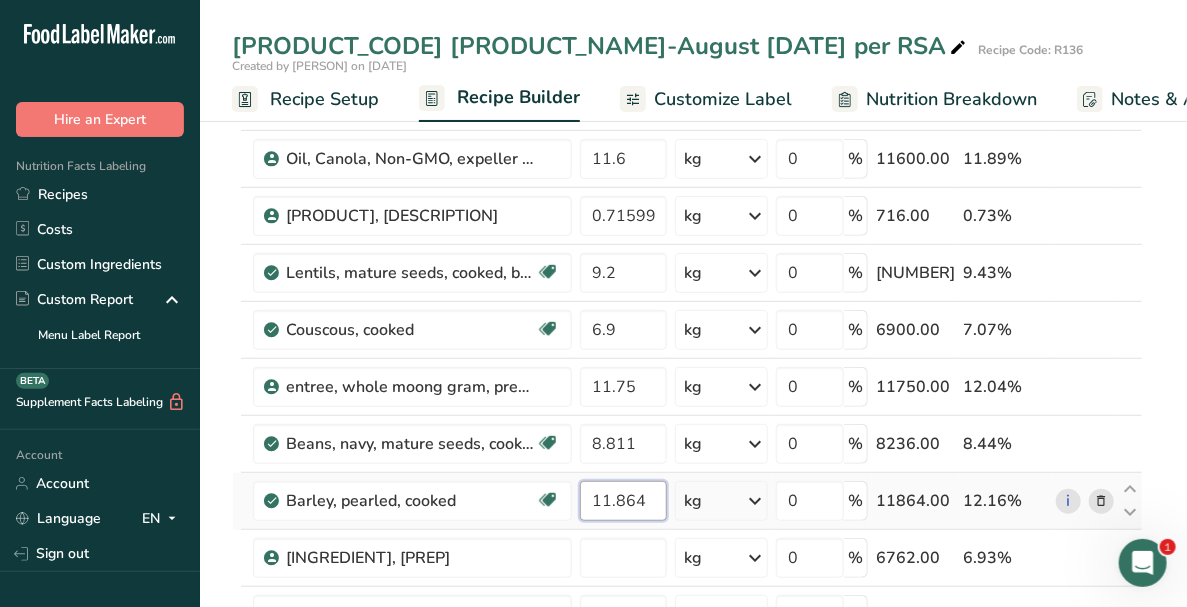 click on "Ingredient *
Amount *
Unit *
Waste *   .a-a{fill:#347362;}.b-a{fill:#fff;}          Grams
Percentage
IQF green /spring onion, diced
3.13
kg
Weight Units
g
kg
mg
See more
Volume Units
l
mL
fl oz
See more
0
%
3130.00
3.21%
Onion, spanish, fresh, chopped
8.352
kg
Weight Units
g
kg
mg
See more
Volume Units
l
mL
fl oz
See more
0
%
8352.00
8.56%
3.604
kg" at bounding box center [687, 599] 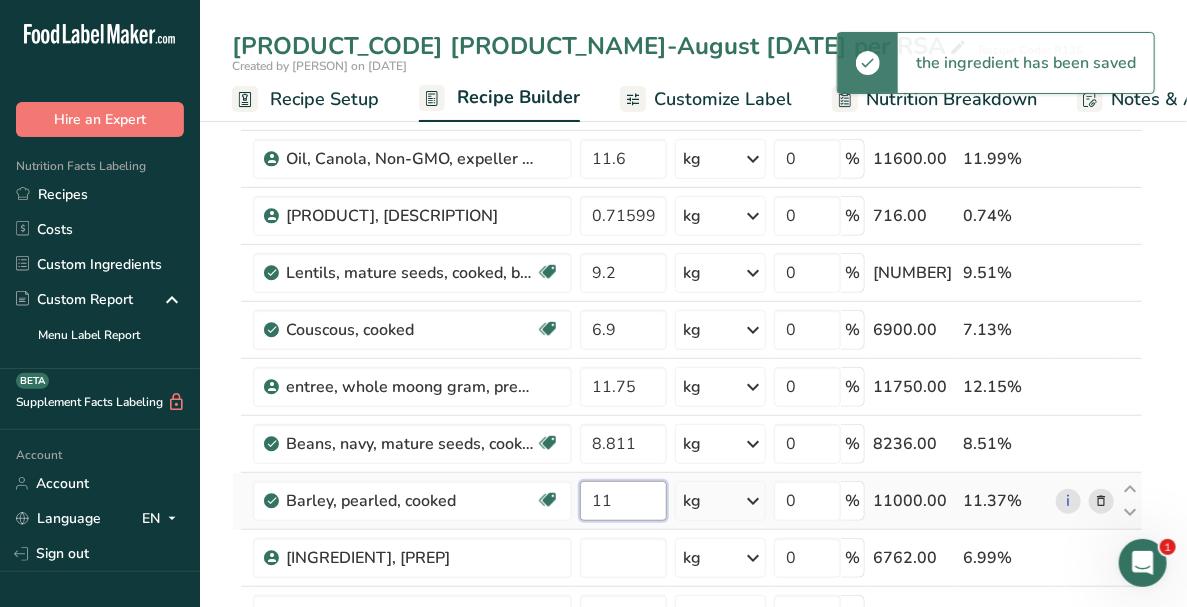 type on "1" 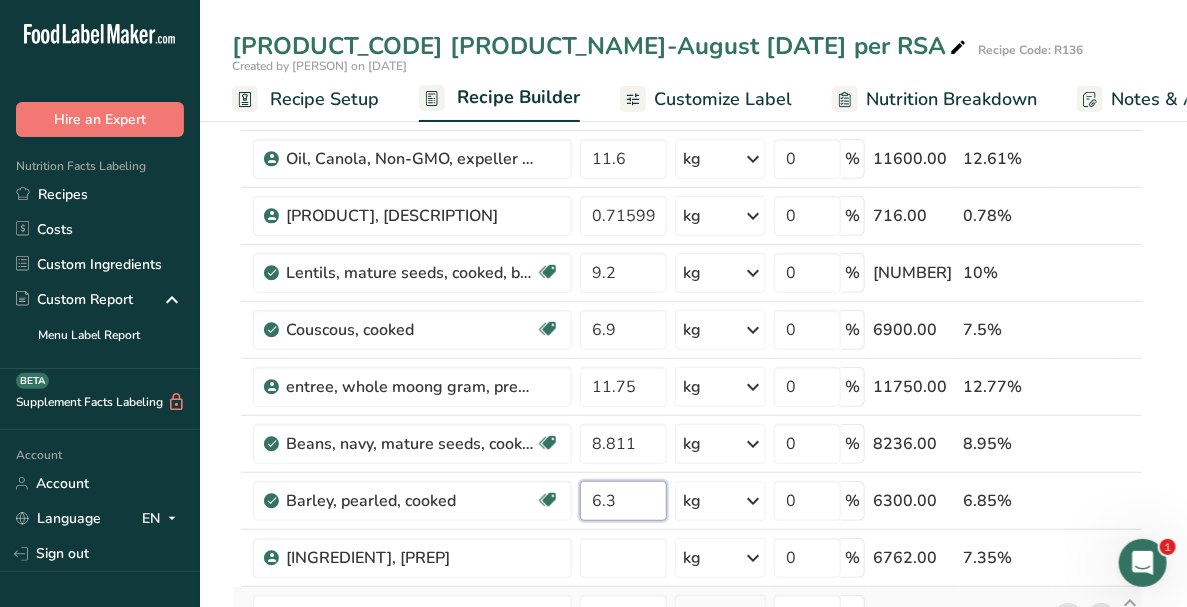 type on "6.3" 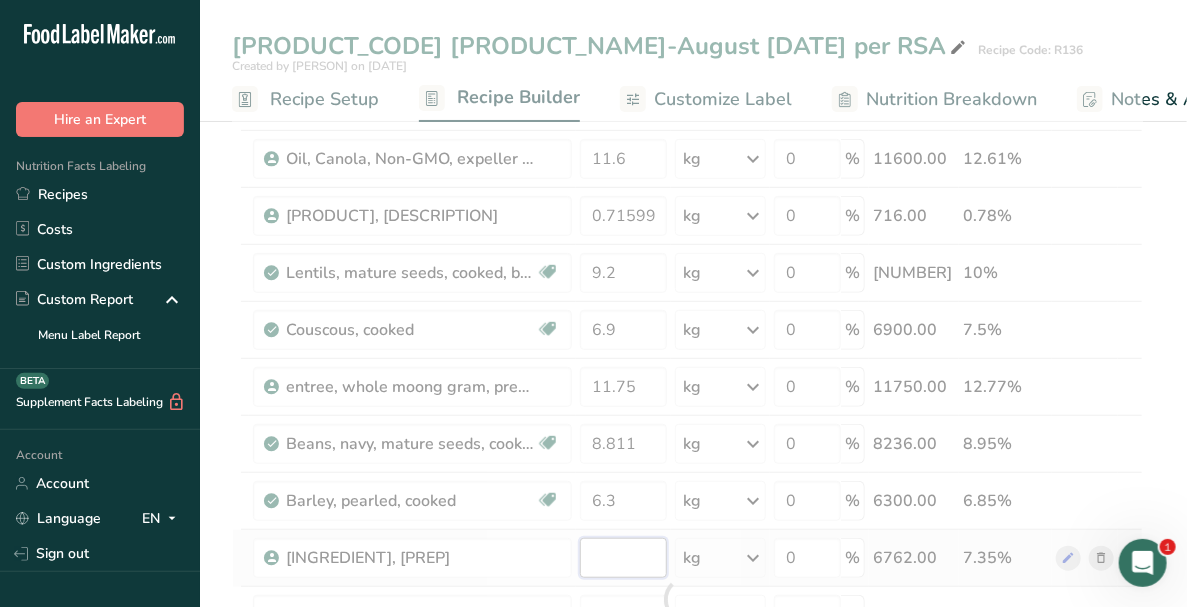 click on "Ingredient *
Amount *
Unit *
Waste *   .a-a{fill:#347362;}.b-a{fill:#fff;}          Grams
Percentage
IQF green /spring onion, diced
3.13
kg
Weight Units
g
kg
mg
See more
Volume Units
l
mL
fl oz
See more
0
%
3130.00
3.4%
Onion, spanish, fresh, chopped
8.352
kg
Weight Units
g
kg
mg
See more
Volume Units
l
mL
fl oz
See more
0
%
8352.00
9.08%
3.604
kg" at bounding box center (687, 599) 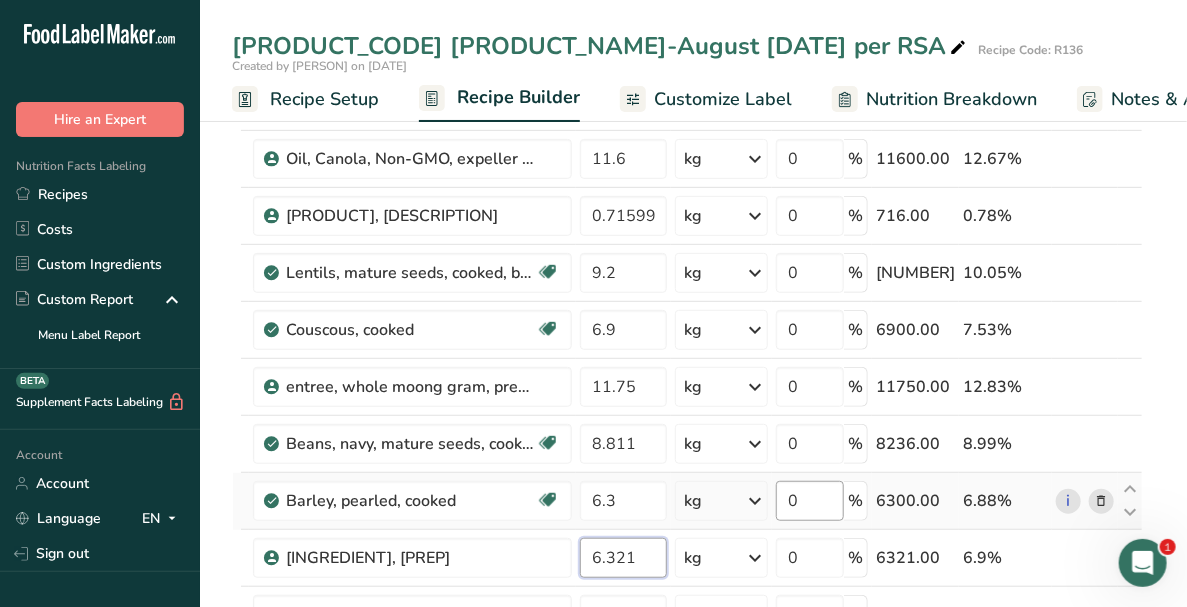 scroll, scrollTop: 400, scrollLeft: 0, axis: vertical 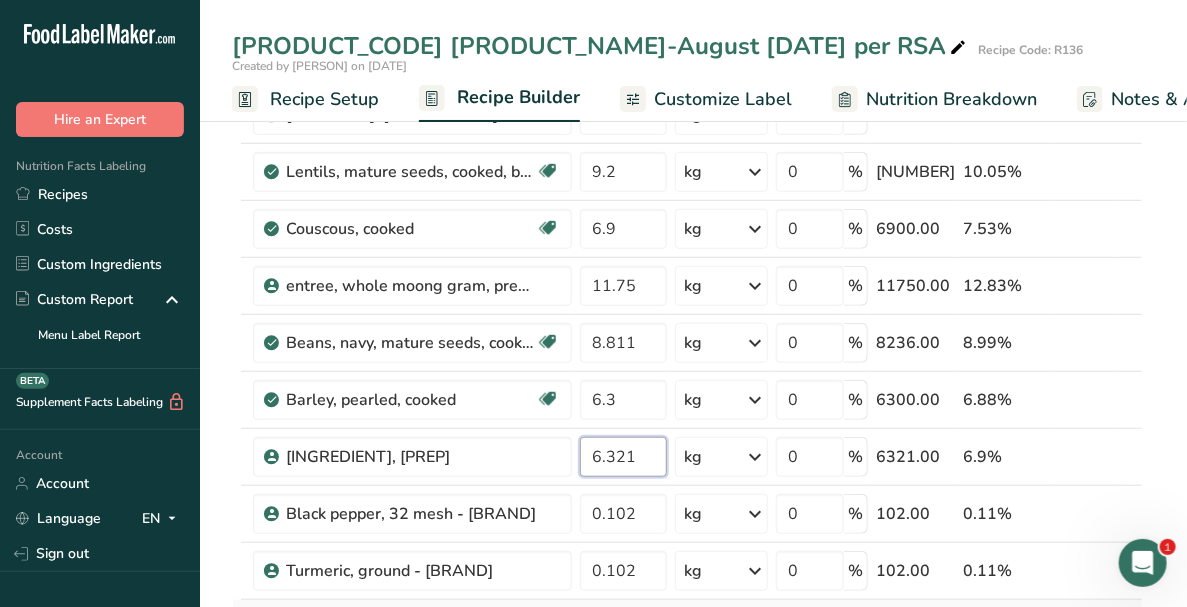 type on "6.321" 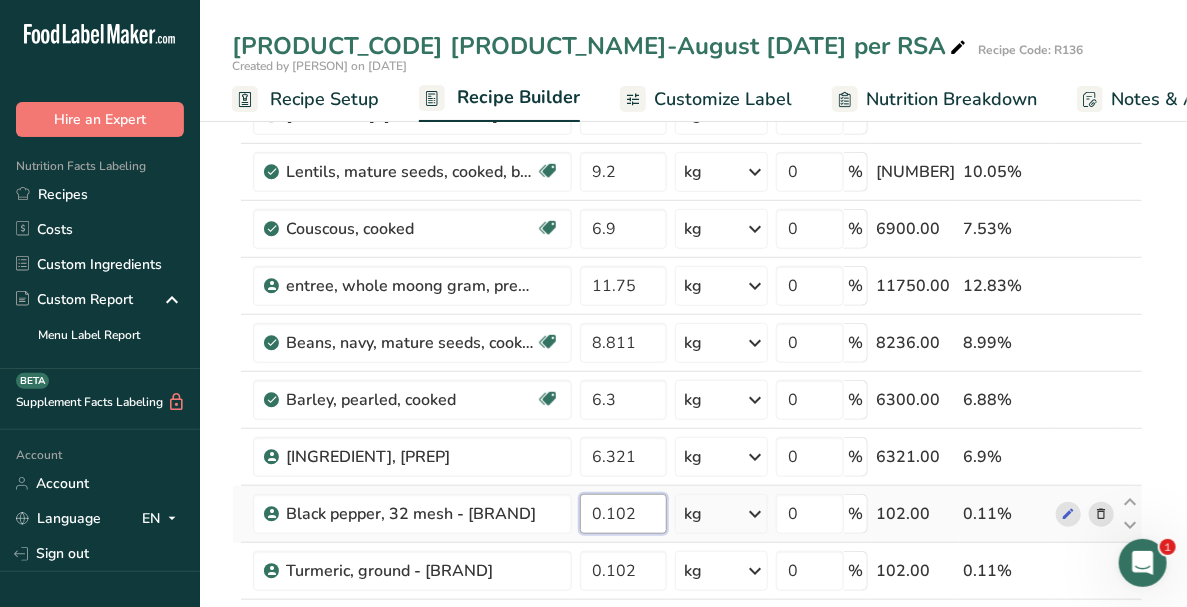 click on "Ingredient *
Amount *
Unit *
Waste *   .a-a{fill:#347362;}.b-a{fill:#fff;}          Grams
Percentage
IQF green /spring onion, diced
3.13
kg
Weight Units
g
kg
mg
See more
Volume Units
l
mL
fl oz
See more
0
%
3130.00
3.42%
Onion, spanish, fresh, chopped
8.352
kg
Weight Units
g
kg
mg
See more
Volume Units
l
mL
fl oz
See more
0
%
8352.00
9.12%
3.604
kg" at bounding box center [687, 498] 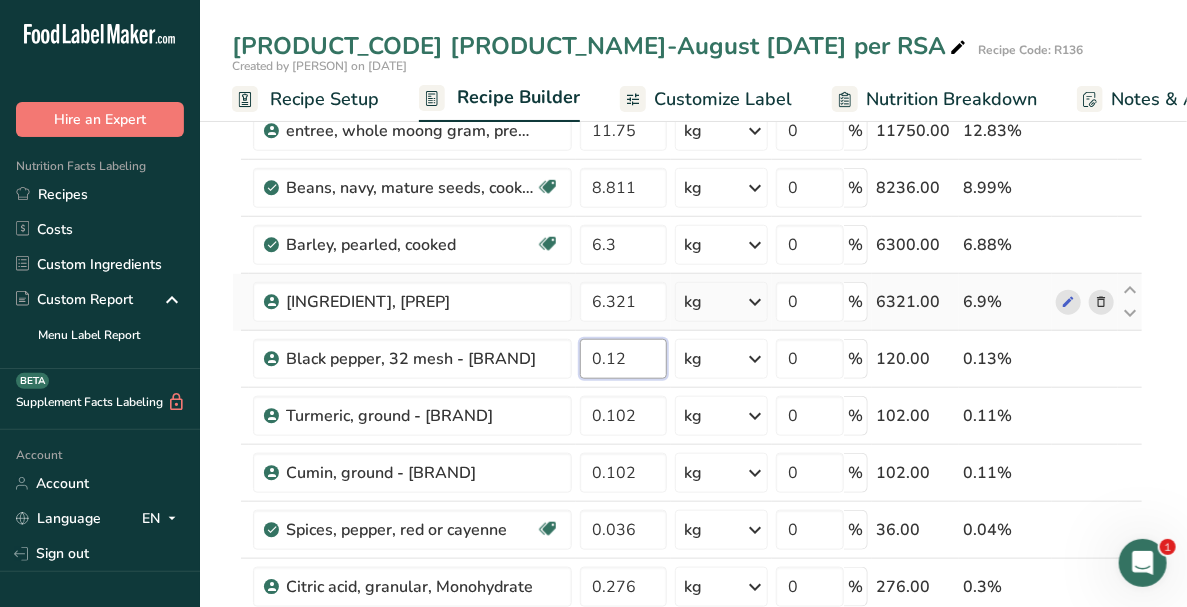 scroll, scrollTop: 600, scrollLeft: 0, axis: vertical 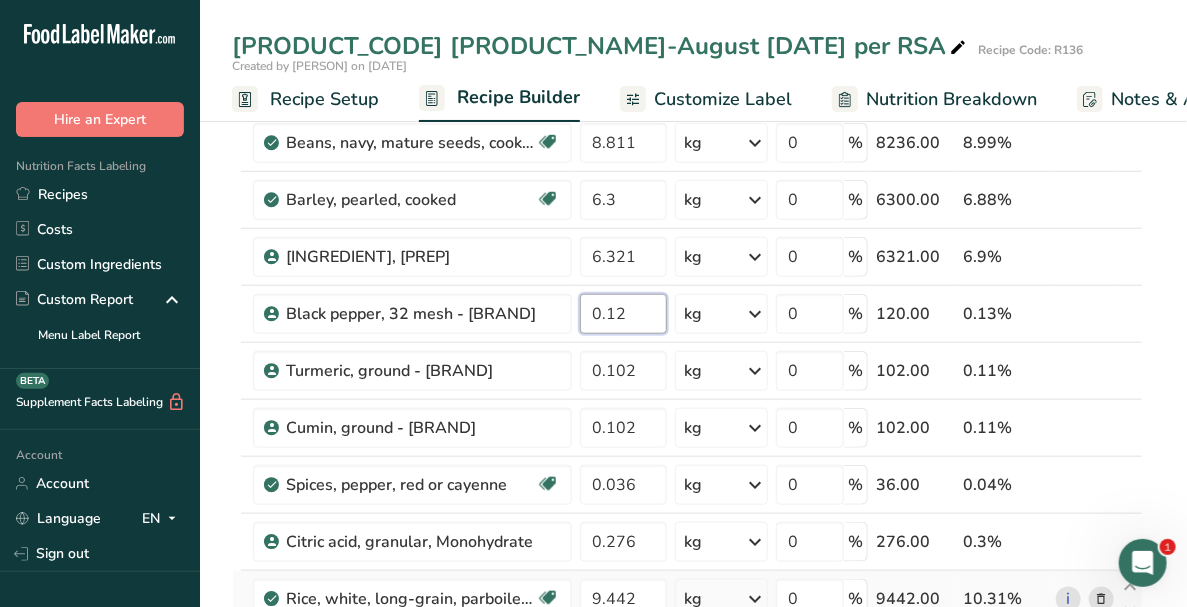 type on "0.12" 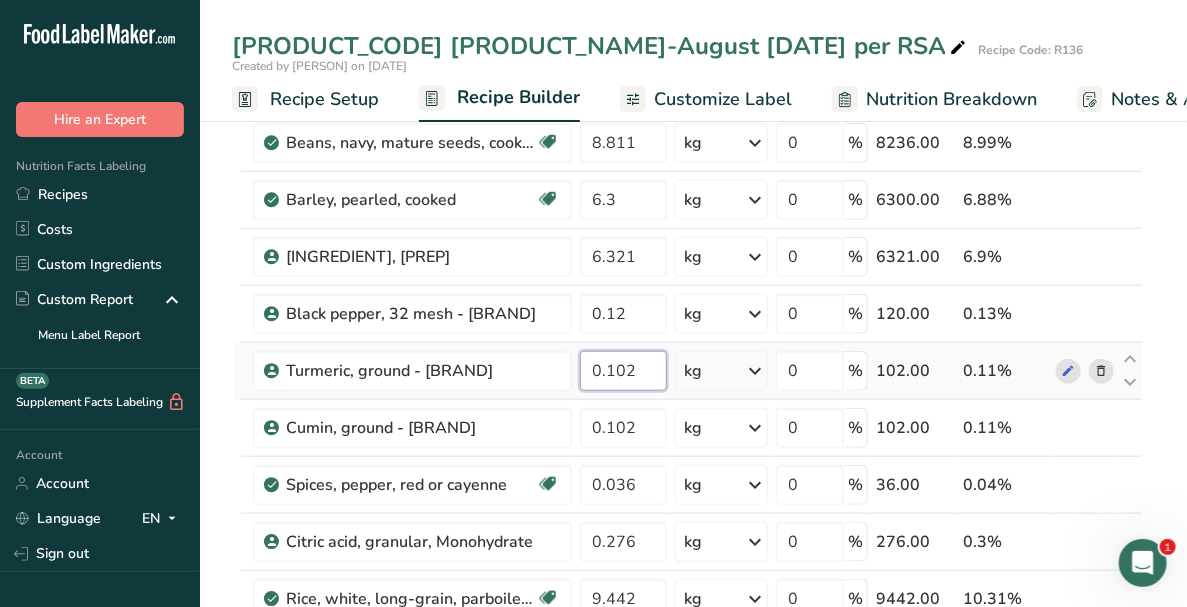 click on "Ingredient *
Amount *
Unit *
Waste *   .a-a{fill:#347362;}.b-a{fill:#fff;}          Grams
Percentage
IQF green /spring onion, diced
3.13
kg
Weight Units
g
kg
mg
See more
Volume Units
l
mL
fl oz
See more
0
%
3130.00
3.42%
Onion, spanish, fresh, chopped
8.352
kg
Weight Units
g
kg
mg
See more
Volume Units
l
mL
fl oz
See more
0
%
8352.00
9.12%
3.604
kg" at bounding box center [687, 298] 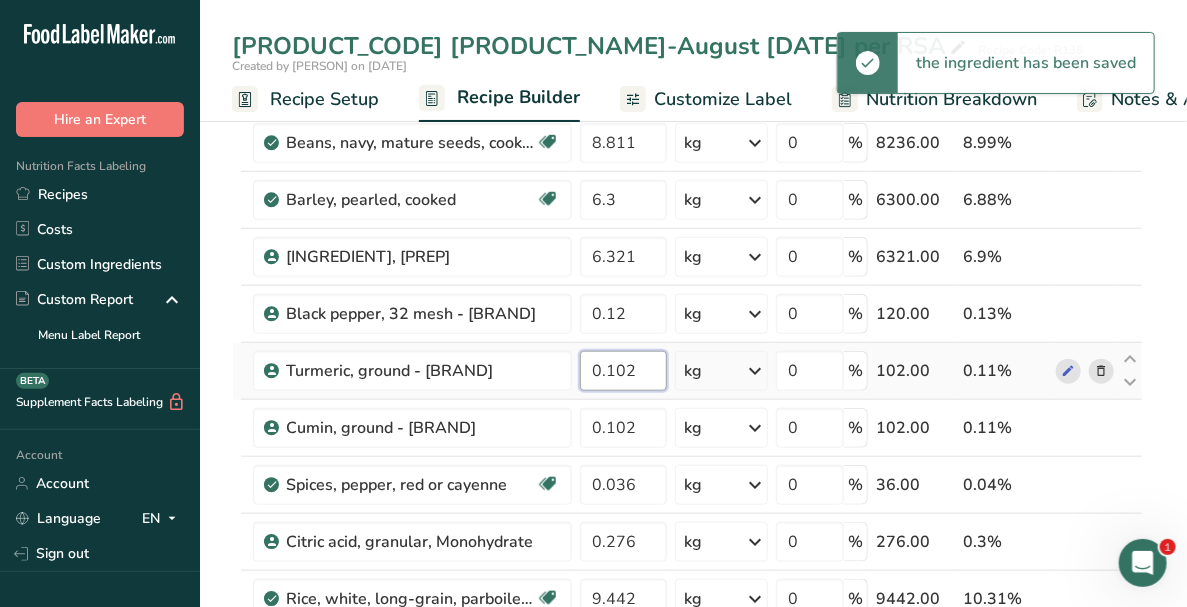 click on "0.102" at bounding box center [623, 371] 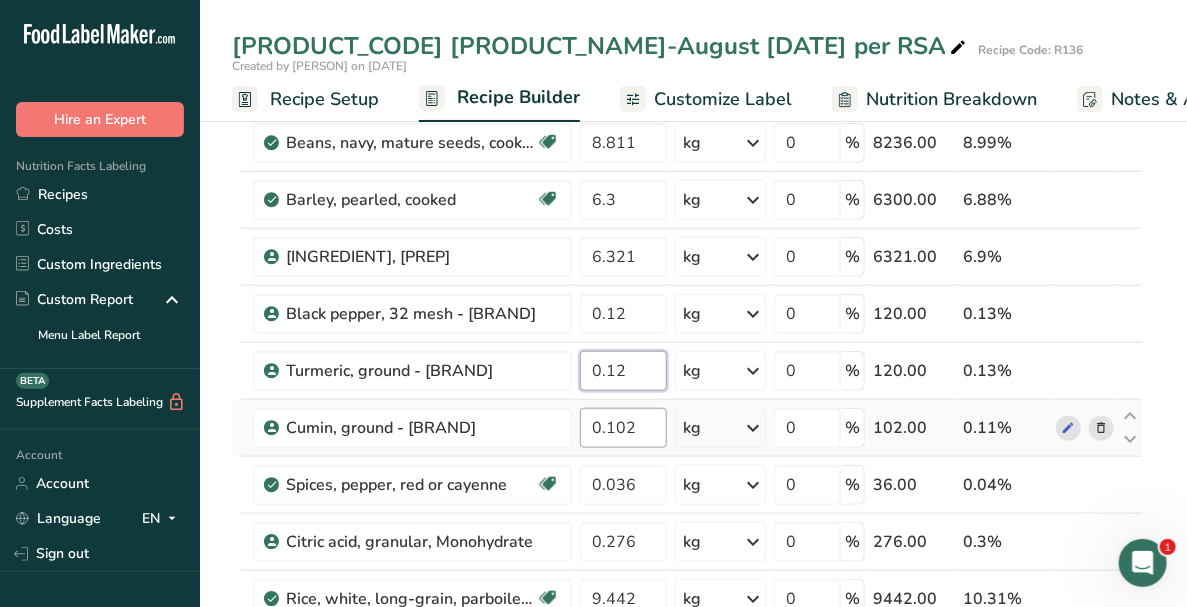type on "0.12" 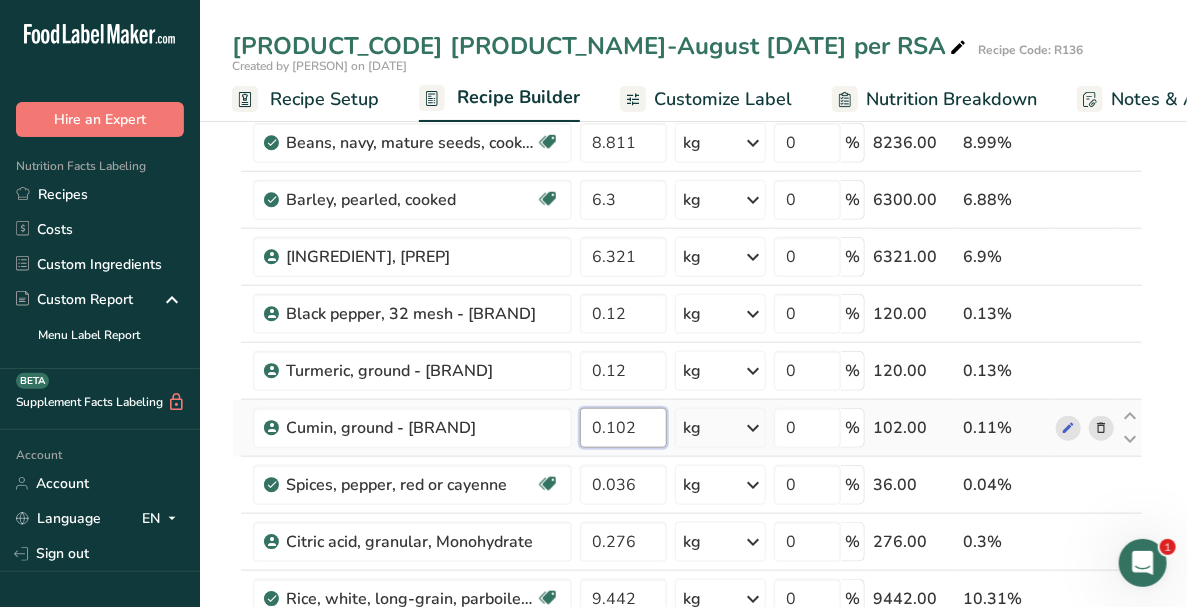click on "Ingredient *
Amount *
Unit *
Waste *   .a-a{fill:#347362;}.b-a{fill:#fff;}          Grams
Percentage
IQF green /spring onion, diced
3.13
kg
Weight Units
g
kg
mg
See more
Volume Units
l
mL
fl oz
See more
0
%
3130.00
3.42%
Onion, spanish, fresh, chopped
8.352
kg
Weight Units
g
kg
mg
See more
Volume Units
l
mL
fl oz
See more
0
%
8352.00
9.12%
3.604
kg" at bounding box center (687, 298) 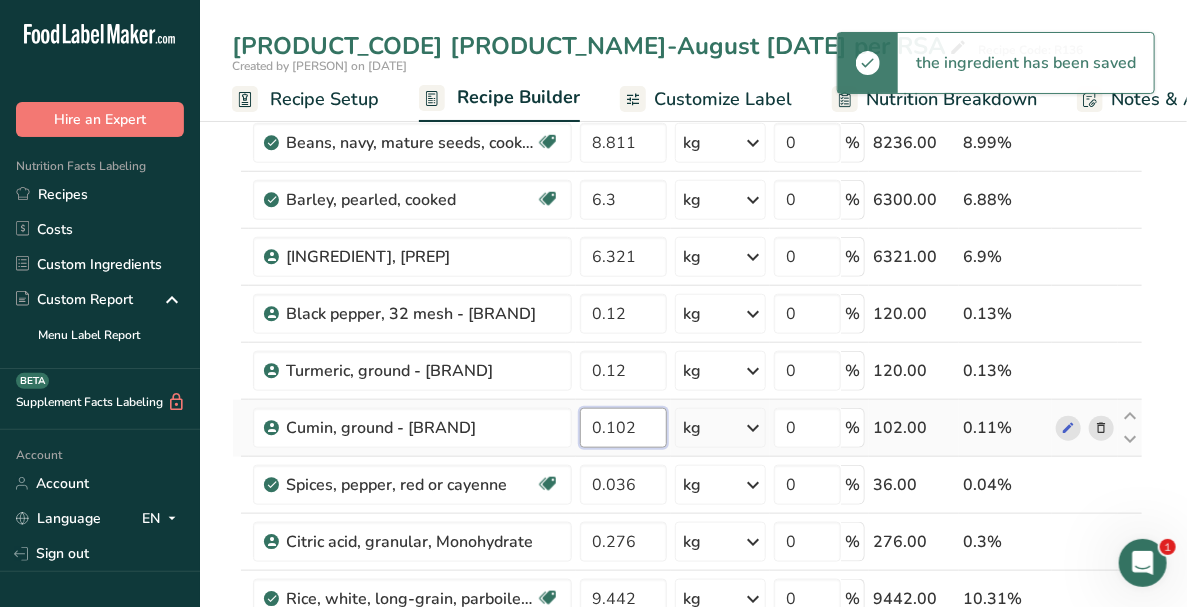 click on "0.102" at bounding box center [623, 428] 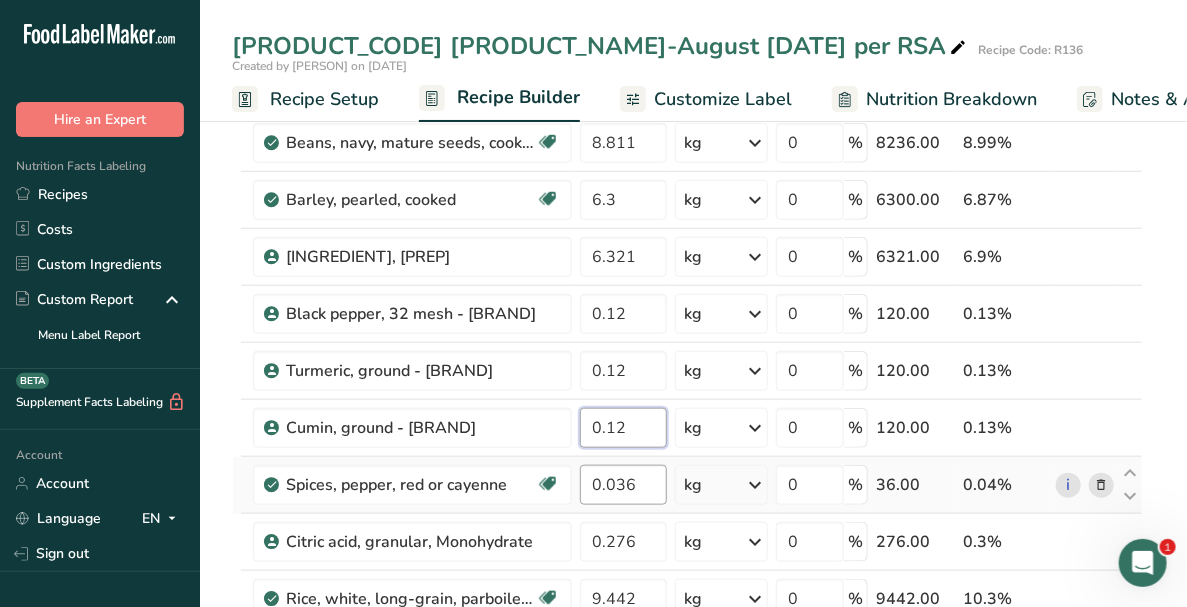 type on "0.12" 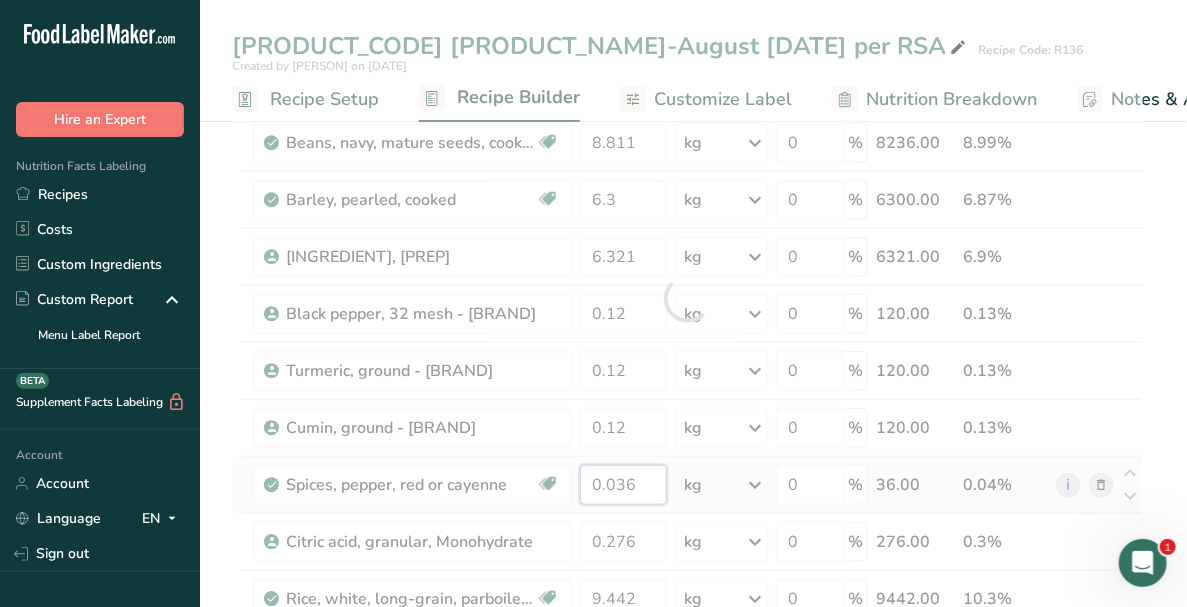click on "Ingredient *
Amount *
Unit *
Waste *   .a-a{fill:#347362;}.b-a{fill:#fff;}          Grams
Percentage
IQF green /spring onion, diced
3.13
kg
Weight Units
g
kg
mg
See more
Volume Units
l
mL
fl oz
See more
0
%
3130.00
3.42%
Onion, spanish, fresh, chopped
8.352
kg
Weight Units
g
kg
mg
See more
Volume Units
l
mL
fl oz
See more
0
%
8352.00
9.11%
3.604
kg" at bounding box center [687, 298] 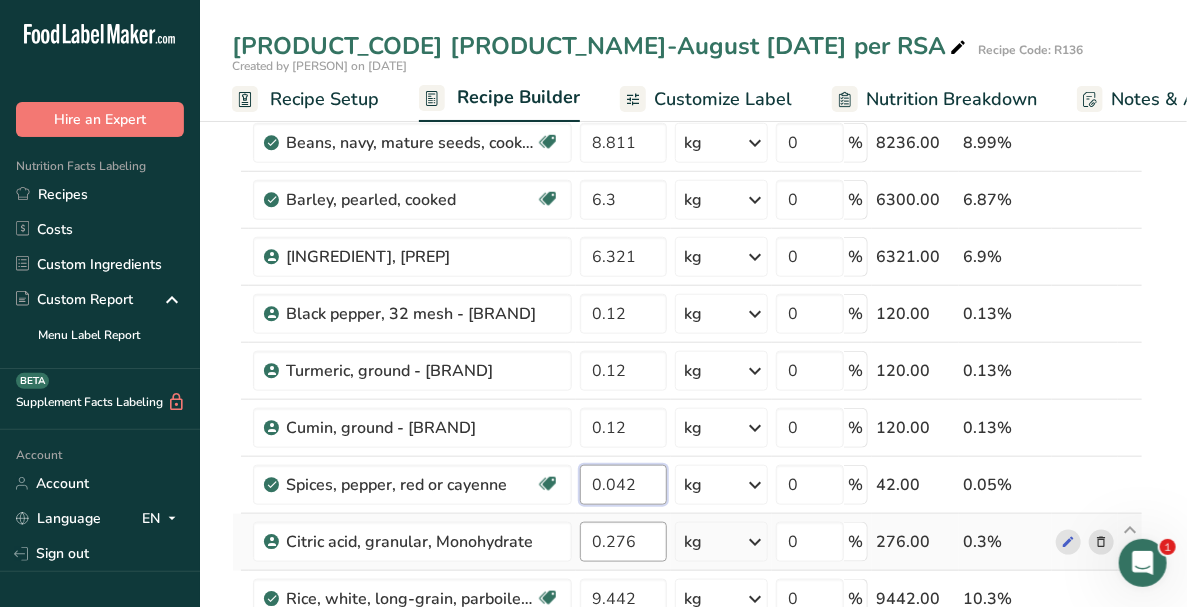 type on "0.042" 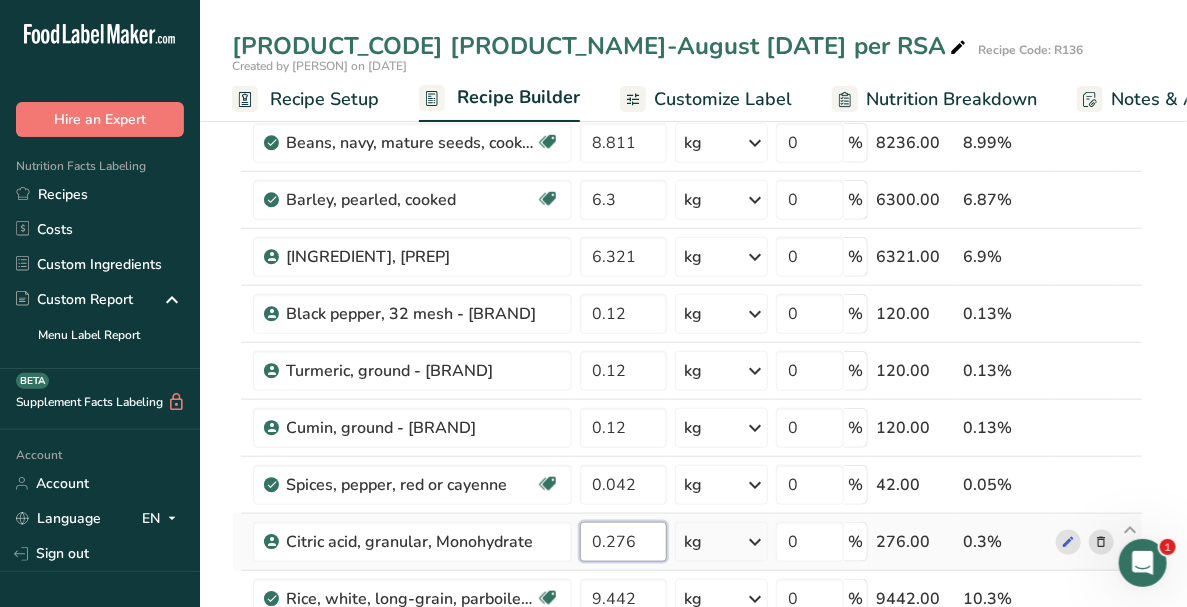 click on "Ingredient *
Amount *
Unit *
Waste *   .a-a{fill:#347362;}.b-a{fill:#fff;}          Grams
Percentage
IQF green /spring onion, diced
3.13
kg
Weight Units
g
kg
mg
See more
Volume Units
l
mL
fl oz
See more
0
%
3130.00
3.42%
Onion, spanish, fresh, chopped
8.352
kg
Weight Units
g
kg
mg
See more
Volume Units
l
mL
fl oz
See more
0
%
8352.00
9.11%
3.604
kg" at bounding box center (687, 298) 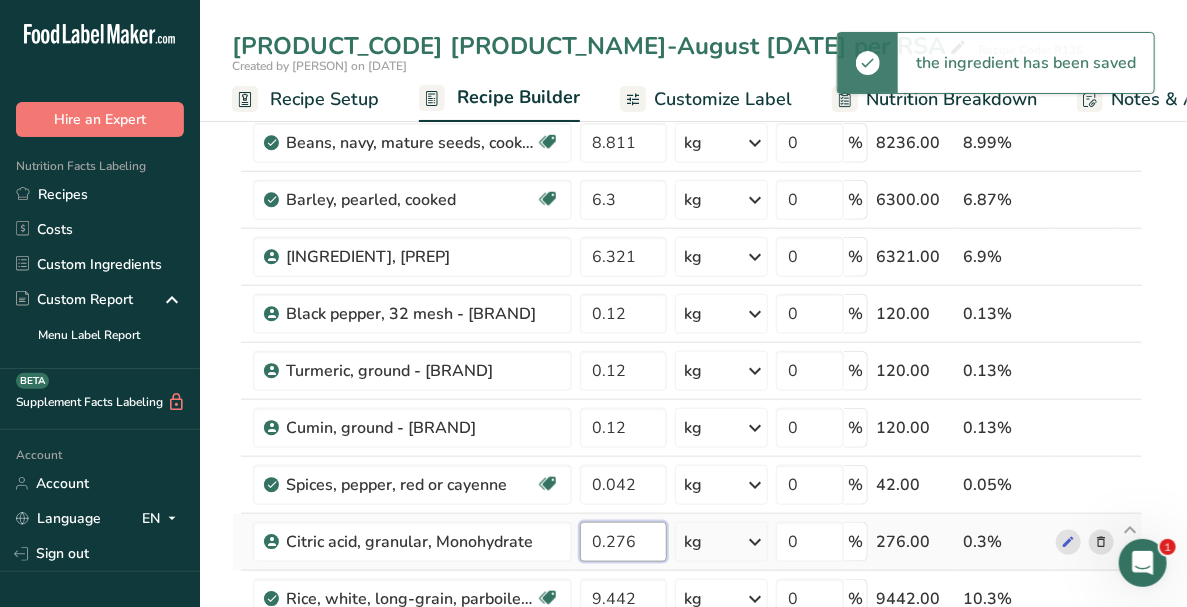 click on "0.276" at bounding box center (623, 542) 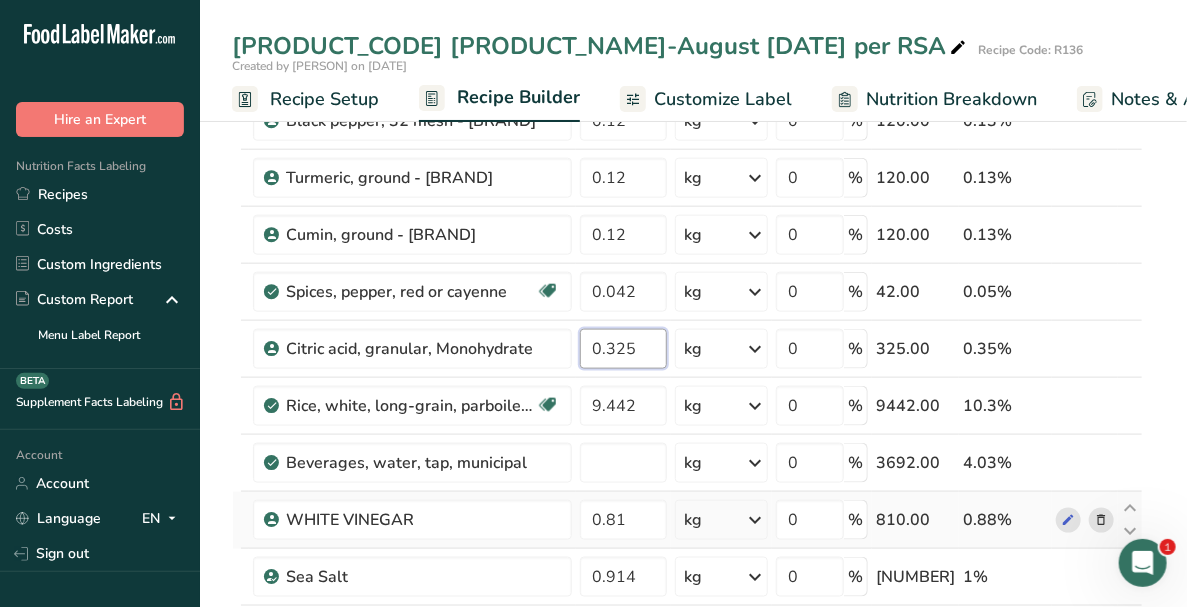 scroll, scrollTop: 800, scrollLeft: 0, axis: vertical 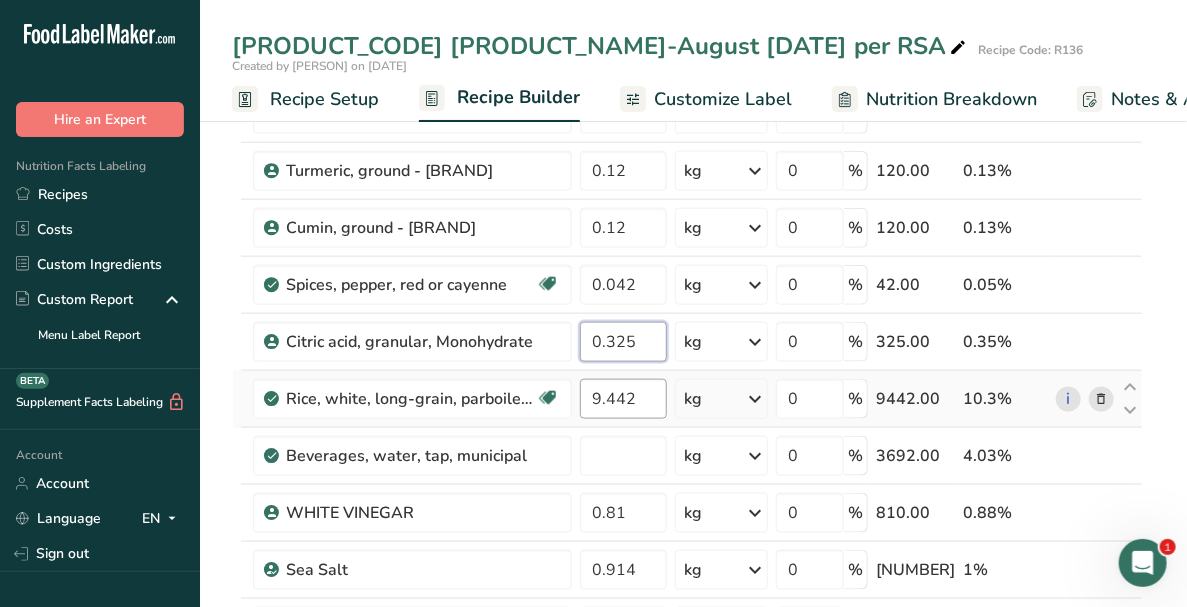 type on "0.325" 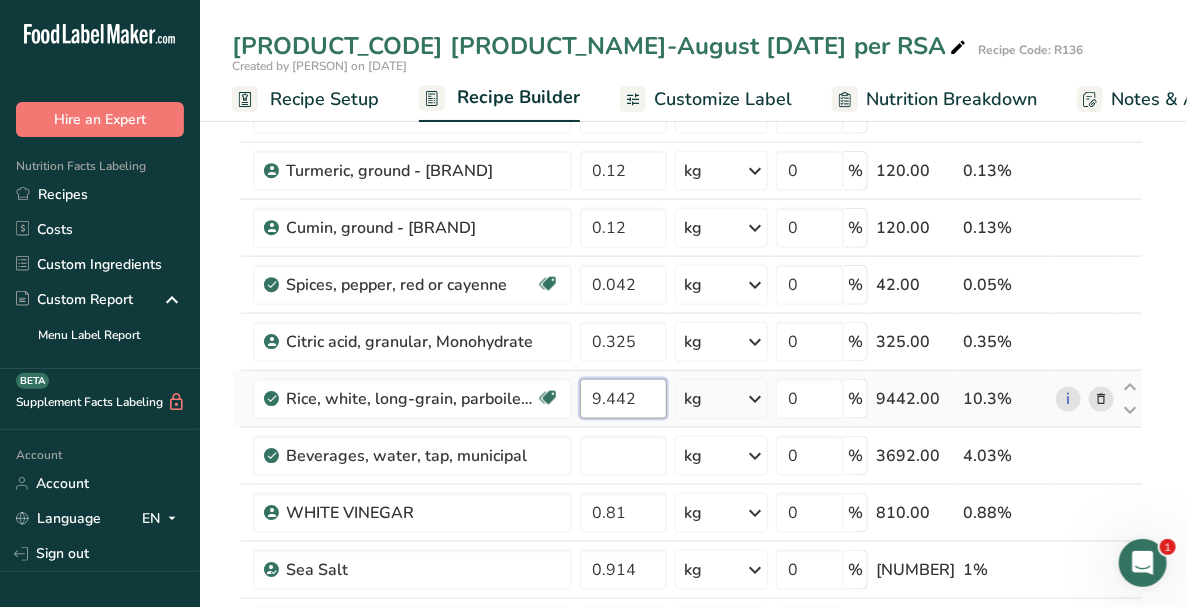 click on "Ingredient *
Amount *
Unit *
Waste *   .a-a{fill:#347362;}.b-a{fill:#fff;}          Grams
Percentage
IQF green /spring onion, diced
3.13
kg
Weight Units
g
kg
mg
See more
Volume Units
l
mL
fl oz
See more
0
%
3130.00
3.41%
Onion, spanish, fresh, chopped
8.352
kg
Weight Units
g
kg
mg
See more
Volume Units
l
mL
fl oz
See more
0
%
8352.00
9.11%
3.604
kg" at bounding box center (687, 98) 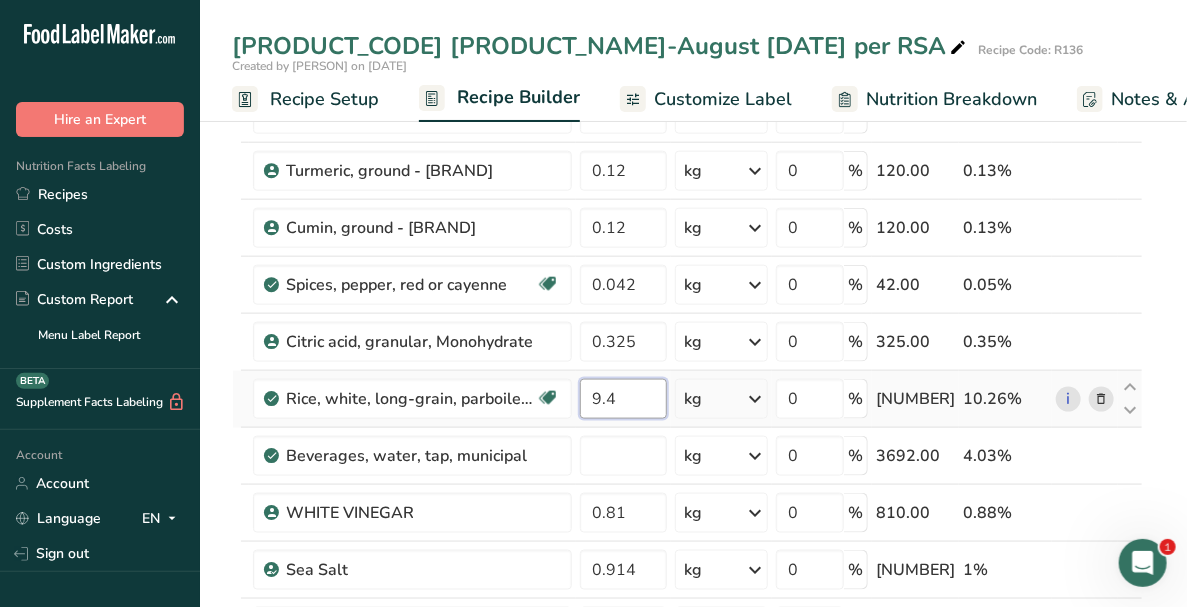 type on "9" 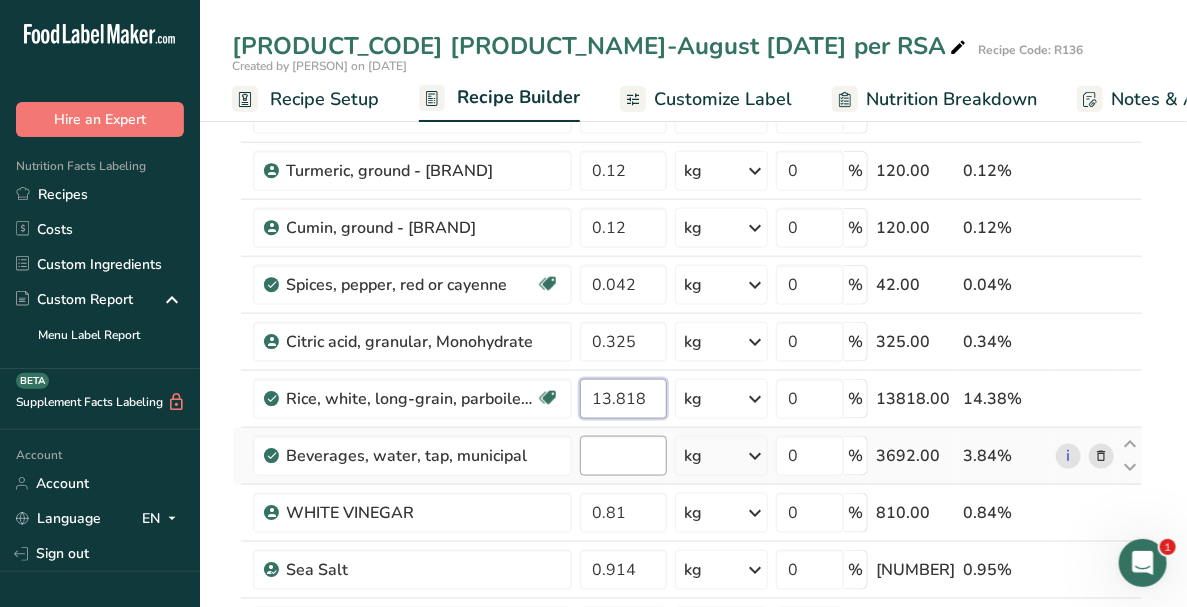 type on "13.818" 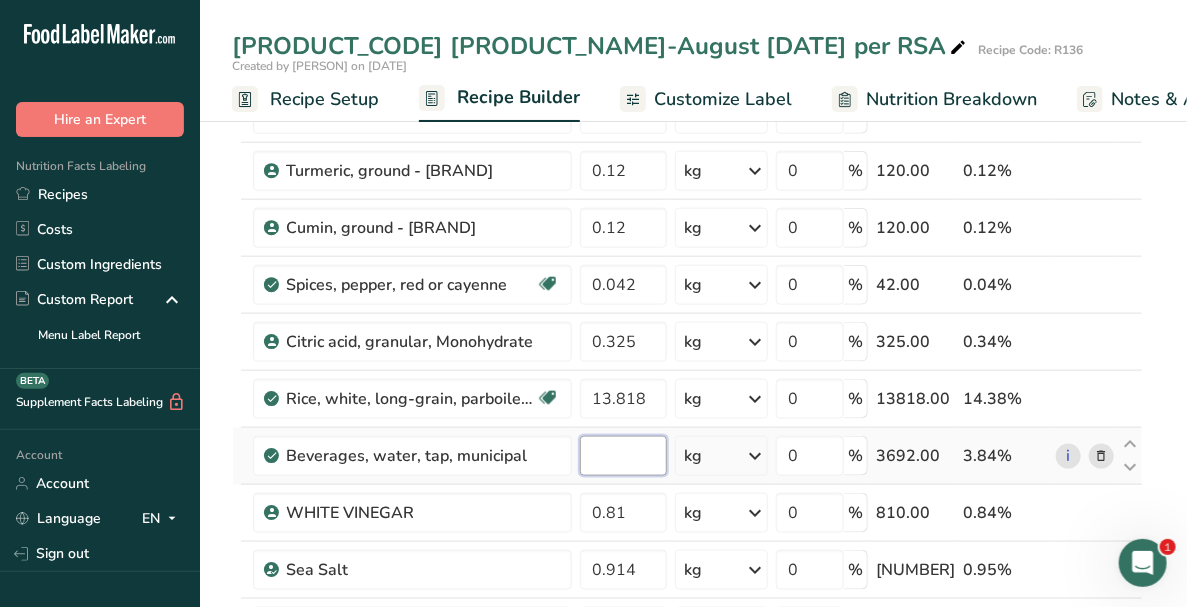 click on "Ingredient *
Amount *
Unit *
Waste *   .a-a{fill:#347362;}.b-a{fill:#fff;}          Grams
Percentage
IQF green /spring onion, diced
3.13
kg
Weight Units
g
kg
mg
See more
Volume Units
l
mL
fl oz
See more
0
%
3130.00
3.26%
Onion, spanish, fresh, chopped
8.352
kg
Weight Units
g
kg
mg
See more
Volume Units
l
mL
fl oz
See more
0
%
8352.00
8.69%
3.604
kg" at bounding box center (687, 98) 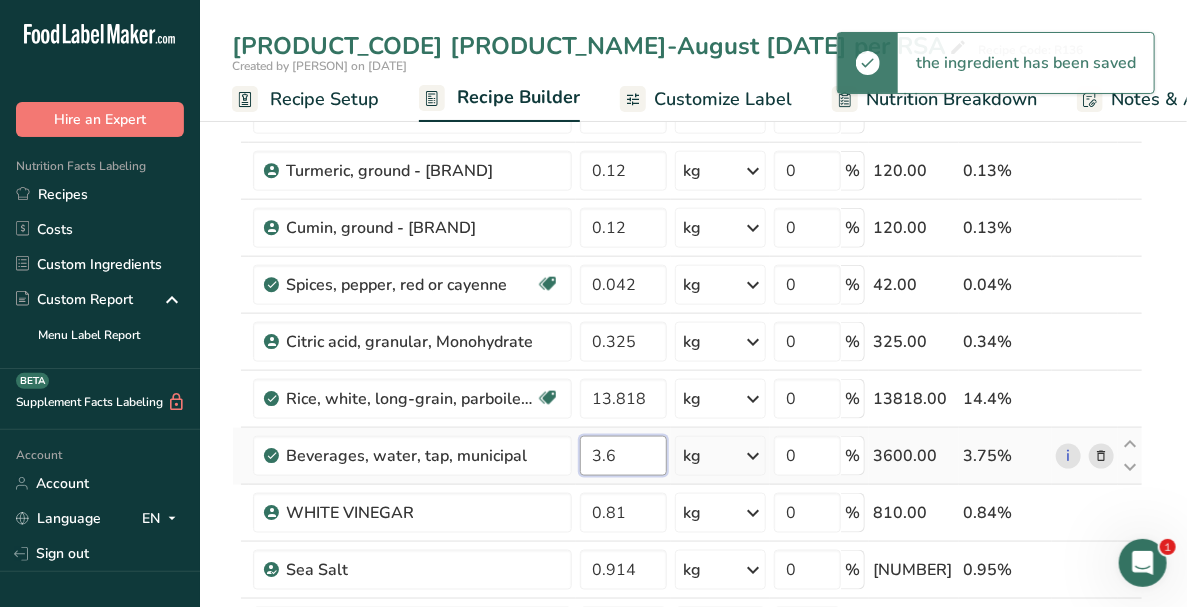 type on "3" 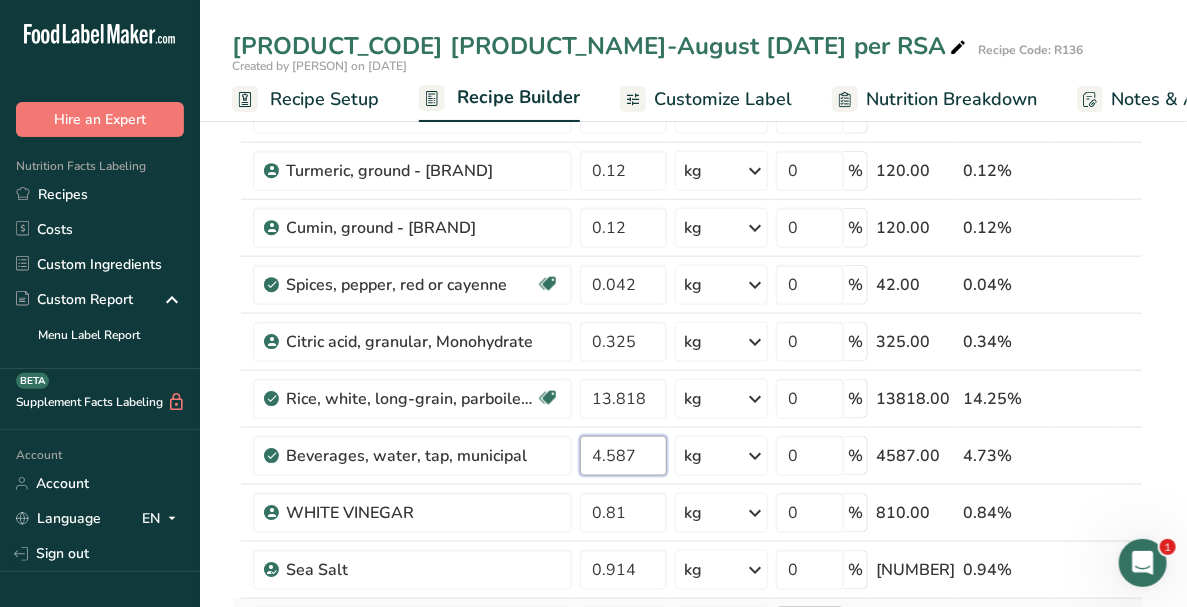 type on "4.587" 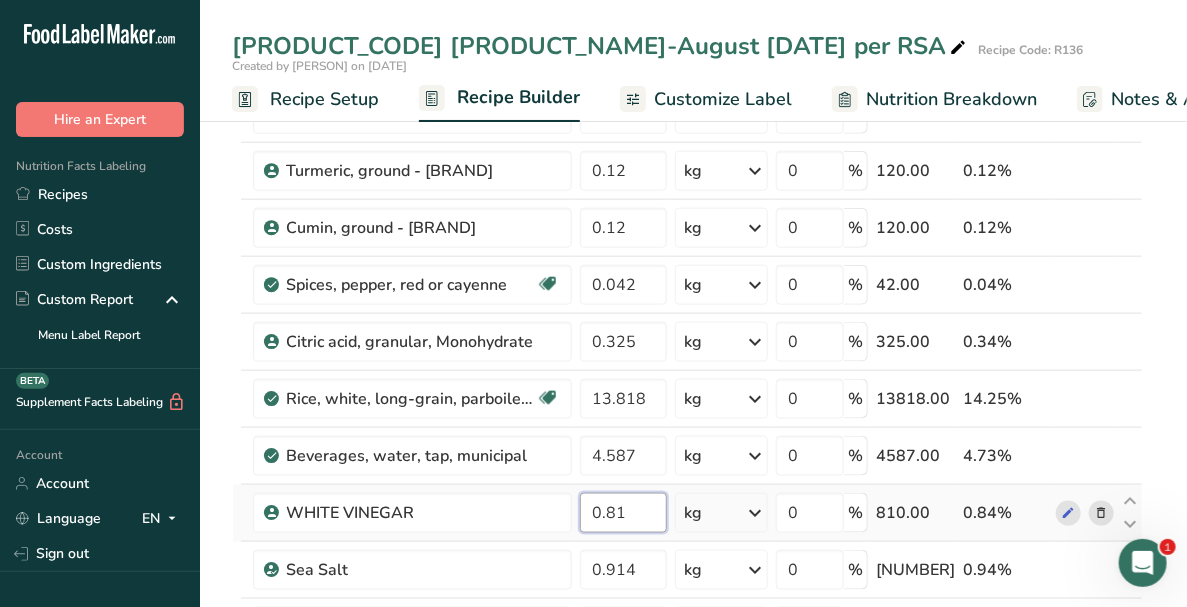 click on "Ingredient *
Amount *
Unit *
Waste *   .a-a{fill:#347362;}.b-a{fill:#fff;}          Grams
Percentage
IQF green /spring onion, diced
3.13
kg
Weight Units
g
kg
mg
See more
Volume Units
l
mL
fl oz
See more
0
%
3130.00
3.23%
Onion, spanish, fresh, chopped
8.352
kg
Weight Units
g
kg
mg
See more
Volume Units
l
mL
fl oz
See more
0
%
8352.00
8.61%
3.604
kg" at bounding box center (687, 98) 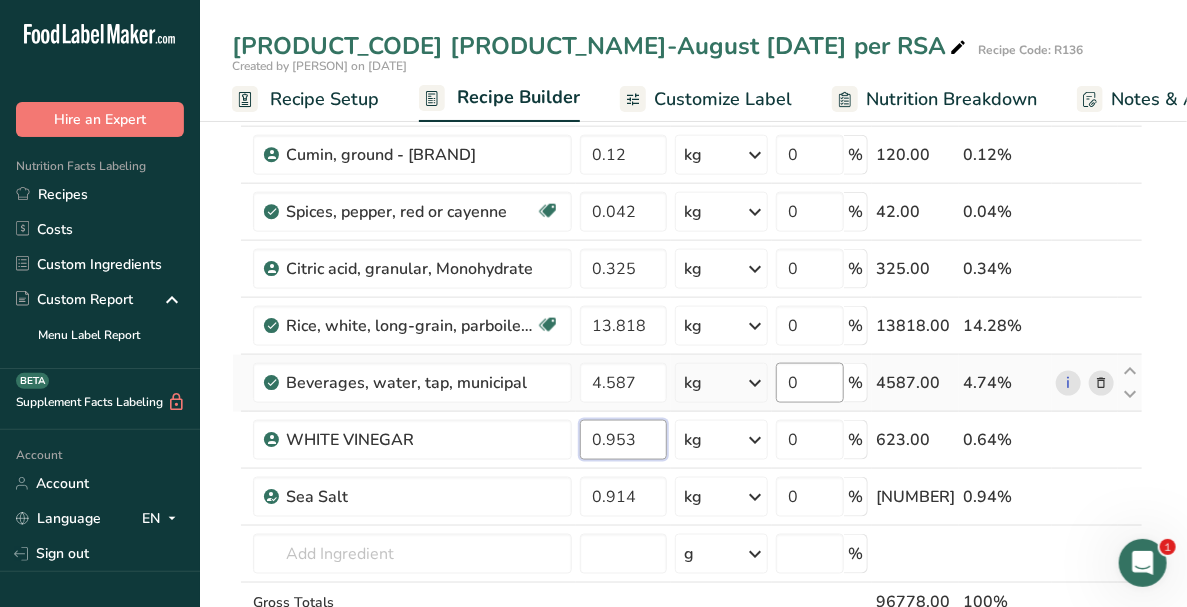 scroll, scrollTop: 900, scrollLeft: 0, axis: vertical 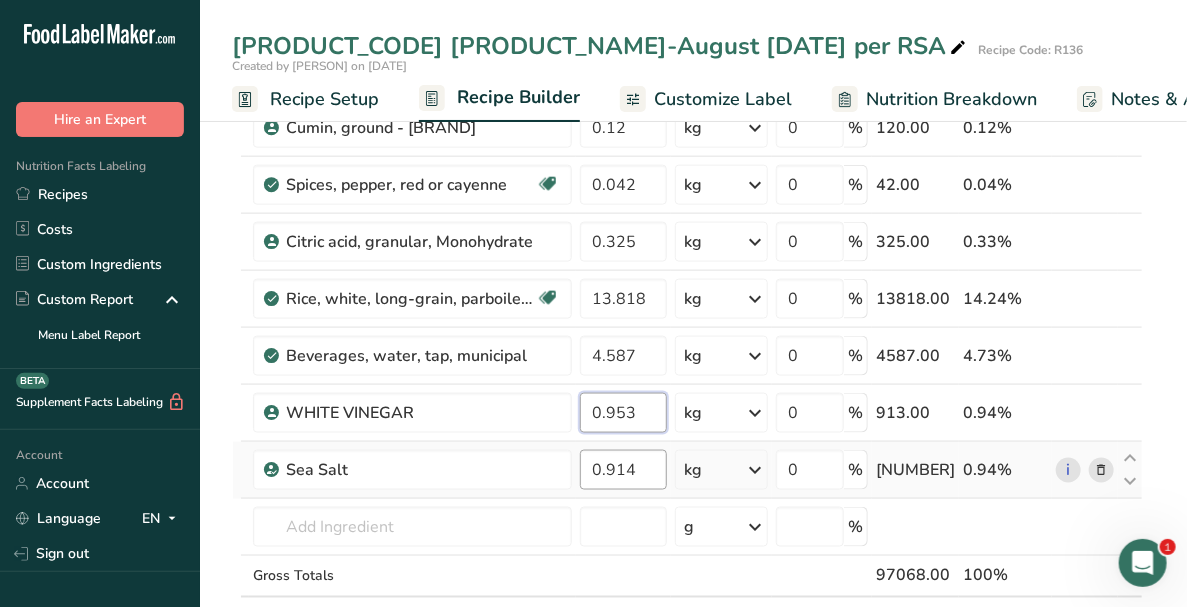 type on "0.913" 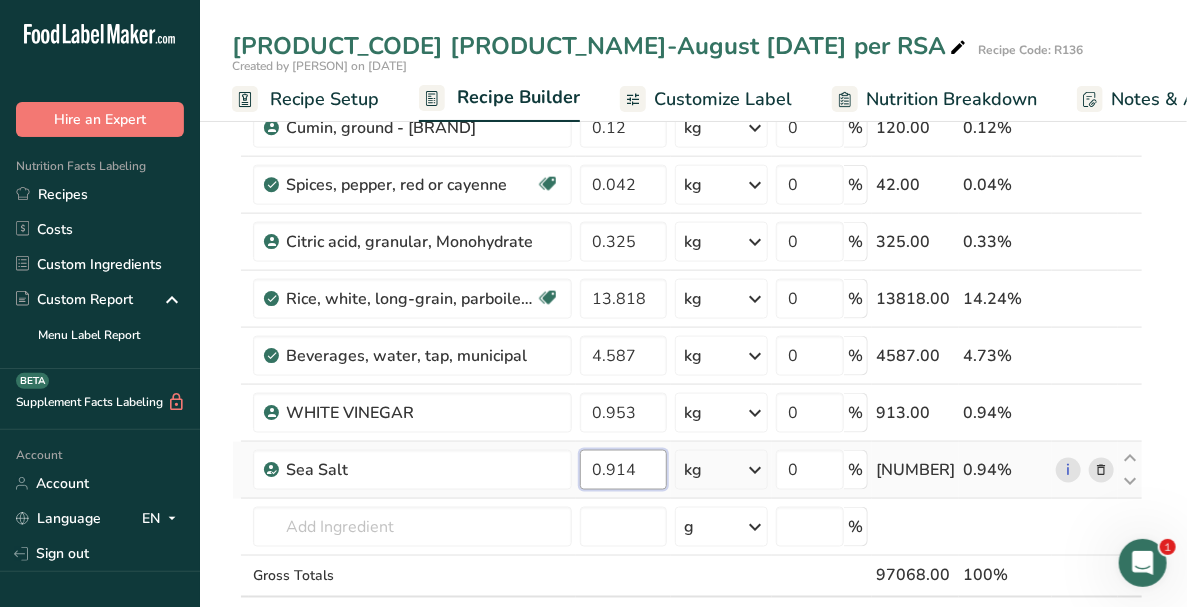 click on "Ingredient *
Amount *
Unit *
Waste *   .a-a{fill:#347362;}.b-a{fill:#fff;}          Grams
Percentage
IQF green /spring onion, diced
3.13
kg
Weight Units
g
kg
mg
See more
Volume Units
l
mL
fl oz
See more
0
%
3130.00
3.22%
Onion, spanish, fresh, chopped
8.352
kg
Weight Units
g
kg
mg
See more
Volume Units
l
mL
fl oz
See more
0
%
8352.00
8.6%
3.604
kg" at bounding box center (687, -2) 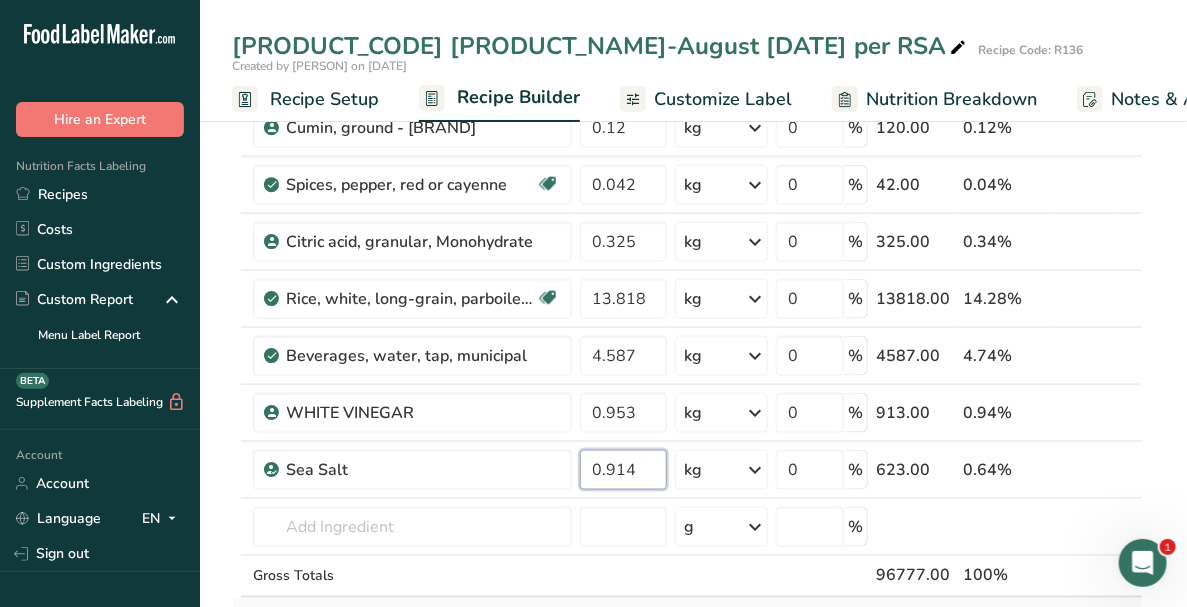 type on "0.623" 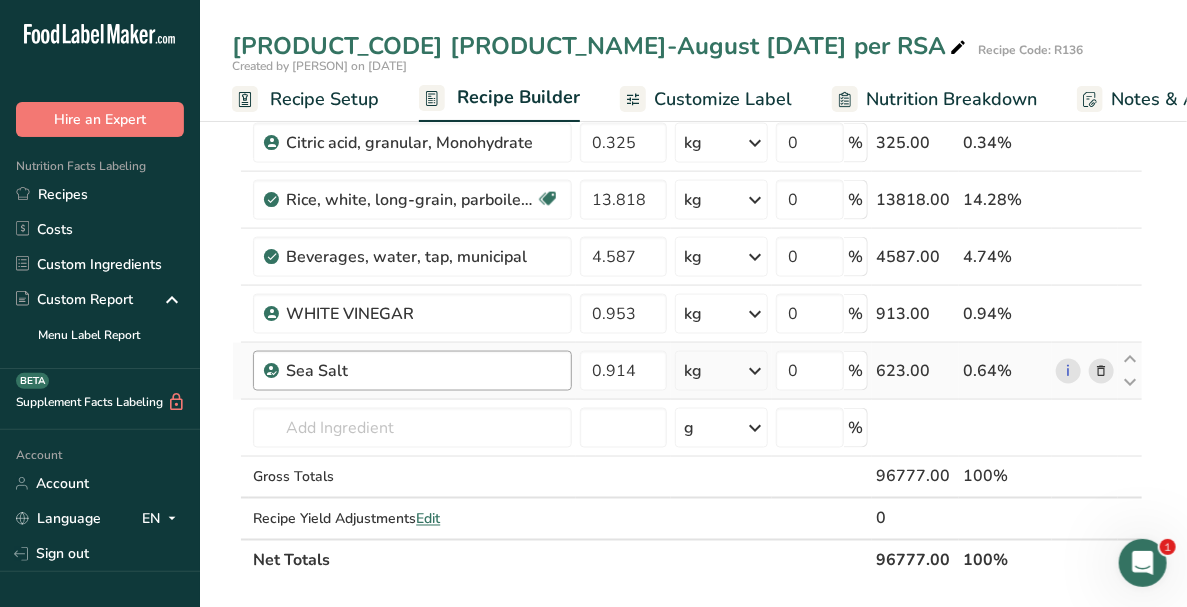 scroll, scrollTop: 1000, scrollLeft: 0, axis: vertical 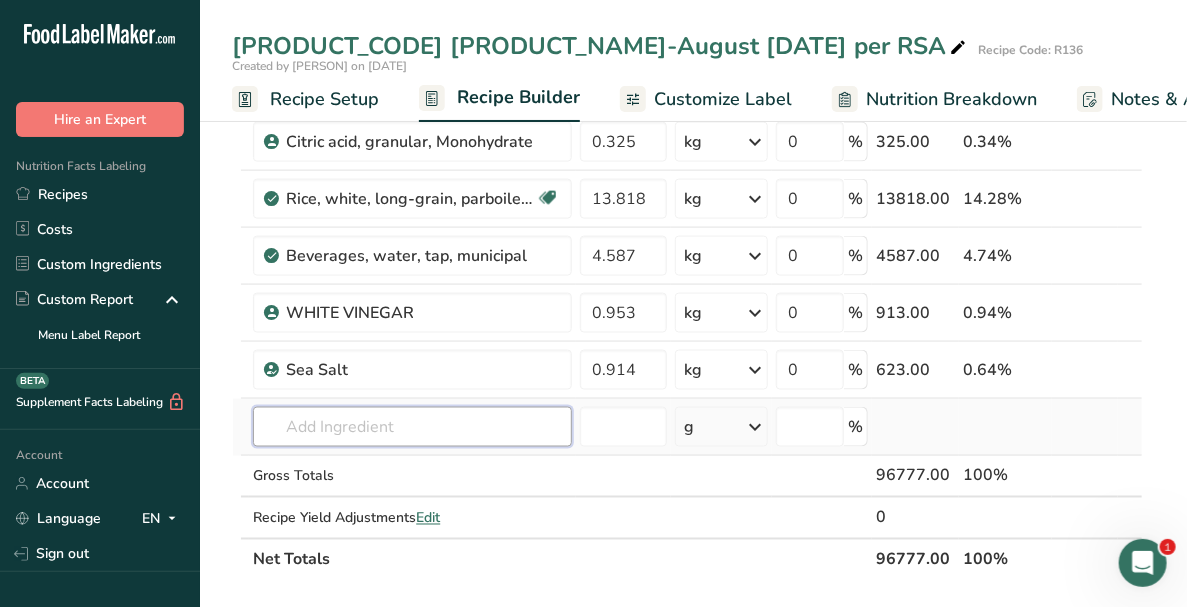 click on "Ingredient *
Amount *
Unit *
Waste *   .a-a{fill:#347362;}.b-a{fill:#fff;}          Grams
Percentage
IQF green /spring onion, diced
3.13
kg
Weight Units
g
kg
mg
See more
Volume Units
l
mL
fl oz
See more
0
%
3130.00
3.23%
Onion, spanish, fresh, chopped
8.352
kg
Weight Units
g
kg
mg
See more
Volume Units
l
mL
fl oz
See more
0
%
8352.00
8.63%
3.604
kg" at bounding box center (687, -102) 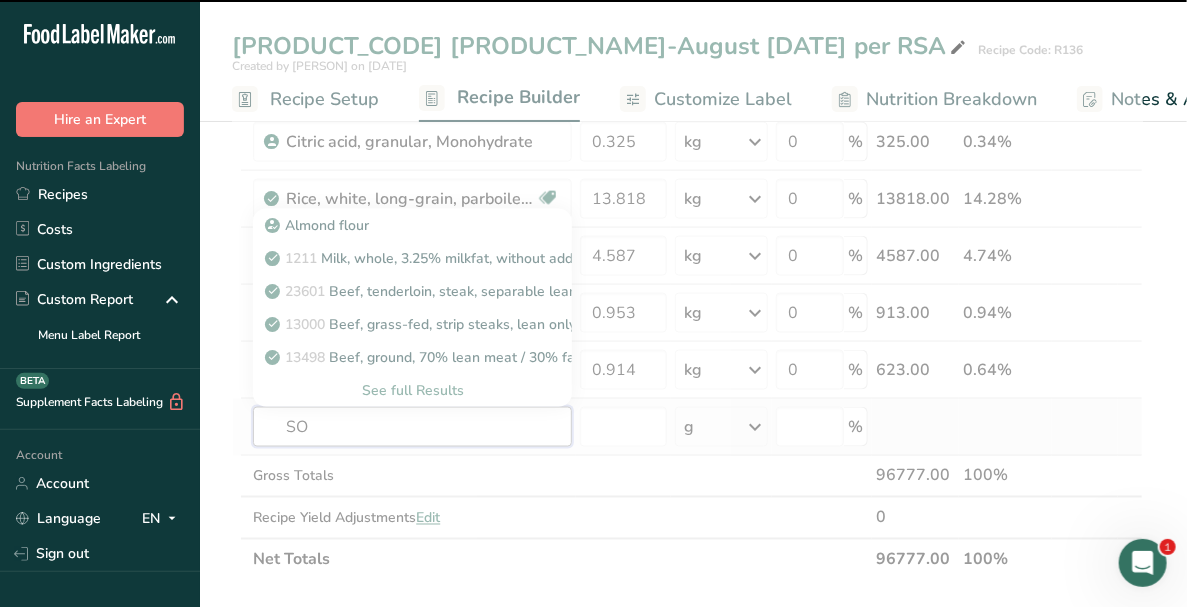 type on "SOY" 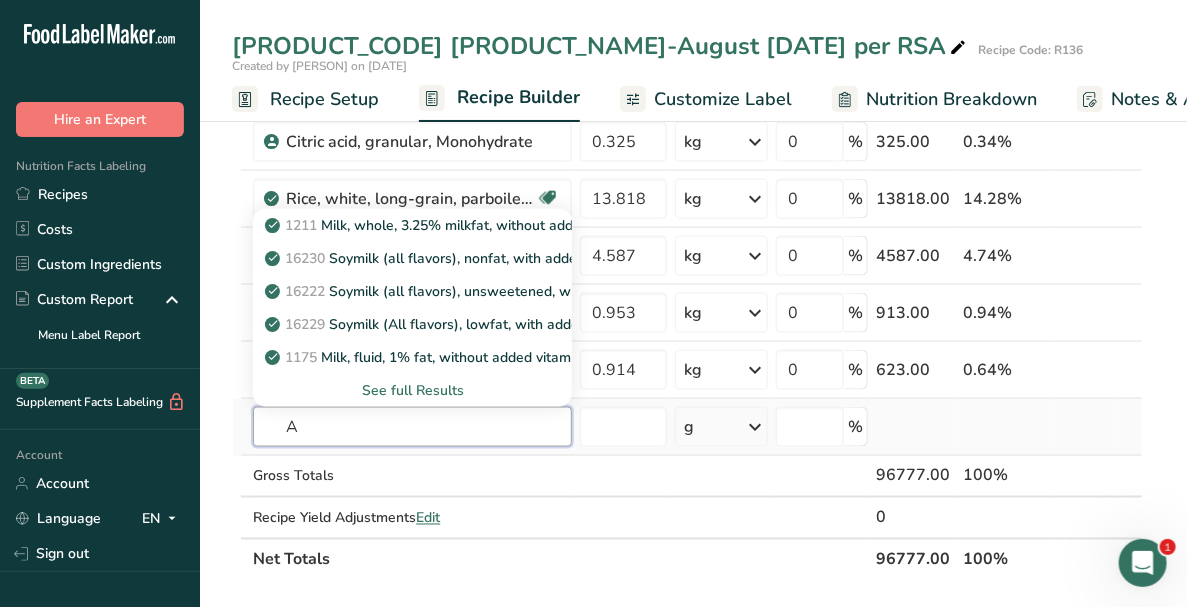 type on "A" 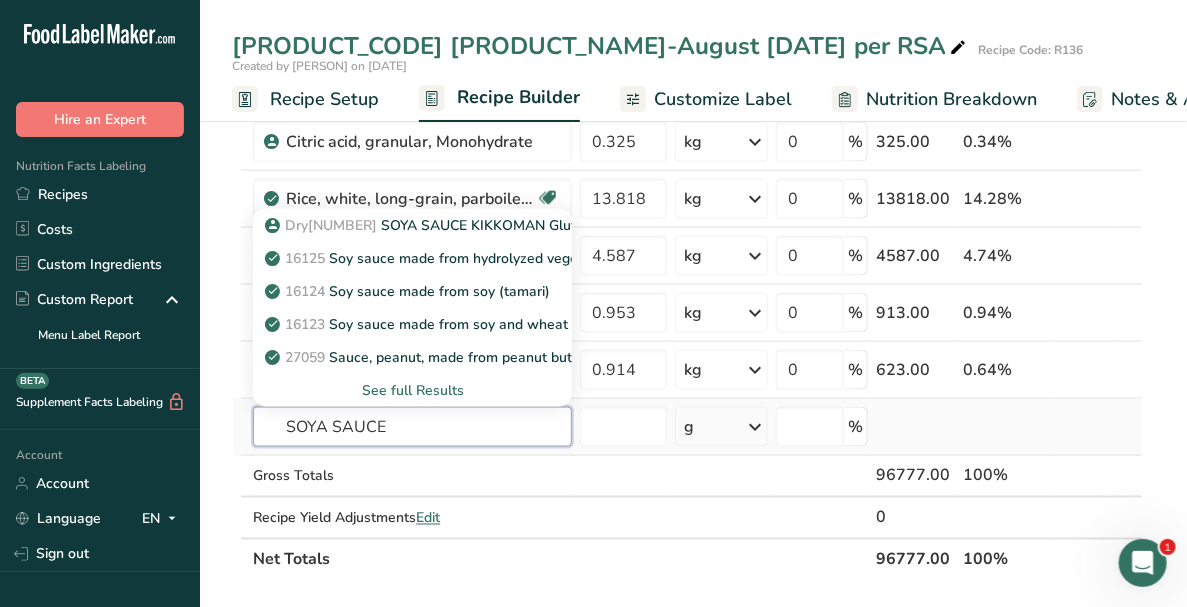 type on "SOYA SAUCE" 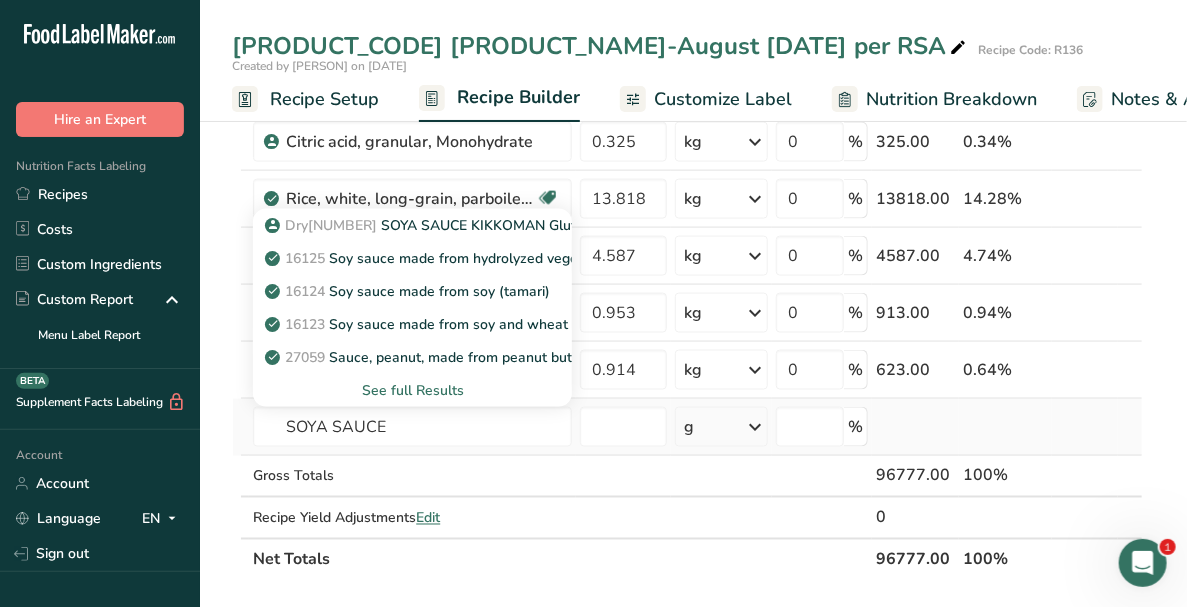 type 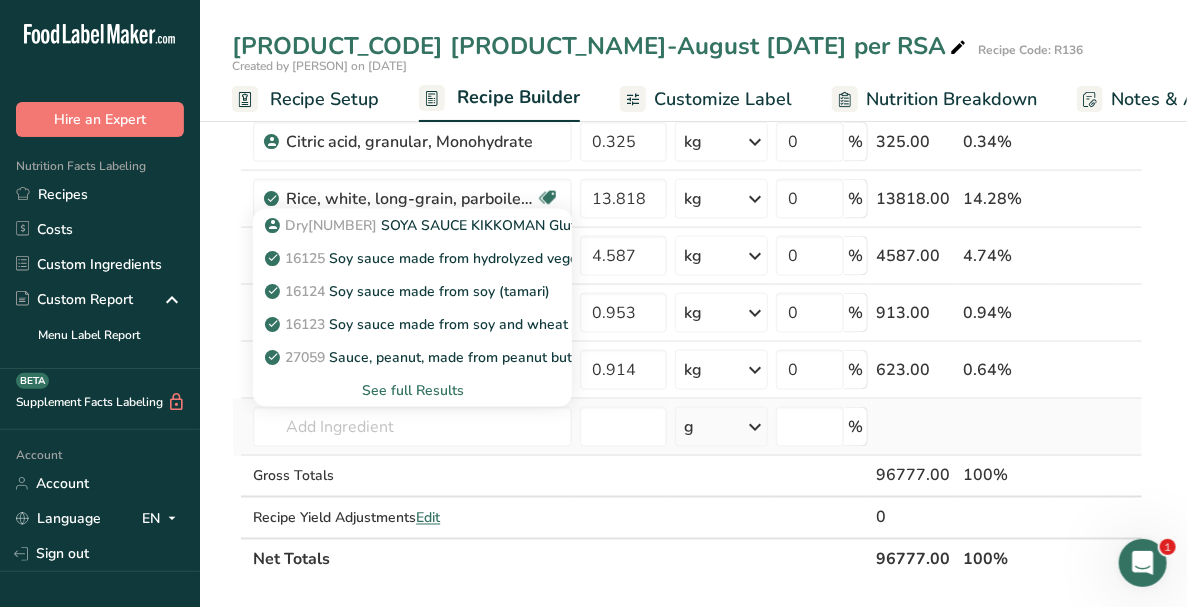 click on "See full Results" at bounding box center [412, 390] 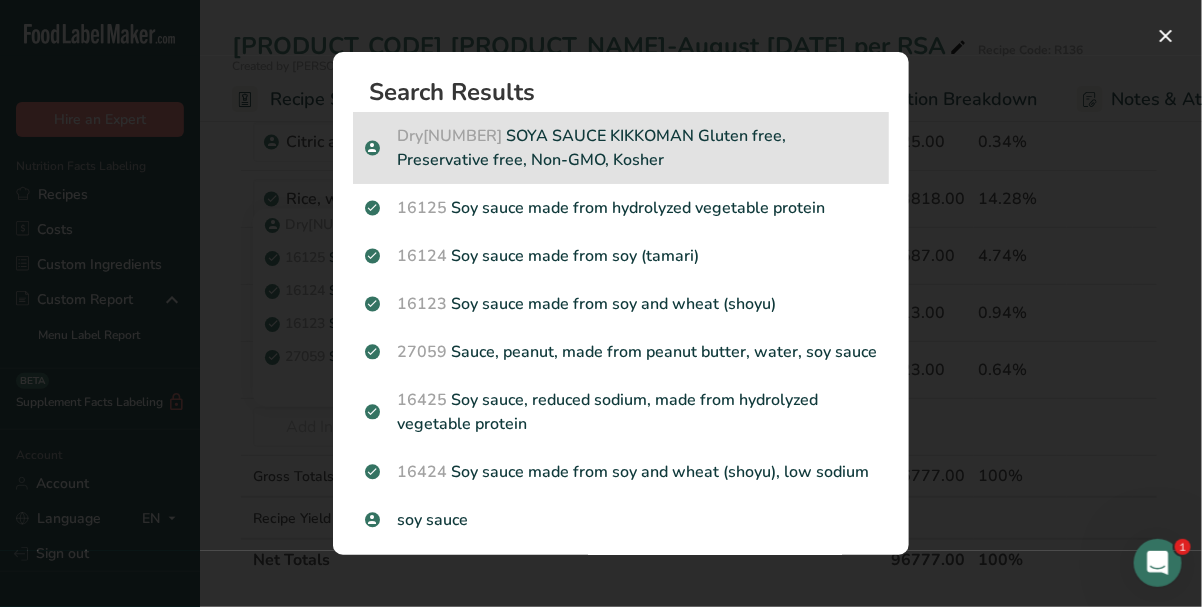 click on "Dry345
SOYA SAUCE KIKKOMAN Gluten free, Preservative free, Non-GMO, Kosher" at bounding box center [621, 148] 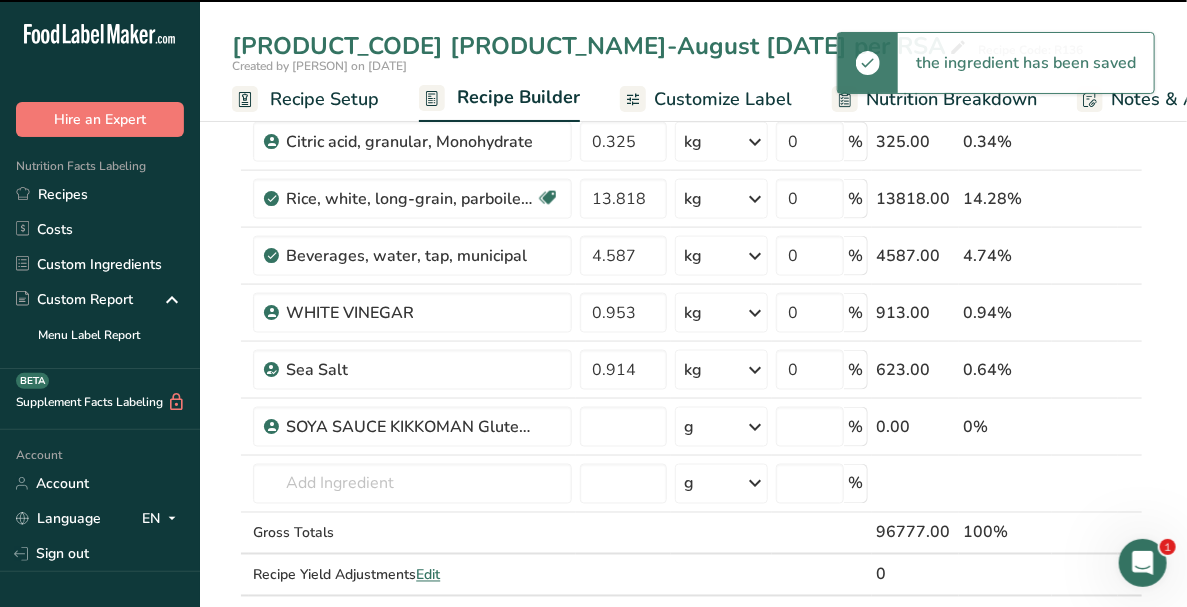 type on "0" 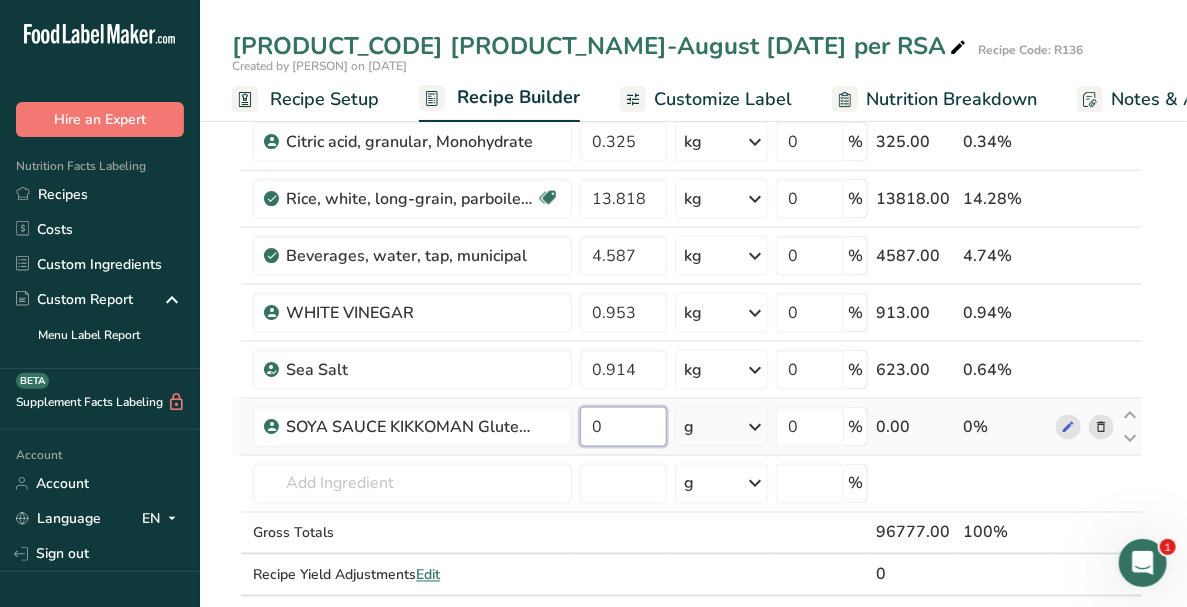 click on "0" at bounding box center [623, 427] 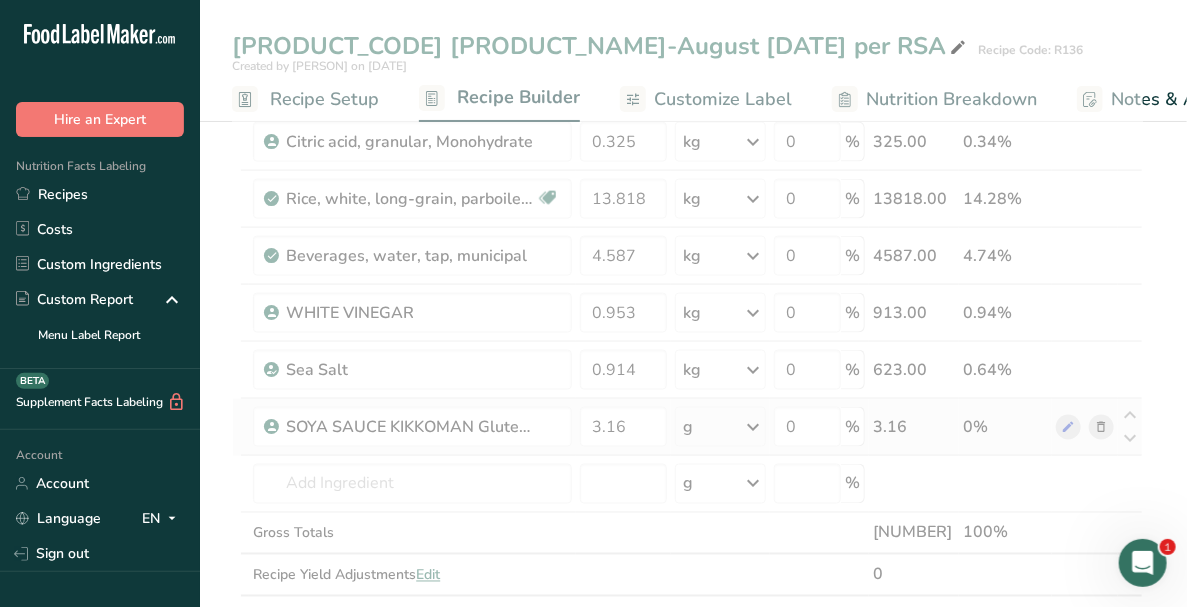 click on "Ingredient *
Amount *
Unit *
Waste *   .a-a{fill:#347362;}.b-a{fill:#fff;}          Grams
Percentage
IQF green /spring onion, diced
3.13
kg
Weight Units
g
kg
mg
See more
Volume Units
l
mL
fl oz
See more
0
%
3130.00
3.23%
Onion, spanish, fresh, chopped
8.352
kg
Weight Units
g
kg
mg
See more
Volume Units
l
mL
fl oz
See more
0
%
8352.00
8.63%
3.604
kg" at bounding box center [687, -73] 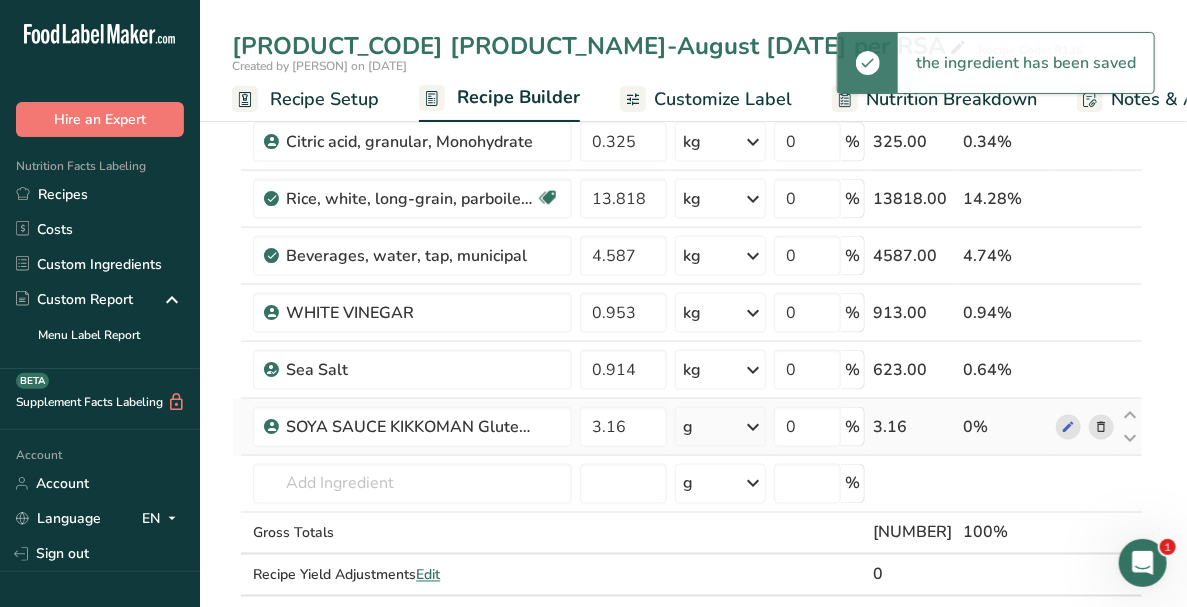 click at bounding box center (753, 427) 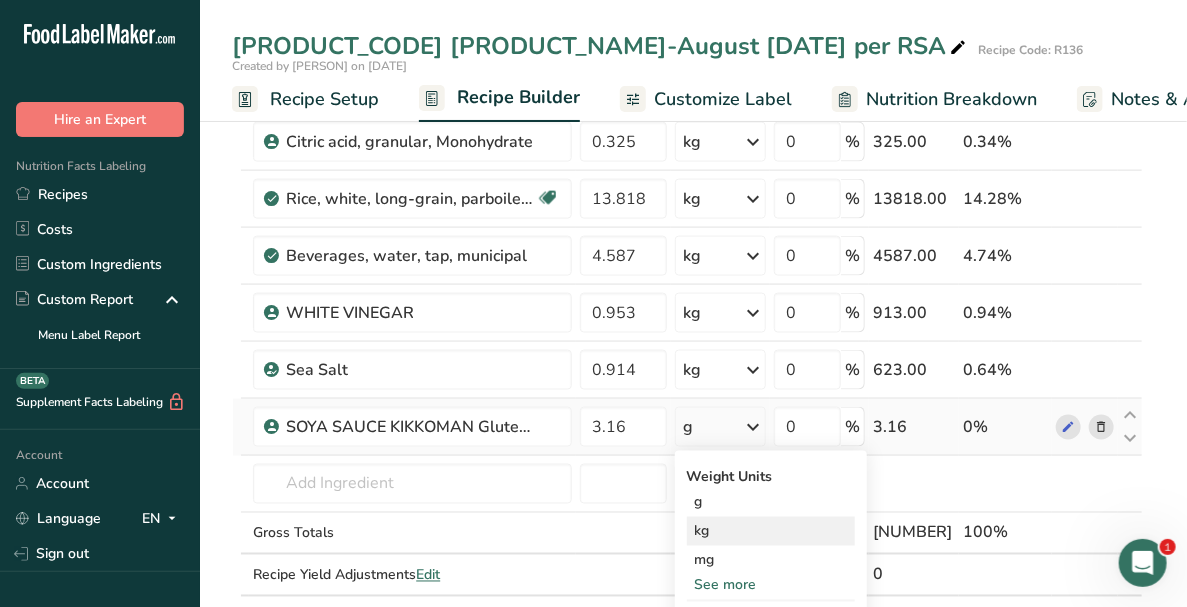 click on "kg" at bounding box center (771, 531) 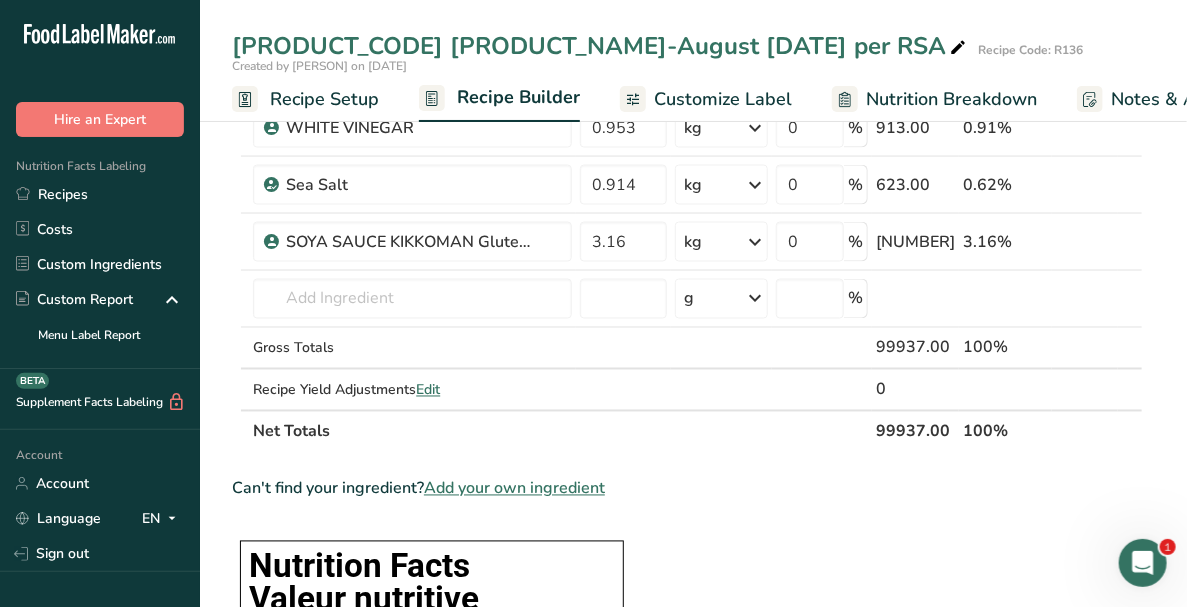 scroll, scrollTop: 1000, scrollLeft: 0, axis: vertical 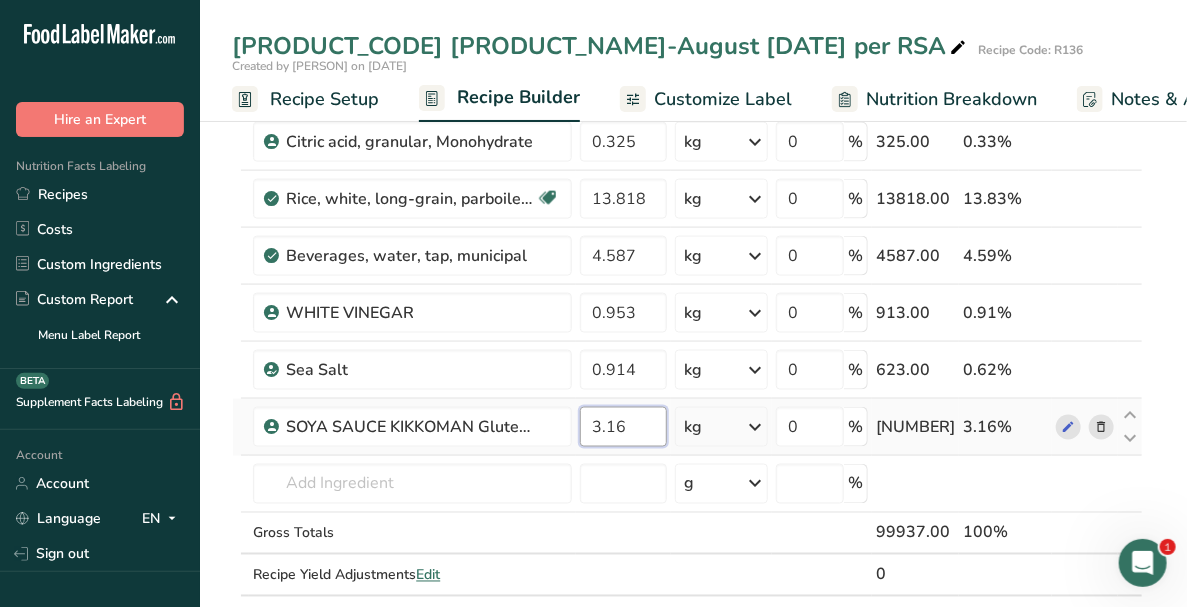 click on "3.16" at bounding box center (623, 427) 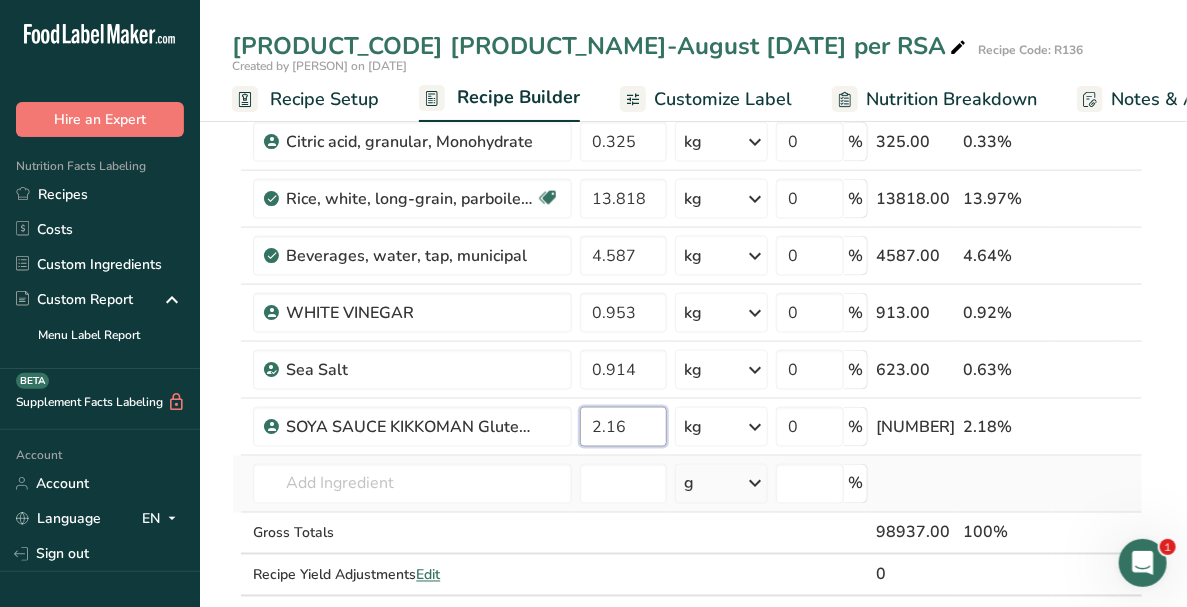 type on "2.16" 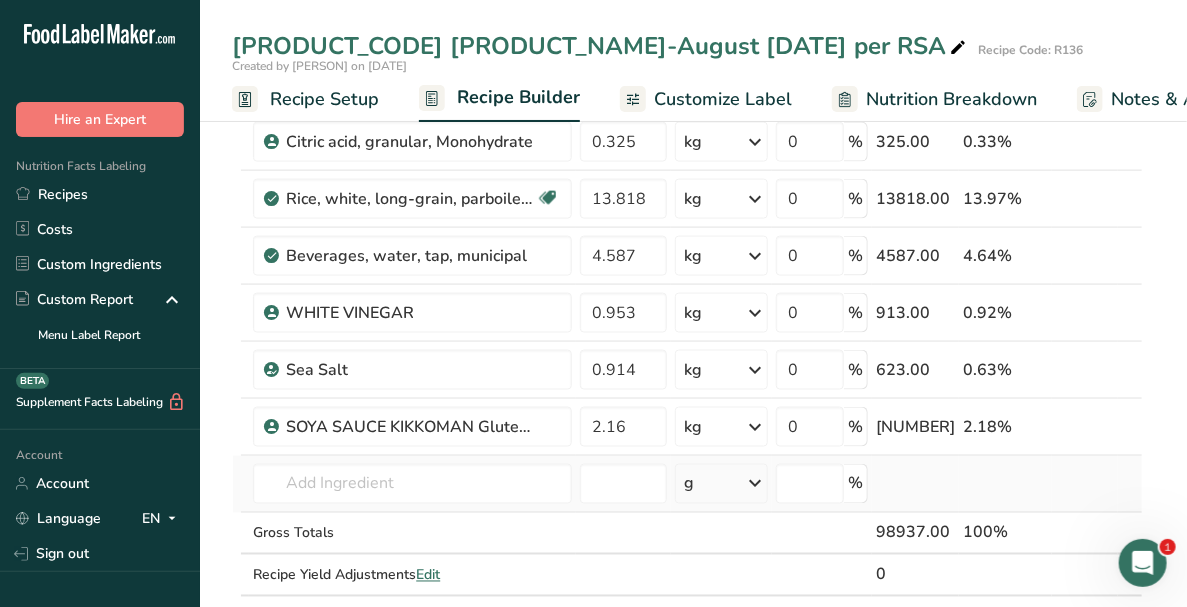 click on "Ingredient *
Amount *
Unit *
Waste *   .a-a{fill:#347362;}.b-a{fill:#fff;}          Grams
Percentage
IQF green /spring onion, diced
3.13
kg
Weight Units
g
kg
mg
See more
Volume Units
l
mL
fl oz
See more
0
%
3130.00
3.16%
Onion, spanish, fresh, chopped
8.352
kg
Weight Units
g
kg
mg
See more
Volume Units
l
mL
fl oz
See more
0
%
8352.00
8.44%
3.604
kg" at bounding box center [687, -73] 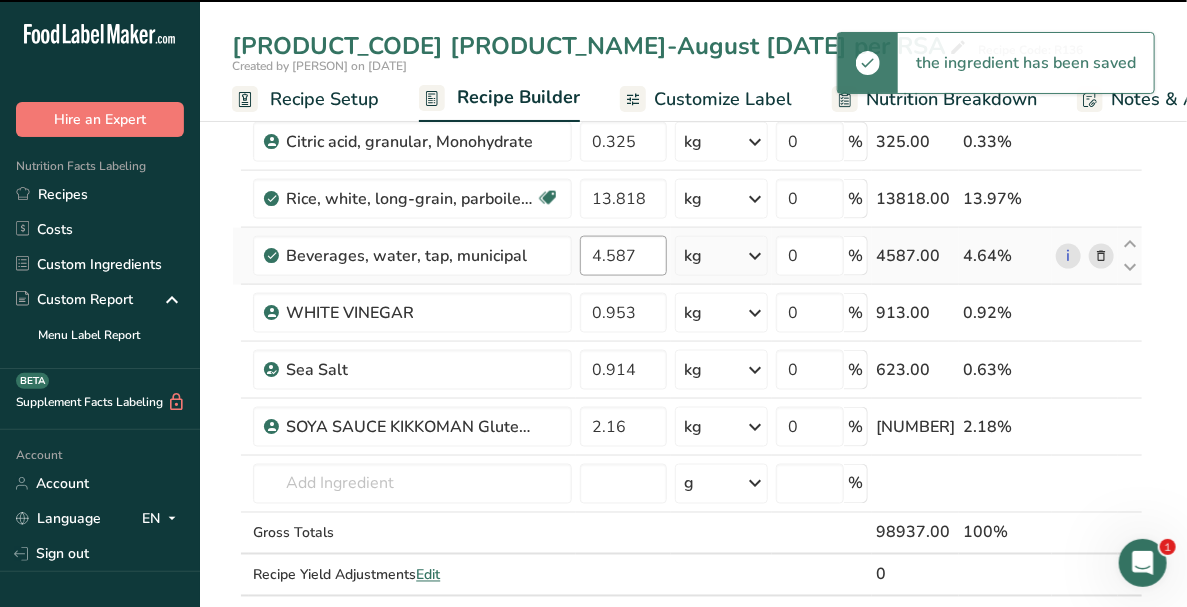scroll, scrollTop: 900, scrollLeft: 0, axis: vertical 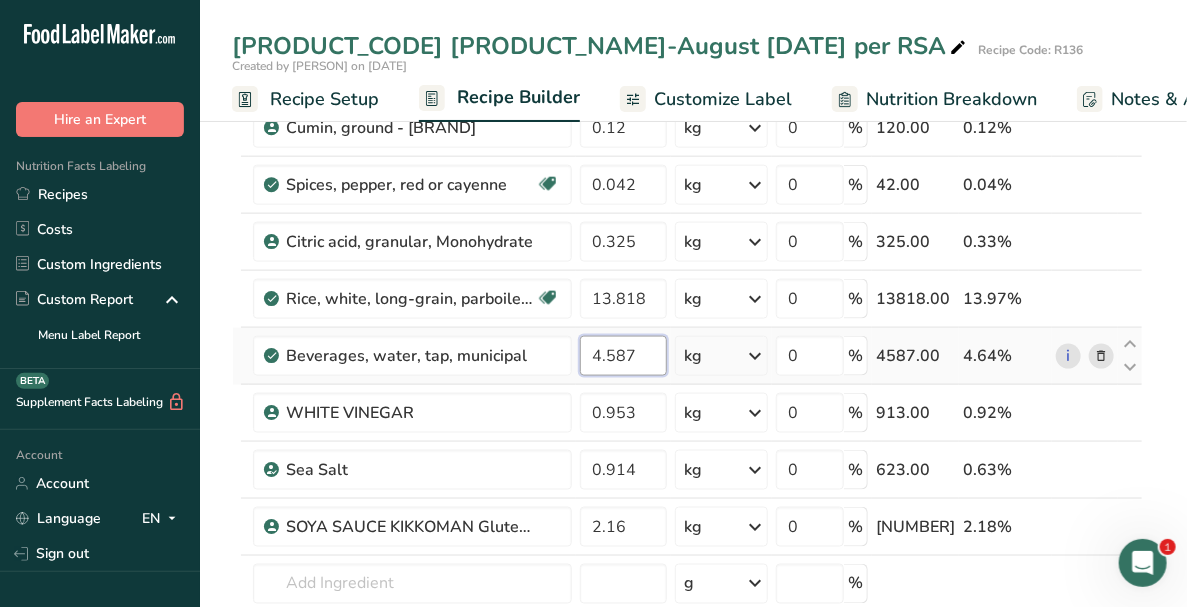 click on "4.587" at bounding box center (623, 356) 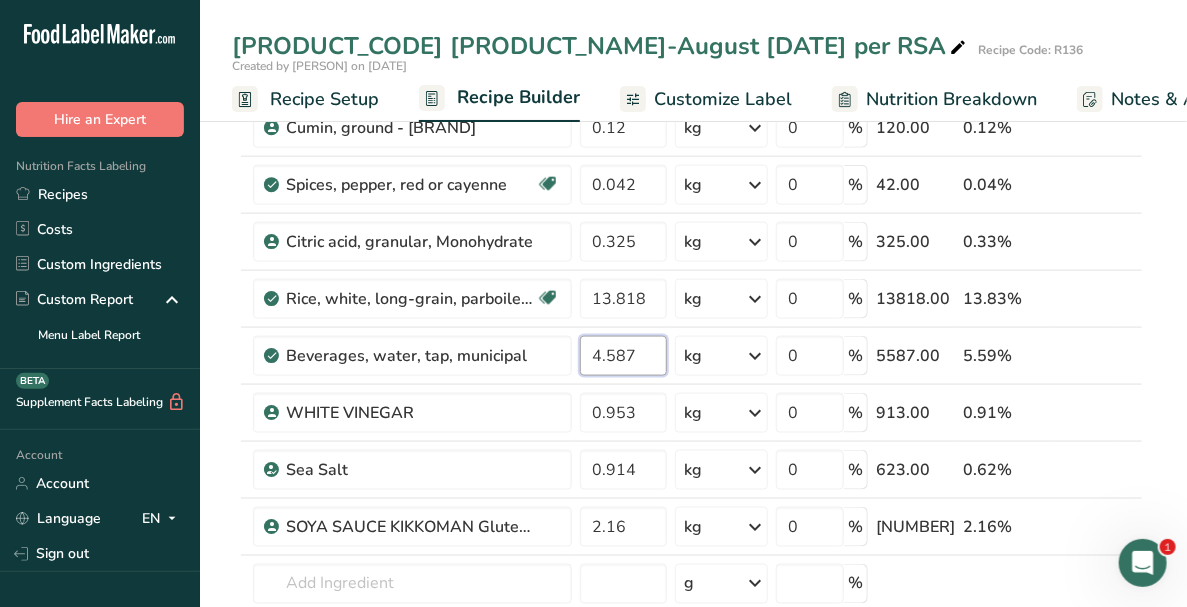 scroll, scrollTop: 1431, scrollLeft: 0, axis: vertical 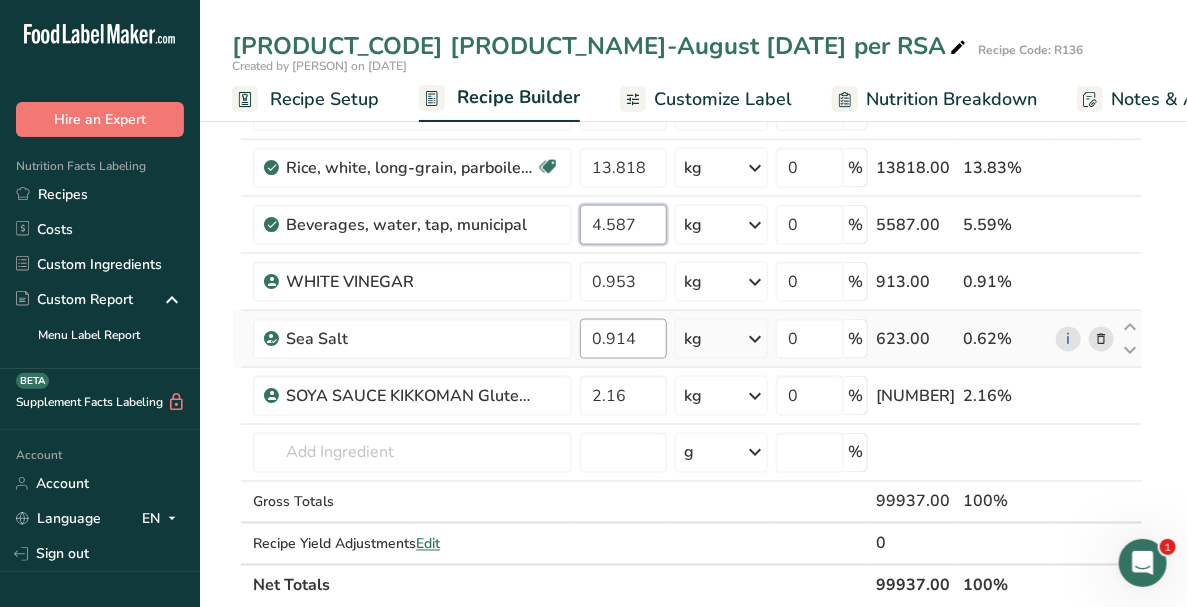 type on "5.587" 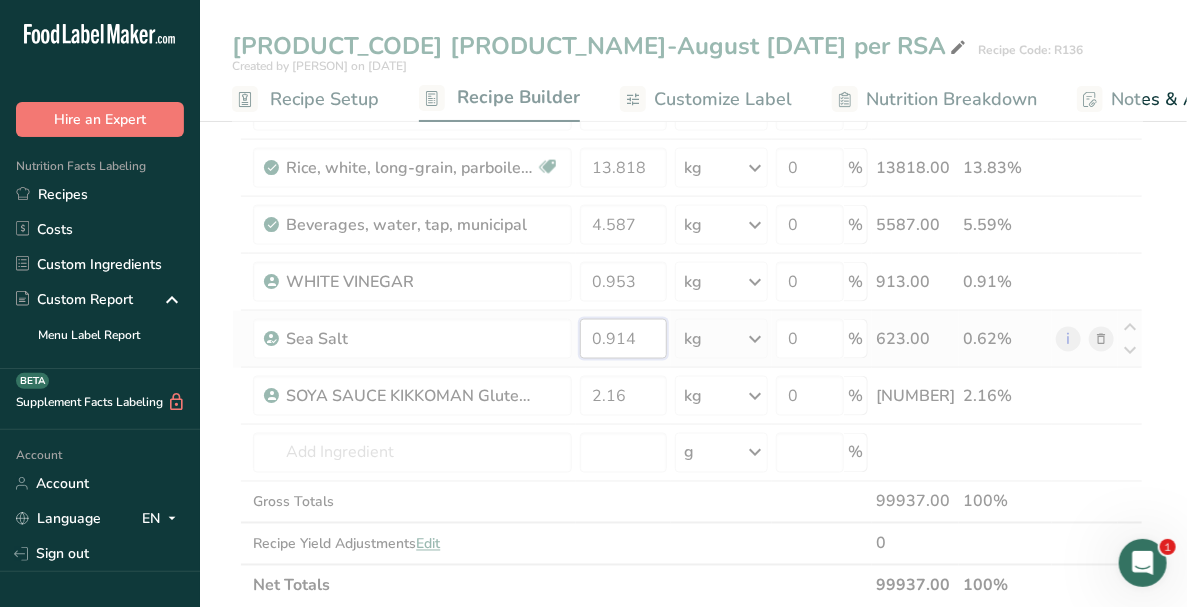 click on "Ingredient *
Amount *
Unit *
Waste *   .a-a{fill:#347362;}.b-a{fill:#fff;}          Grams
Percentage
IQF green /spring onion, diced
3.13
kg
Weight Units
g
kg
mg
See more
Volume Units
l
mL
fl oz
See more
0
%
3130.00
3.13%
Onion, spanish, fresh, chopped
8.352
kg
Weight Units
g
kg
mg
See more
Volume Units
l
mL
fl oz
See more
0
%
8352.00
8.36%
3.604
kg" at bounding box center [687, -104] 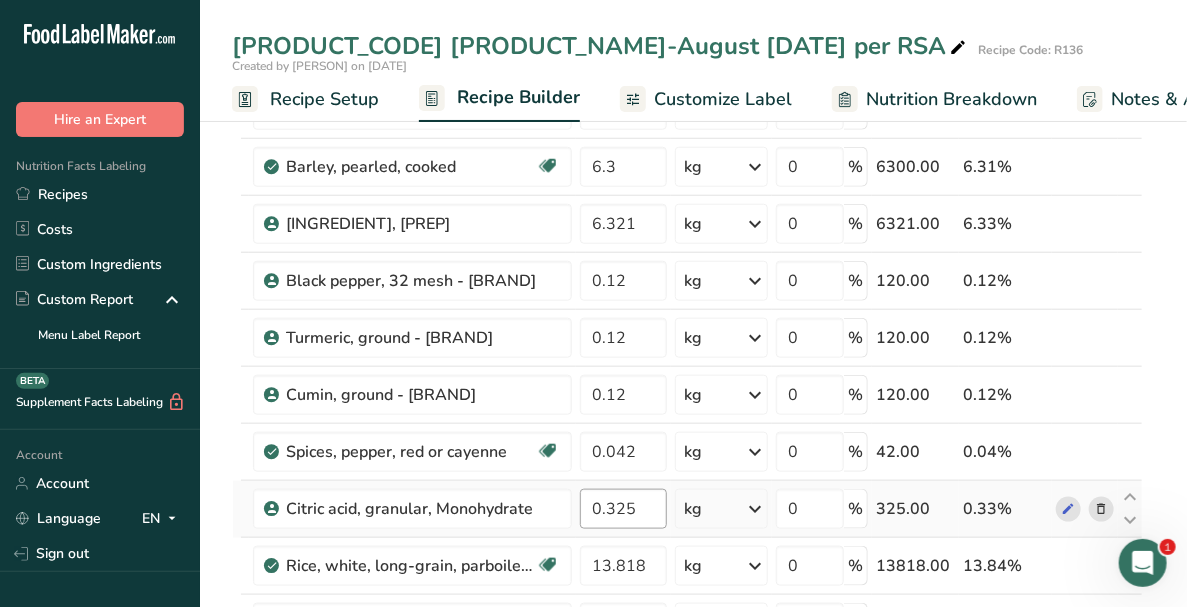 scroll, scrollTop: 631, scrollLeft: 0, axis: vertical 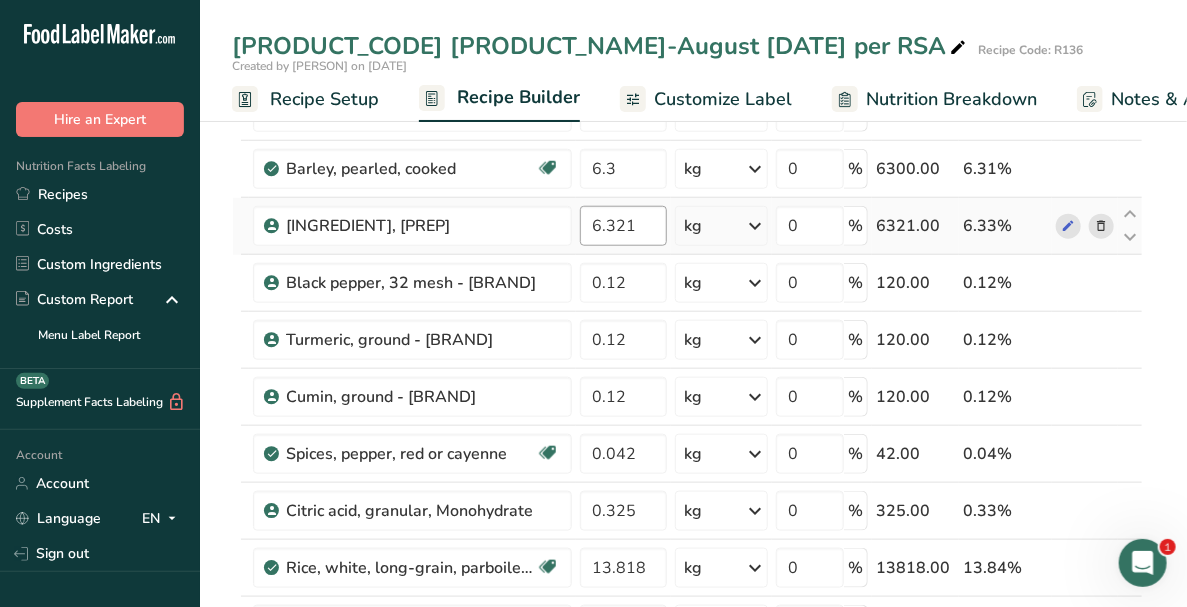 type on "0.523" 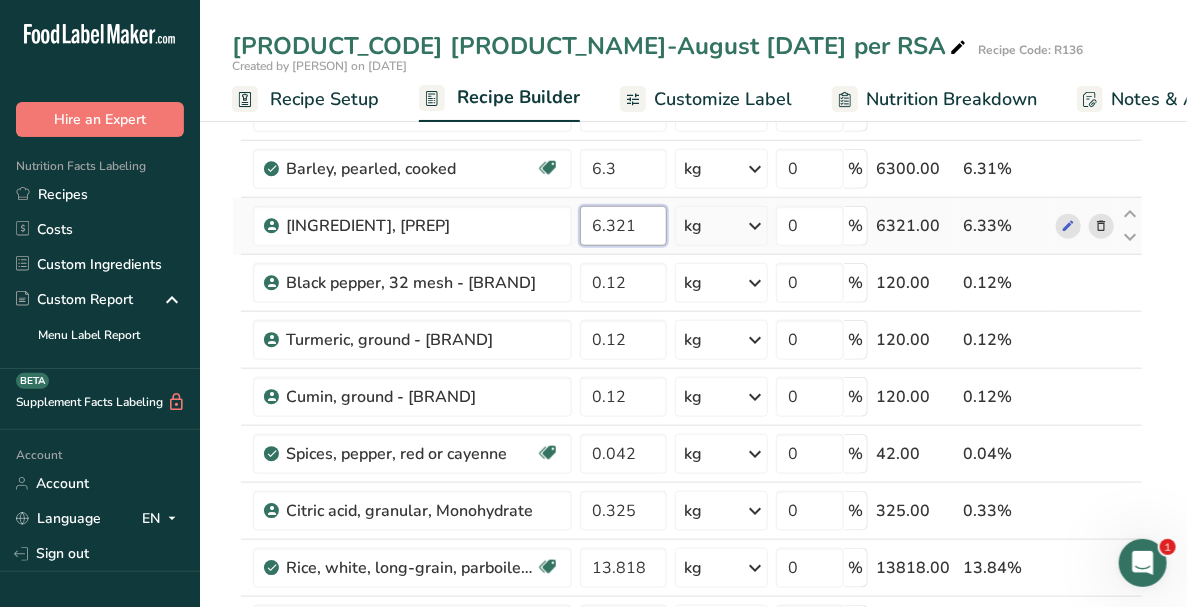 click on "Ingredient *
Amount *
Unit *
Waste *   .a-a{fill:#347362;}.b-a{fill:#fff;}          Grams
Percentage
IQF green /spring onion, diced
3.13
kg
Weight Units
g
kg
mg
See more
Volume Units
l
mL
fl oz
See more
0
%
3130.00
3.14%
Onion, spanish, fresh, chopped
8.352
kg
Weight Units
g
kg
mg
See more
Volume Units
l
mL
fl oz
See more
0
%
8352.00
8.37%
3.604
kg" at bounding box center [687, 296] 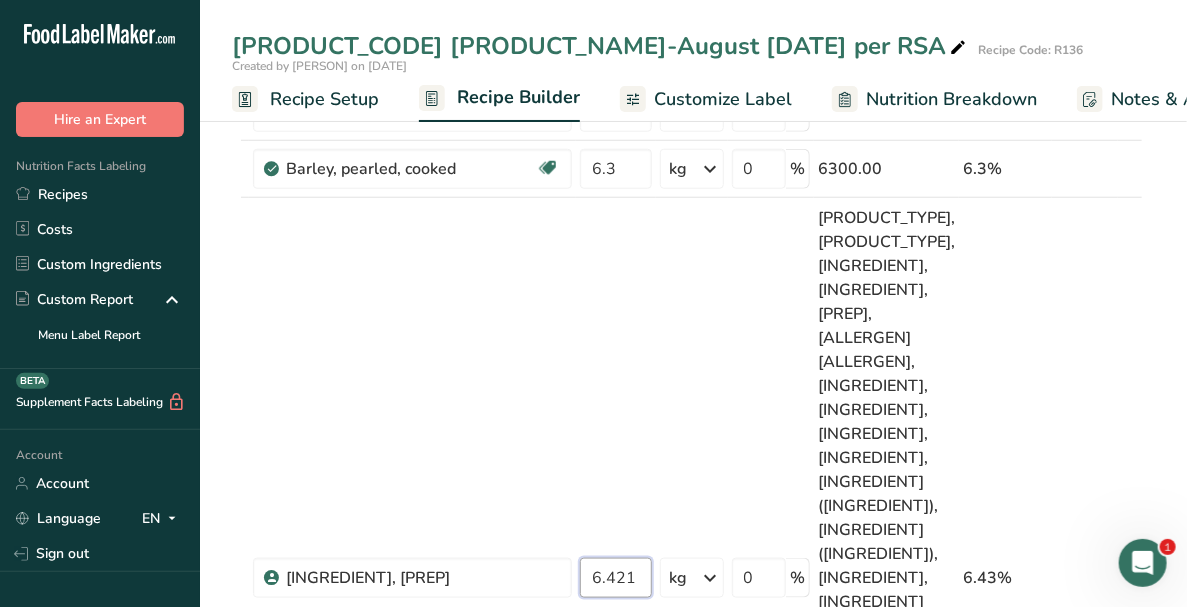 scroll, scrollTop: 1162, scrollLeft: 0, axis: vertical 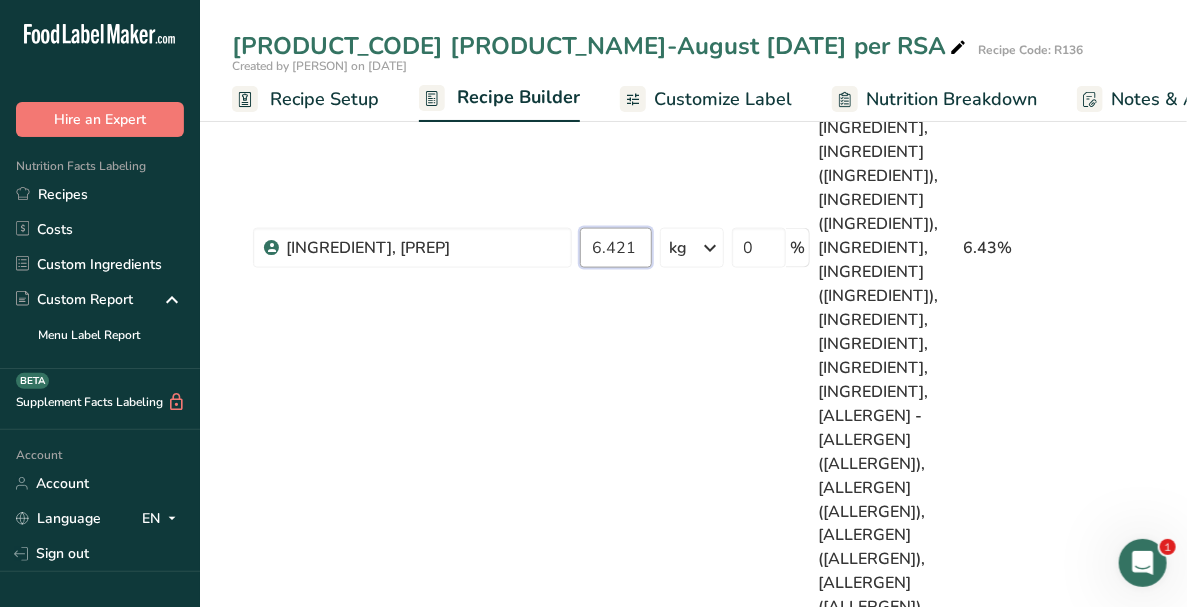 type on "6.421" 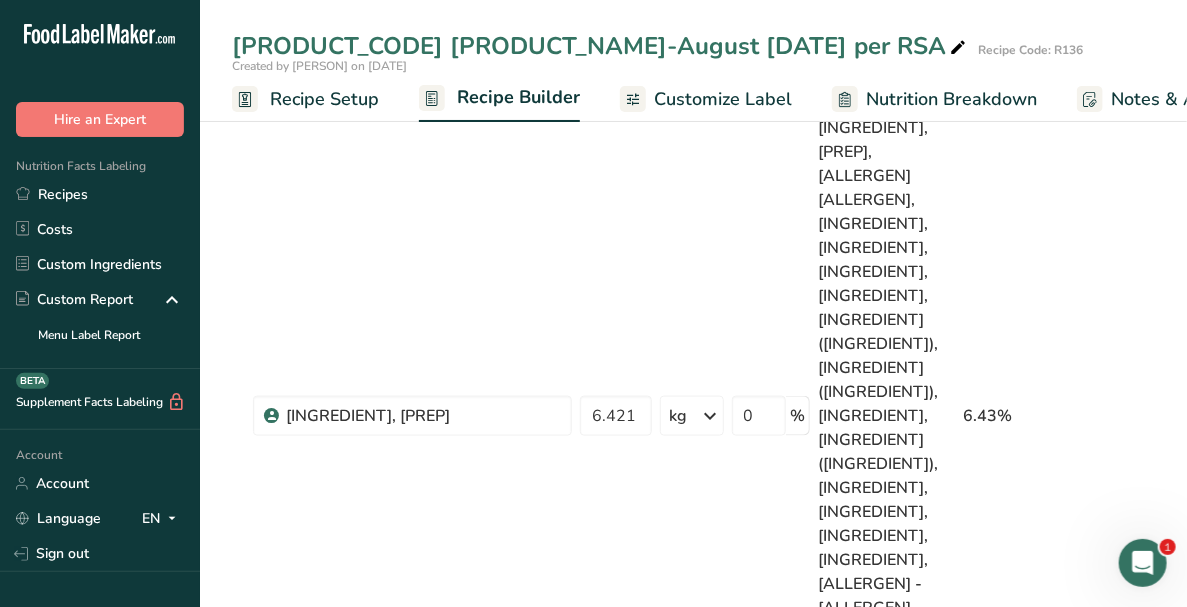 scroll, scrollTop: 900, scrollLeft: 0, axis: vertical 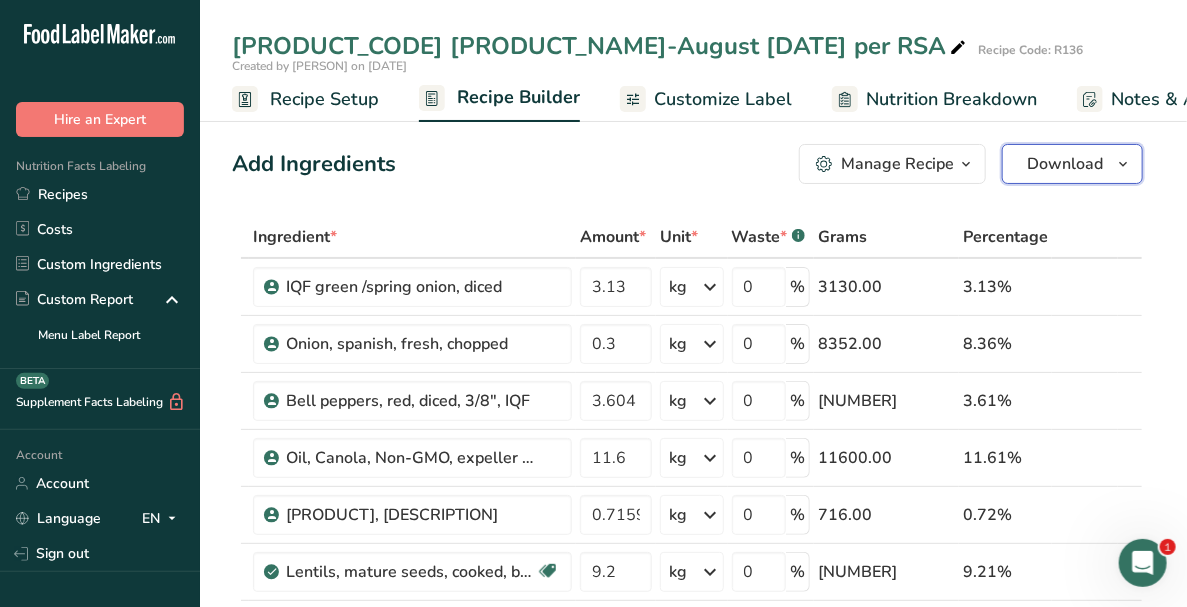 click on "Download" at bounding box center (1065, 164) 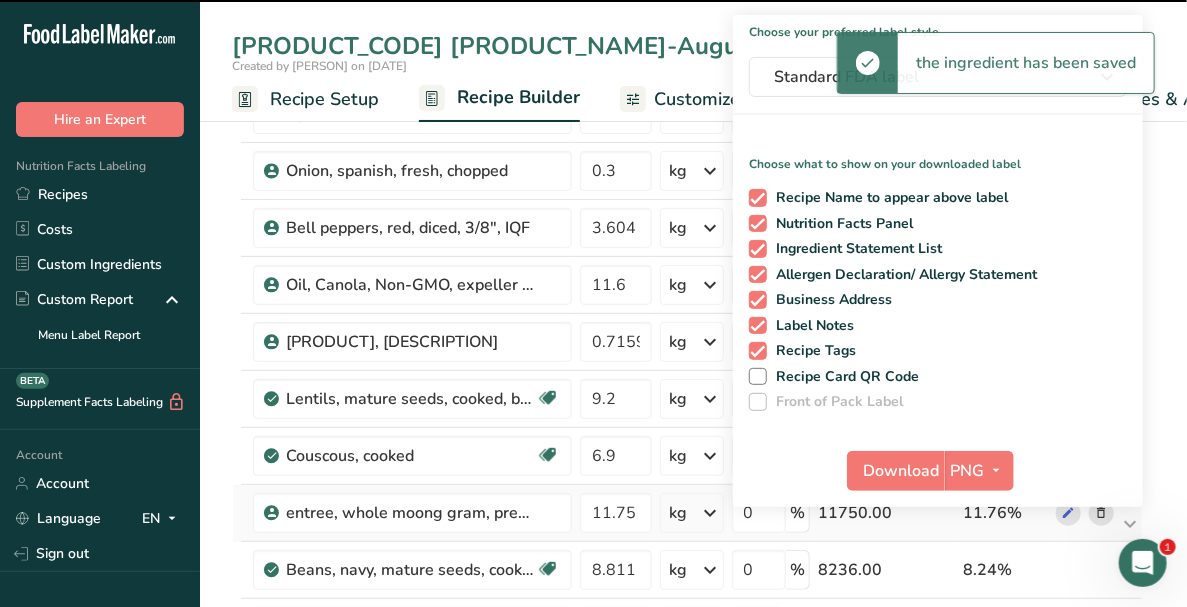 scroll, scrollTop: 299, scrollLeft: 0, axis: vertical 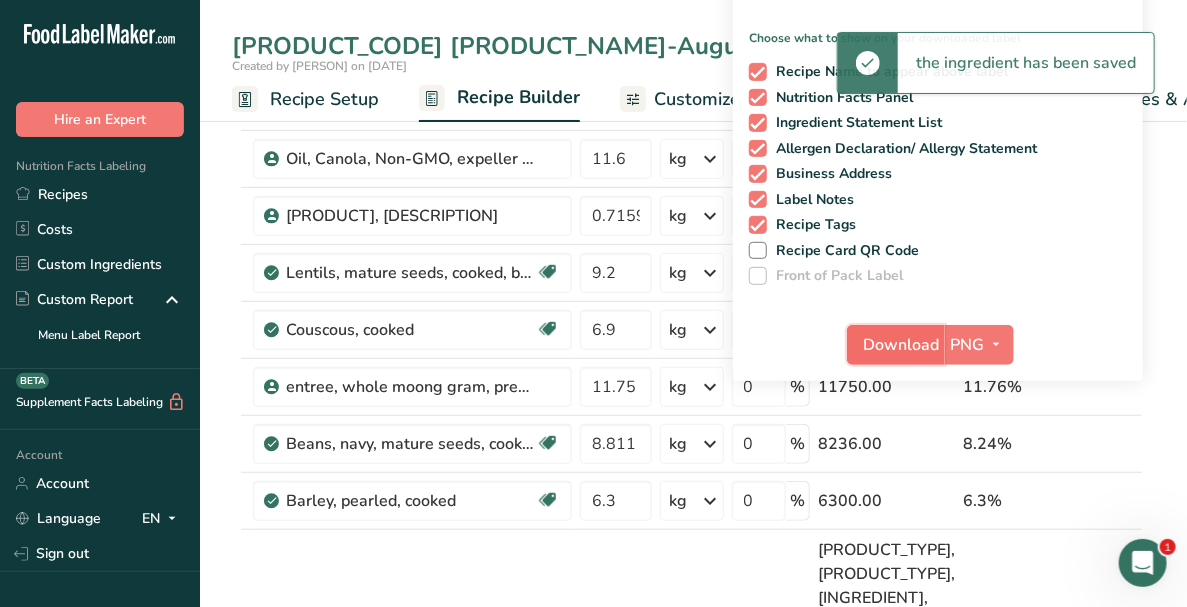 click on "Download" at bounding box center [902, 345] 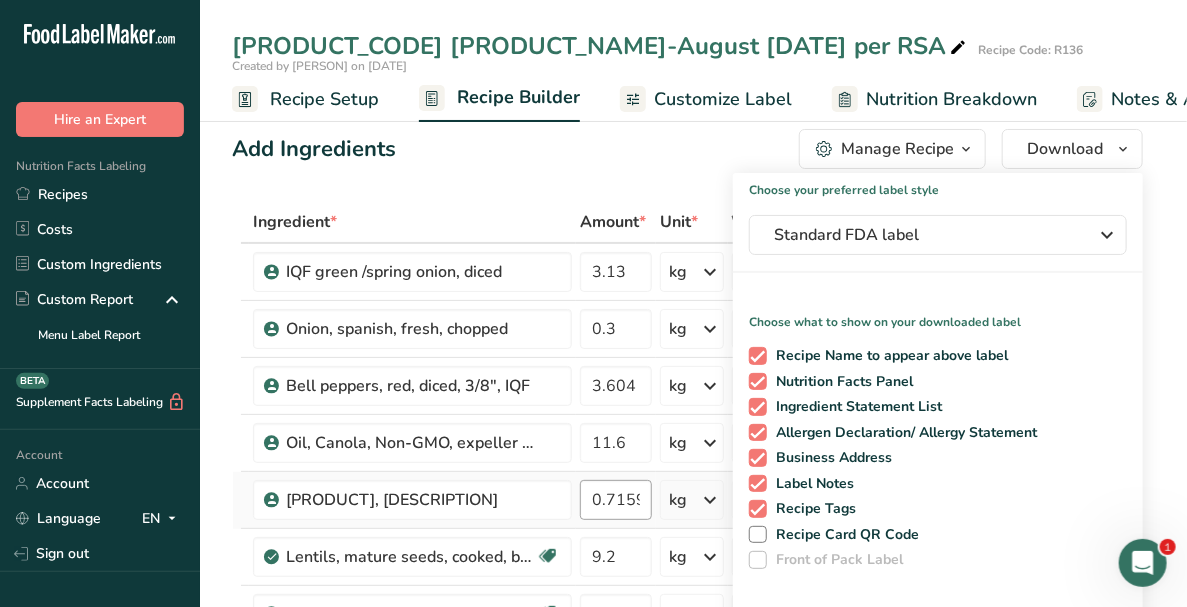 scroll, scrollTop: 0, scrollLeft: 0, axis: both 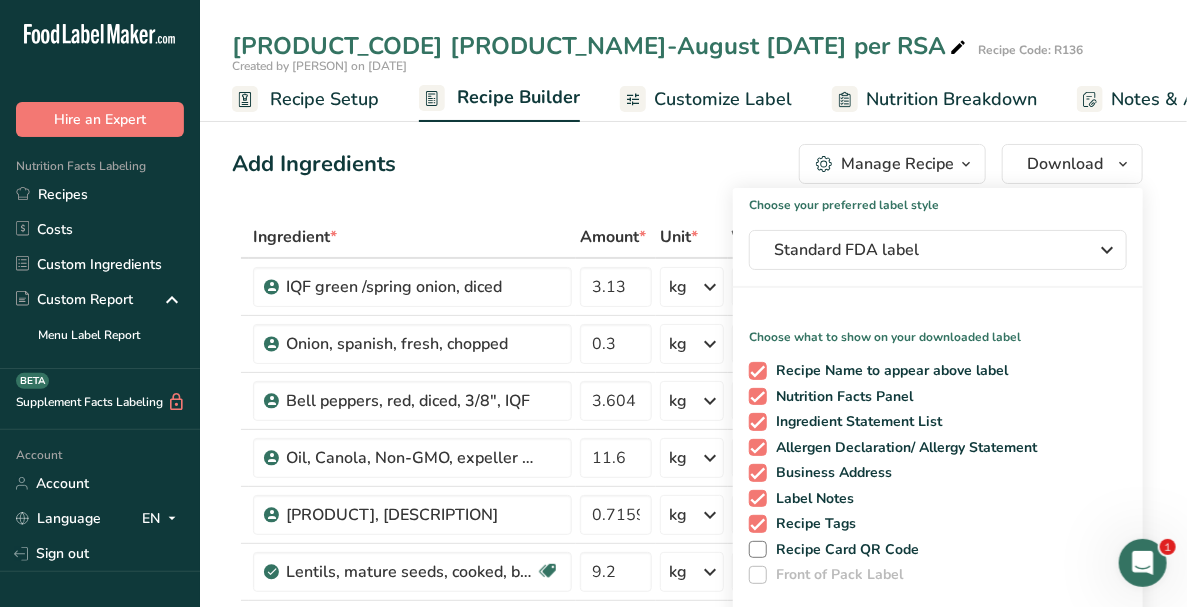 click on "R136  Seven Grain Salad-August 14/19 per RSA
Recipe Code: R136" at bounding box center [693, 46] 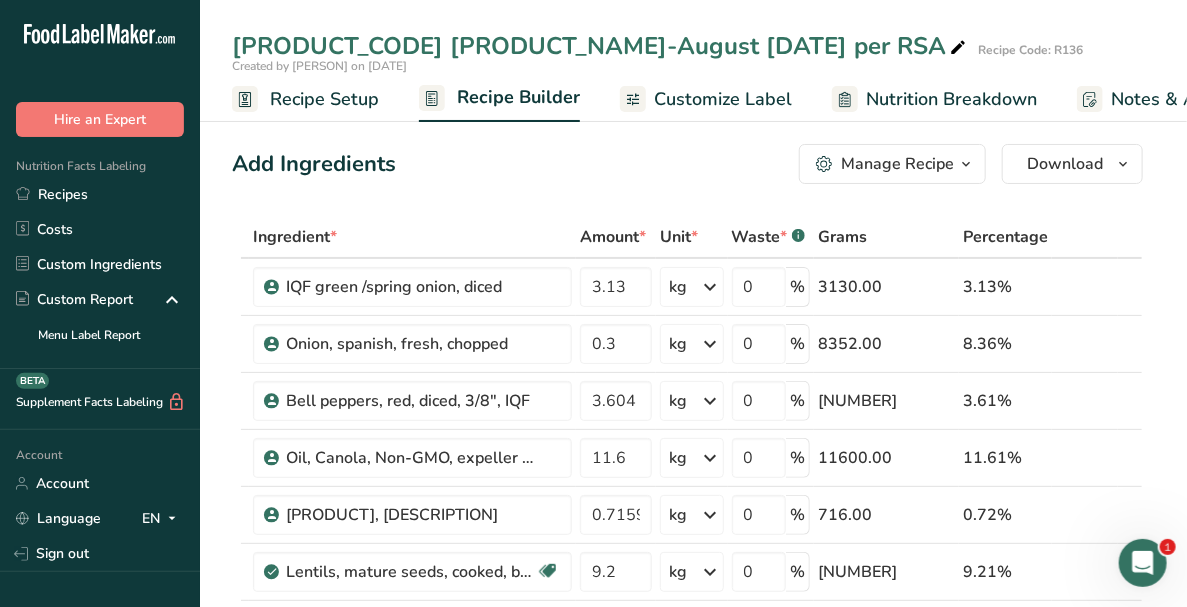 click at bounding box center (958, 48) 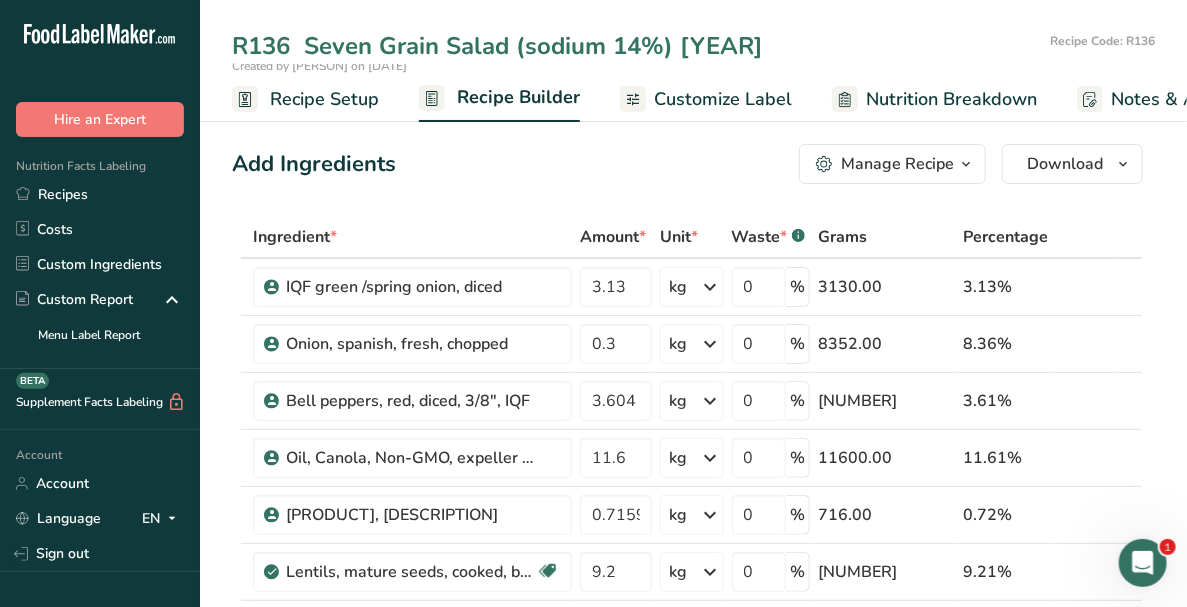 click on "R136  Seven Grain Salad (sodium 14%) 2025" at bounding box center [637, 46] 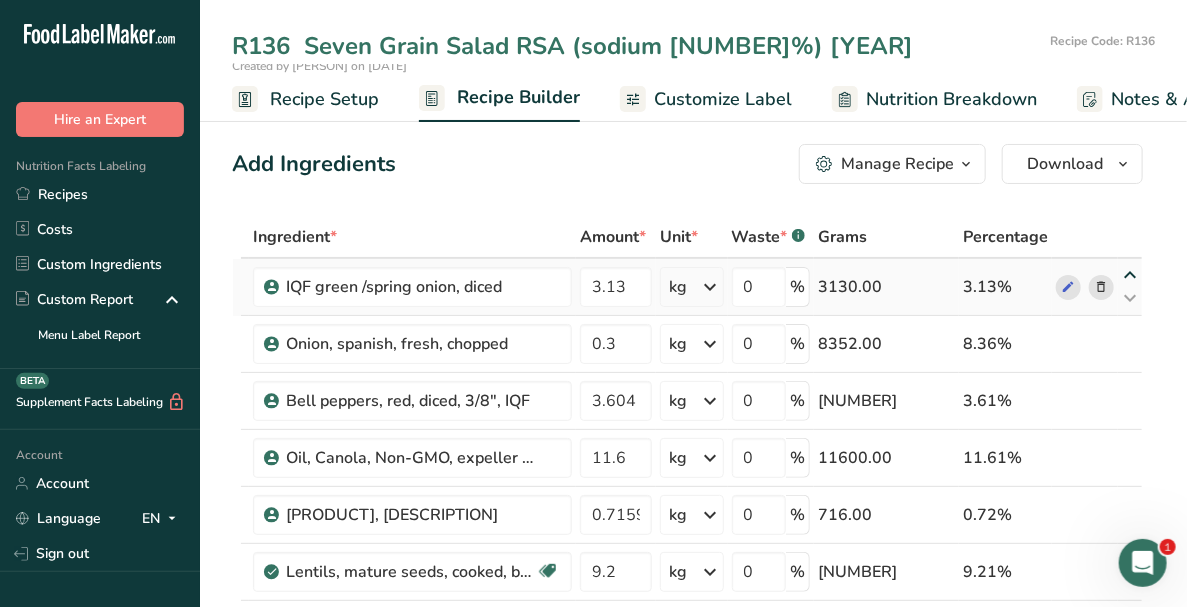 type on "R136  Seven Grain Salad RSA (sodium 14%) 2025" 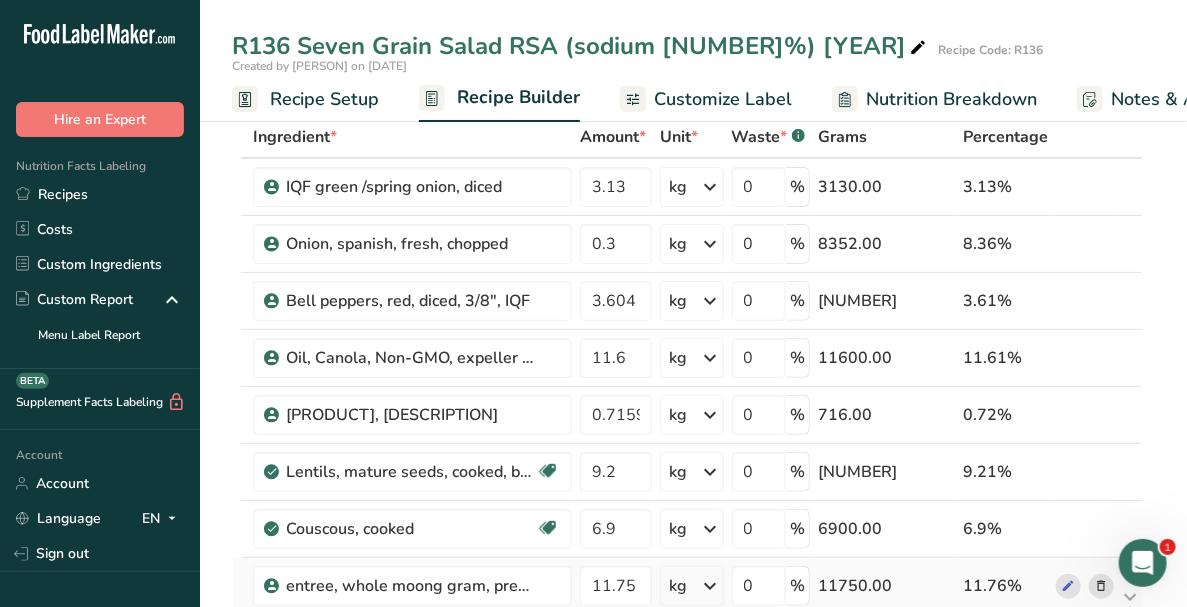 scroll, scrollTop: 0, scrollLeft: 0, axis: both 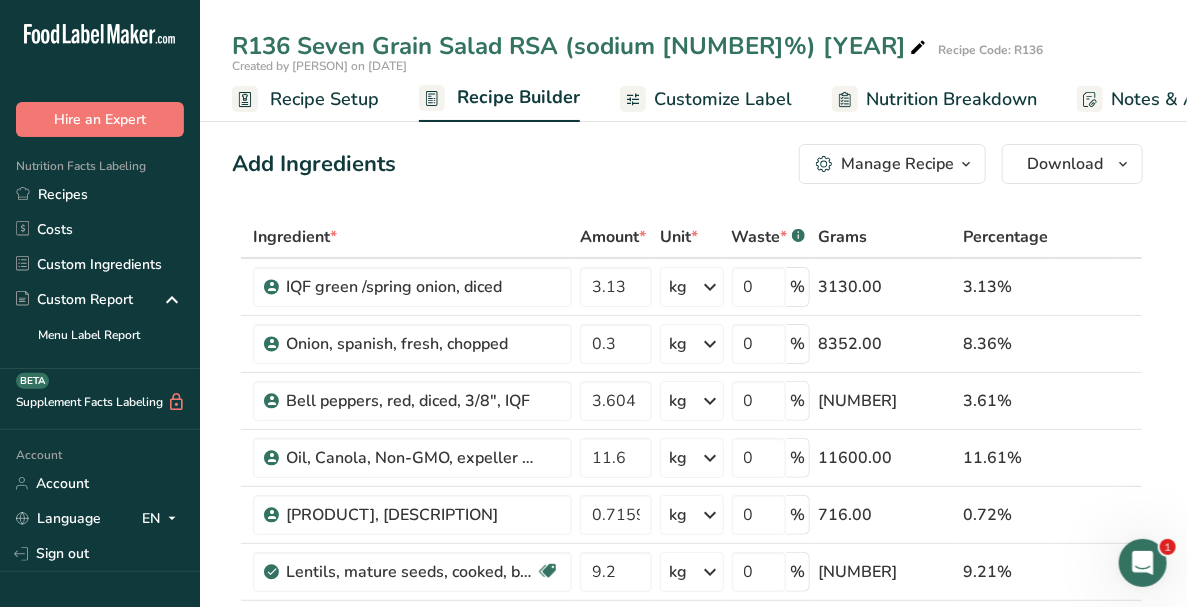 drag, startPoint x: 69, startPoint y: 188, endPoint x: 562, endPoint y: 189, distance: 493.001 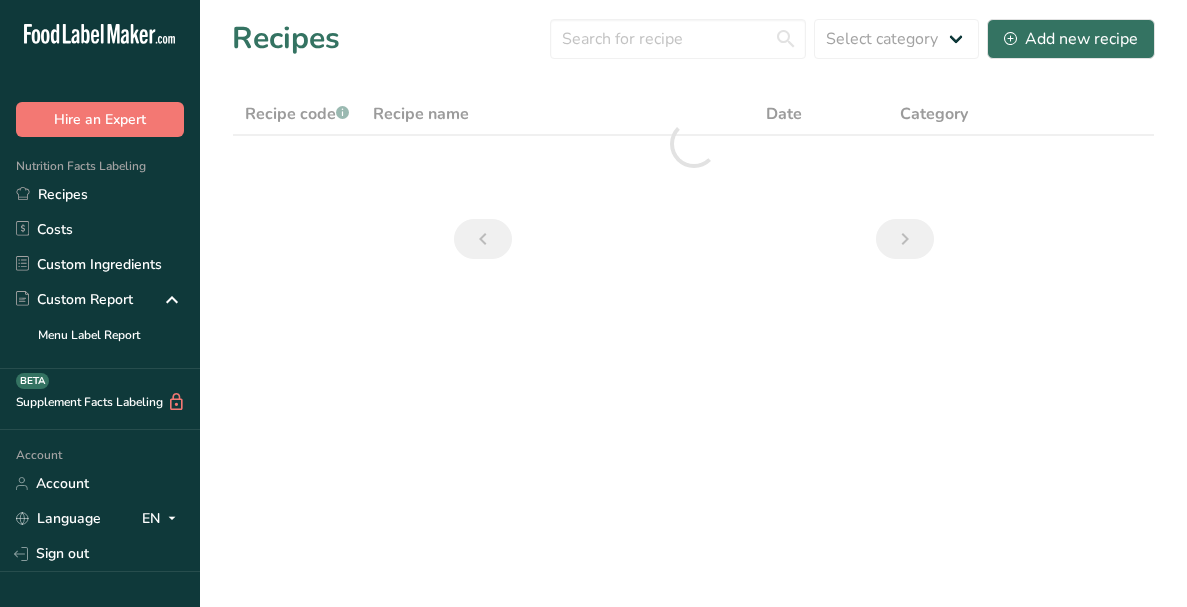 scroll, scrollTop: 0, scrollLeft: 0, axis: both 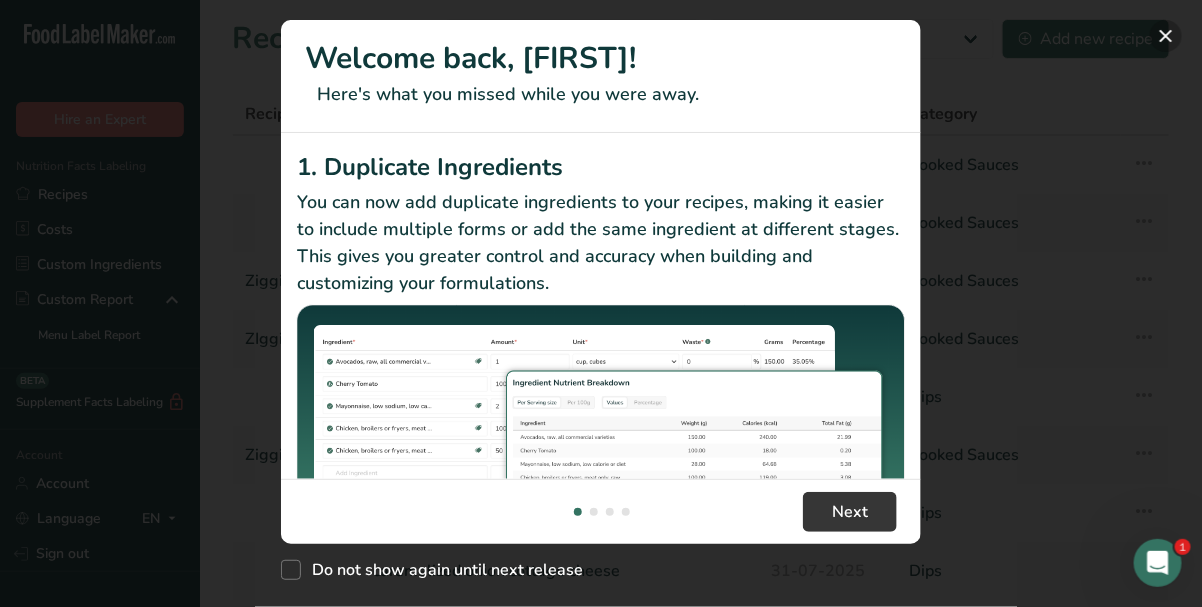 drag, startPoint x: 1174, startPoint y: 31, endPoint x: 1156, endPoint y: 30, distance: 18.027756 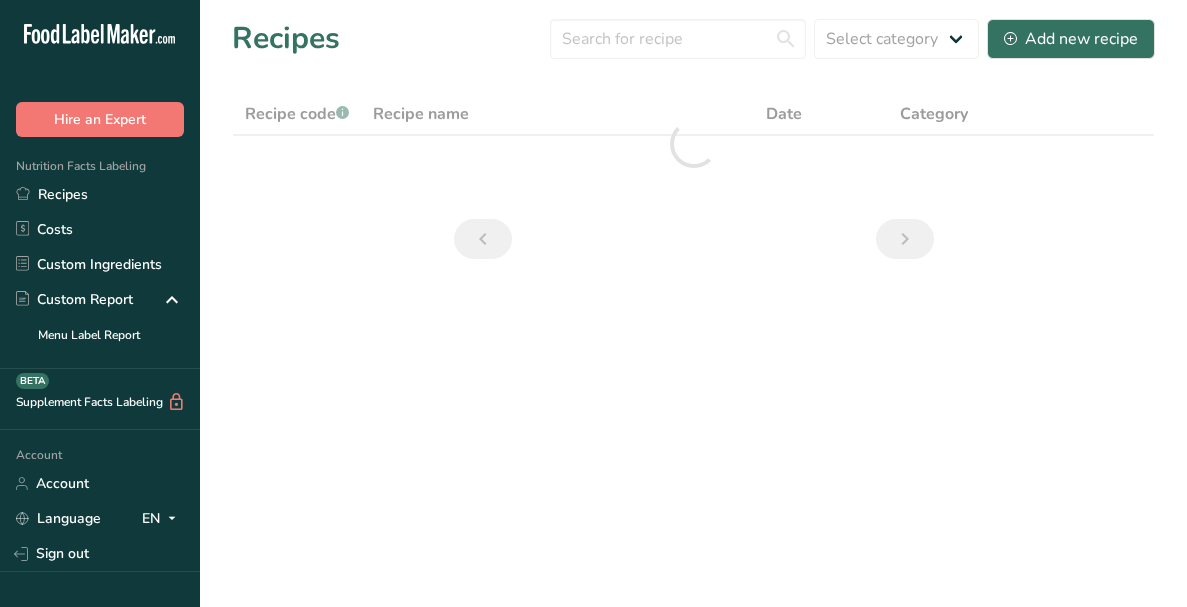 scroll, scrollTop: 0, scrollLeft: 0, axis: both 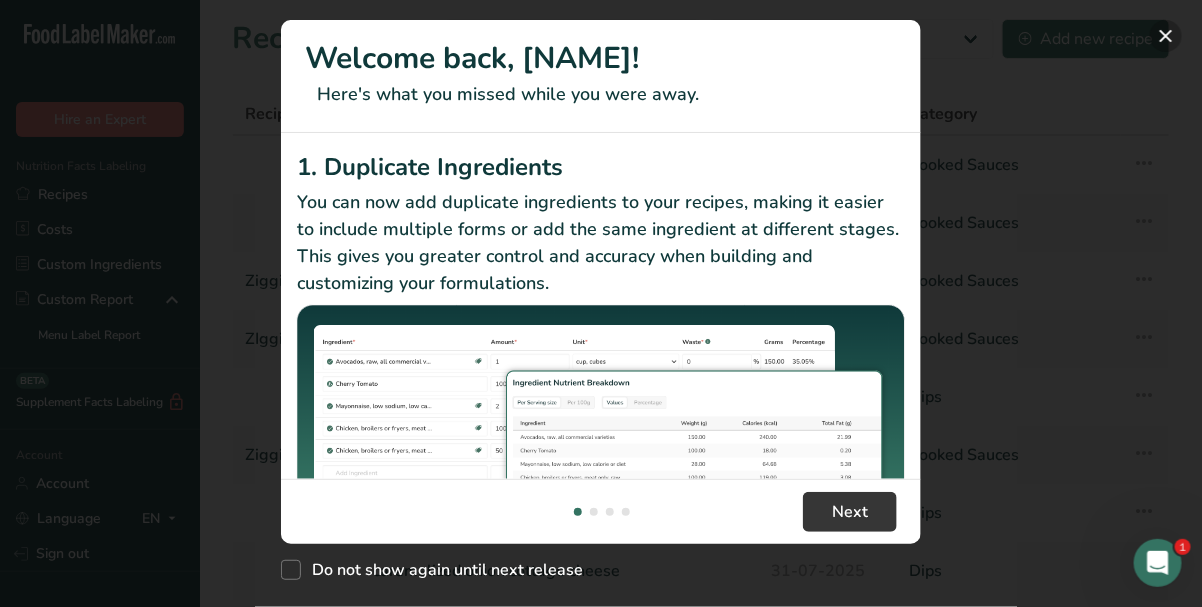 click at bounding box center [1166, 36] 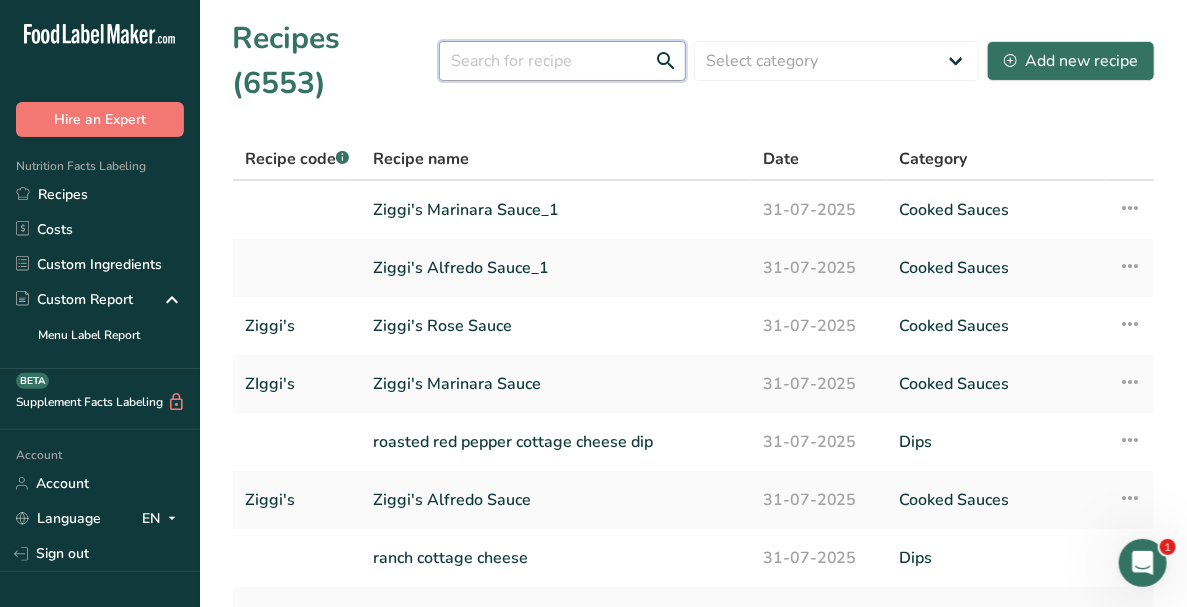 click at bounding box center (562, 61) 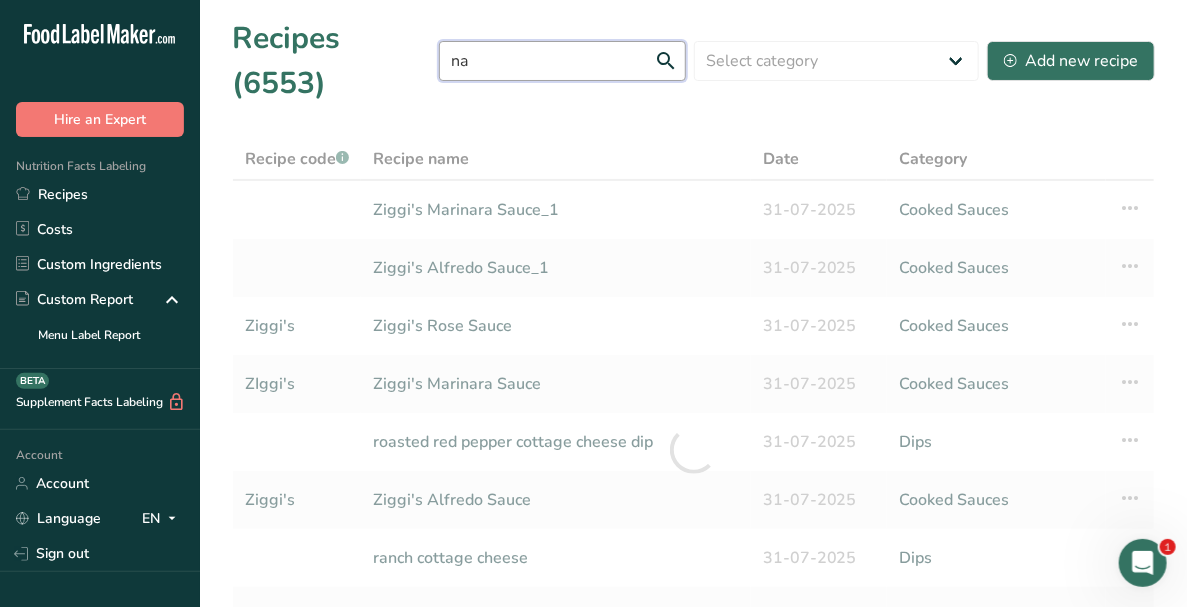 type on "n" 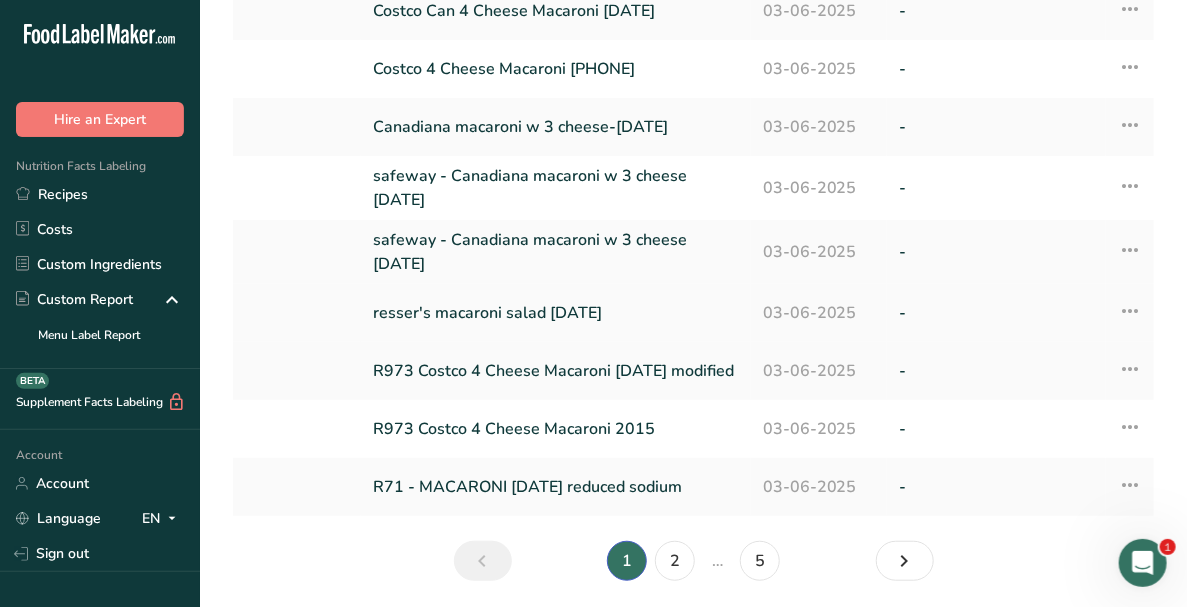 scroll, scrollTop: 280, scrollLeft: 0, axis: vertical 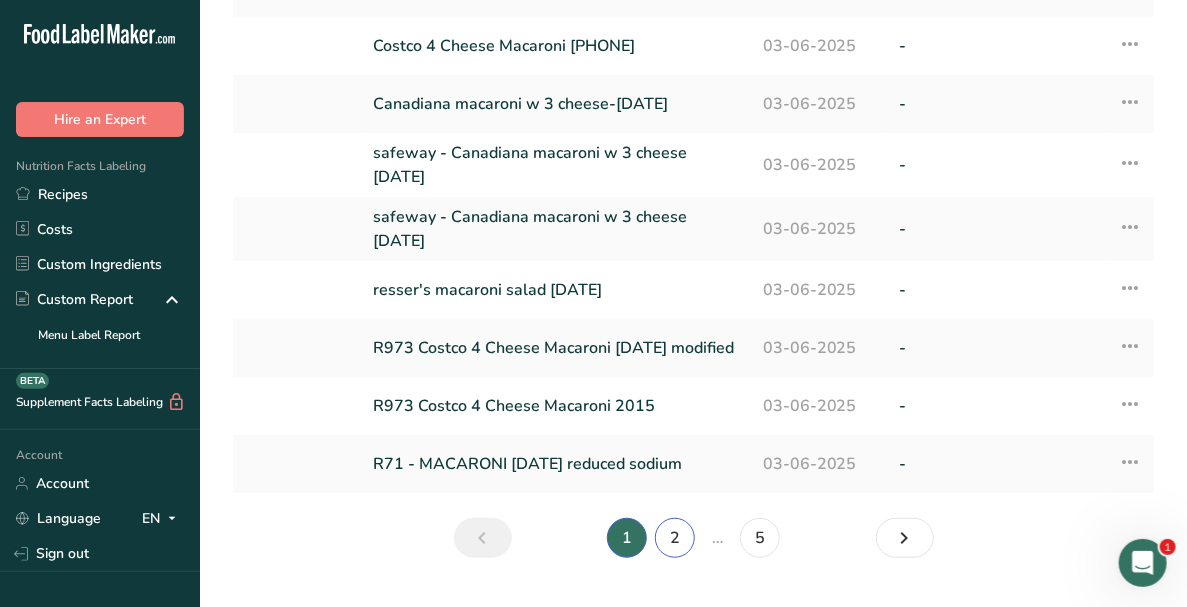 click on "2" at bounding box center (675, 538) 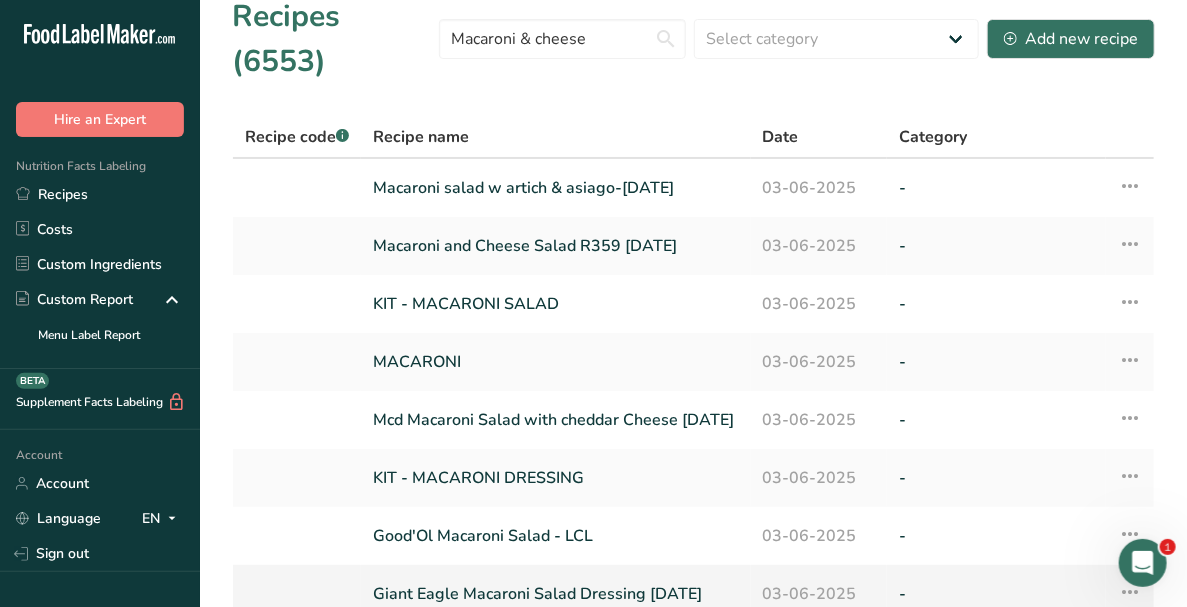 scroll, scrollTop: 0, scrollLeft: 0, axis: both 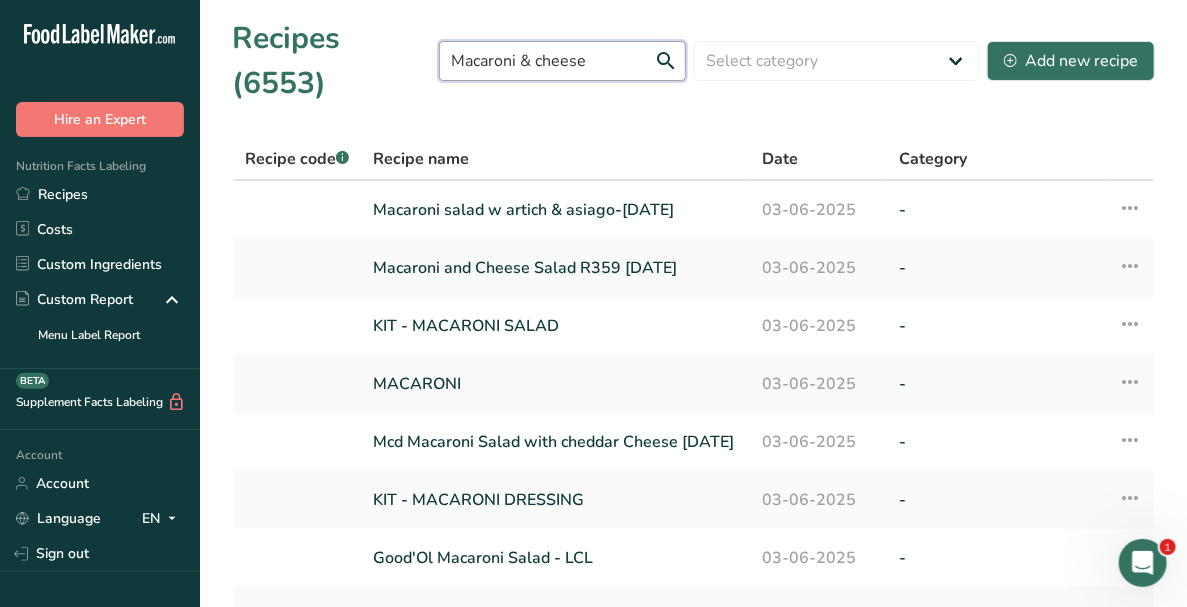 click on "Macaroni & cheese" at bounding box center (562, 61) 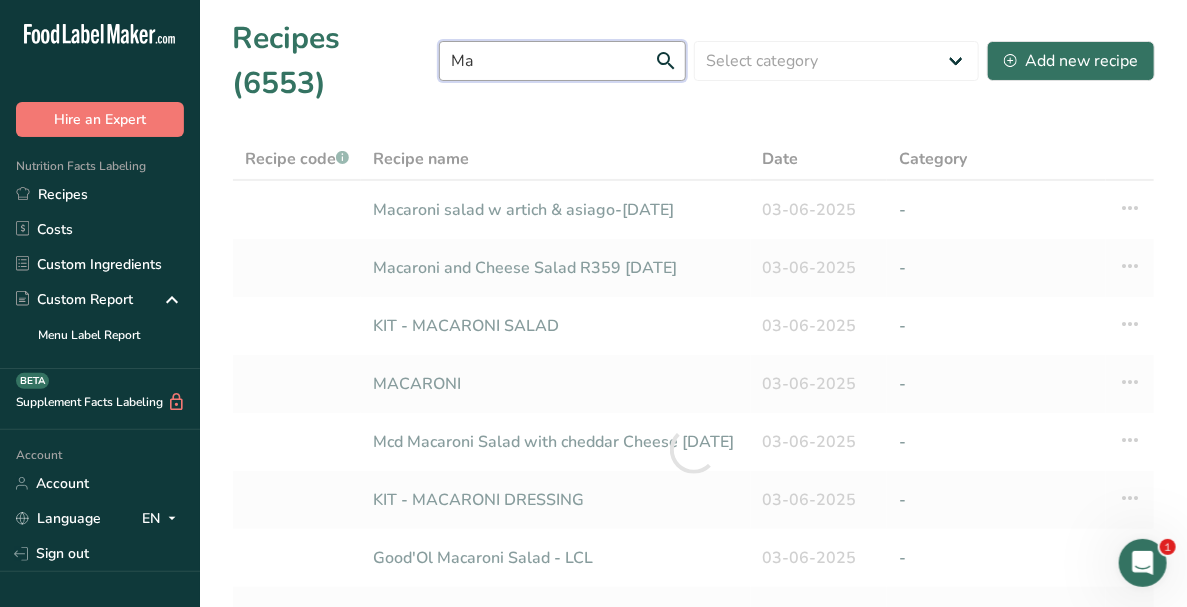 type on "M" 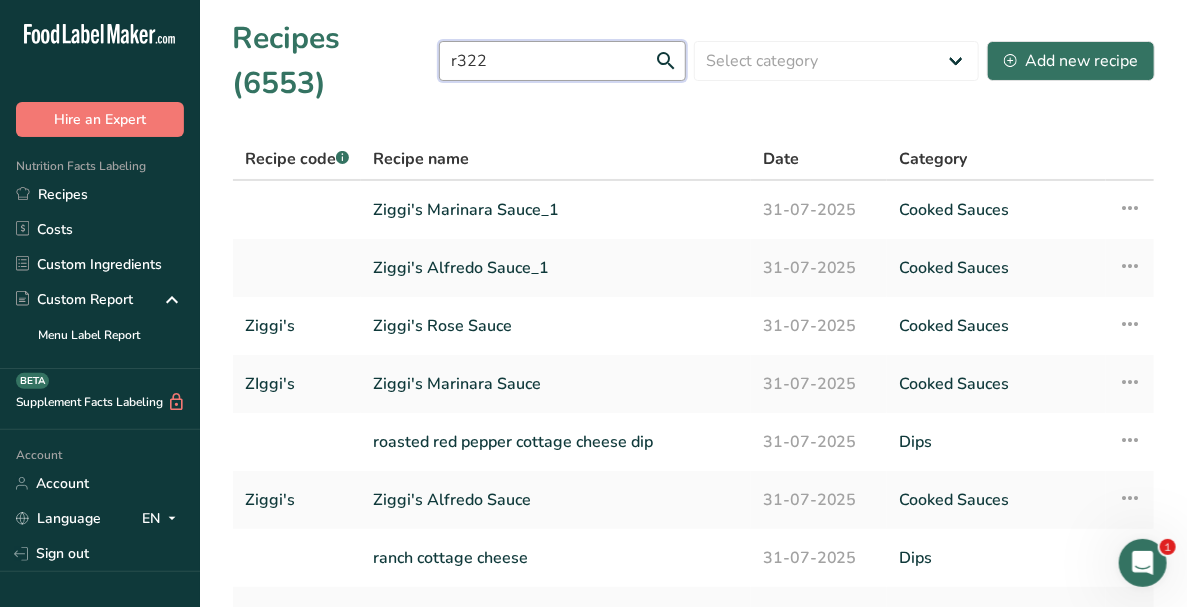 click on "r322" at bounding box center [562, 61] 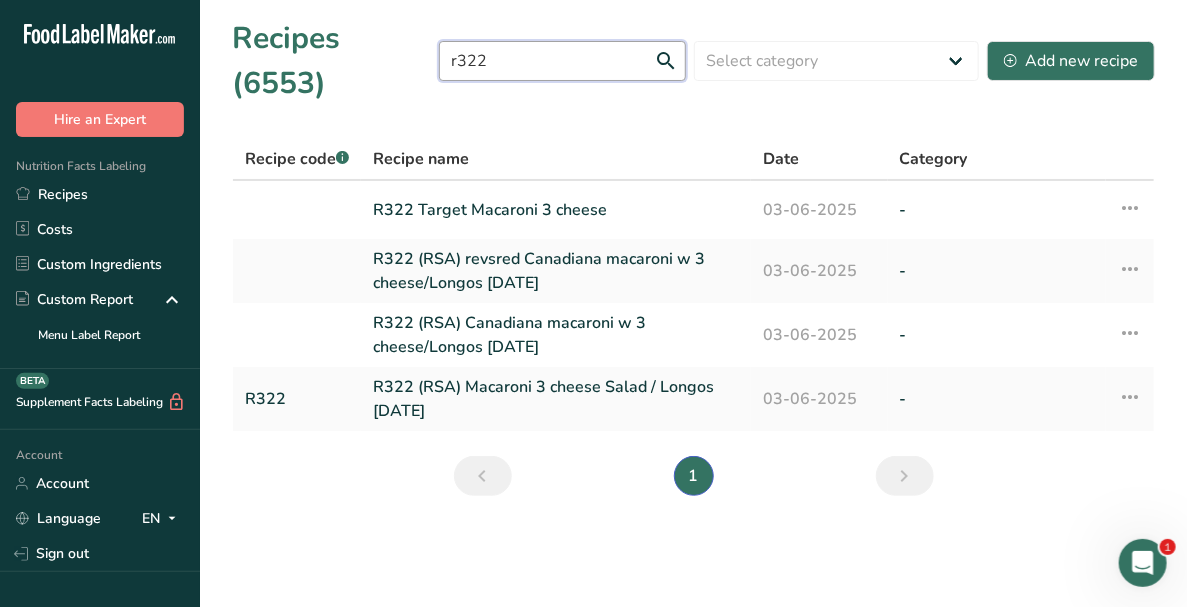 click on "r322" at bounding box center (562, 61) 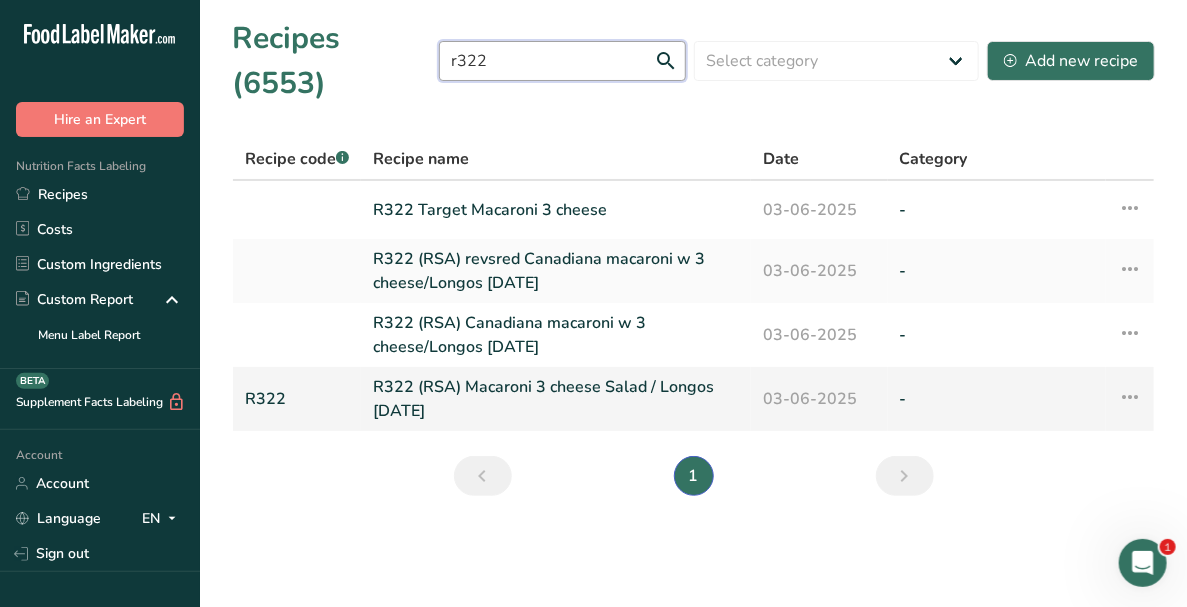 type on "r322" 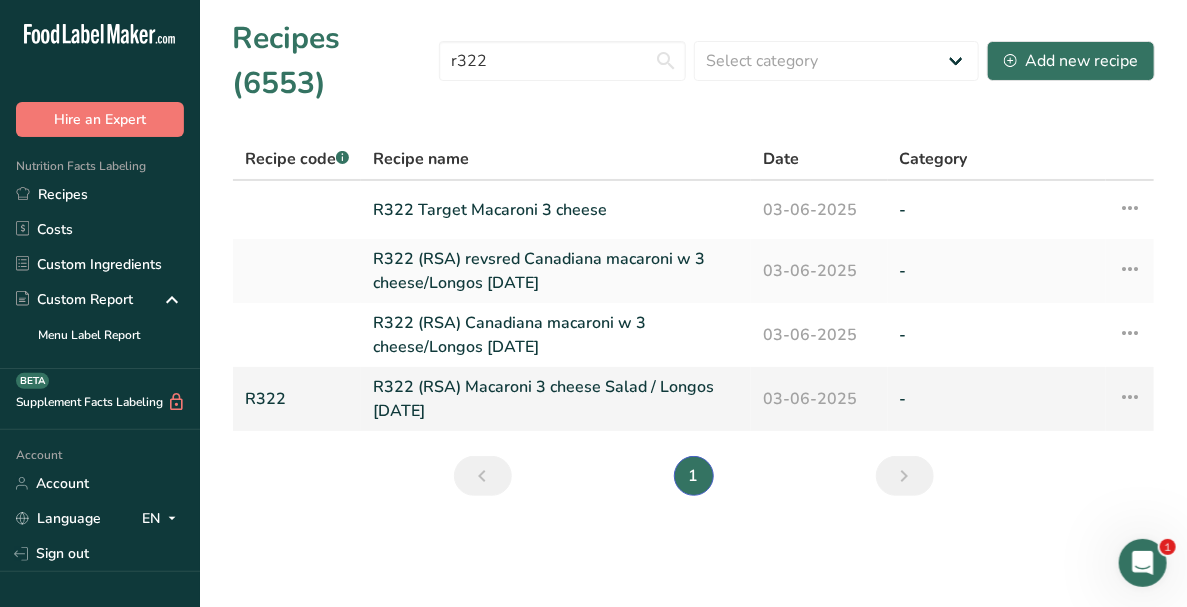 click on "R322 (RSA)   Macaroni  3 cheese Salad / Longos  05/05/2020" at bounding box center (556, 399) 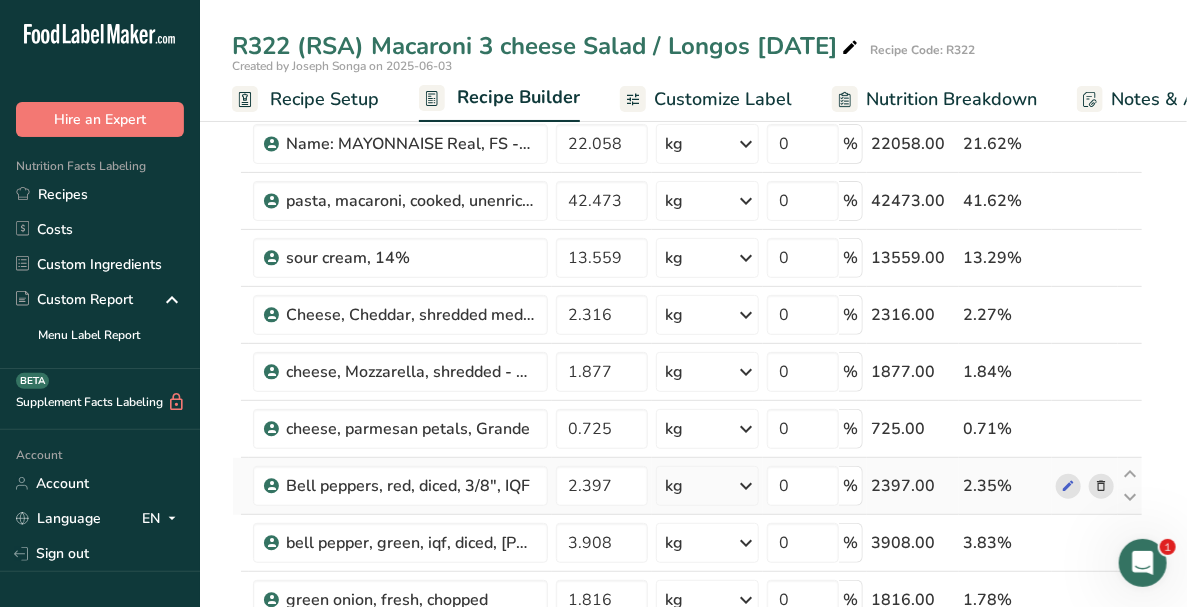 scroll, scrollTop: 100, scrollLeft: 0, axis: vertical 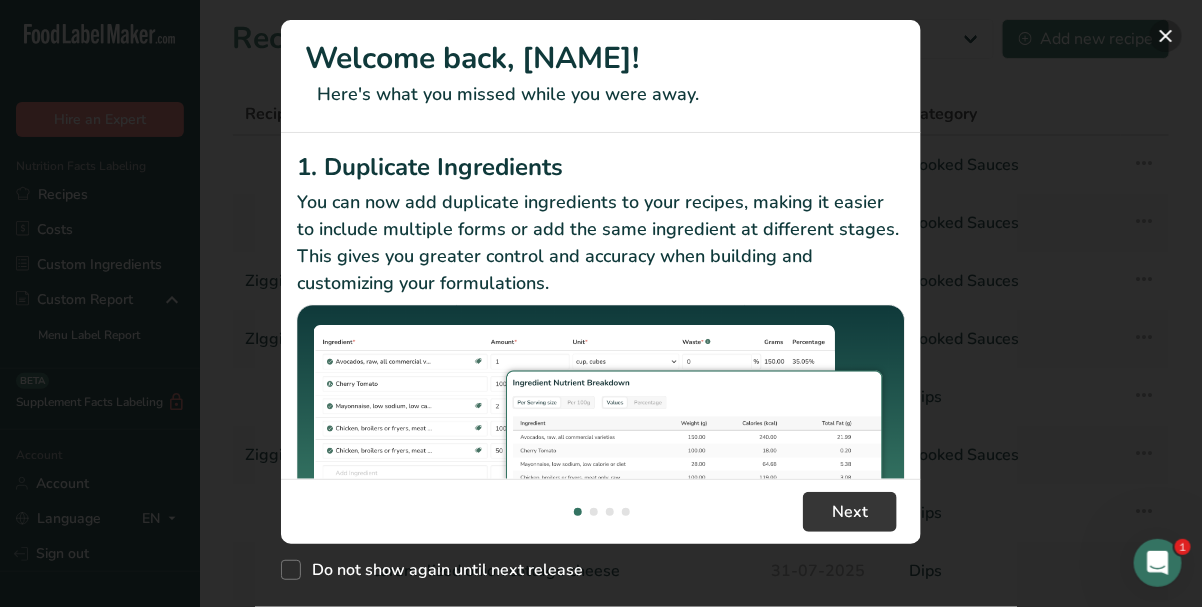 click at bounding box center (1166, 36) 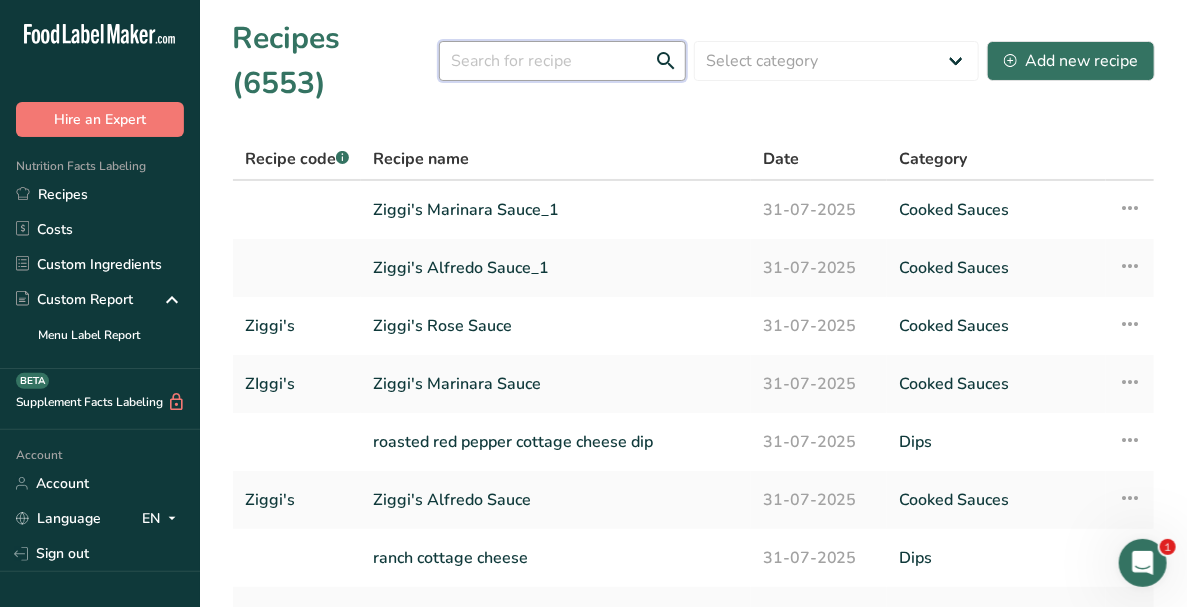 click at bounding box center [562, 61] 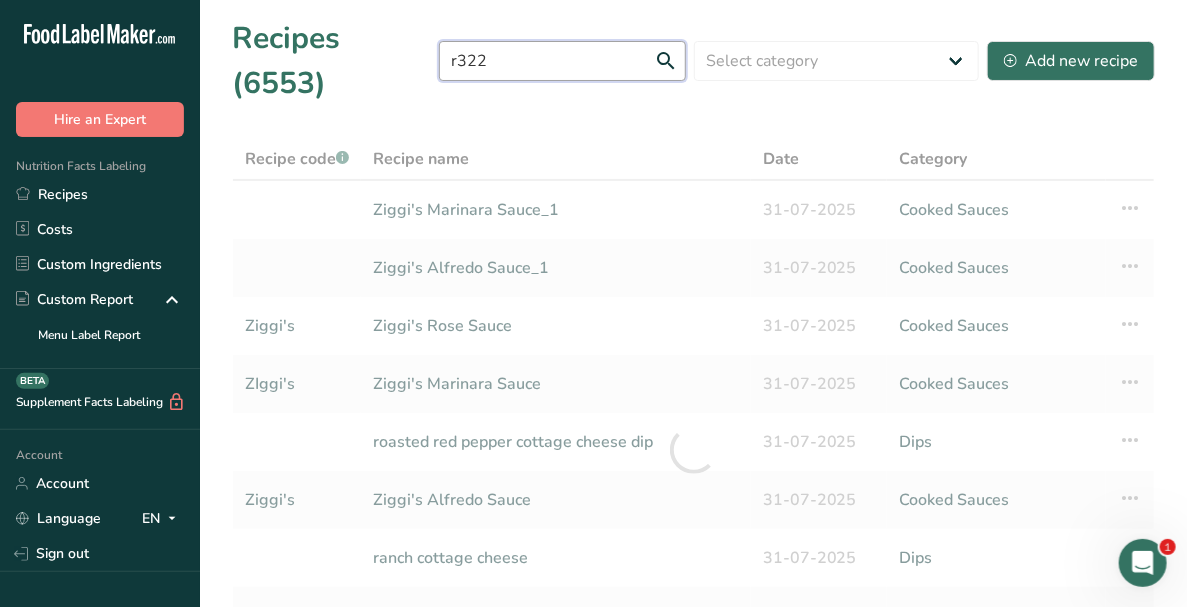 click on "r322" at bounding box center (562, 61) 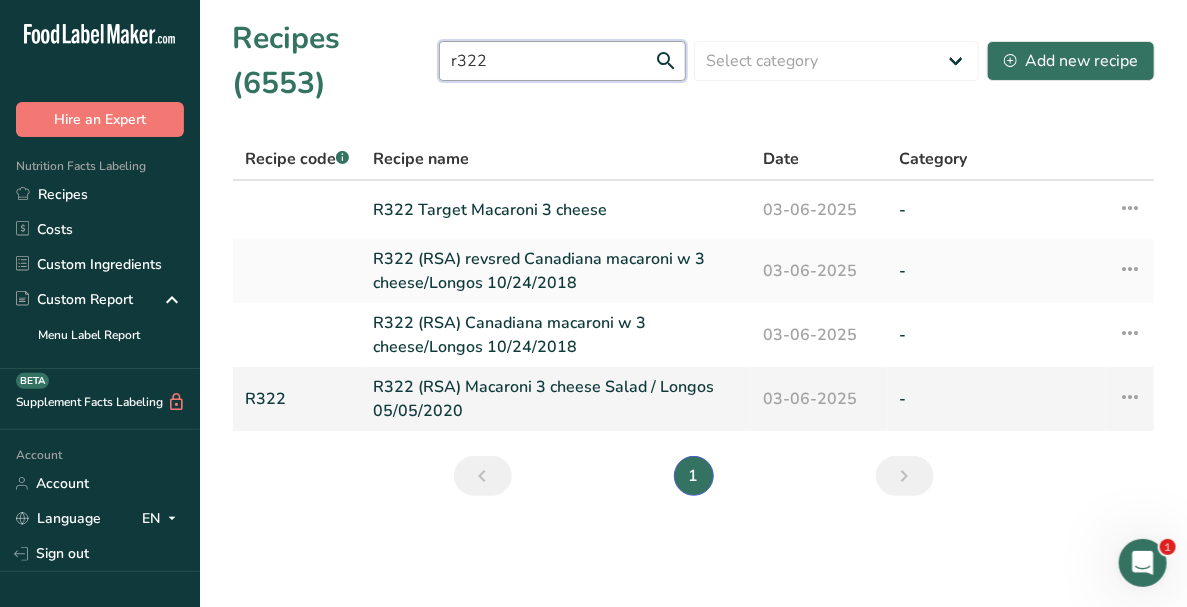 type on "r322" 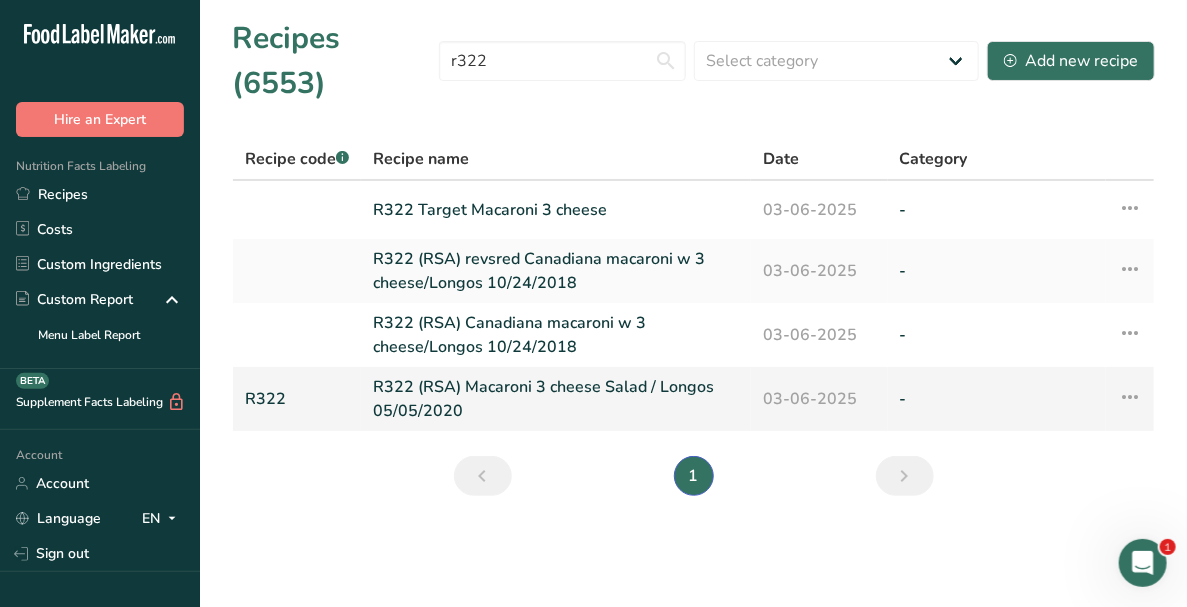 click on "R322 (RSA)   Macaroni  3 cheese Salad / Longos  05/05/2020" at bounding box center [556, 399] 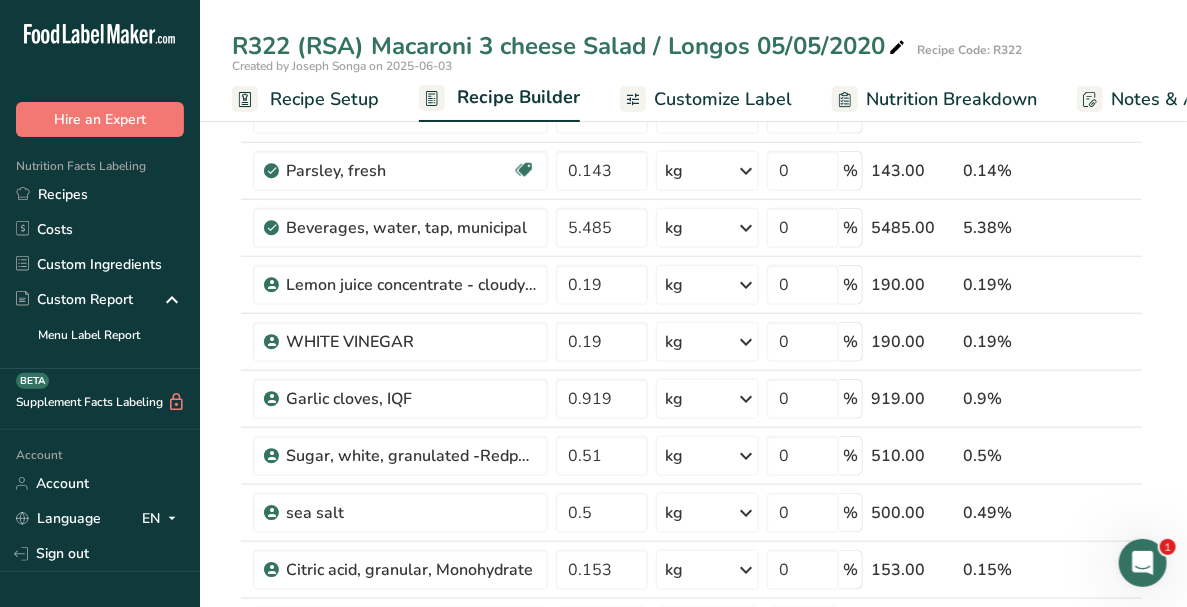 scroll, scrollTop: 600, scrollLeft: 0, axis: vertical 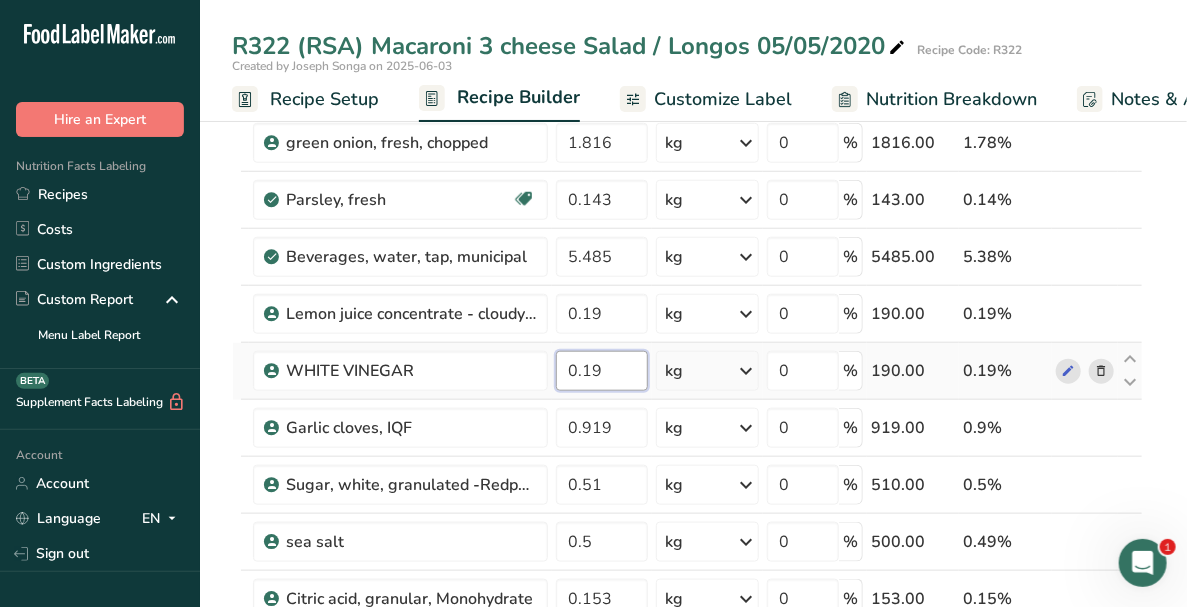 click on "0.19" at bounding box center (602, 371) 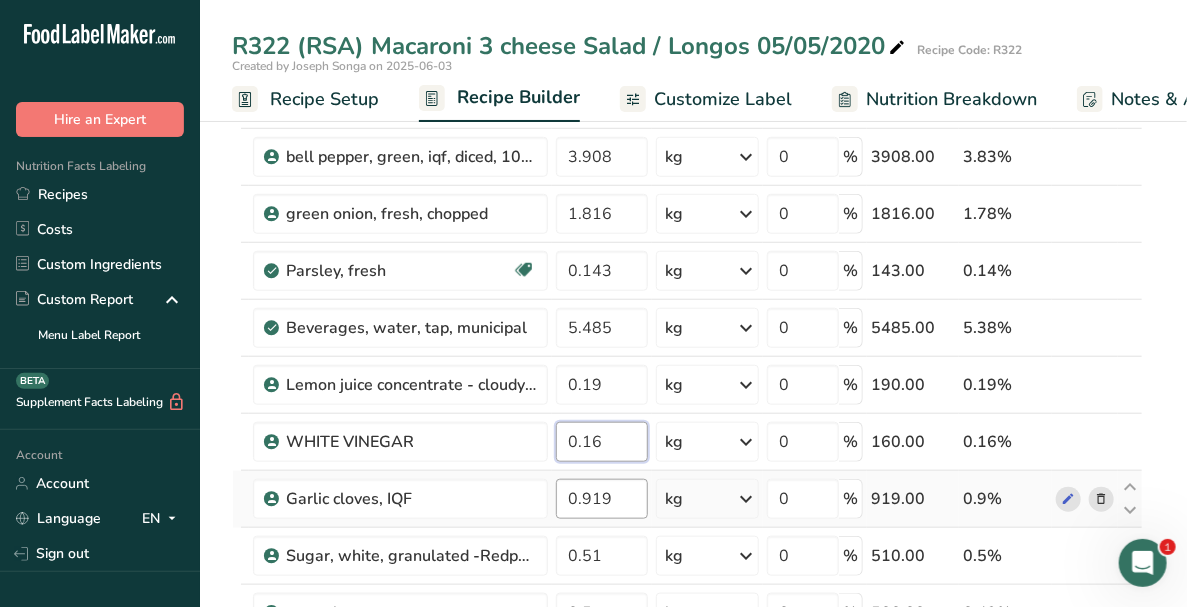 scroll, scrollTop: 500, scrollLeft: 0, axis: vertical 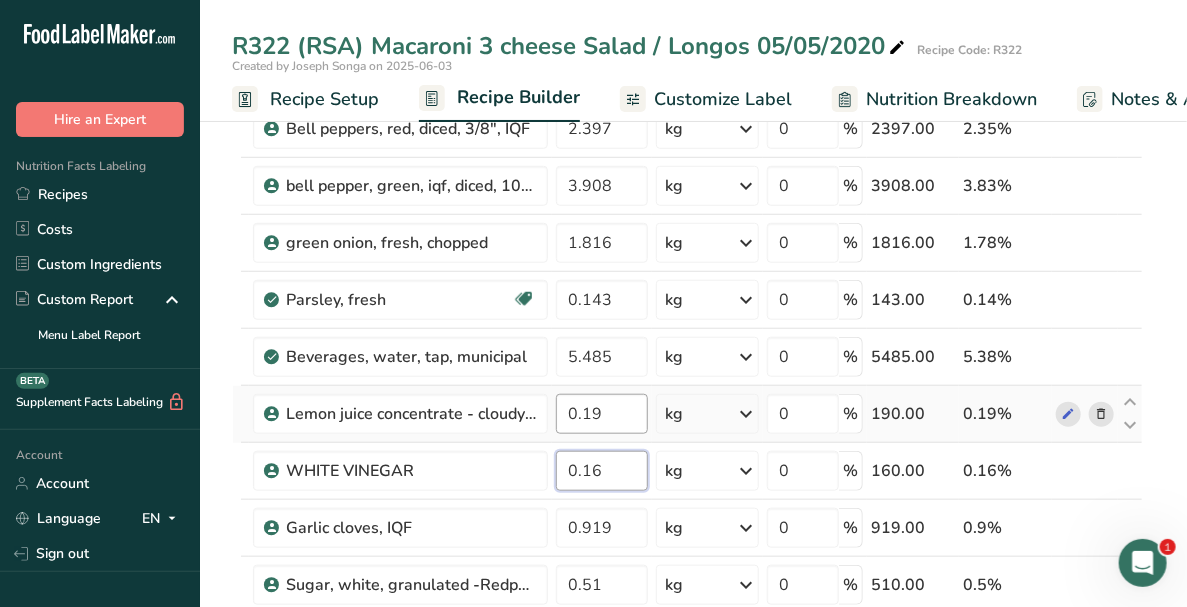 type on "0.16" 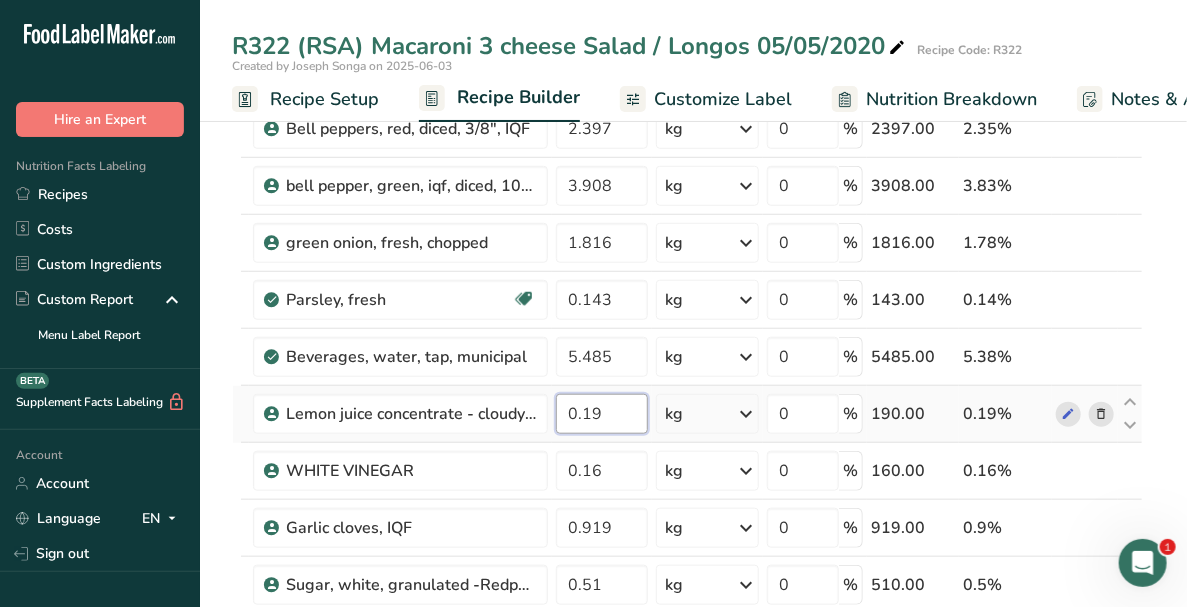 click on "Ingredient *
Amount *
Unit *
Waste *   .a-a{fill:#347362;}.b-a{fill:#fff;}          Grams
Percentage
MAYONNAISE Real, FS      -CIBONA
22.058
kg
Weight Units
g
kg
mg
See more
Volume Units
l
mL
fl oz
See more
0
%
22058.00
21.62%
pasta, macaroni, cooked, unenriched
42.473
kg
Weight Units
g
kg
mg
See more
Volume Units
l
mL
fl oz
See more
0
%
42473.00
41.63%
13.559" at bounding box center [687, 398] 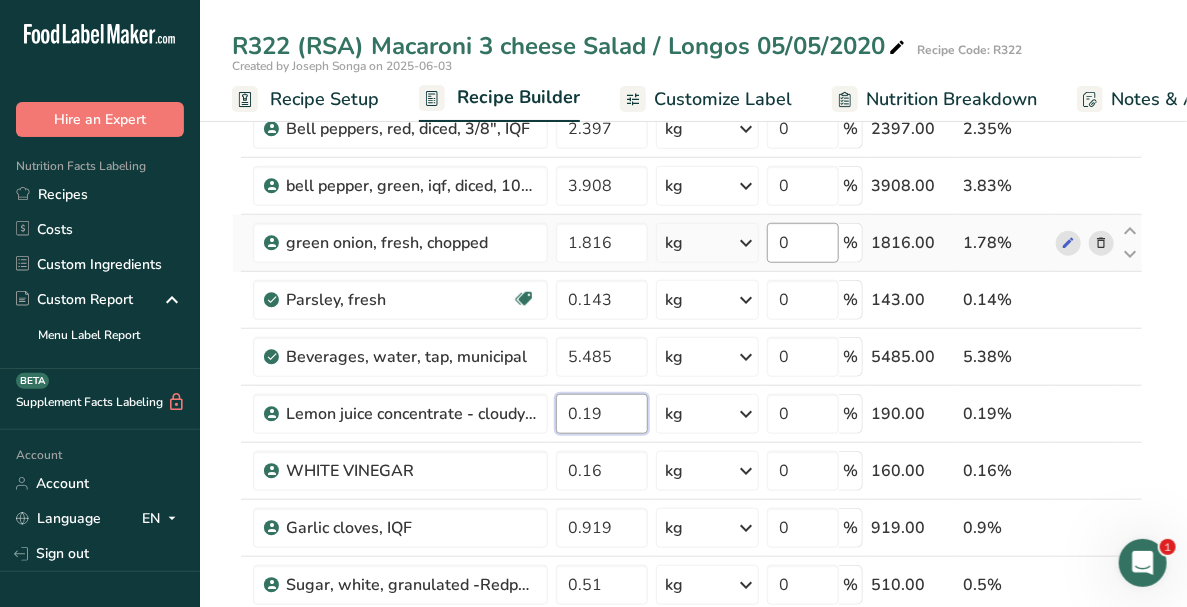 scroll, scrollTop: 600, scrollLeft: 0, axis: vertical 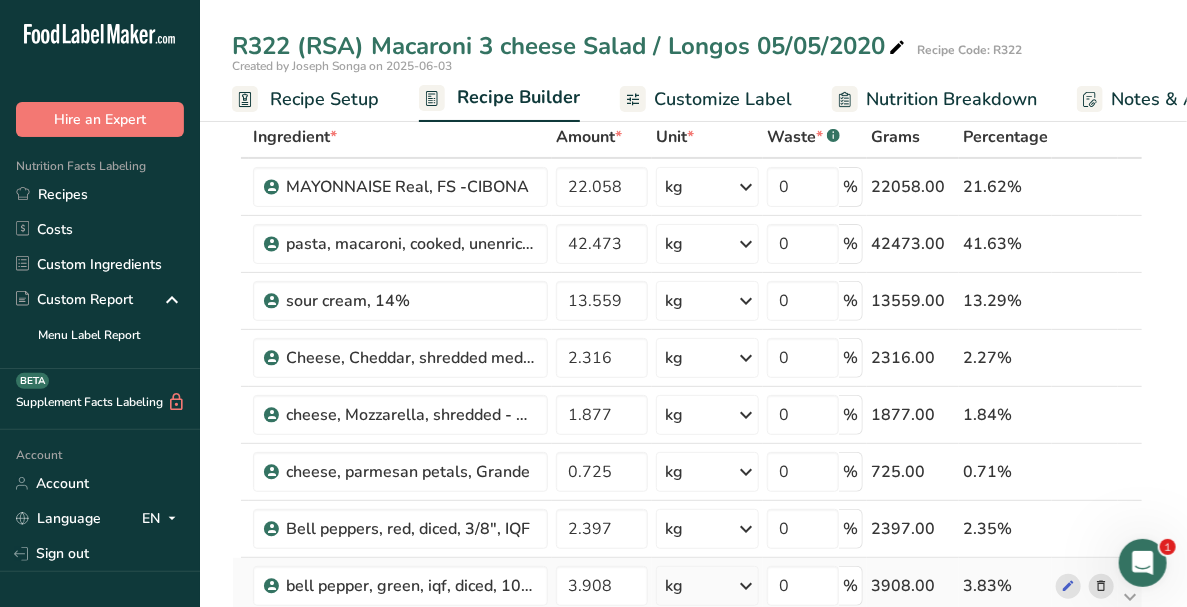 type on "0.190001" 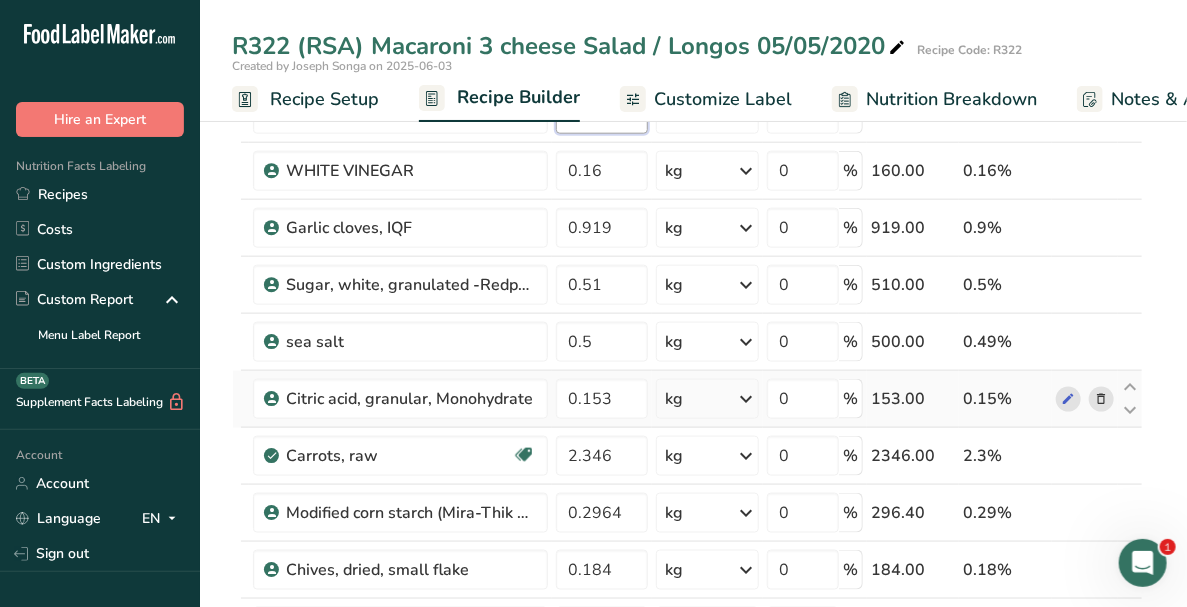 scroll, scrollTop: 900, scrollLeft: 0, axis: vertical 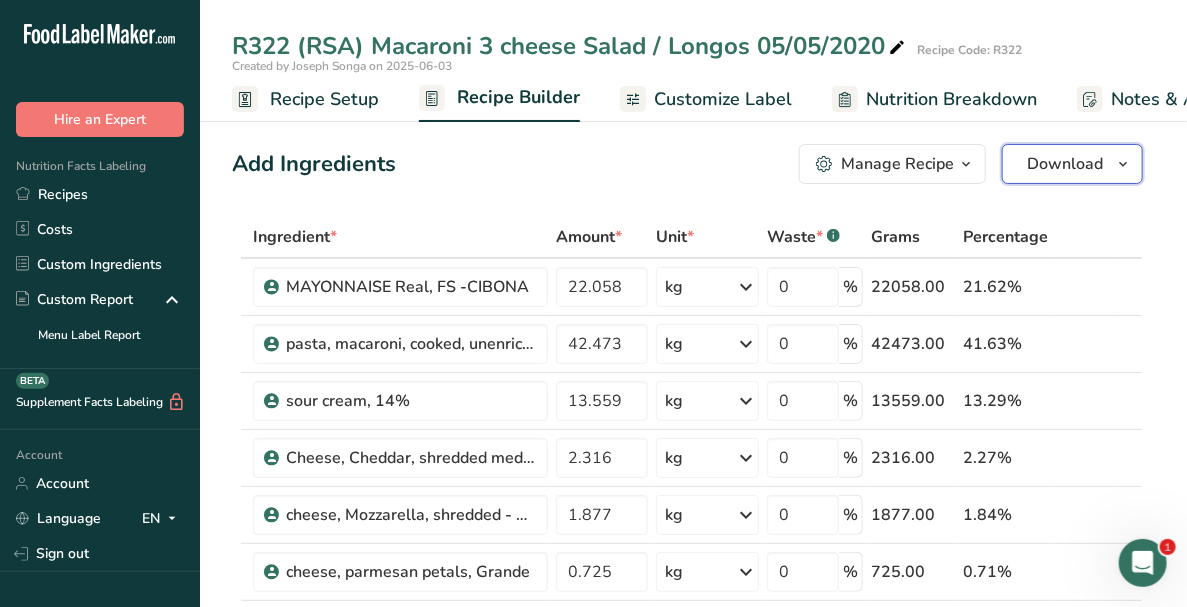 click on "Download" at bounding box center (1065, 164) 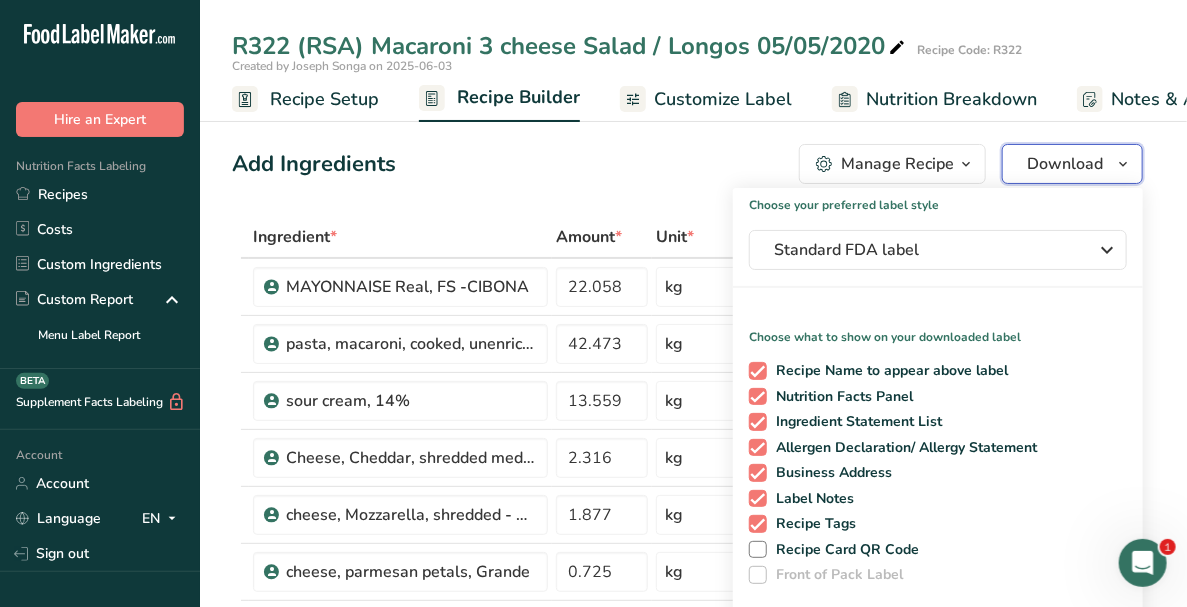 click on "Download" at bounding box center (1065, 164) 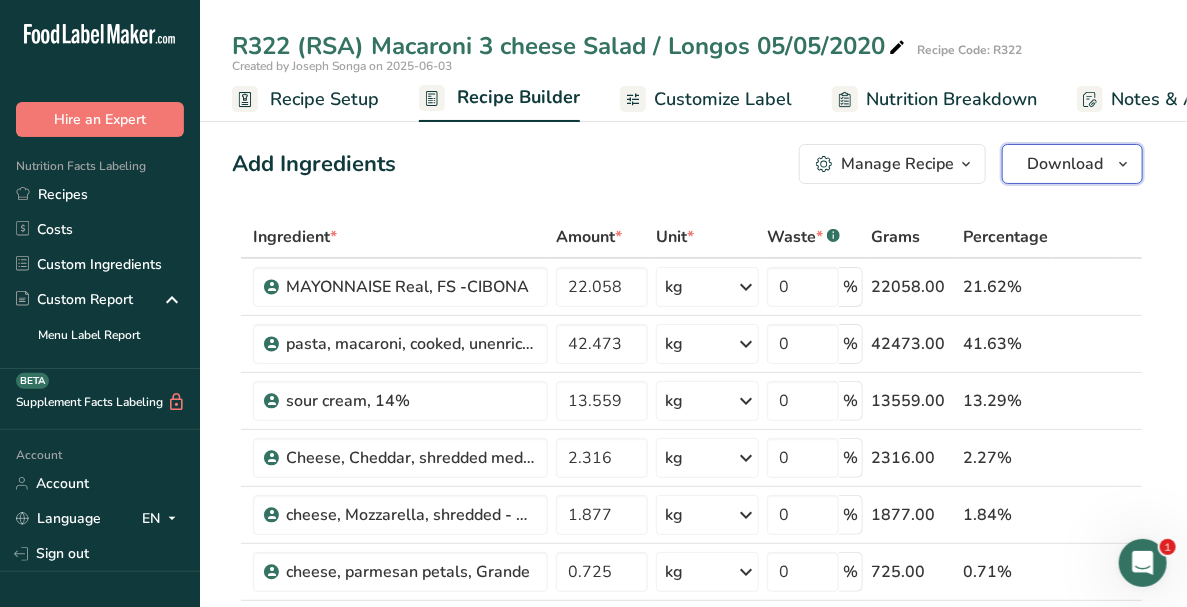 click on "Download" at bounding box center [1065, 164] 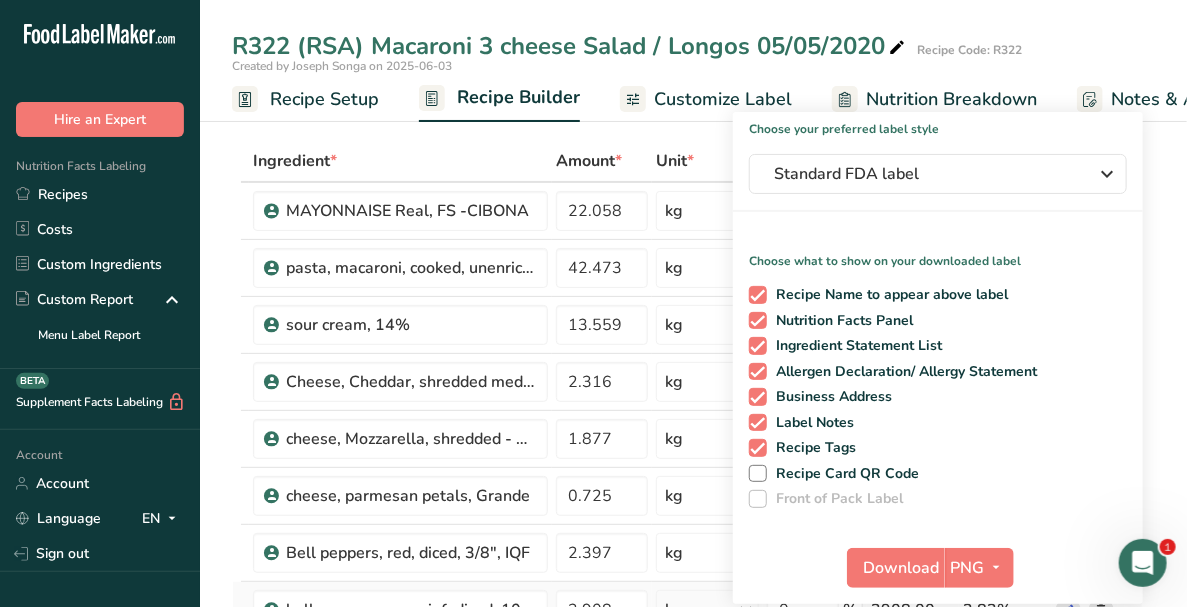 scroll, scrollTop: 400, scrollLeft: 0, axis: vertical 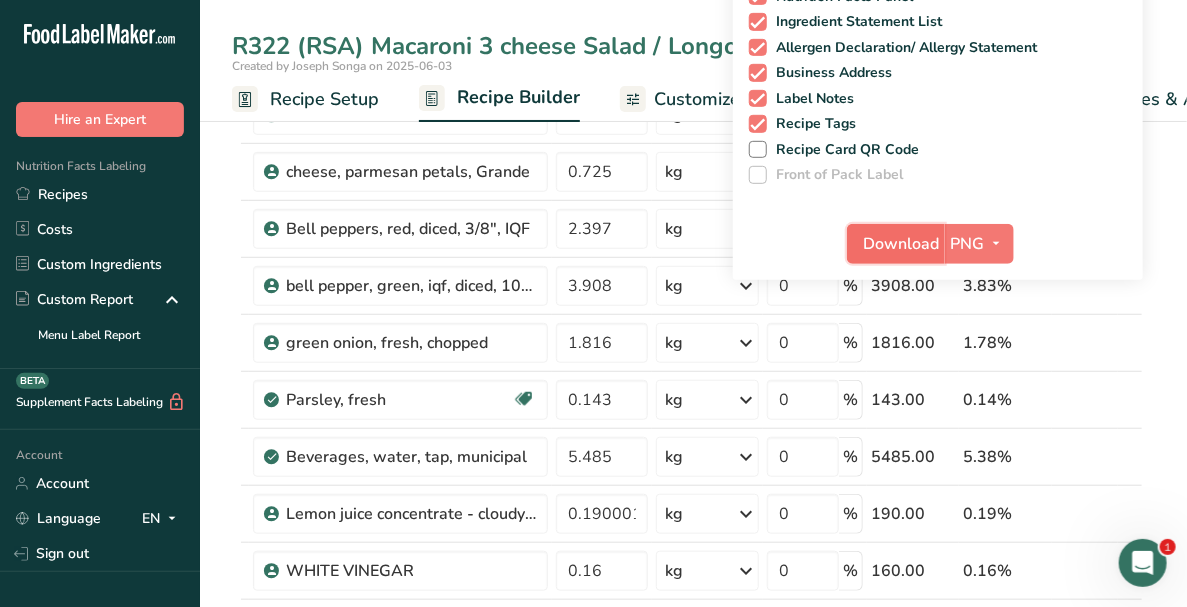 click on "Download" at bounding box center (902, 244) 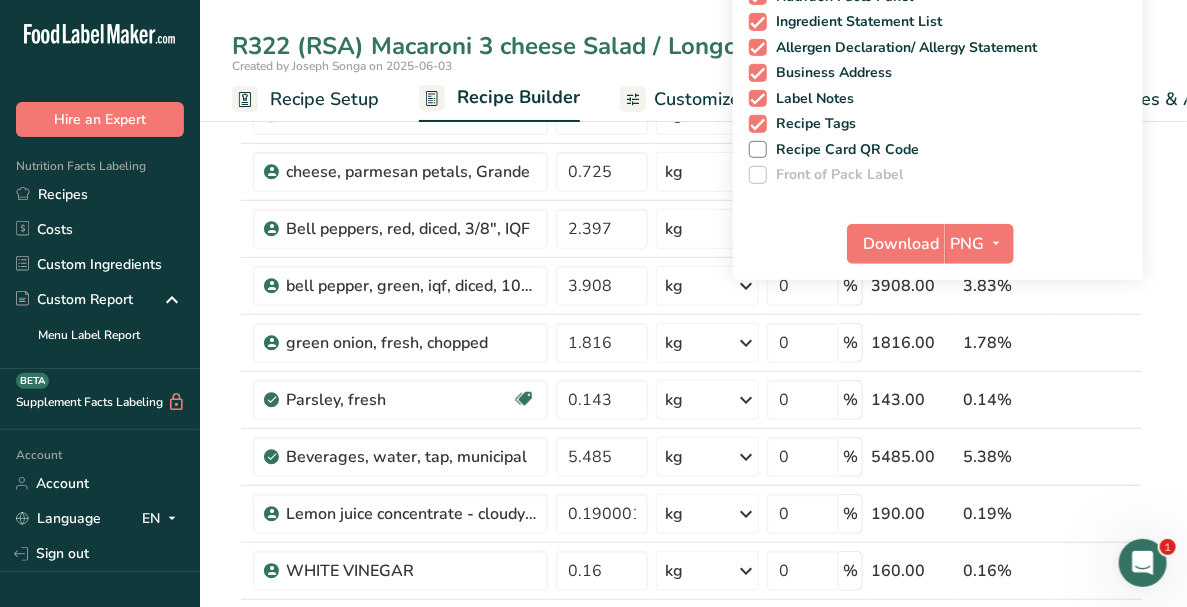 click on "R322 (RSA)   Macaroni  3 cheese Salad / Longos  05/05/2020
Recipe Code: R322
Created by Joseph Songa on 2025-06-03
Recipe Setup                       Recipe Builder   Customize Label               Nutrition Breakdown               Notes & Attachments                 Recipe Costing" at bounding box center (693, 61) 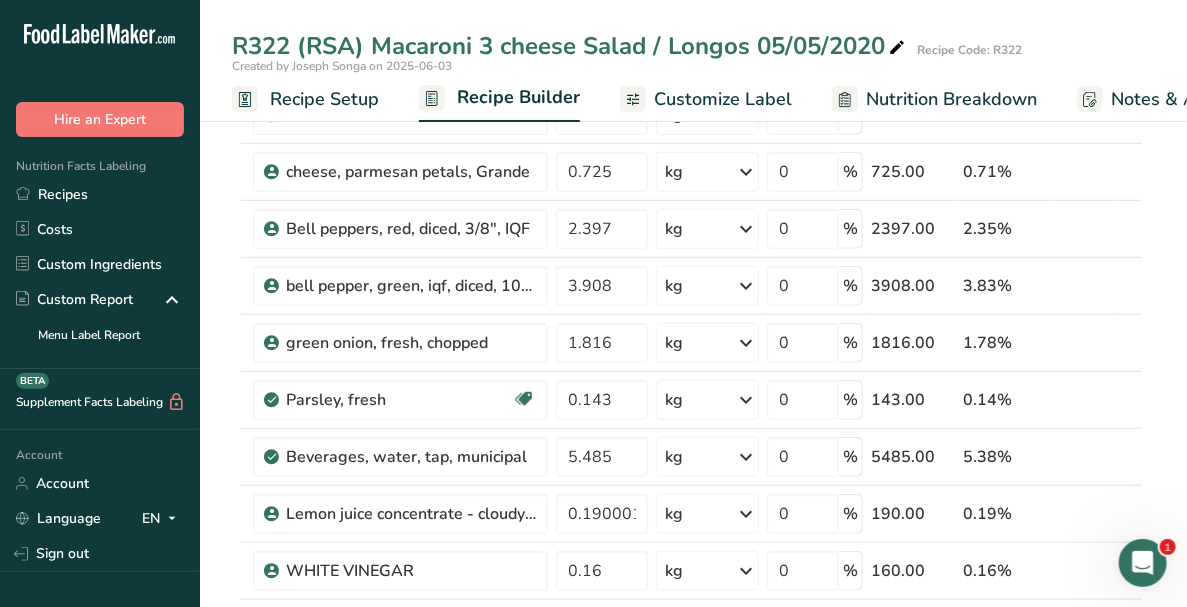 click at bounding box center (897, 48) 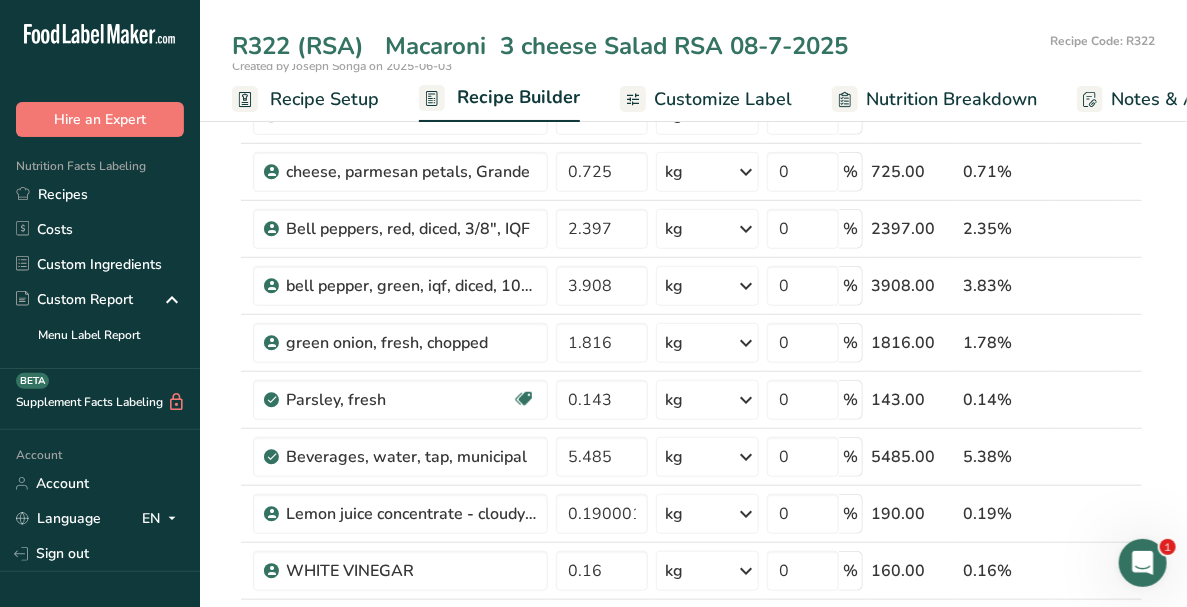 click on "R322 (RSA)   Macaroni  3 cheese Salad RSA 08-7-2025" at bounding box center (637, 46) 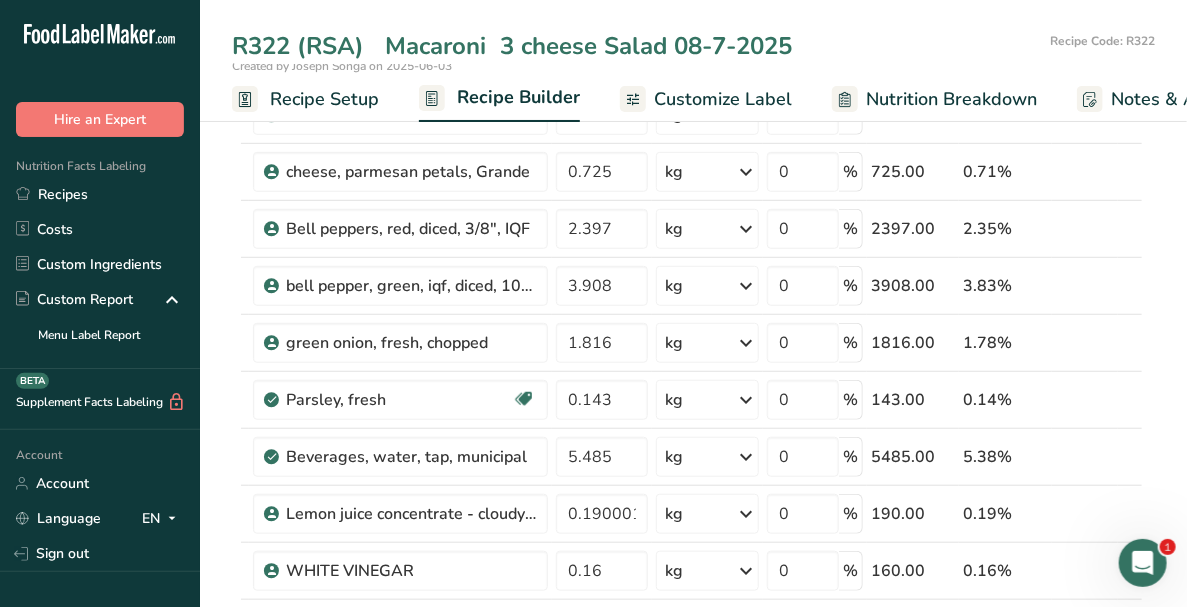 scroll, scrollTop: 299, scrollLeft: 0, axis: vertical 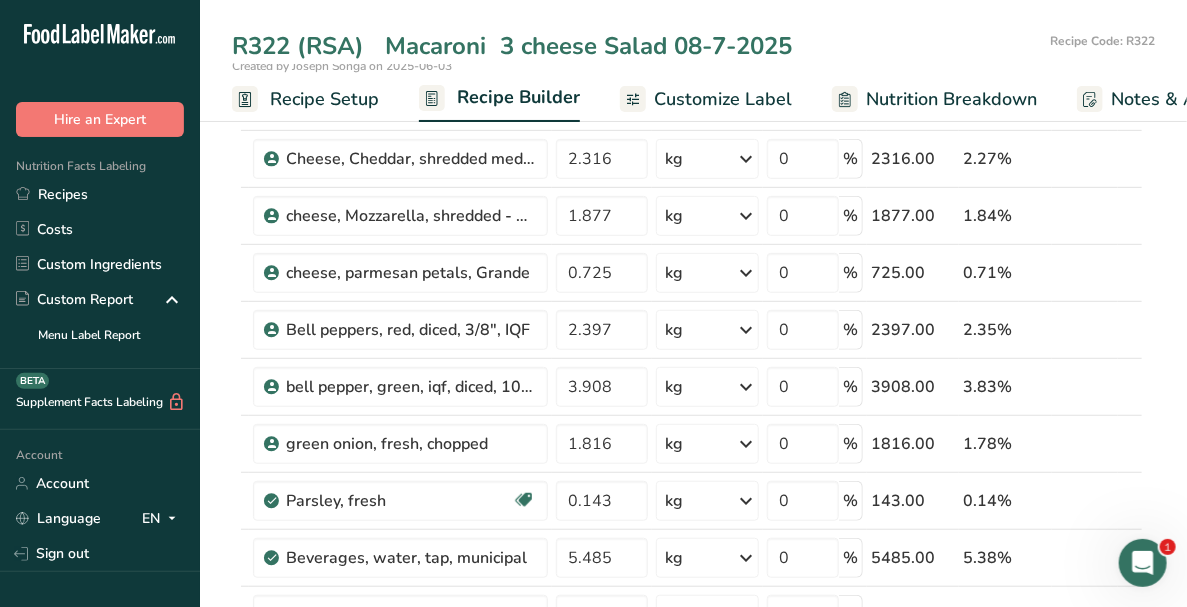 click on "R322 (RSA)   Macaroni  3 cheese Salad 08-7-2025" at bounding box center (637, 46) 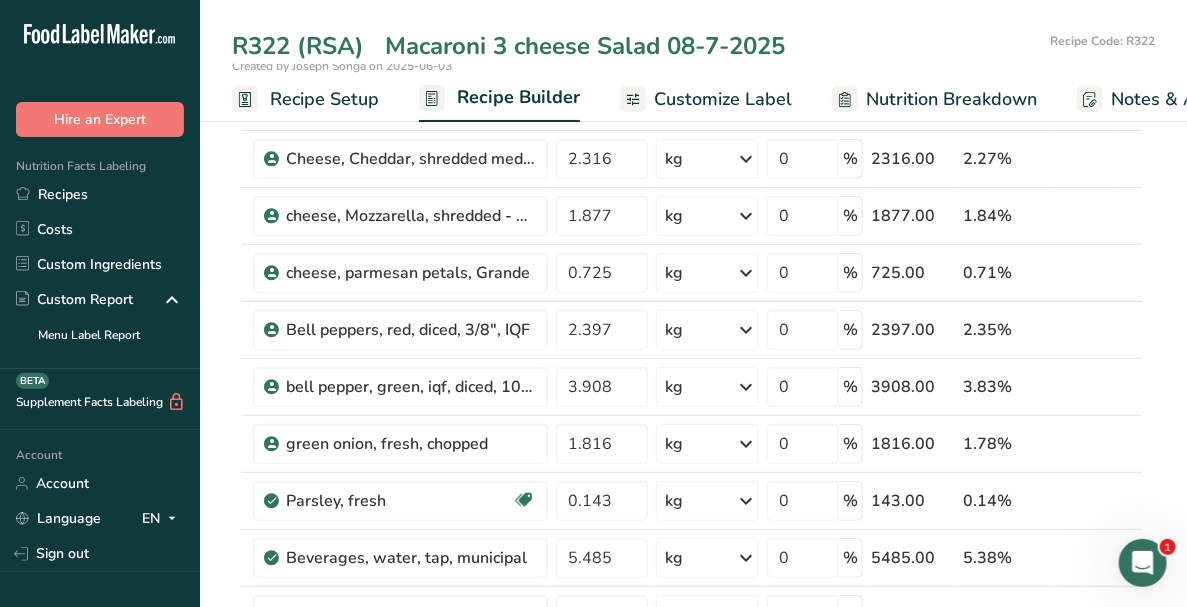 click on "R322 (RSA)   Macaroni 3 cheese Salad 08-7-2025" at bounding box center (637, 46) 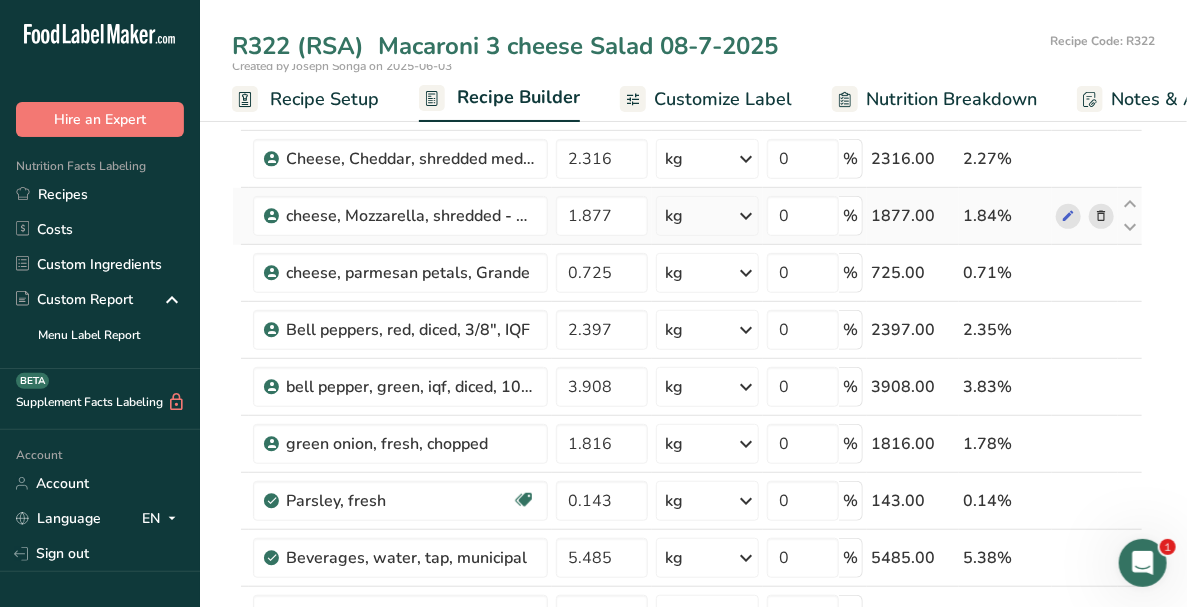 type on "R322 (RSA)  Macaroni 3 cheese Salad 08-7-2025" 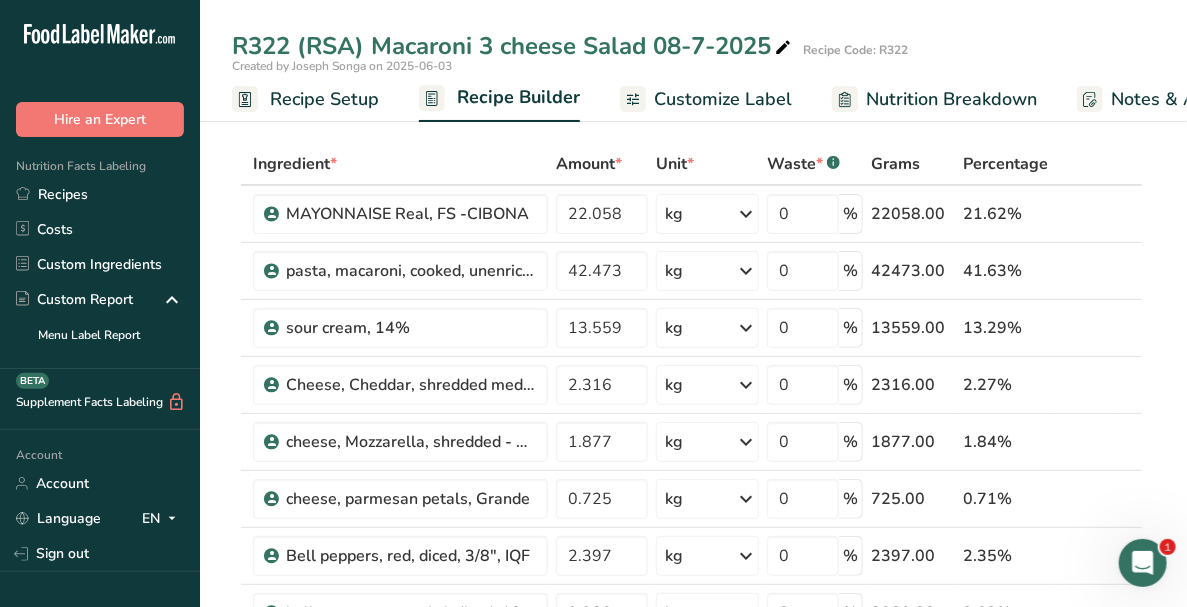 scroll, scrollTop: 0, scrollLeft: 0, axis: both 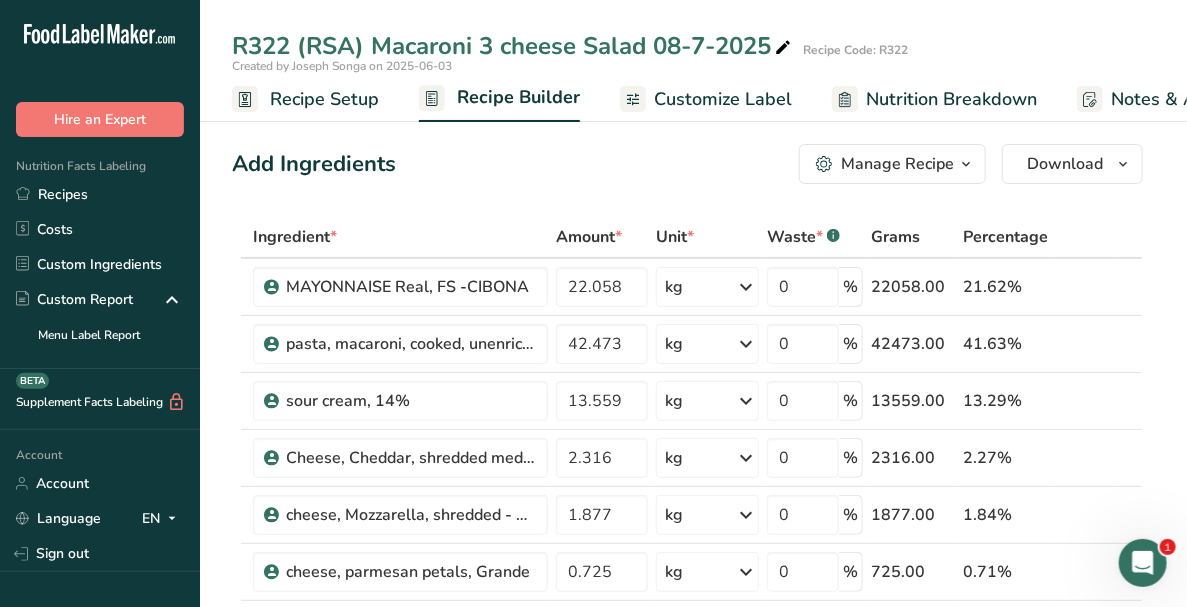 click on "Customize Label" at bounding box center (723, 99) 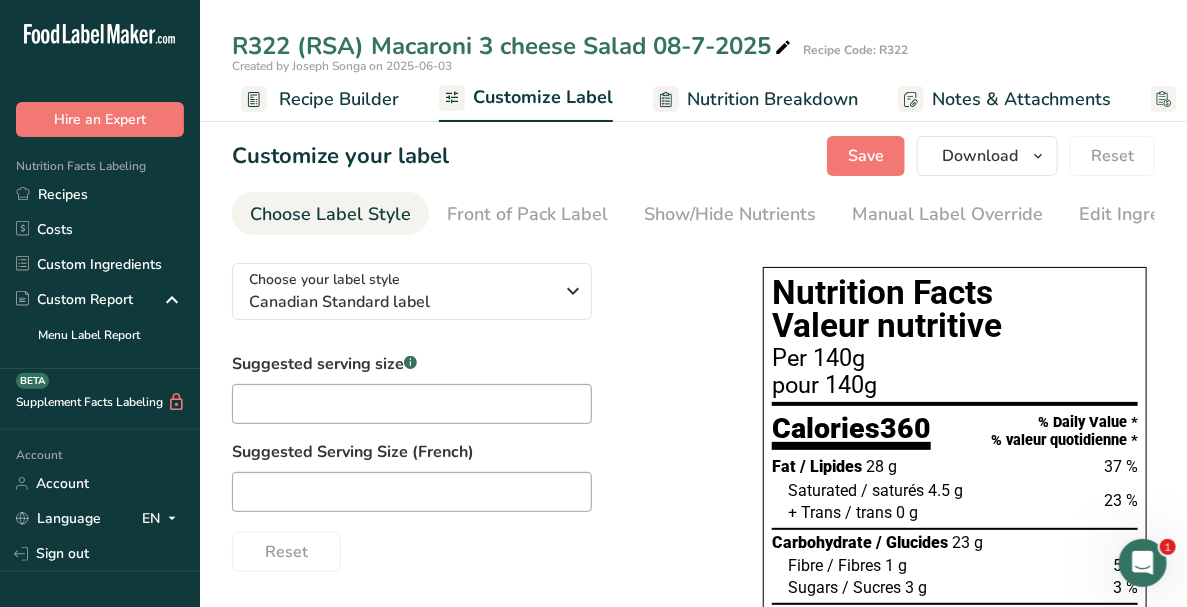 scroll, scrollTop: 0, scrollLeft: 333, axis: horizontal 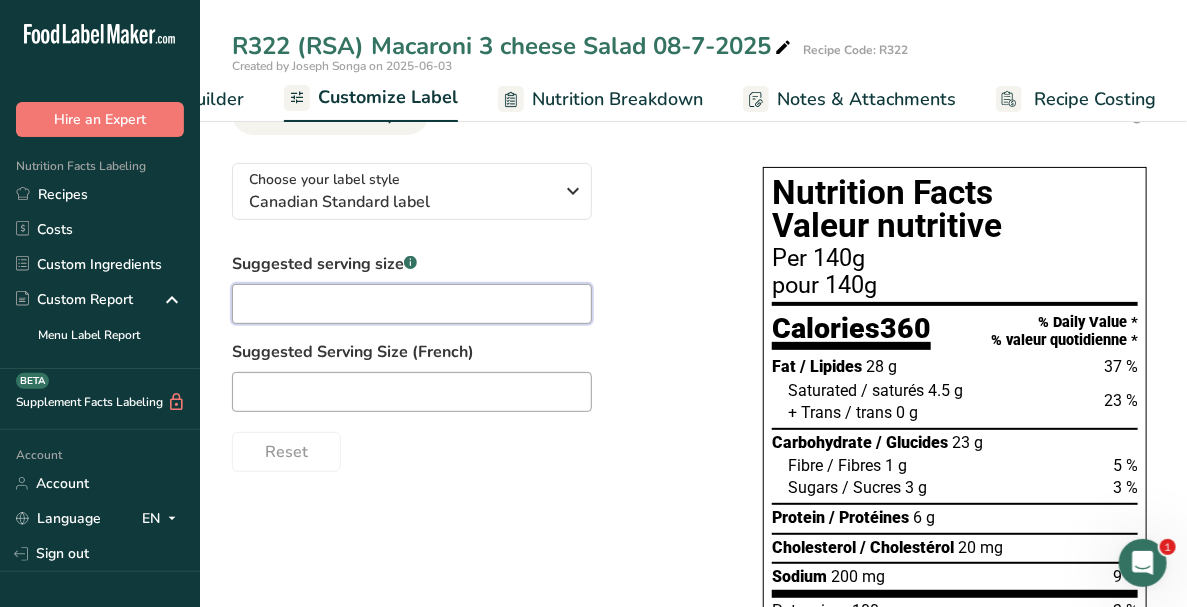 click at bounding box center [412, 304] 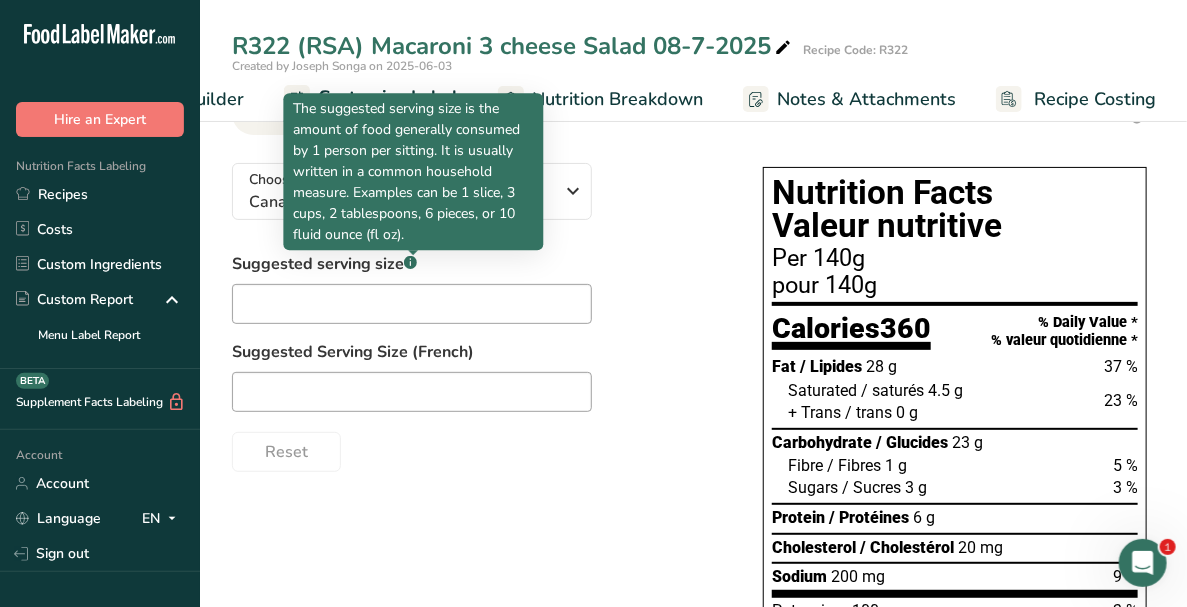 click 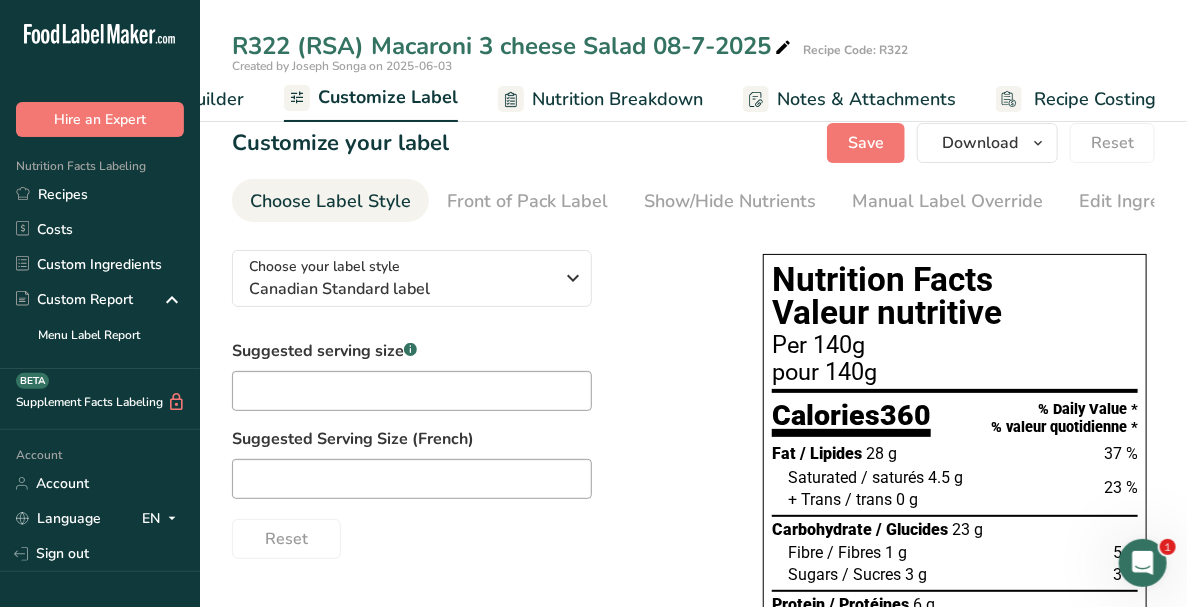 scroll, scrollTop: 0, scrollLeft: 0, axis: both 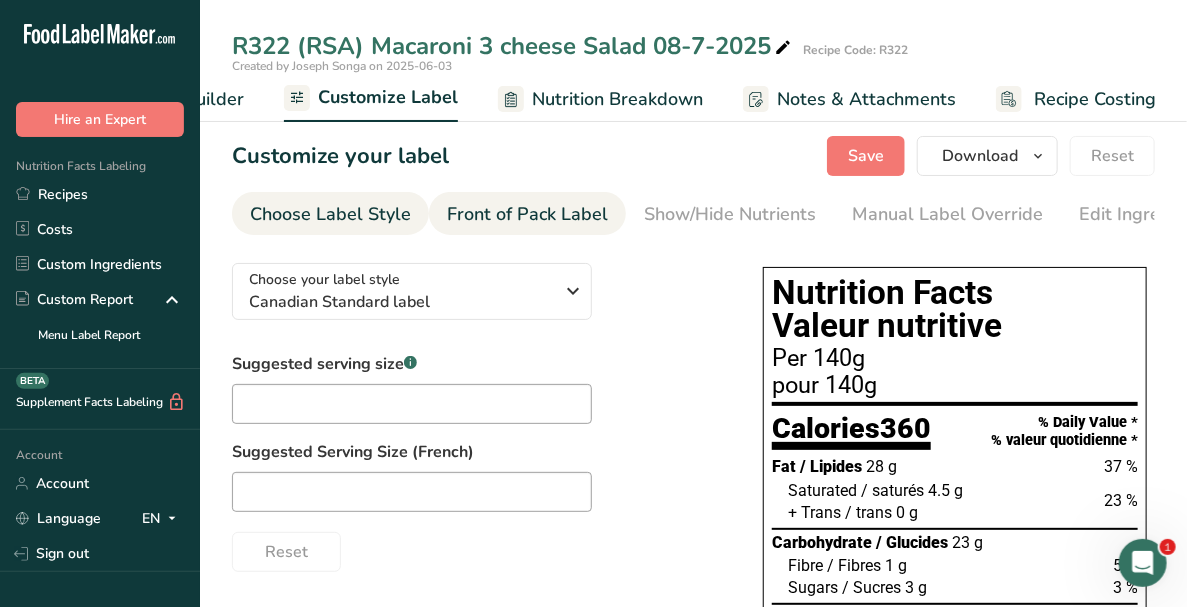 click on "Front of Pack Label" at bounding box center [527, 214] 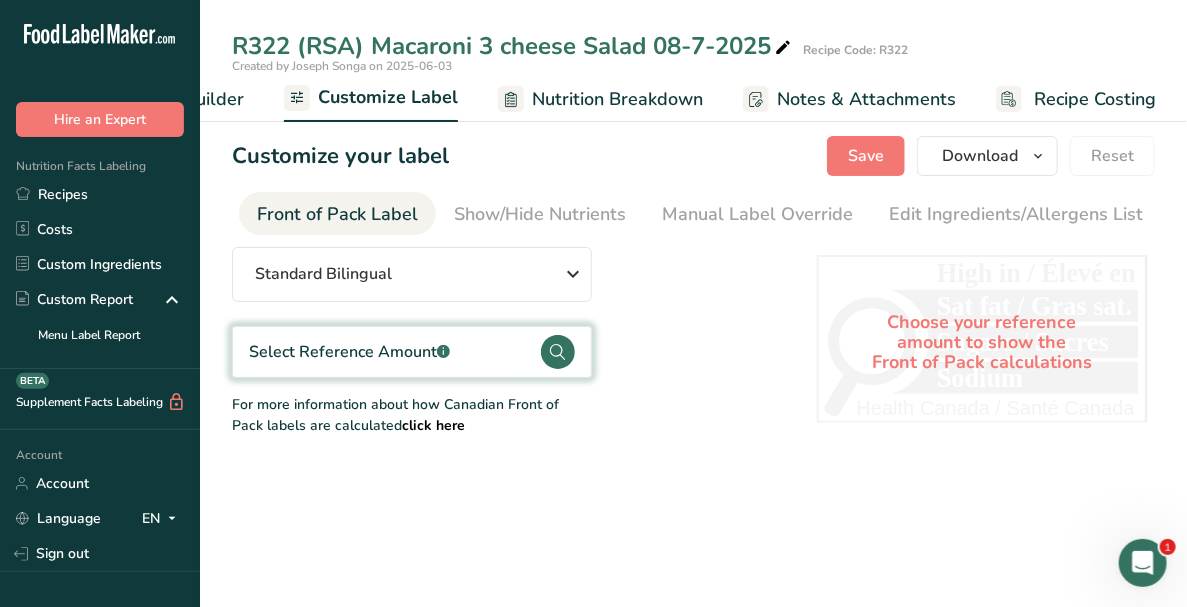 scroll, scrollTop: 0, scrollLeft: 194, axis: horizontal 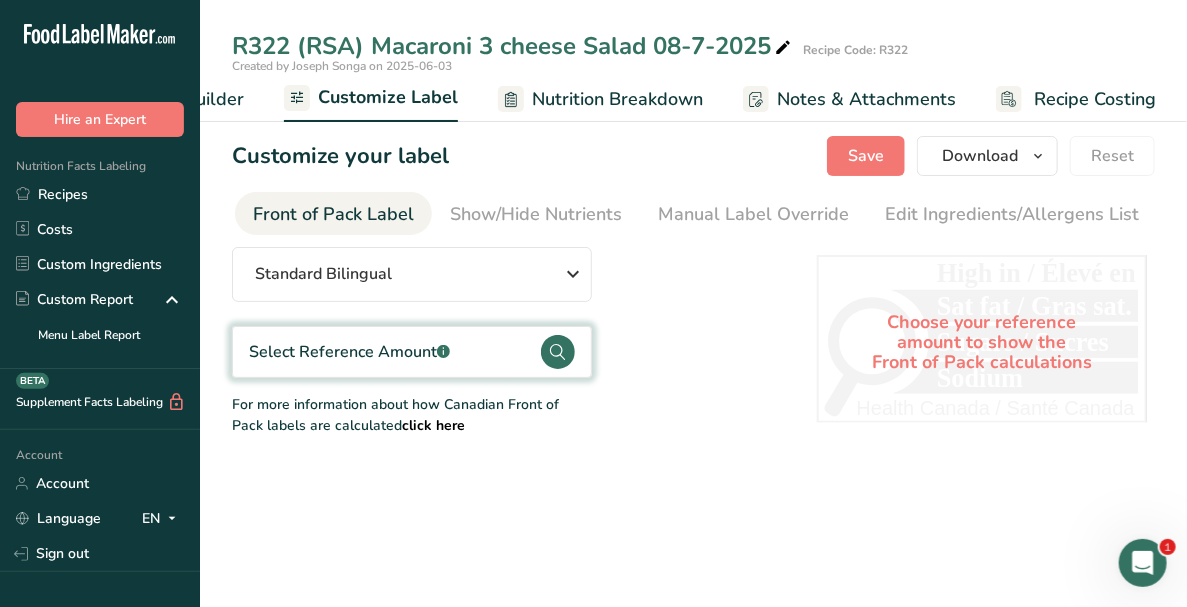 click on "Front of Pack Label" at bounding box center (333, 214) 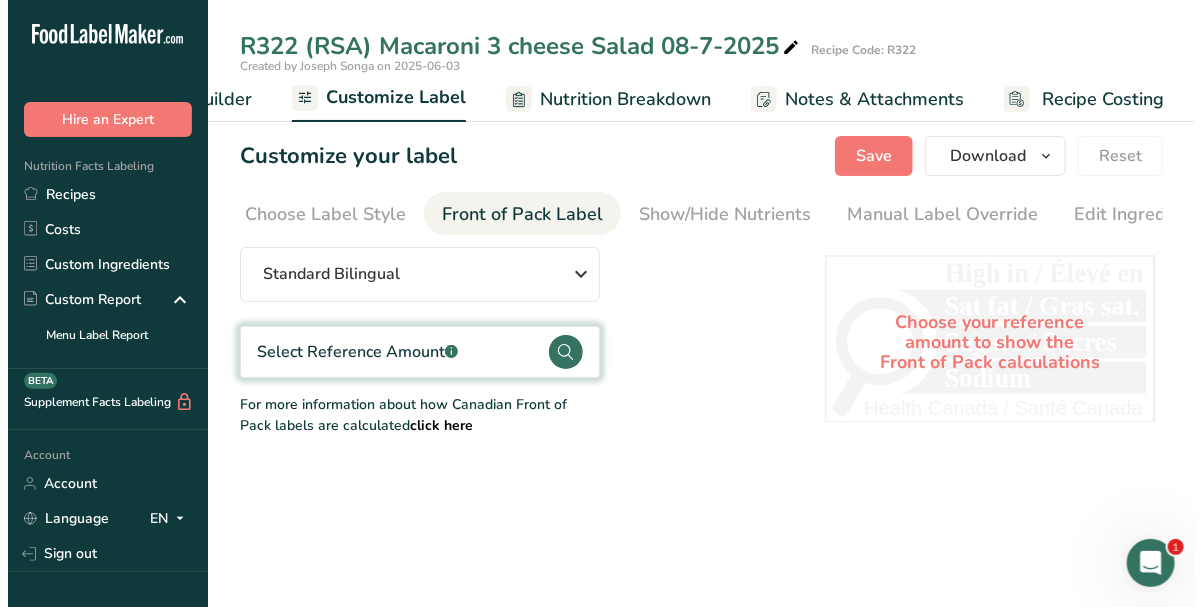 scroll, scrollTop: 0, scrollLeft: 0, axis: both 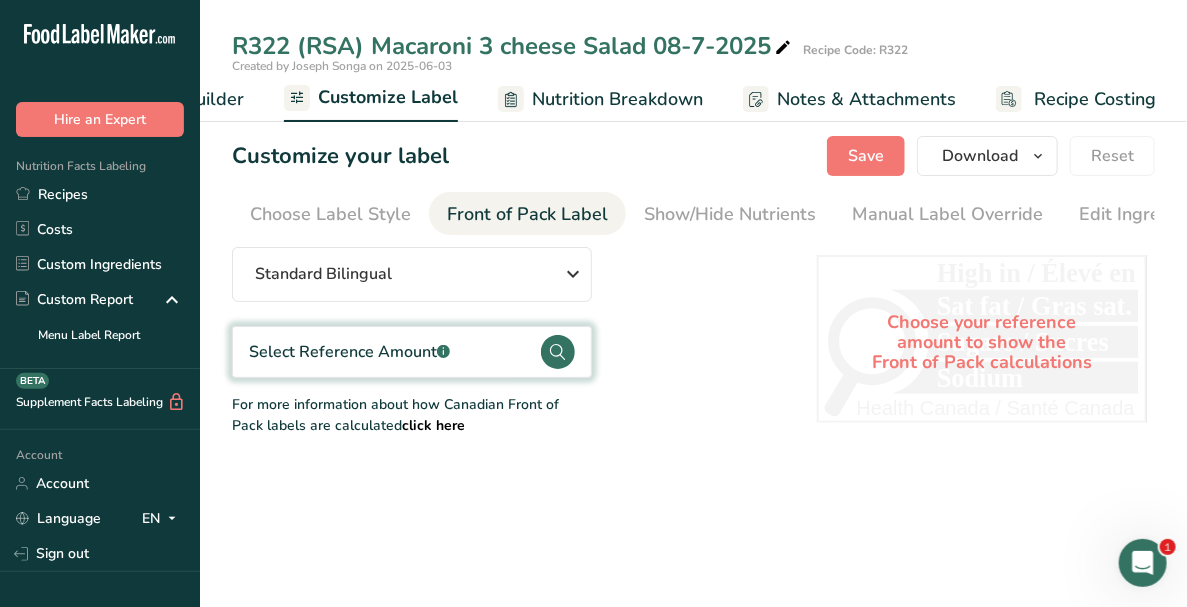click on "Customize Label" at bounding box center [388, 97] 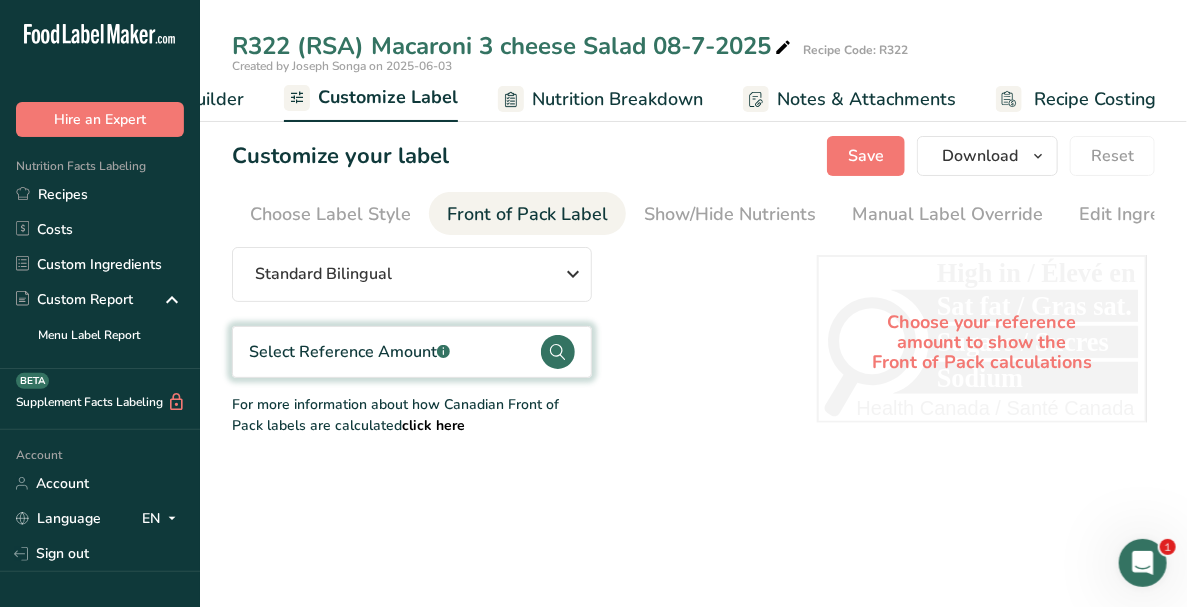 click on "Customize Label" at bounding box center (388, 97) 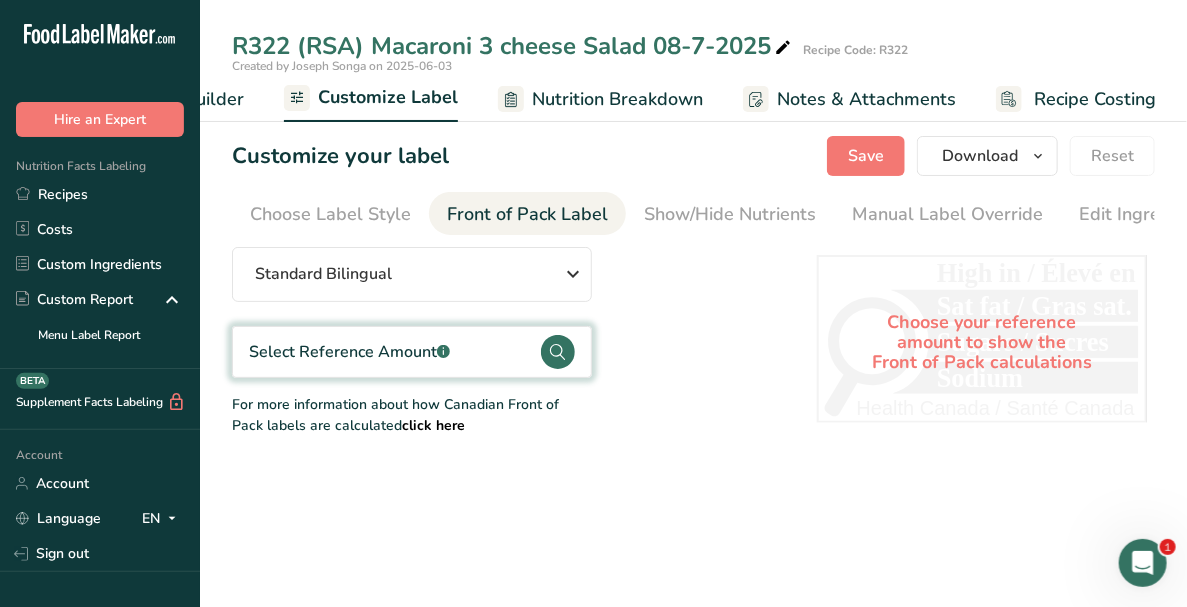 click on "Select Reference Amount
.a-a{fill:#347362;}.b-a{fill:#fff;}" at bounding box center [349, 352] 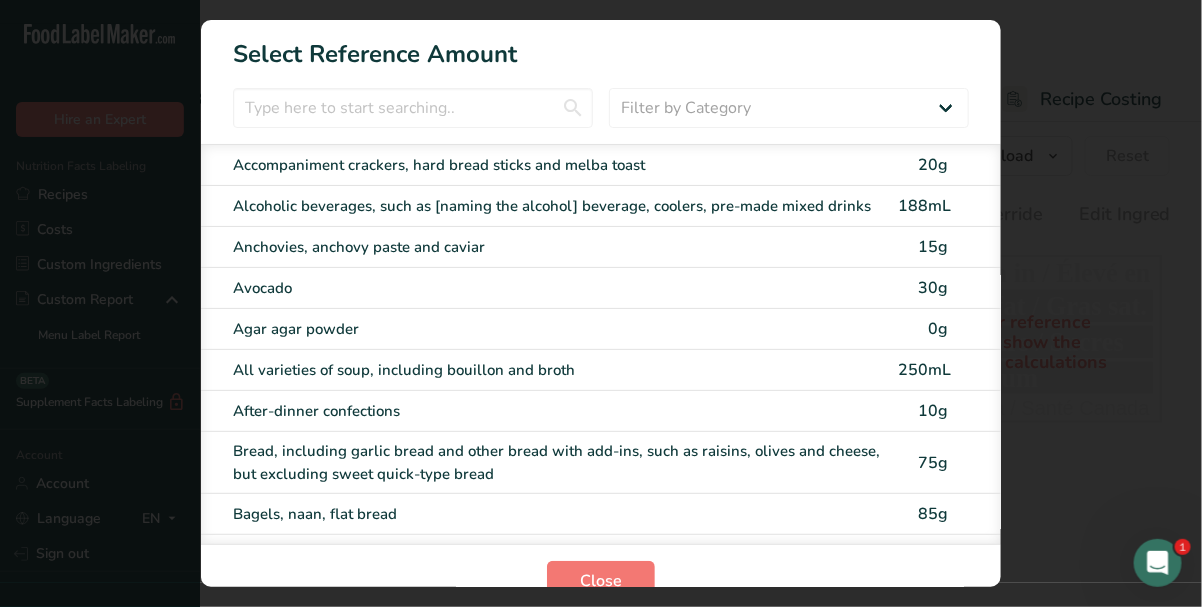 scroll, scrollTop: 0, scrollLeft: 318, axis: horizontal 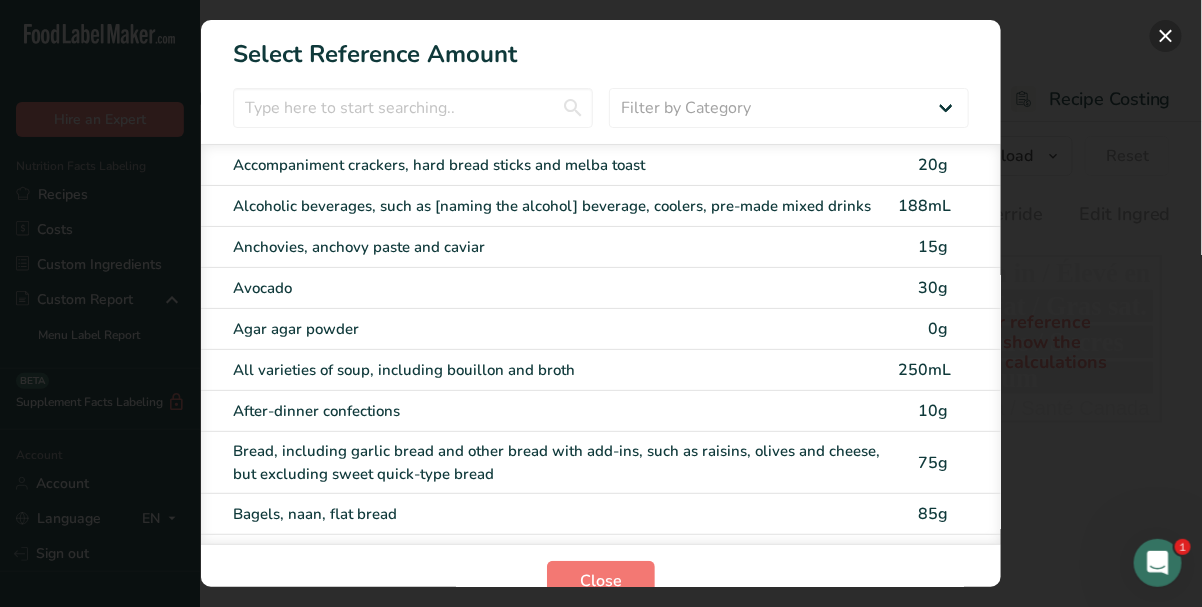 click at bounding box center [1166, 36] 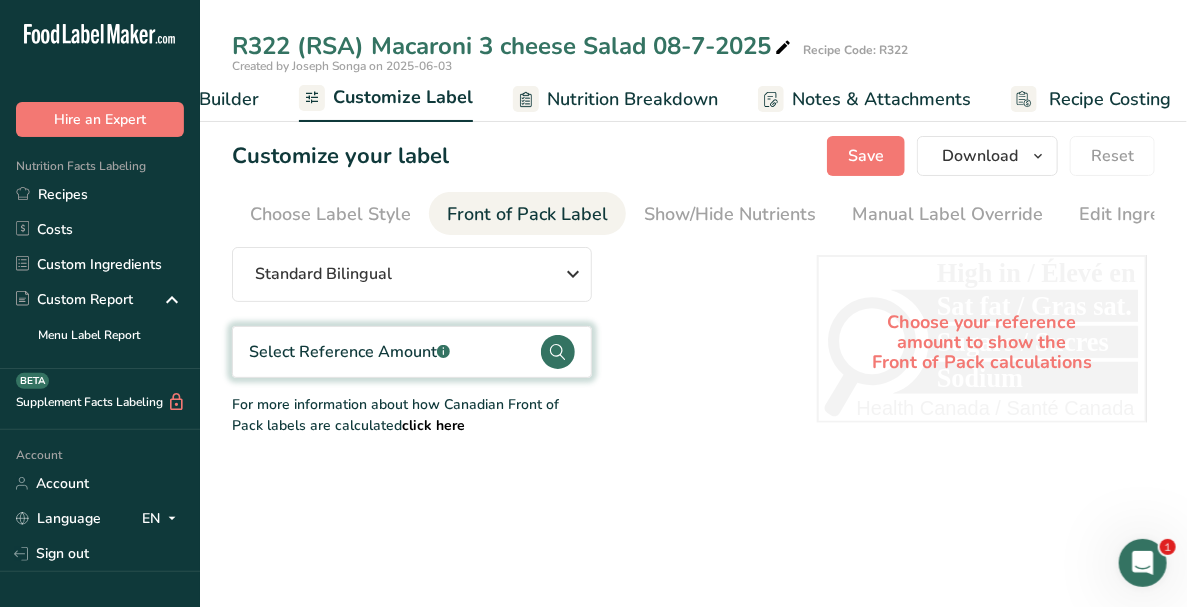 click on "Recipe Builder" at bounding box center (199, 99) 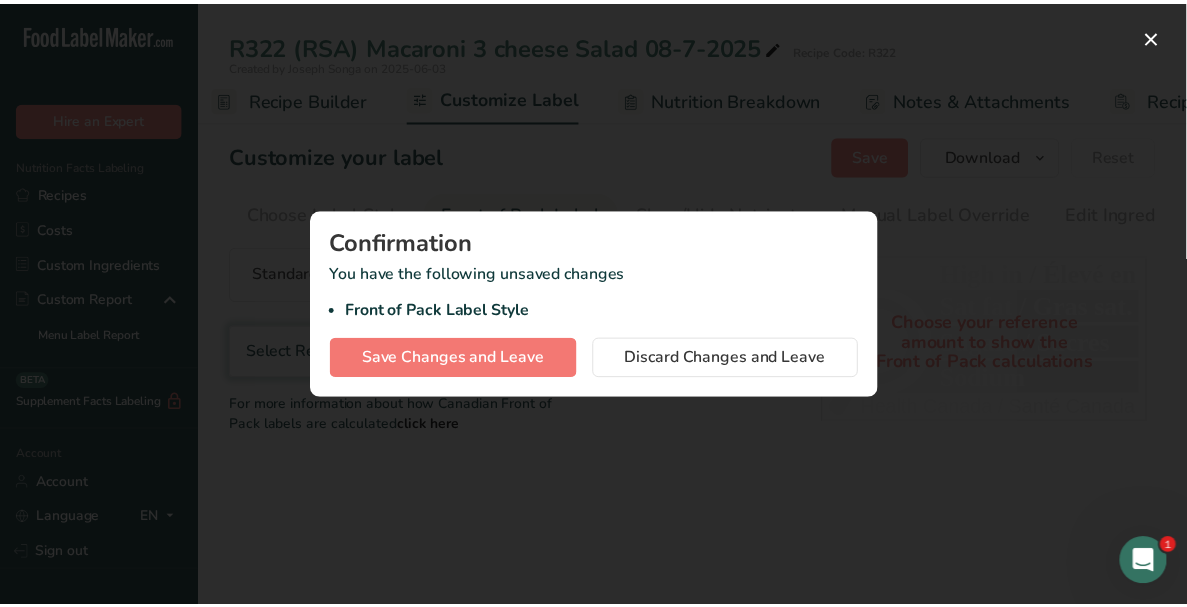 scroll, scrollTop: 0, scrollLeft: 192, axis: horizontal 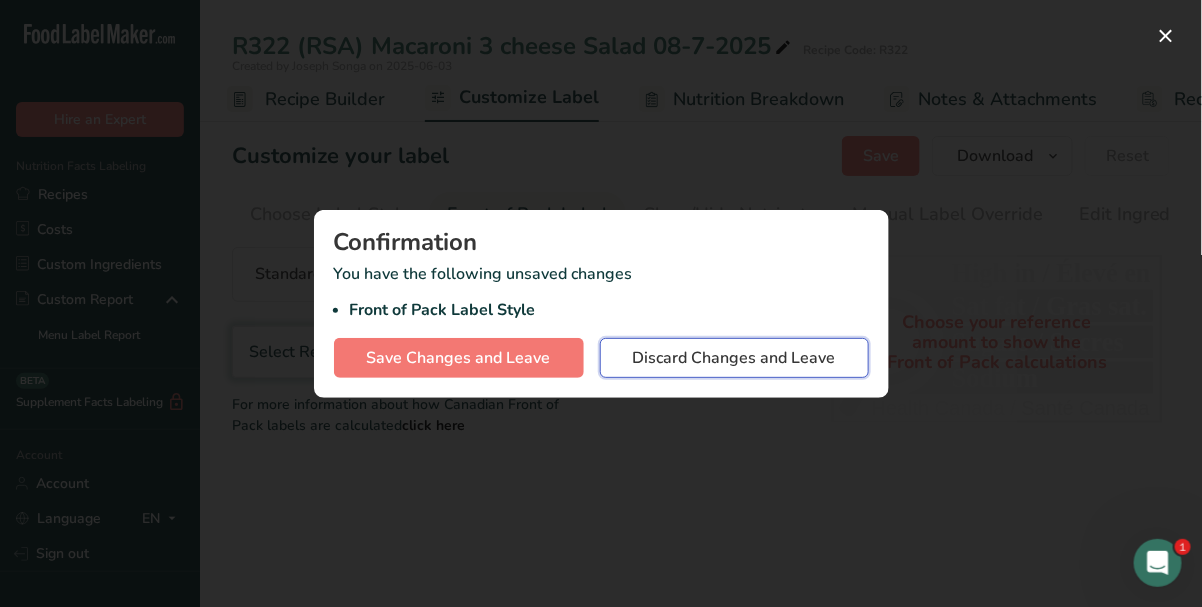 click on "Discard Changes and Leave" at bounding box center [734, 358] 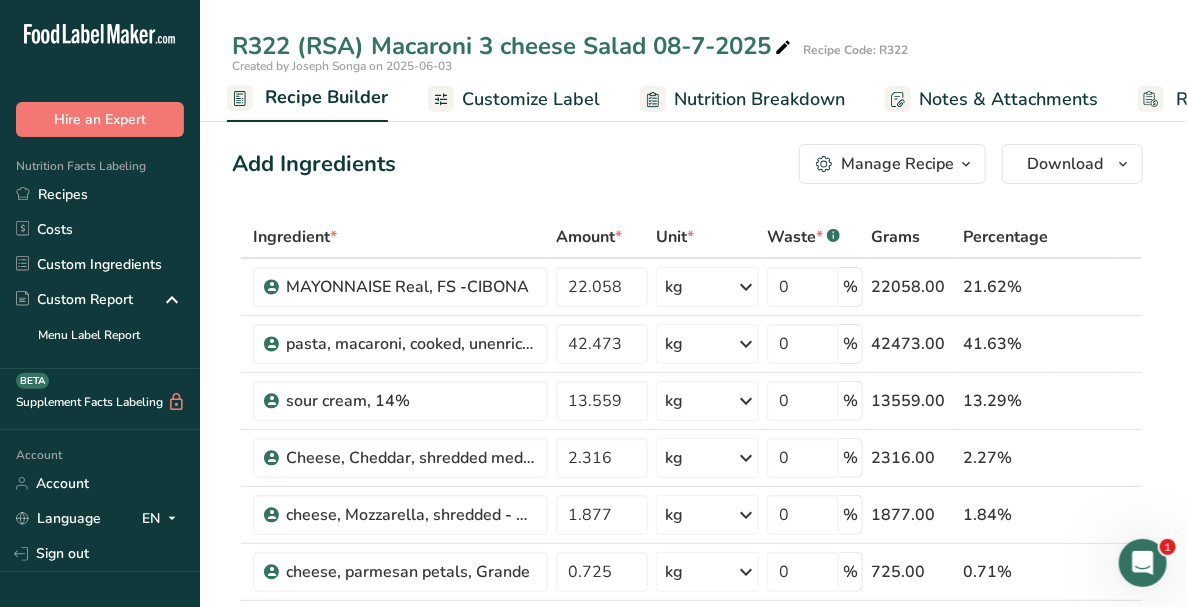 click on "Recipe Builder" at bounding box center [326, 97] 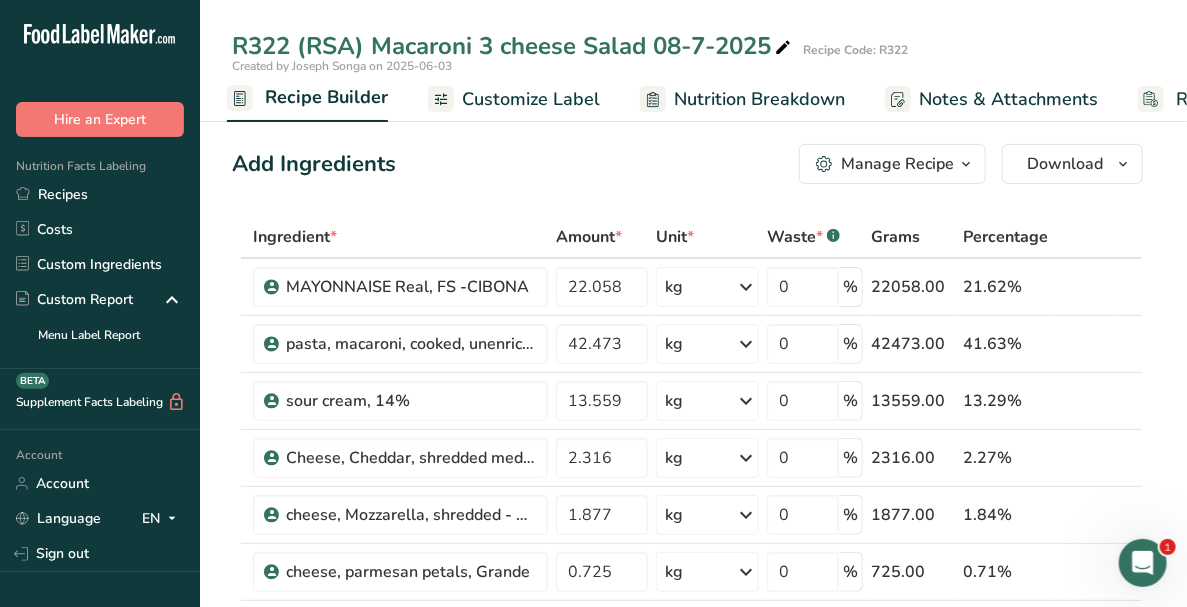 click at bounding box center (966, 164) 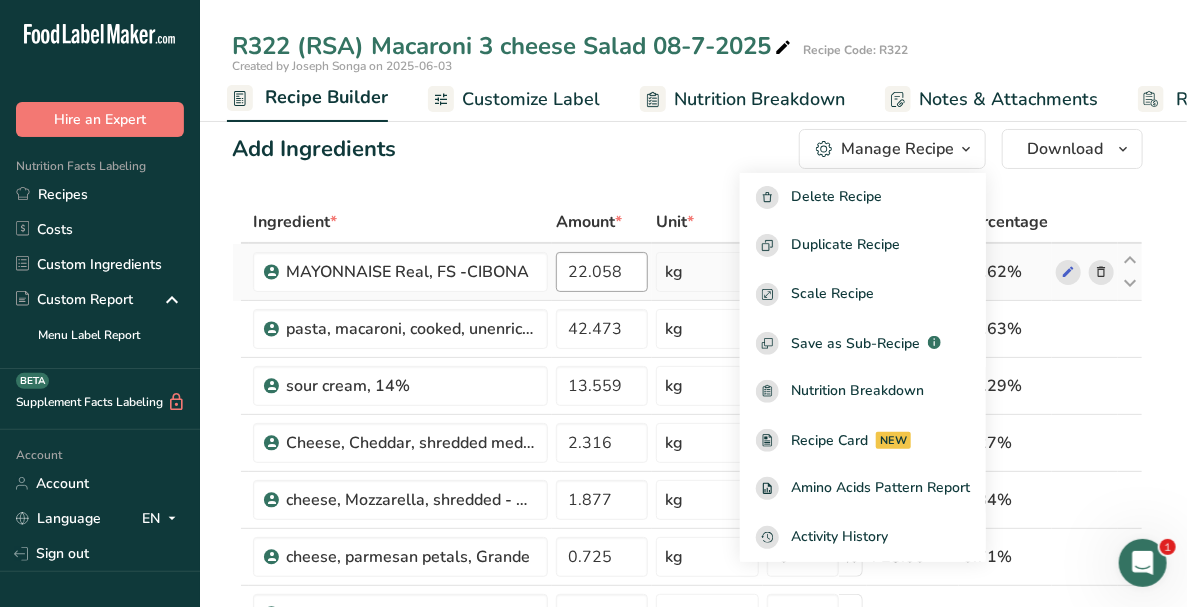 scroll, scrollTop: 0, scrollLeft: 0, axis: both 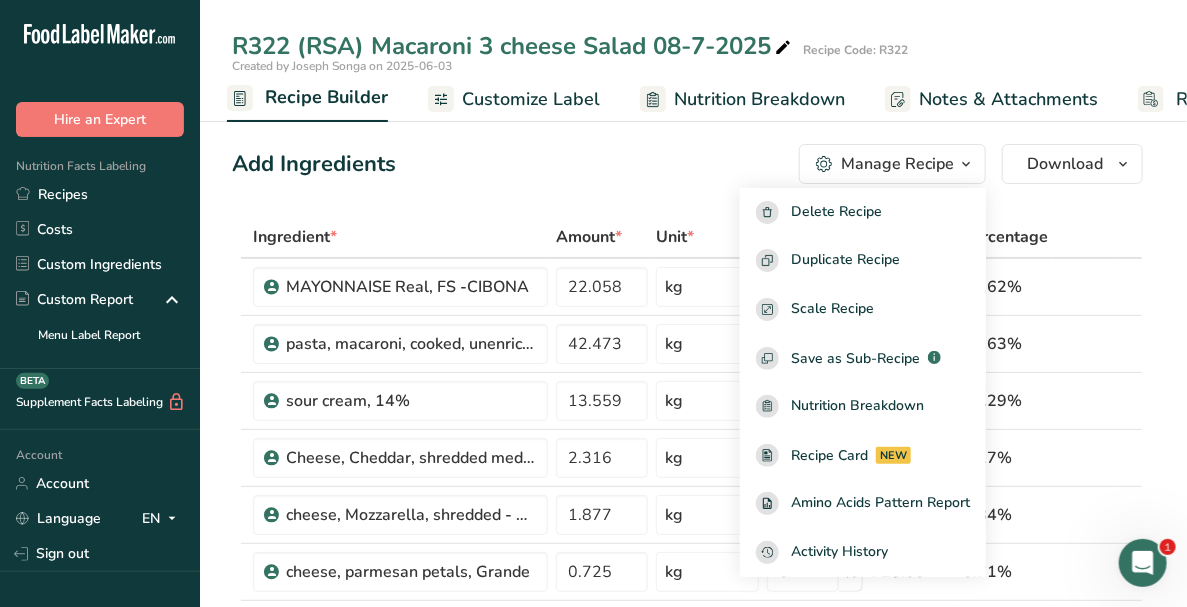 click on "Add Ingredients
Manage Recipe         Delete Recipe           Duplicate Recipe             Scale Recipe             Save as Sub-Recipe   .a-a{fill:#347362;}.b-a{fill:#fff;}                               Nutrition Breakdown                 Recipe Card
NEW
Amino Acids Pattern Report           Activity History
Download
Choose your preferred label style
Standard FDA label
Standard FDA label
The most common format for nutrition facts labels in compliance with the FDA's typeface, style and requirements
Tabular FDA label
A label format compliant with the FDA regulations presented in a tabular (horizontal) display.
Linear FDA label
A simple linear display for small sized packages.
Simplified FDA label" at bounding box center (693, 2250) 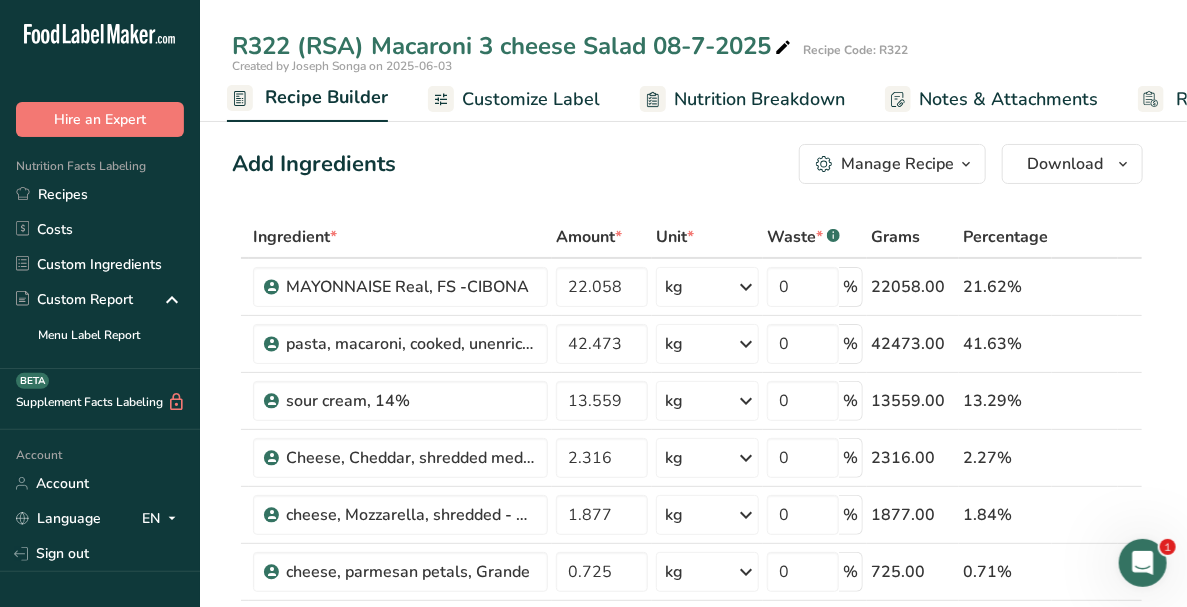 click on "Nutrition Breakdown" at bounding box center [759, 99] 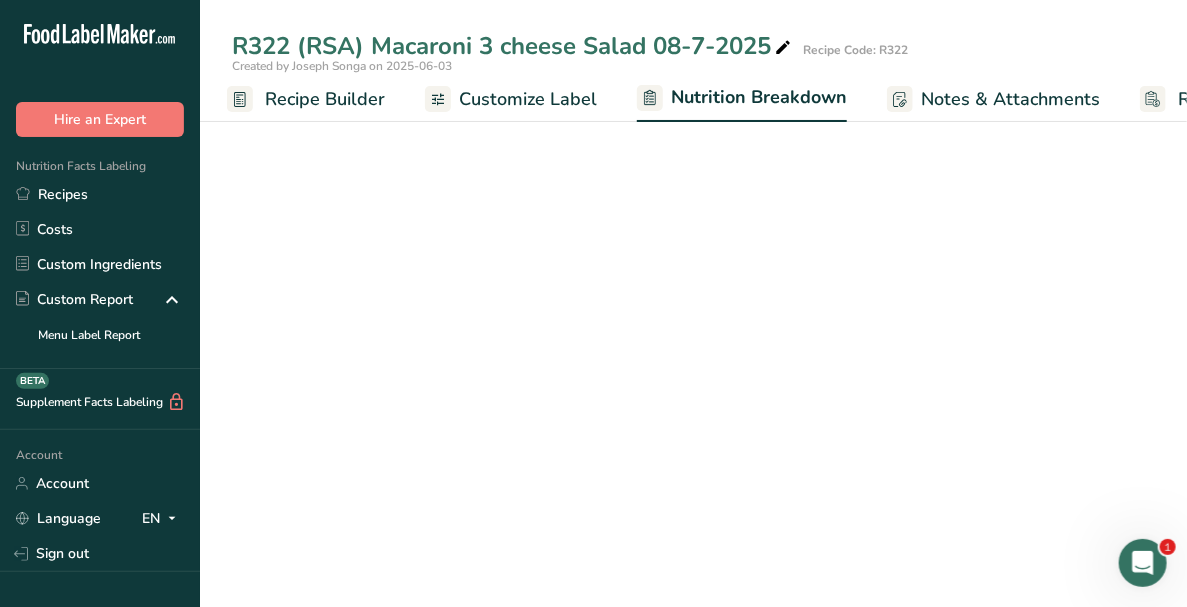 scroll, scrollTop: 0, scrollLeft: 313, axis: horizontal 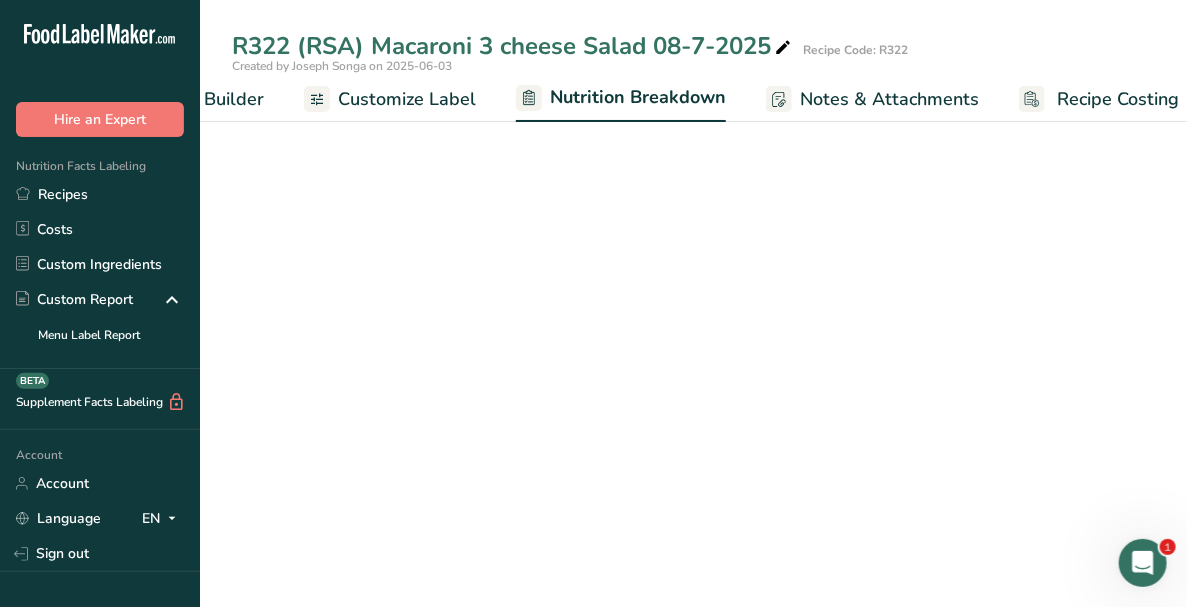 select on "Calories" 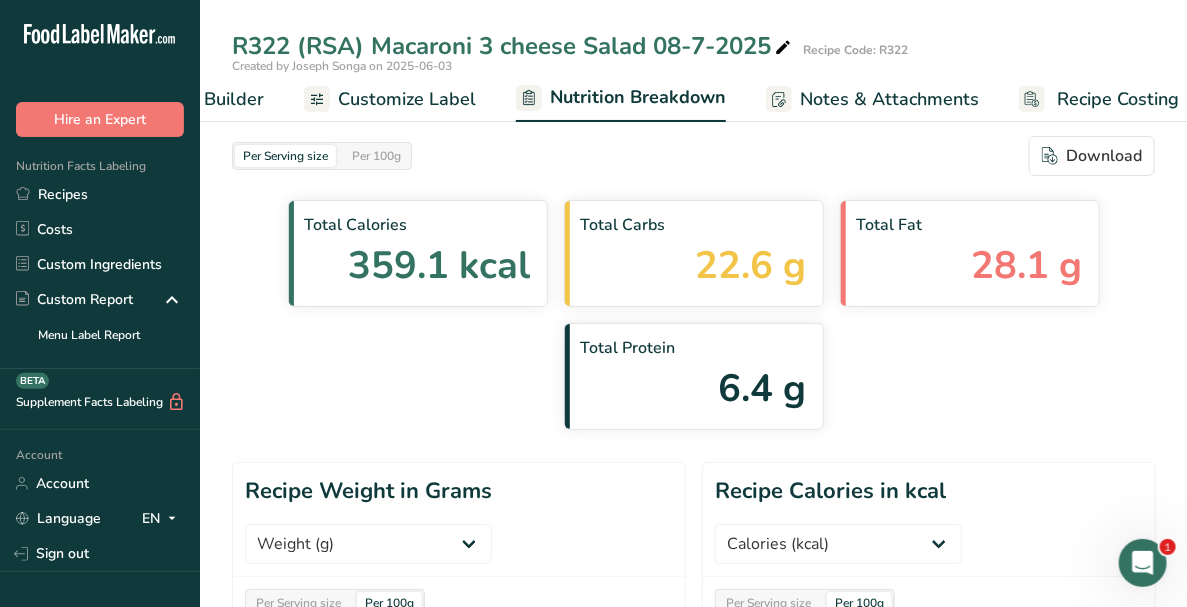 scroll, scrollTop: 0, scrollLeft: 335, axis: horizontal 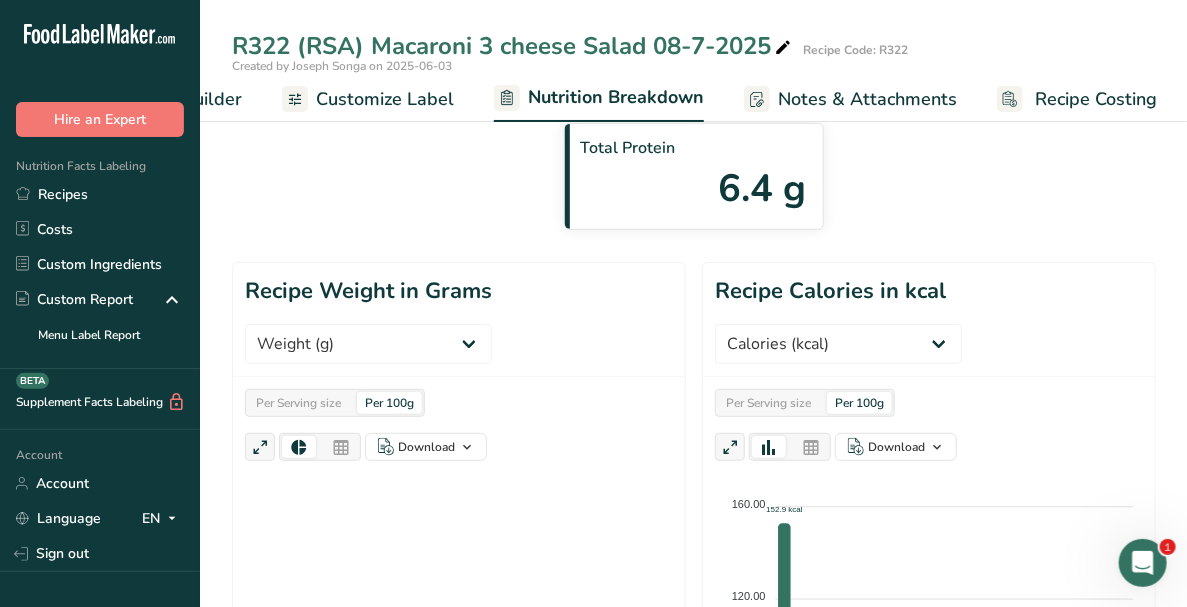 click on "Per 100g" at bounding box center [389, 403] 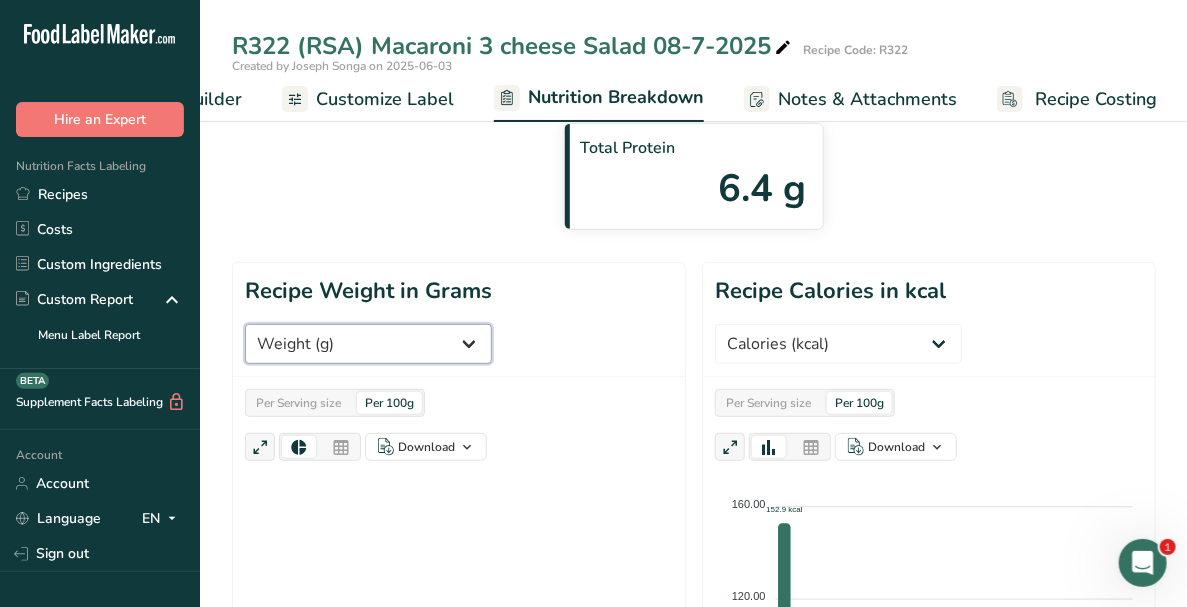 click on "Weight (g)
Calories (kcal)
Energy KJ (kj)
Total Fat (g)
Saturated Fat (g)
Trans Fat (g)
Cholesterol (mg)
Sodium (mg)
Total Carbohydrates (g)
Dietary Fiber (g)
Total Sugars (g)
Added Sugars (g)
Protein (g)
Vitamin D (mcg)
Vitamin A, RAE (mcg)
Vitamin C (mg)
Vitamin E (mg)
Vitamin K (mcg)
Thiamin (B1) (mg)
Riboflavin (B2) (mg)
Niacin (B3) (mg)
Vitamin B6 (mg)
Folate DFE (mcg)
(Folic Acid) (mcg)
Vitamin B12 (mcg)" at bounding box center (368, 344) 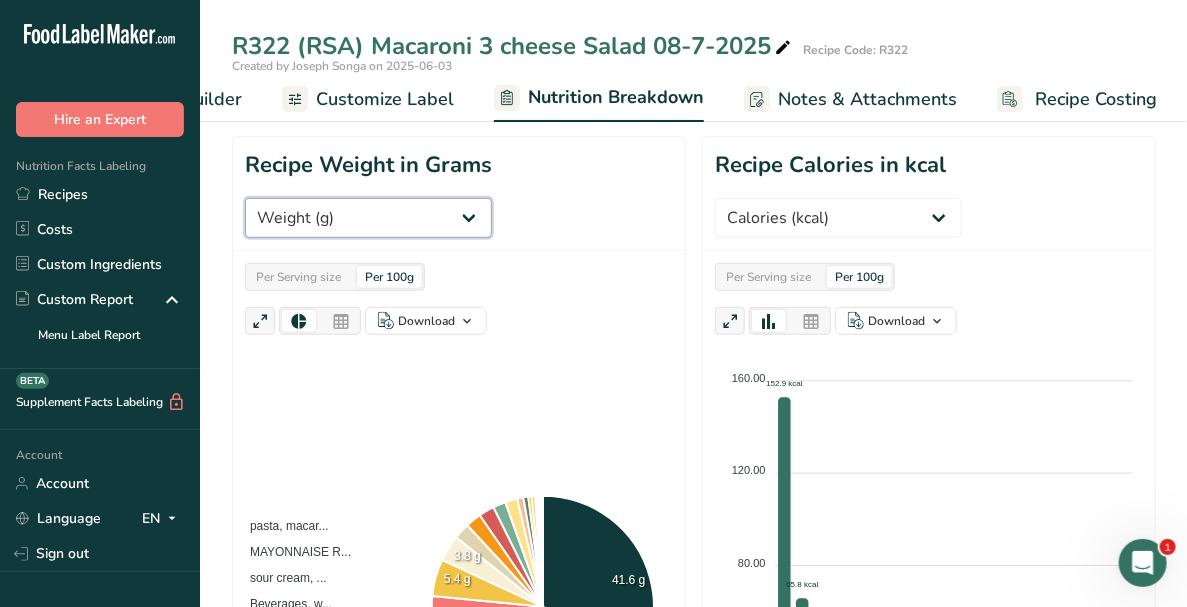 scroll, scrollTop: 299, scrollLeft: 0, axis: vertical 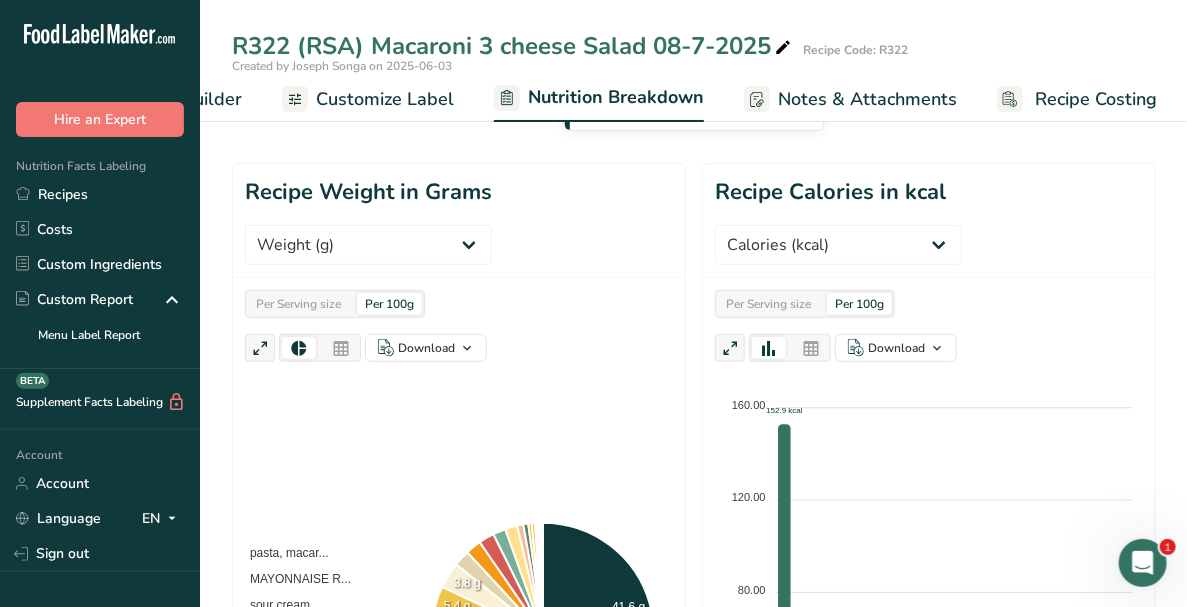 click at bounding box center [341, 349] 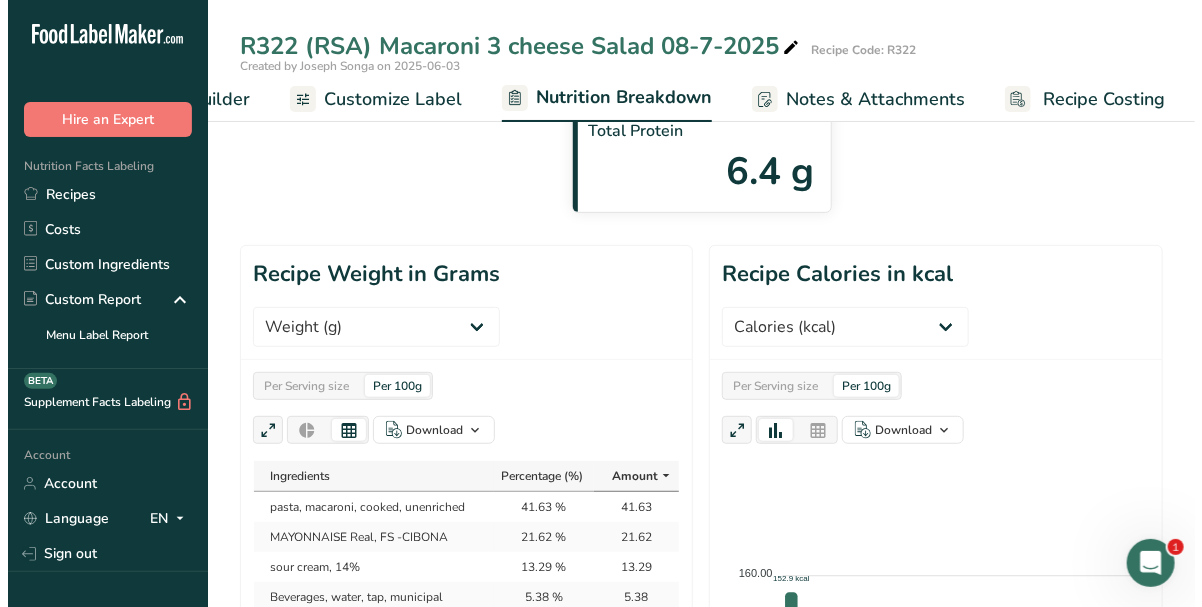 scroll, scrollTop: 200, scrollLeft: 0, axis: vertical 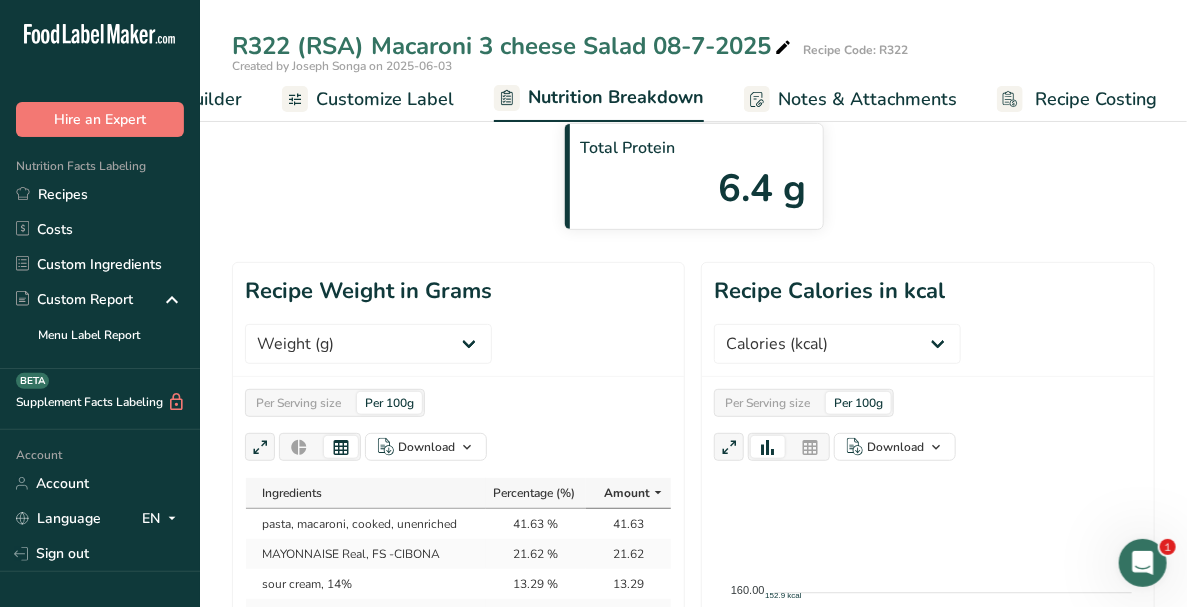 click at bounding box center [260, 448] 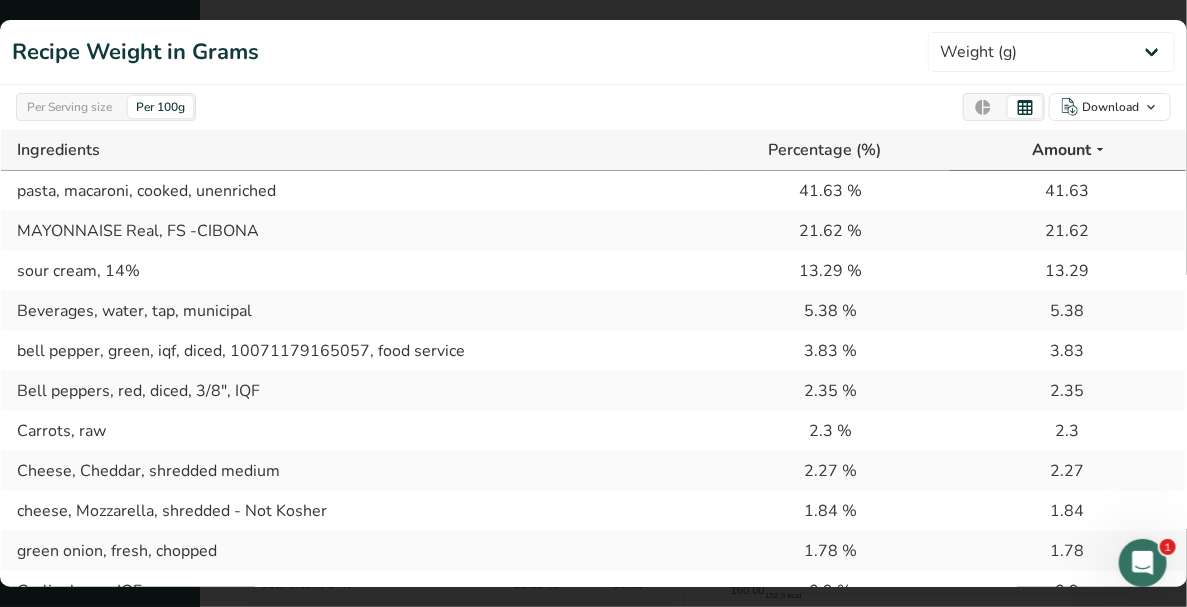 scroll, scrollTop: 0, scrollLeft: 320, axis: horizontal 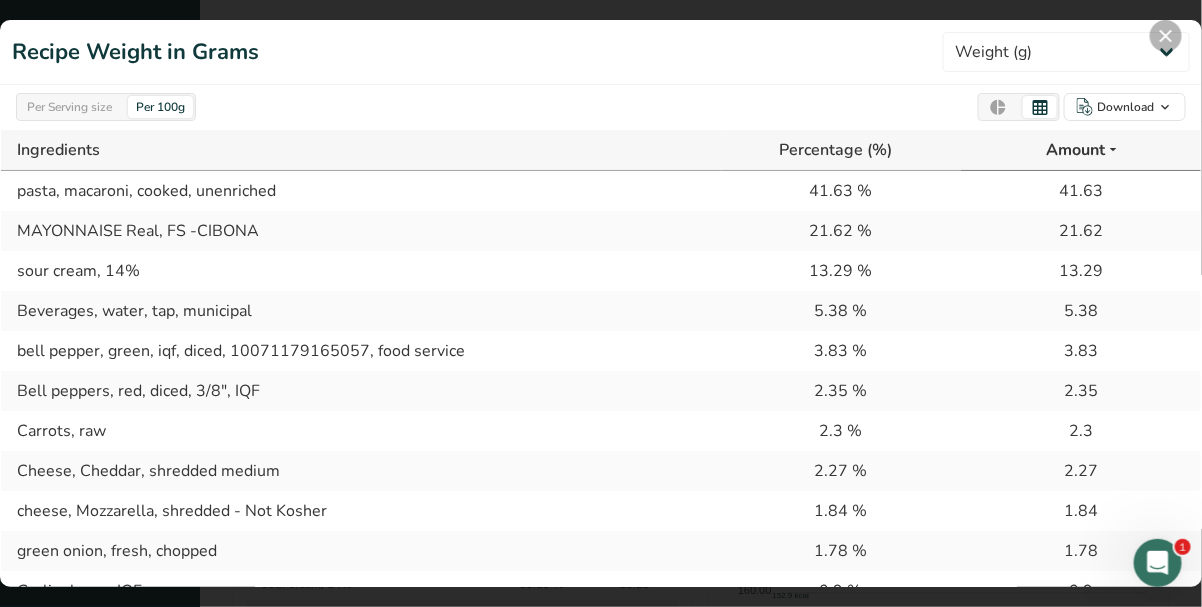 click at bounding box center (1166, 36) 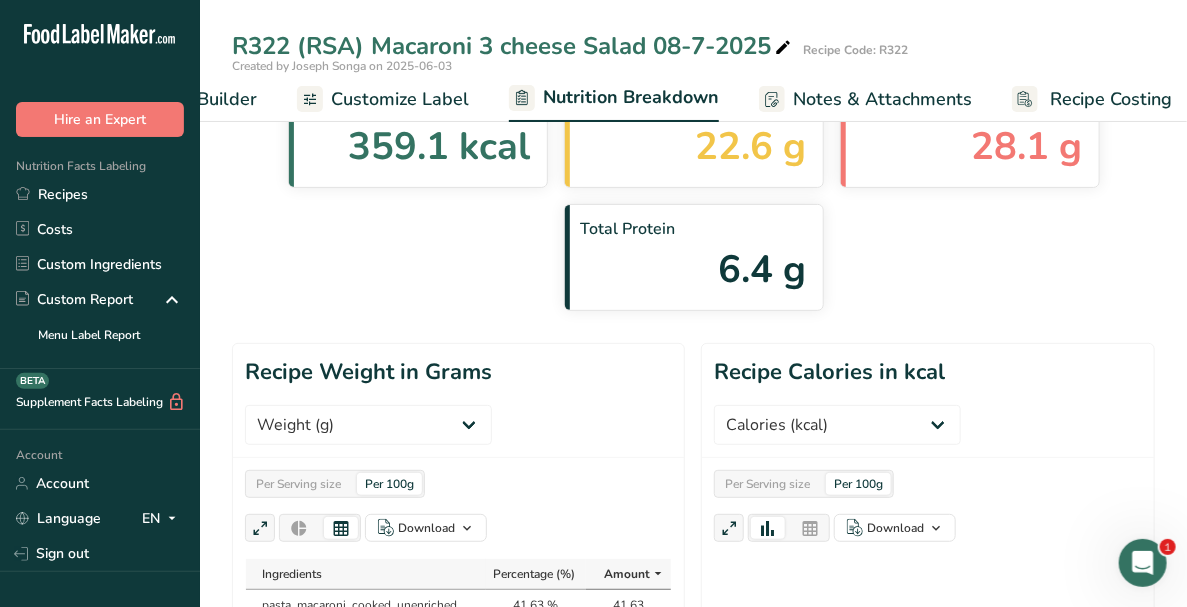 scroll, scrollTop: 0, scrollLeft: 0, axis: both 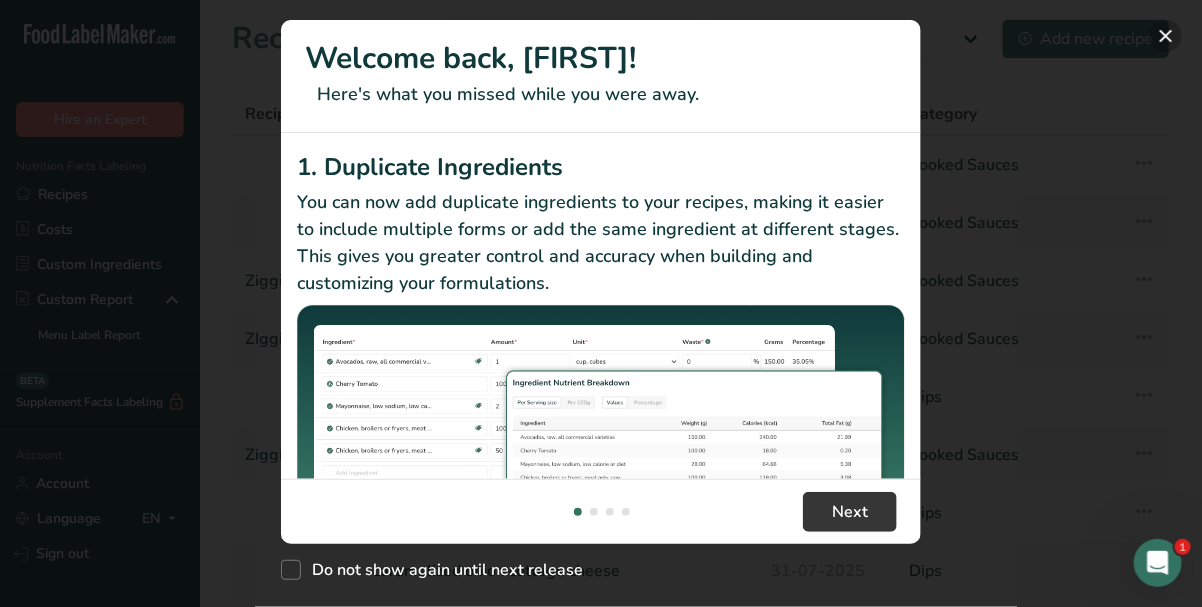 click at bounding box center [1166, 36] 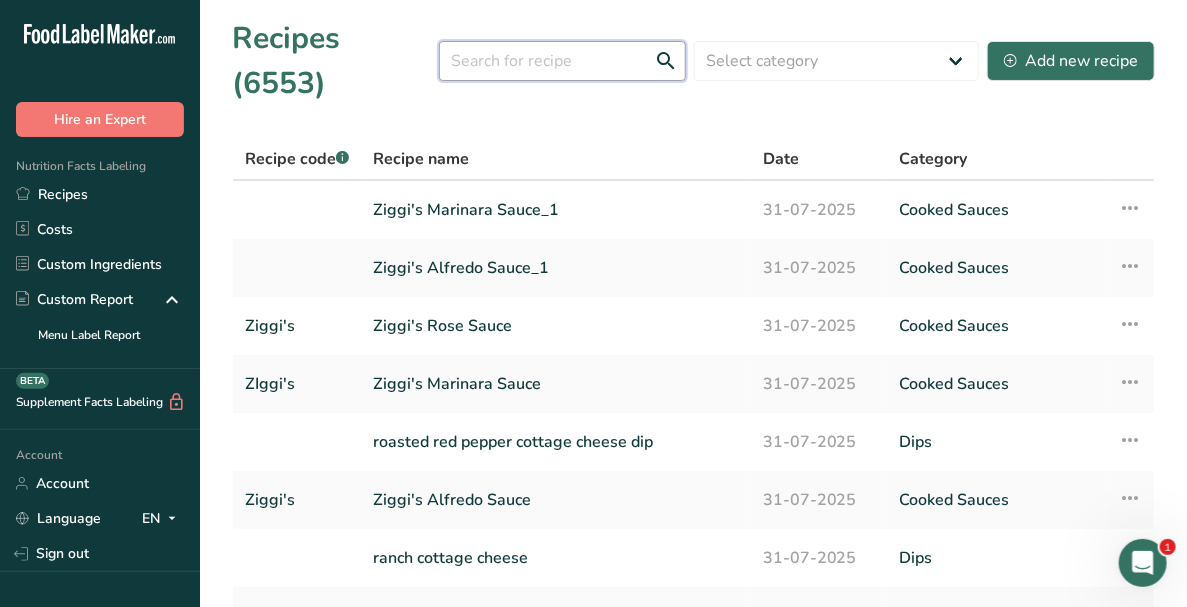 click at bounding box center (562, 61) 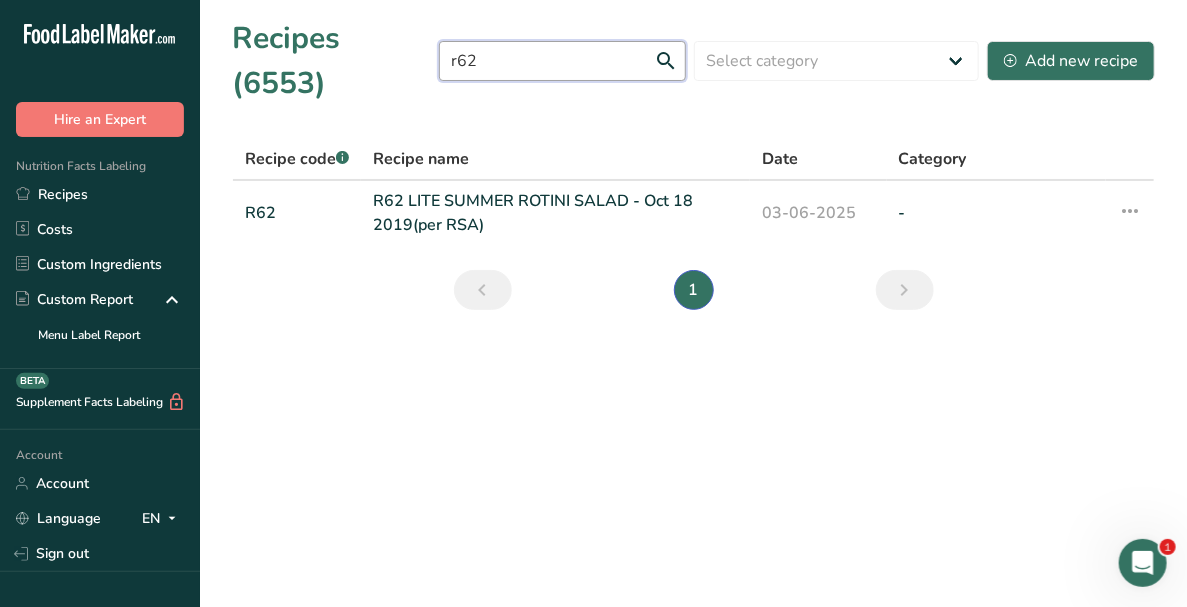 scroll, scrollTop: 0, scrollLeft: 0, axis: both 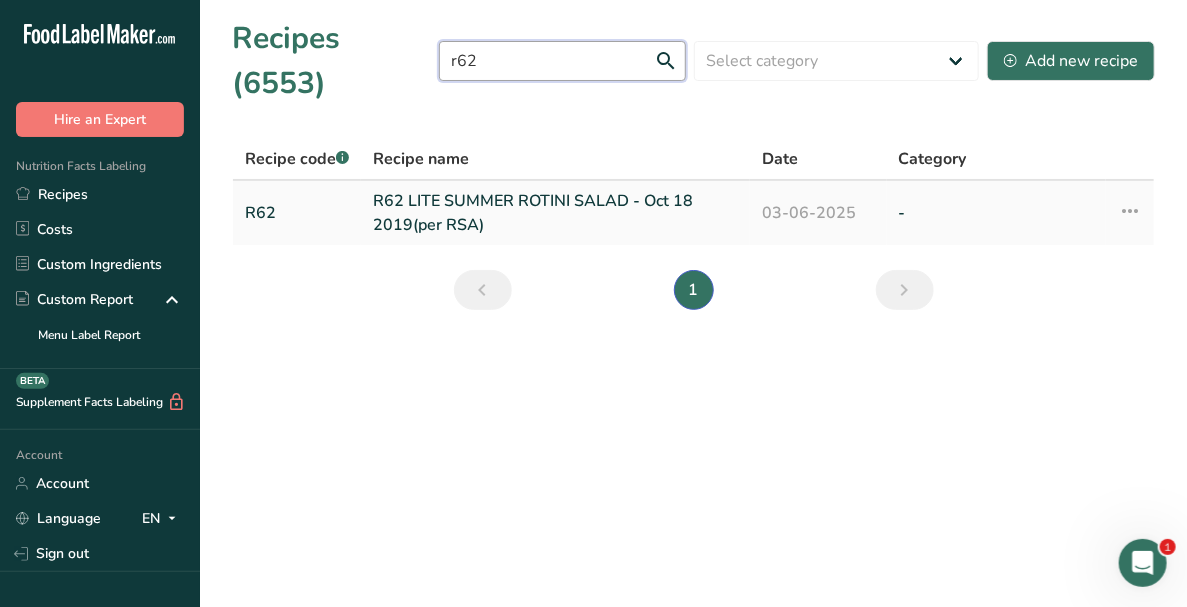 type on "r62" 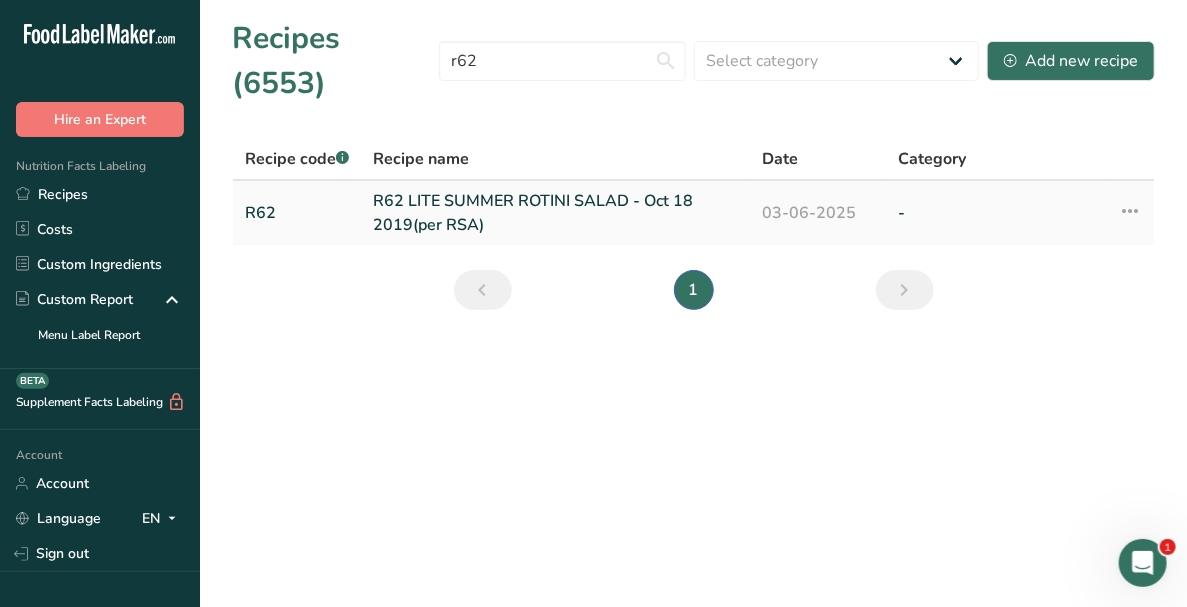 click on "R62" at bounding box center (297, 213) 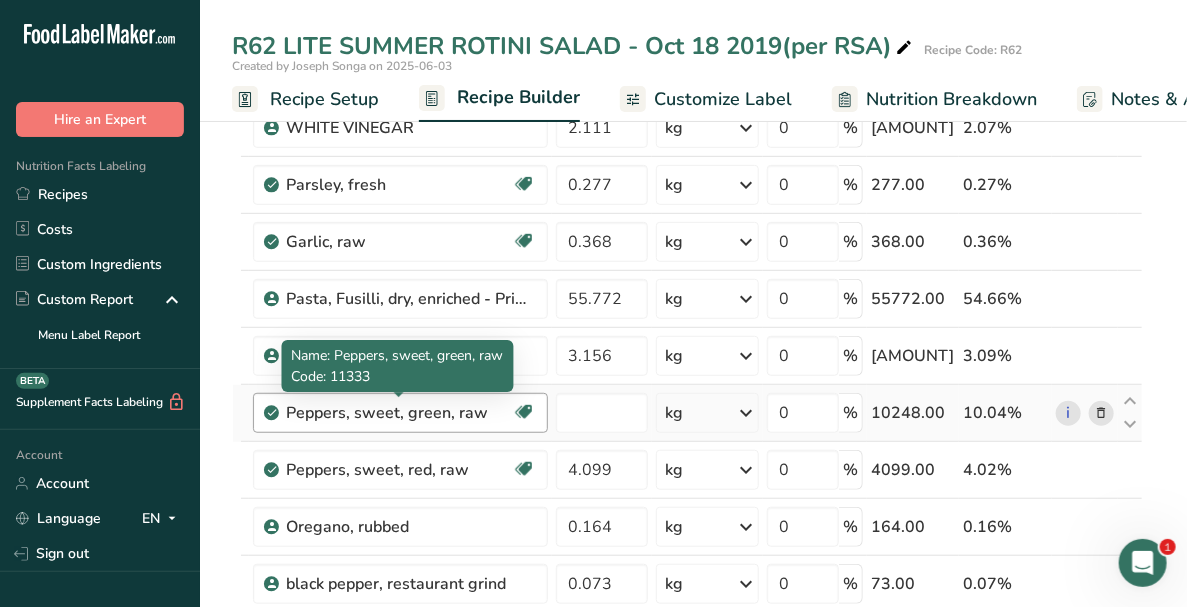 scroll, scrollTop: 299, scrollLeft: 0, axis: vertical 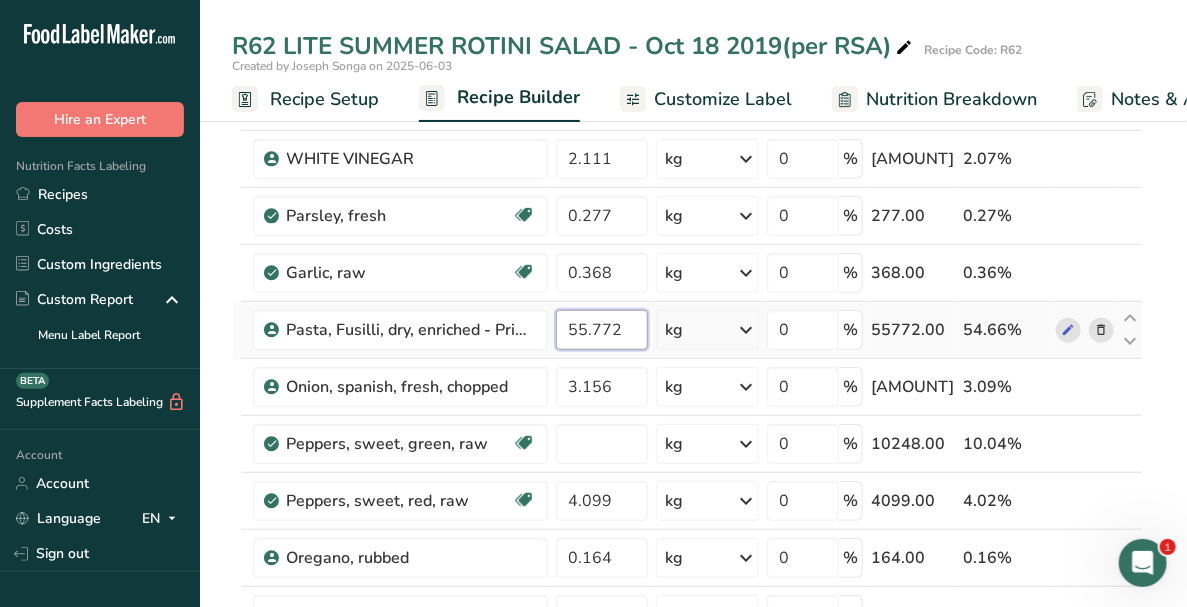 click on "55.772" at bounding box center (602, 330) 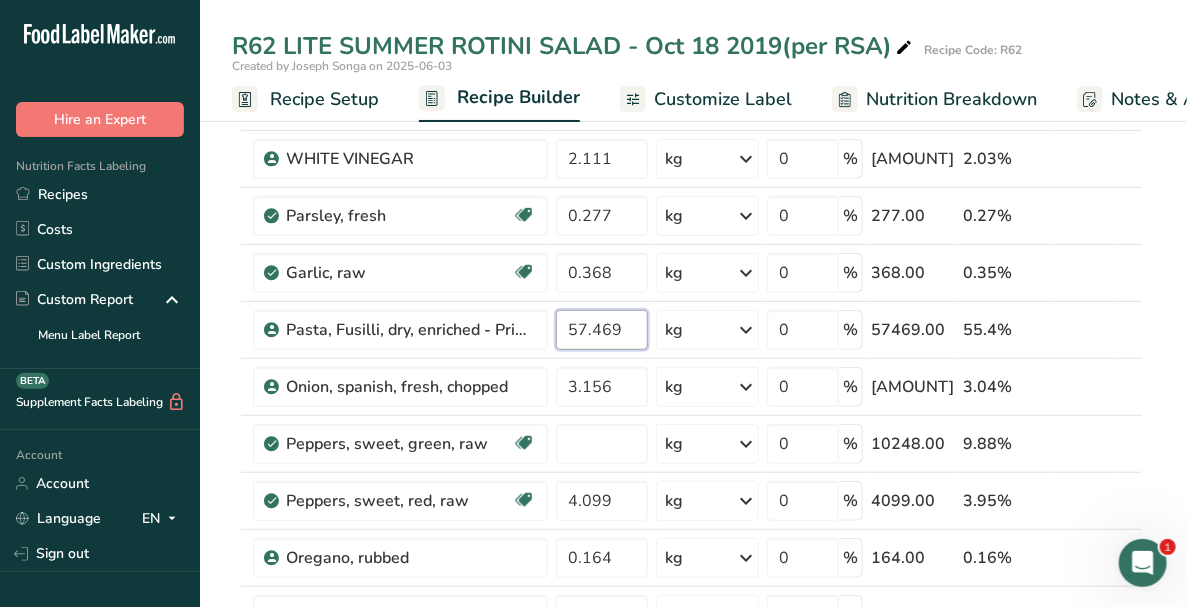 scroll, scrollTop: 830, scrollLeft: 0, axis: vertical 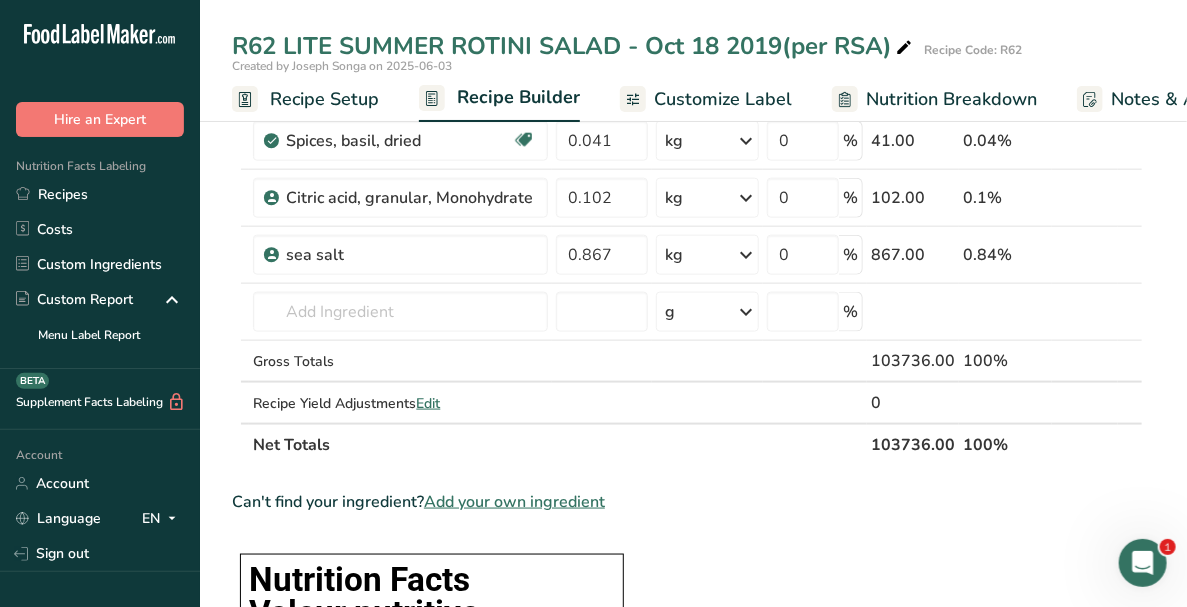 type on "57.469" 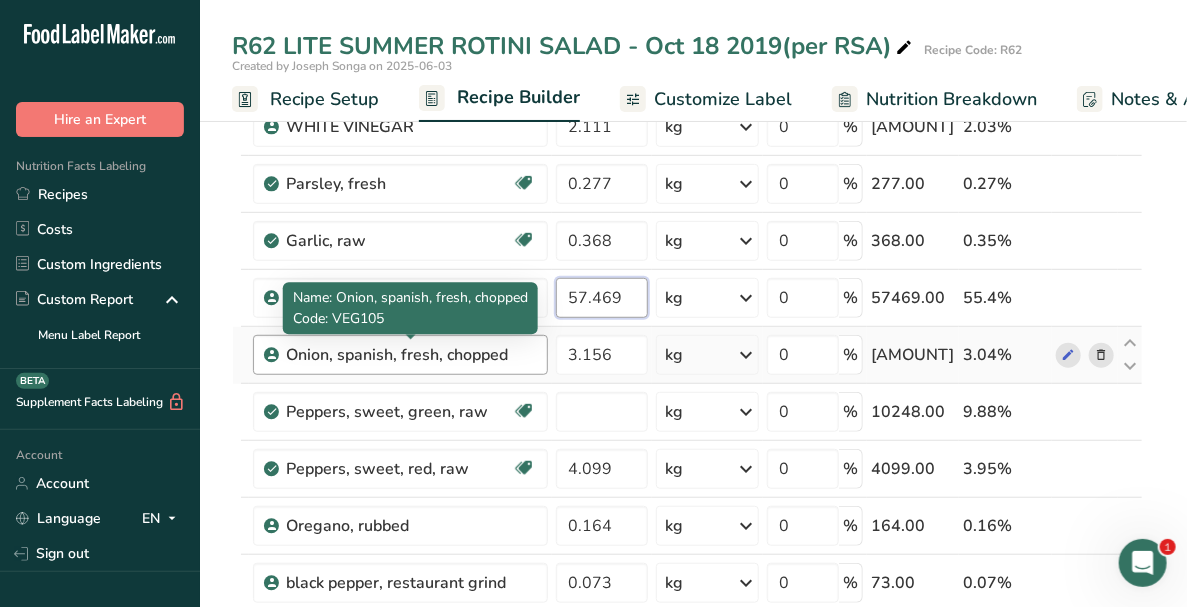 scroll, scrollTop: 231, scrollLeft: 0, axis: vertical 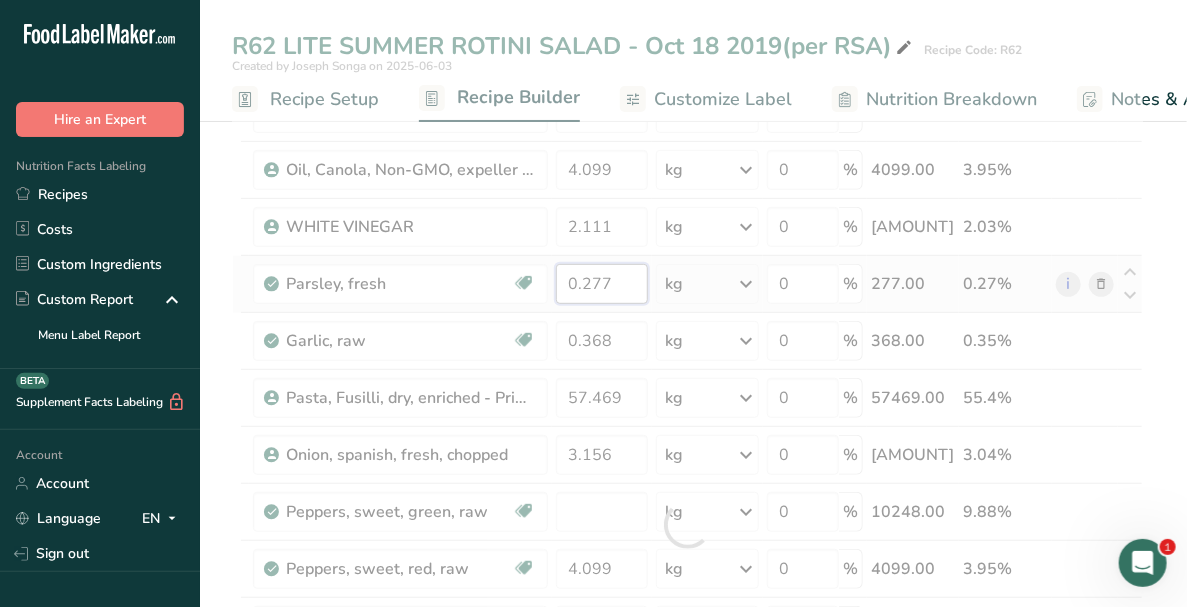 click on "Ingredient *
Amount *
Unit *
Waste *   .a-a{fill:#347362;}.b-a{fill:#fff;}          Grams
Percentage
Olives, black, jumbo, pitted, cnd
6.559
kg
Weight Units
g
kg
mg
See more
Volume Units
l
mL
fl oz
See more
0
%
6559.00
6.32%
Beverages, water, tap, municipal
14.103
kg
Portions
1 fl oz
1 bottle 8 fl oz
1 liter
See more
Weight Units
g
kg
mg
See more
Volume Units
l
lb/ft3
mL" at bounding box center [687, 525] 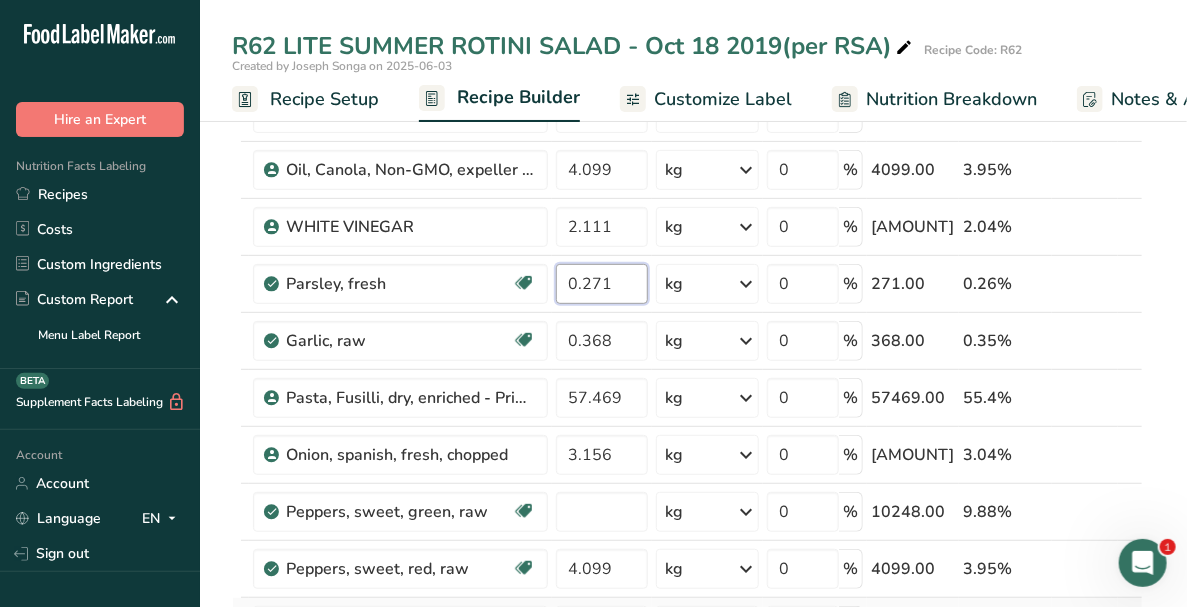 type on "0.271" 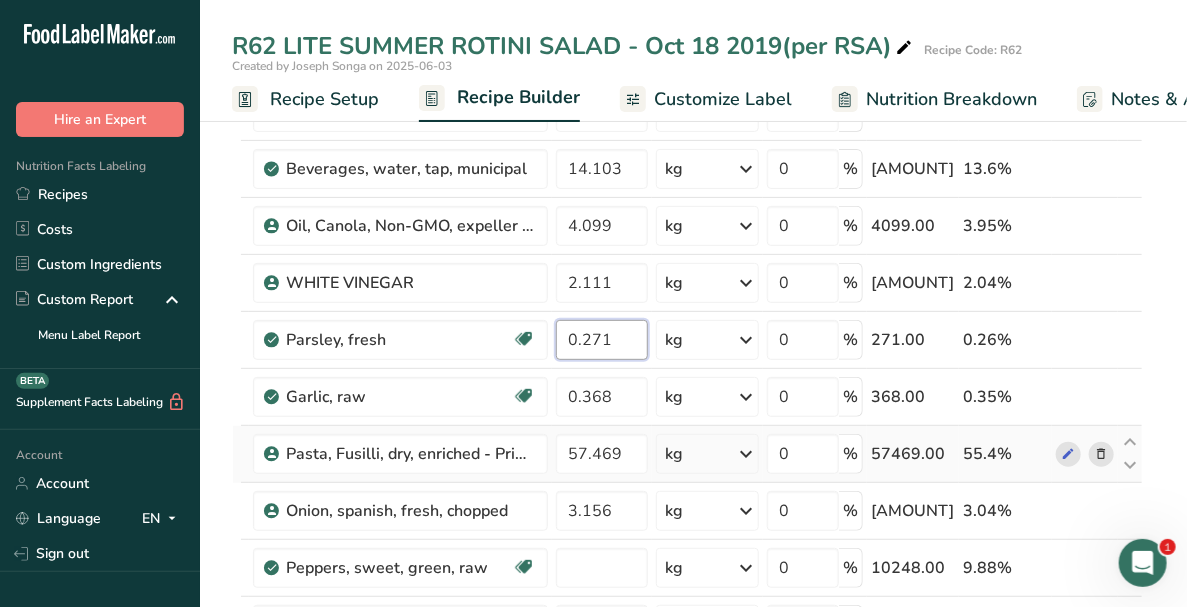scroll, scrollTop: 131, scrollLeft: 0, axis: vertical 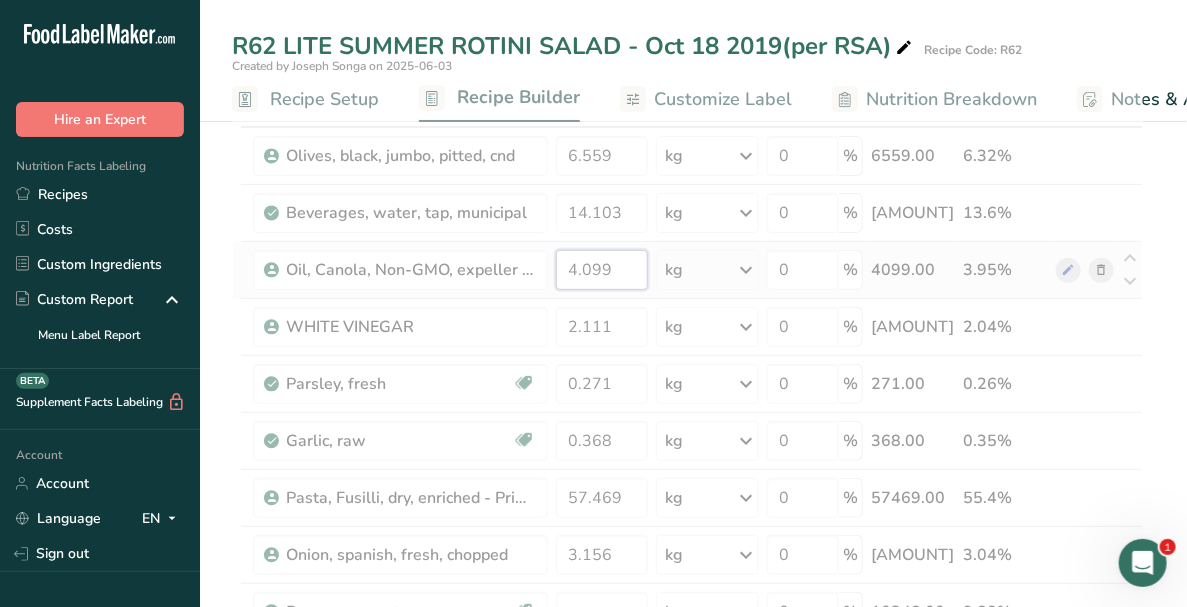 click on "Ingredient *
Amount *
Unit *
Waste *   .a-a{fill:#347362;}.b-a{fill:#fff;}          Grams
Percentage
Olives, black, jumbo, pitted, cnd
6.559
kg
Weight Units
g
kg
mg
See more
Volume Units
l
mL
fl oz
See more
0
%
6559.00
6.32%
Beverages, water, tap, municipal
14.103
kg
Portions
1 fl oz
1 bottle 8 fl oz
1 liter
See more
Weight Units
g
kg
mg
See more
Volume Units
l
lb/ft3
mL" at bounding box center (687, 625) 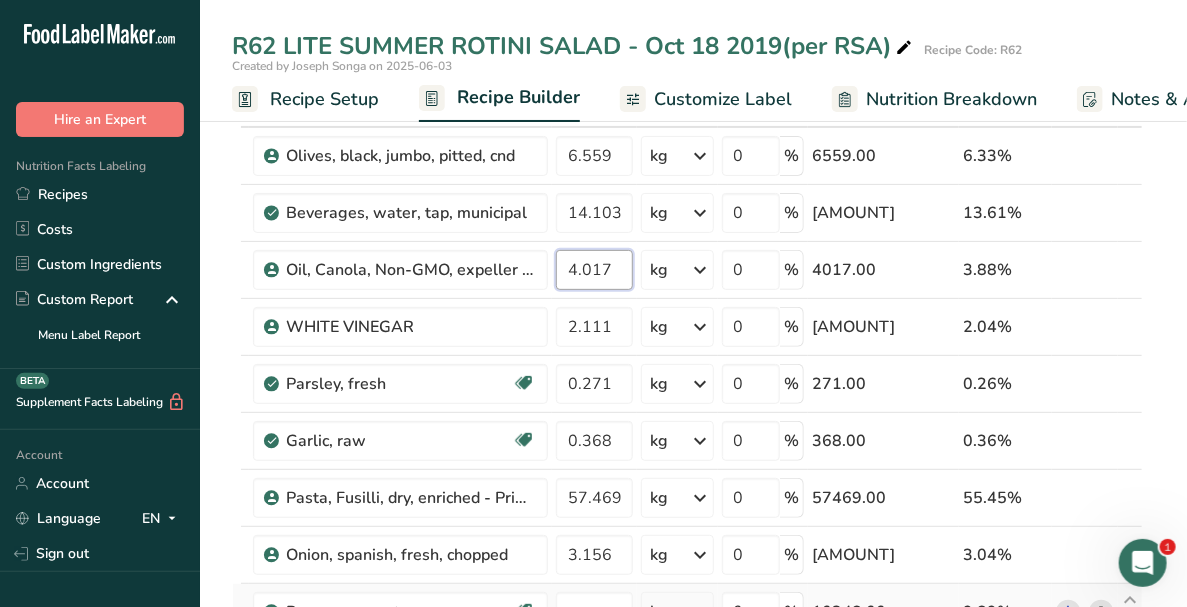 type on "4.017" 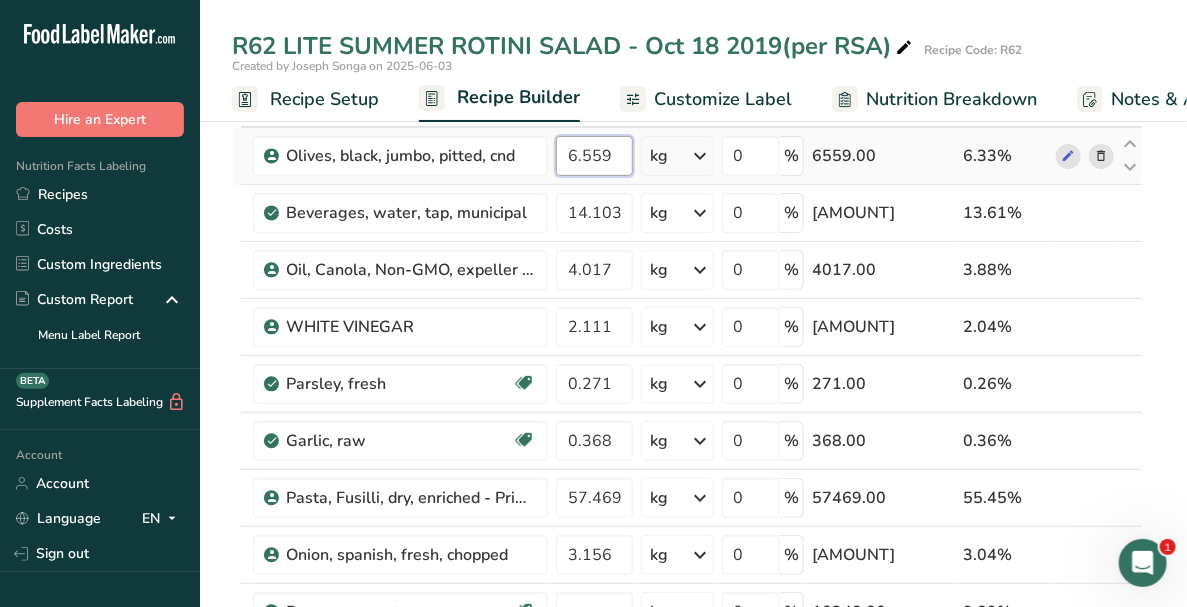 click on "Ingredient *
Amount *
Unit *
Waste *   .a-a{fill:#347362;}.b-a{fill:#fff;}          Grams
Percentage
Olives, black, jumbo, pitted, cnd
6.559
kg
Weight Units
g
kg
mg
See more
Volume Units
l
mL
fl oz
See more
0
%
6559.00
6.33%
Beverages, water, tap, municipal
14.103
kg
Portions
1 fl oz
1 bottle 8 fl oz
1 liter
See more
Weight Units
g
kg
mg
See more
Volume Units
l
lb/ft3
mL" at bounding box center (687, 625) 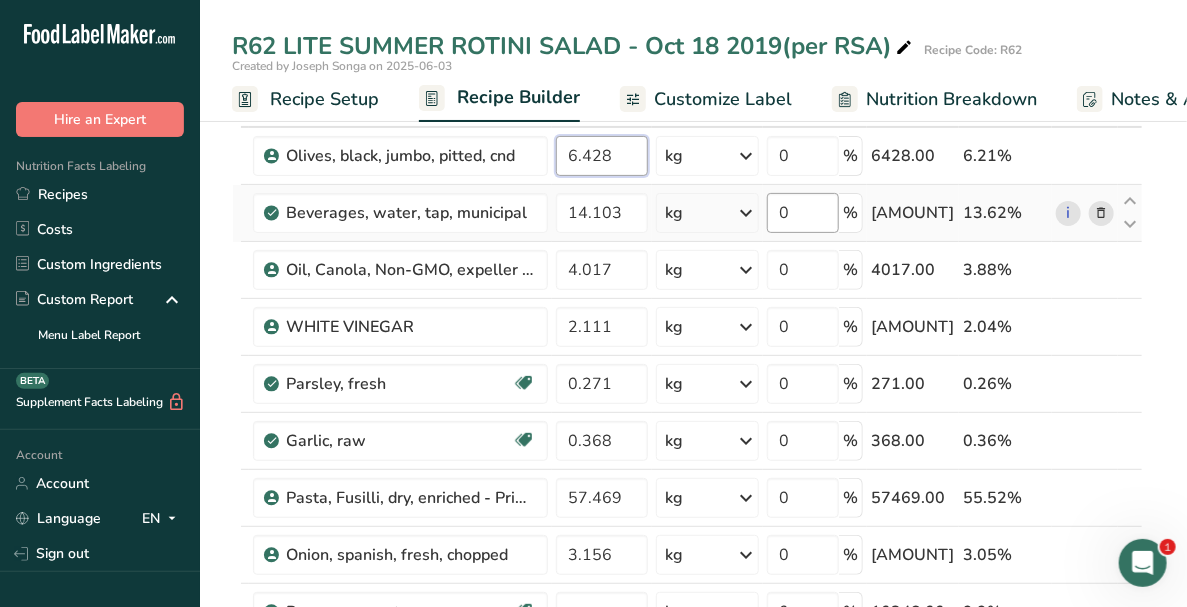 type on "6.428" 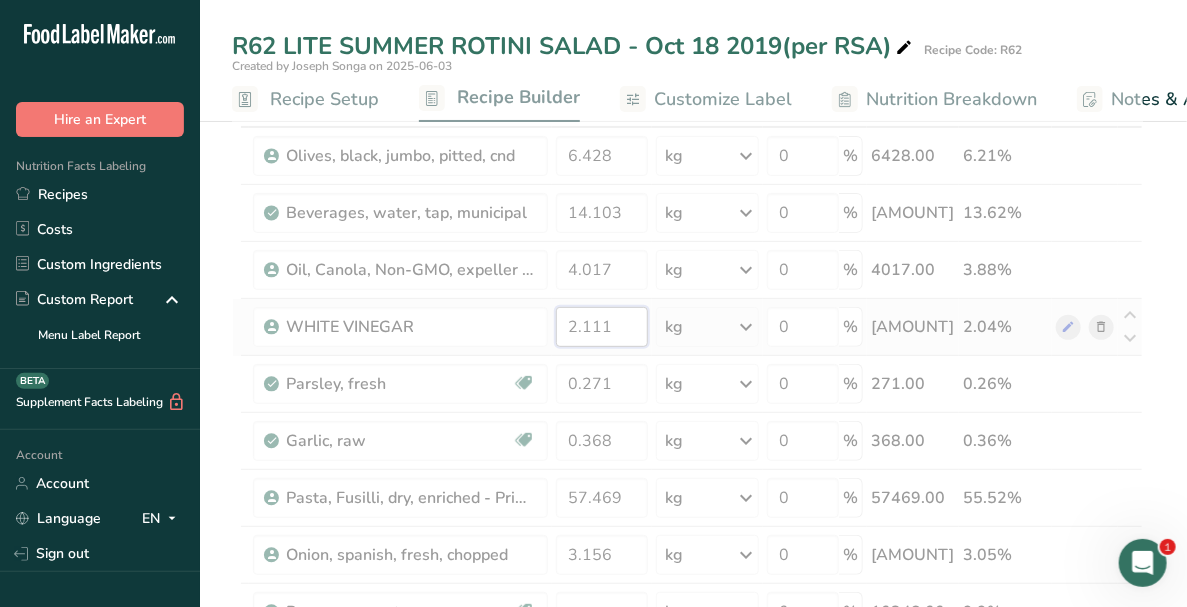 click on "Ingredient *
Amount *
Unit *
Waste *   .a-a{fill:#347362;}.b-a{fill:#fff;}          Grams
Percentage
Olives, black, jumbo, pitted, cnd
6.428
kg
Weight Units
g
kg
mg
See more
Volume Units
l
mL
fl oz
See more
0
%
6428.00
6.21%
Beverages, water, tap, municipal
14.103
kg
Portions
1 fl oz
1 bottle 8 fl oz
1 liter
See more
Weight Units
g
kg
mg
See more
Volume Units
l
lb/ft3
mL" at bounding box center [687, 625] 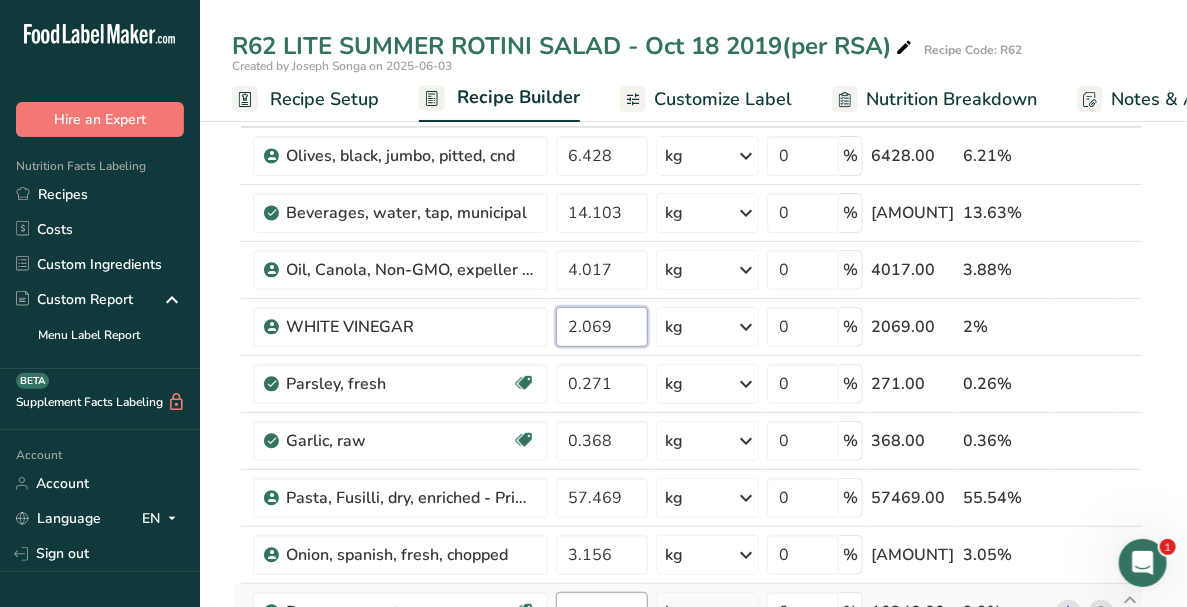 type on "2.069" 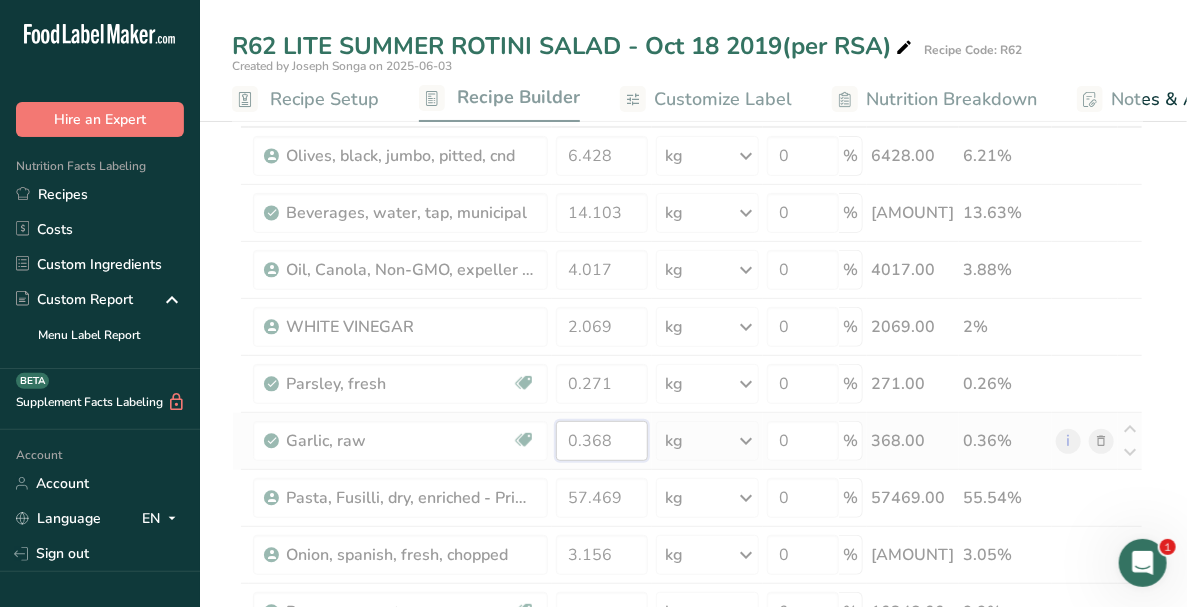 click on "Ingredient *
Amount *
Unit *
Waste *   .a-a{fill:#347362;}.b-a{fill:#fff;}          Grams
Percentage
Olives, black, jumbo, pitted, cnd
6.428
kg
Weight Units
g
kg
mg
See more
Volume Units
l
mL
fl oz
See more
0
%
6428.00
6.21%
Beverages, water, tap, municipal
14.103
kg
Portions
1 fl oz
1 bottle 8 fl oz
1 liter
See more
Weight Units
g
kg
mg
See more
Volume Units
l
lb/ft3
mL" at bounding box center [687, 625] 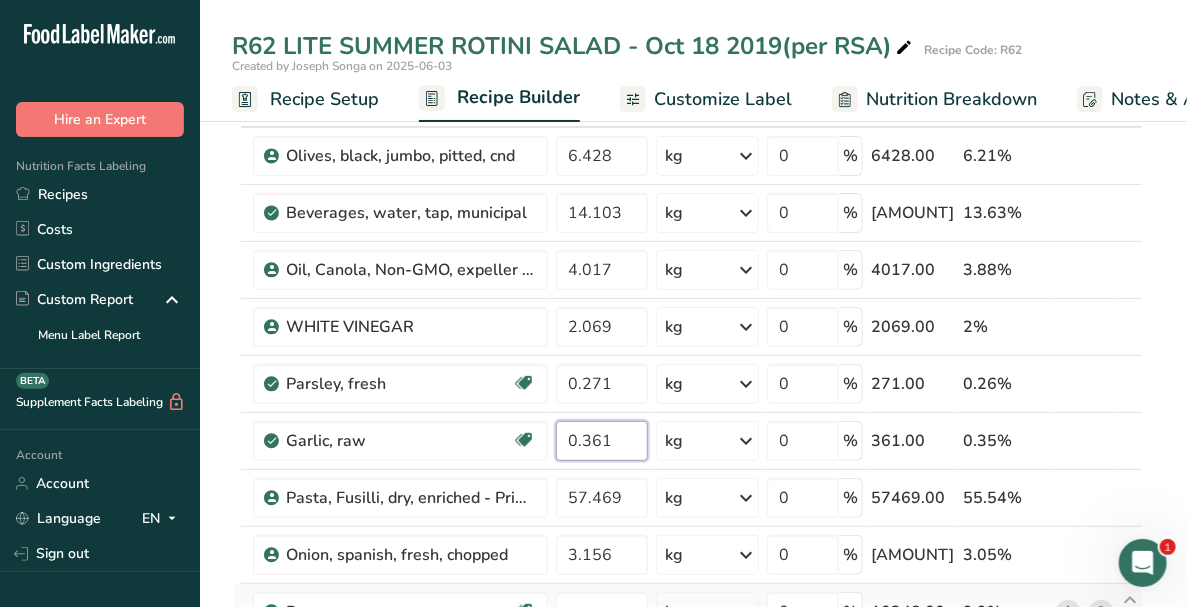 type on "0.361" 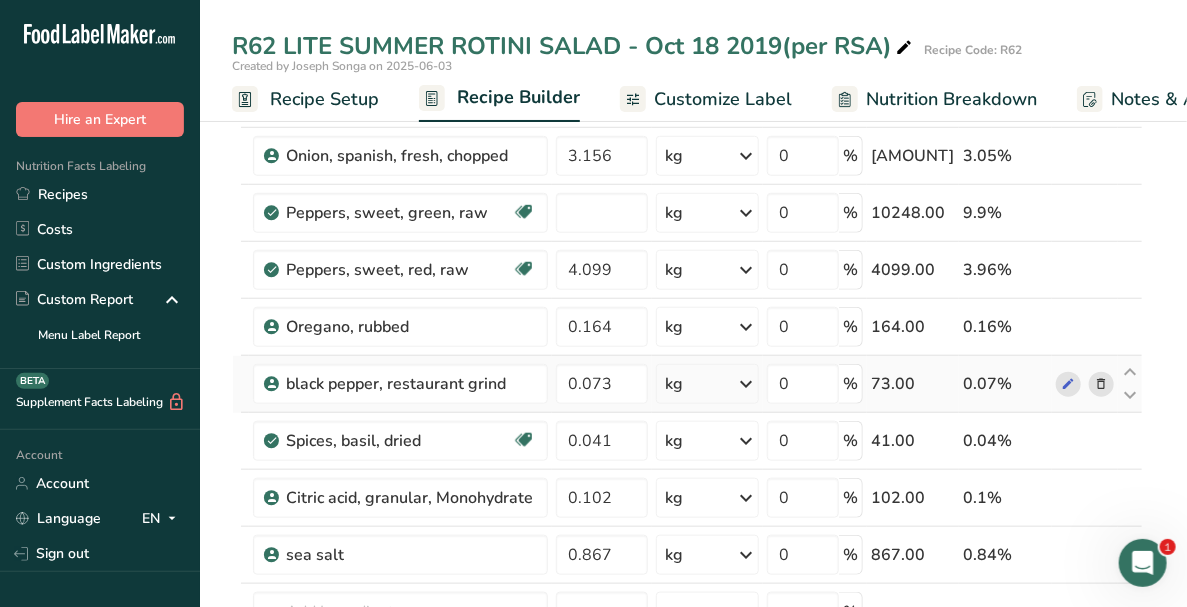 scroll, scrollTop: 631, scrollLeft: 0, axis: vertical 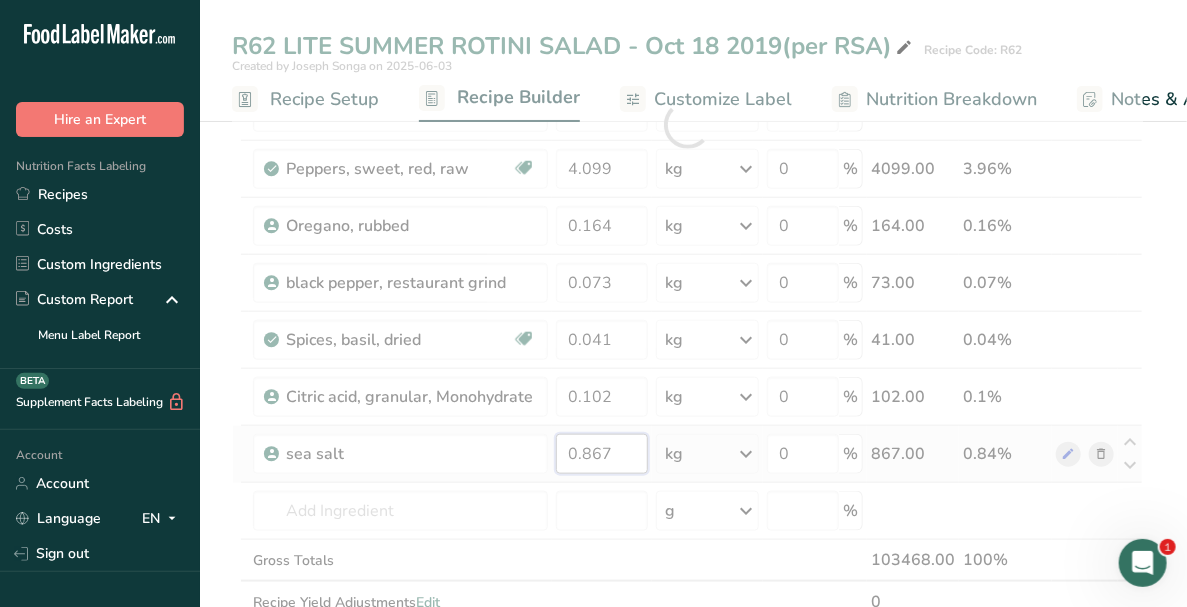 click on "Ingredient *
Amount *
Unit *
Waste *   .a-a{fill:#347362;}.b-a{fill:#fff;}          Grams
Percentage
Olives, black, jumbo, pitted, cnd
6.428
kg
Weight Units
g
kg
mg
See more
Volume Units
l
mL
fl oz
See more
0
%
6428.00
6.21%
Beverages, water, tap, municipal
14.103
kg
Portions
1 fl oz
1 bottle 8 fl oz
1 liter
See more
Weight Units
g
kg
mg
See more
Volume Units
l
lb/ft3
mL" at bounding box center [687, 125] 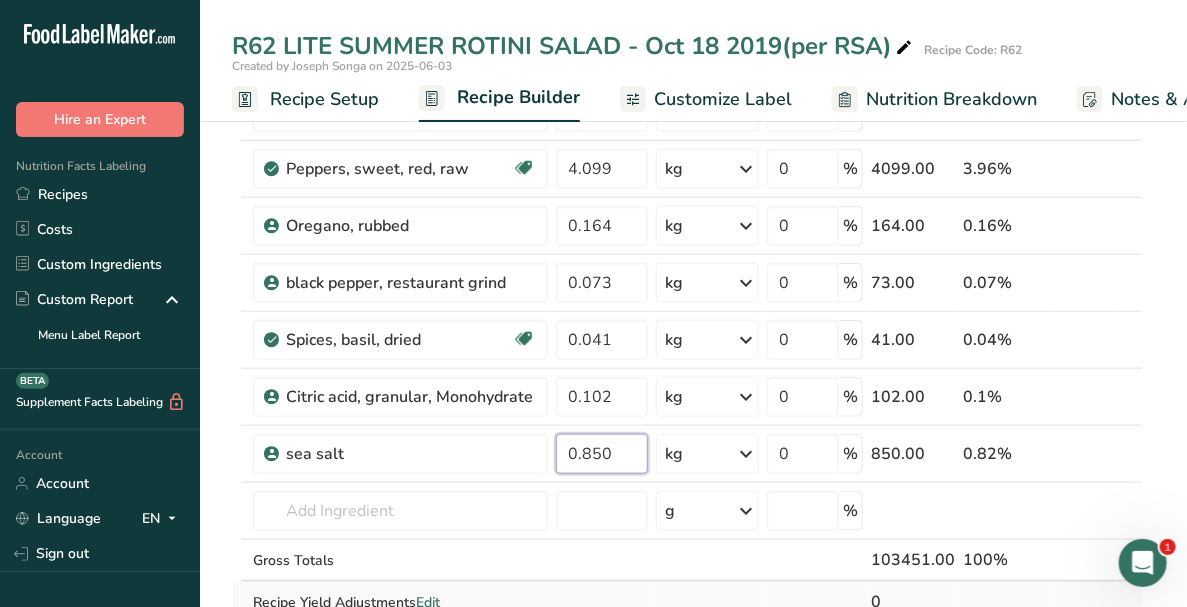 type on "0.850" 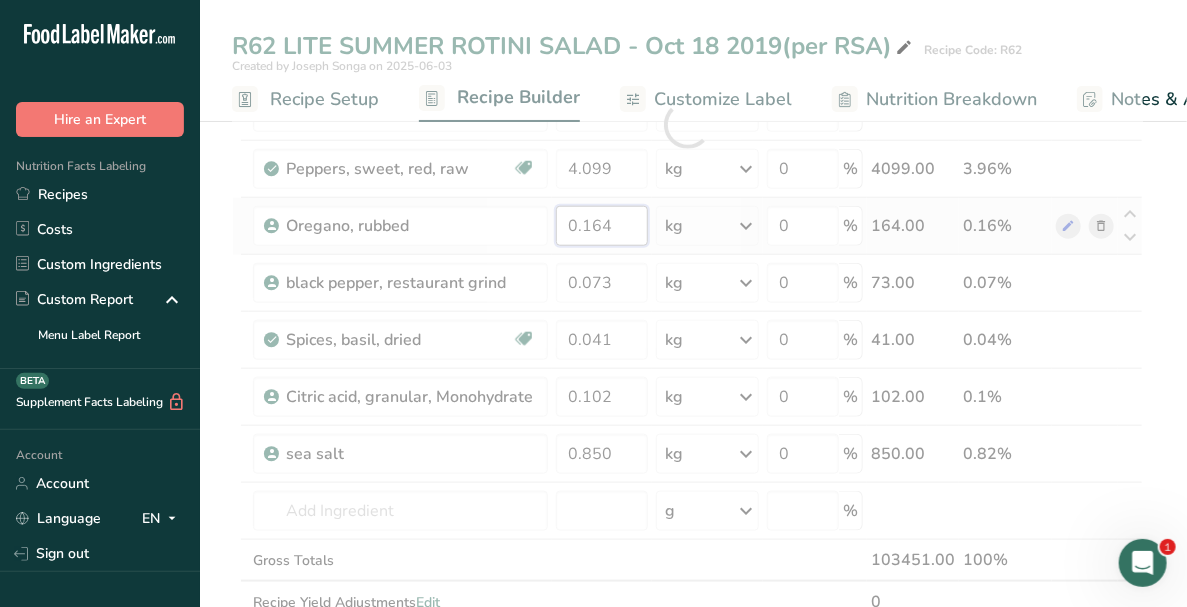 click on "Ingredient *
Amount *
Unit *
Waste *   .a-a{fill:#347362;}.b-a{fill:#fff;}          Grams
Percentage
Olives, black, jumbo, pitted, cnd
6.428
kg
Weight Units
g
kg
mg
See more
Volume Units
l
mL
fl oz
See more
0
%
6428.00
6.21%
Beverages, water, tap, municipal
14.103
kg
Portions
1 fl oz
1 bottle 8 fl oz
1 liter
See more
Weight Units
g
kg
mg
See more
Volume Units
l
lb/ft3
mL" at bounding box center (687, 125) 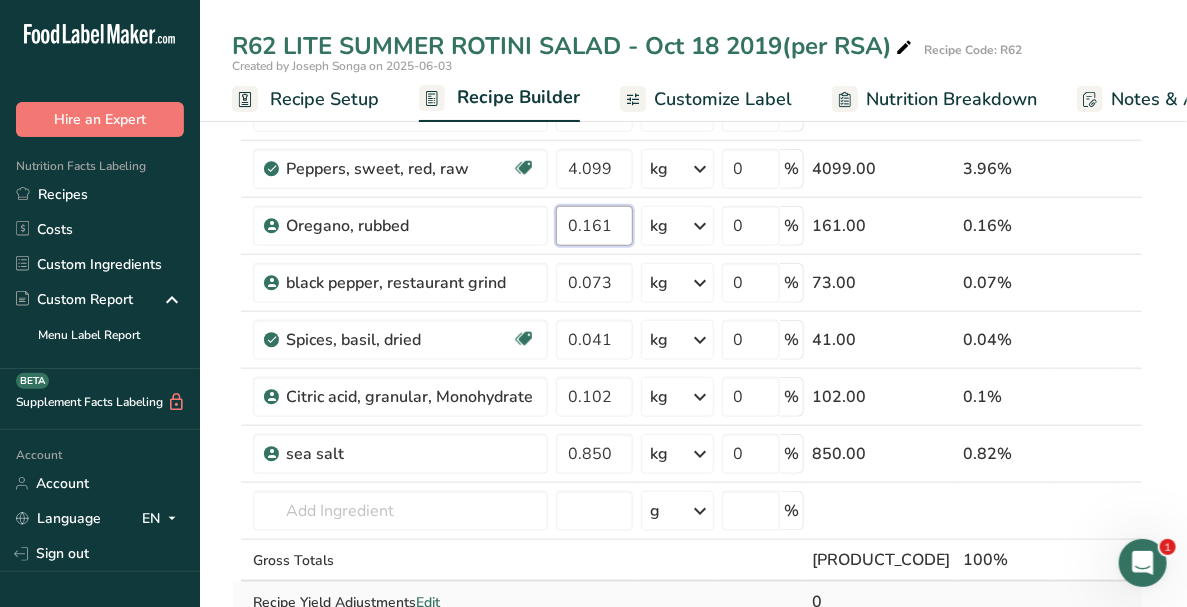 type on "0.161" 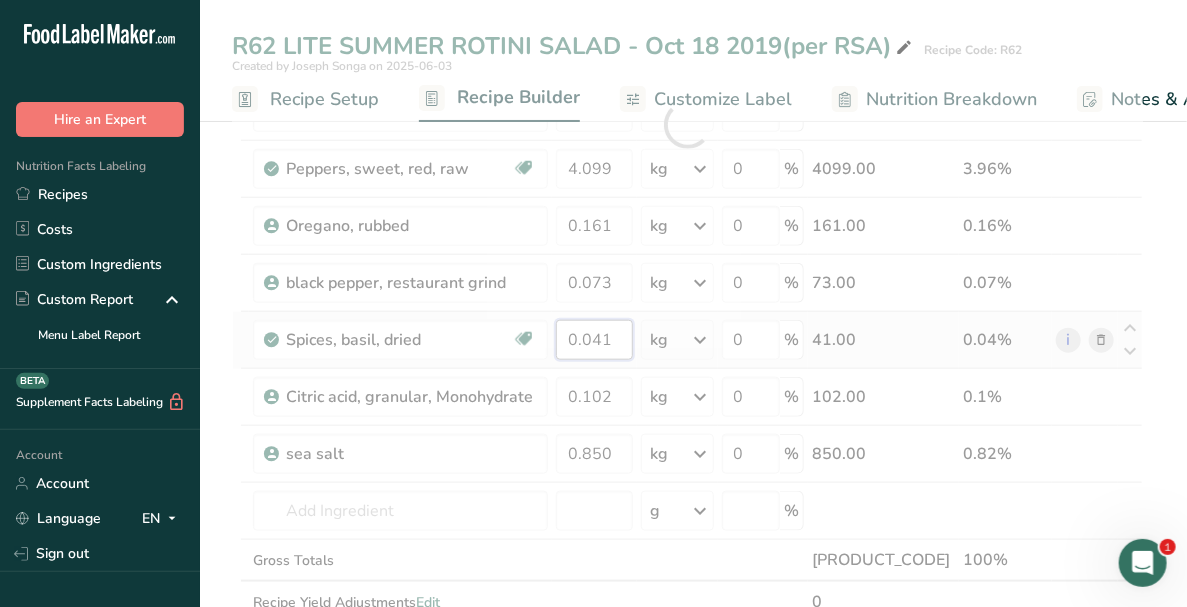 click on "Ingredient *
Amount *
Unit *
Waste *   .a-a{fill:#347362;}.b-a{fill:#fff;}          Grams
Percentage
Olives, black, jumbo, pitted, cnd
6.428
kg
Weight Units
g
kg
mg
See more
Volume Units
l
mL
fl oz
See more
0
%
6428.00
6.21%
Beverages, water, tap, municipal
14.103
kg
Portions
1 fl oz
1 bottle 8 fl oz
1 liter
See more
Weight Units
g
kg
mg
See more
Volume Units
l
lb/ft3
mL" at bounding box center [687, 125] 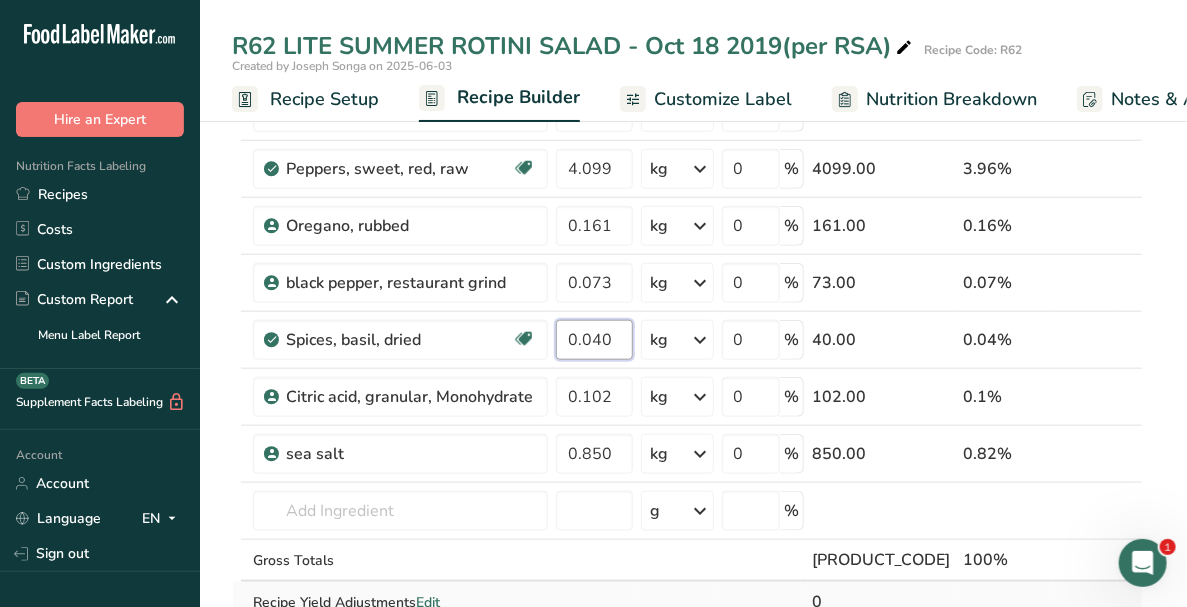type on "0.040" 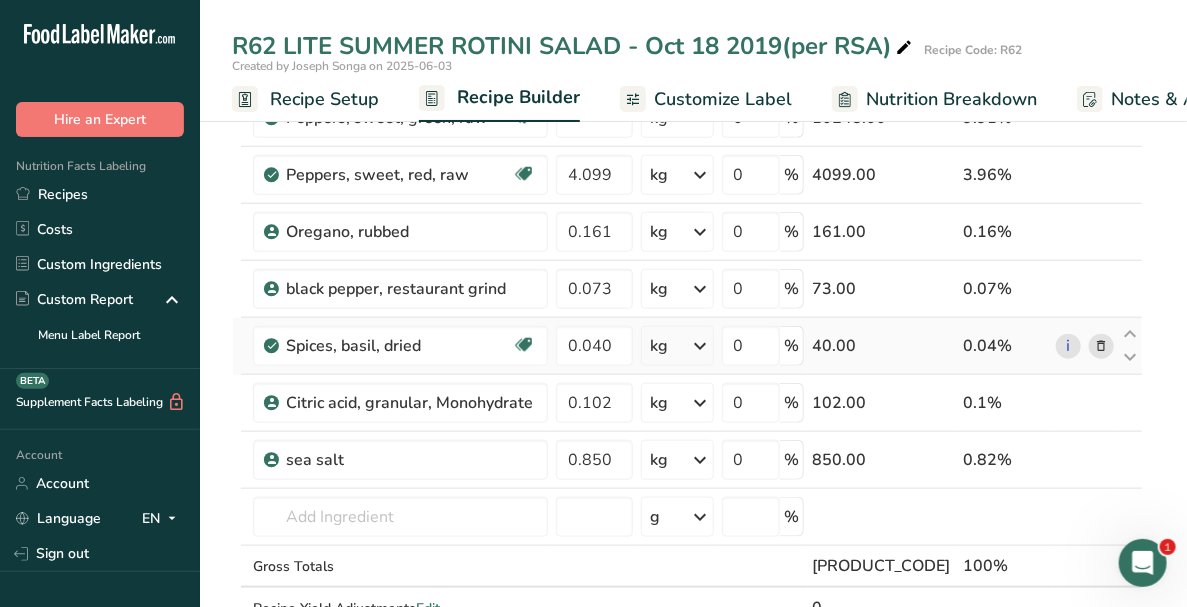scroll, scrollTop: 631, scrollLeft: 0, axis: vertical 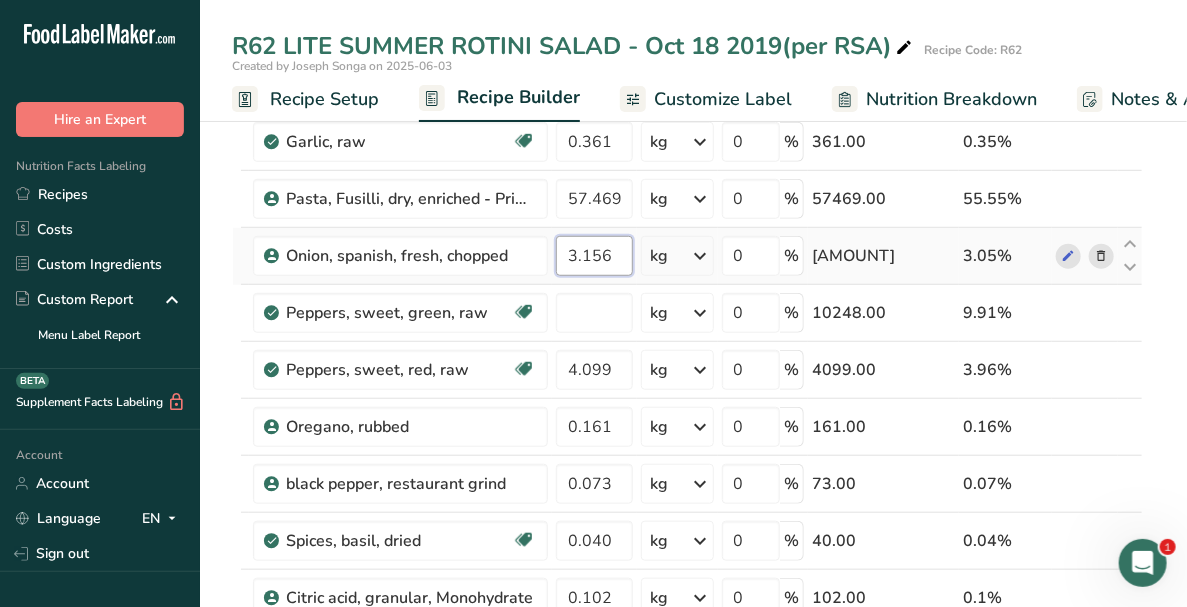 click on "Ingredient *
Amount *
Unit *
Waste *   .a-a{fill:#347362;}.b-a{fill:#fff;}          Grams
Percentage
Olives, black, jumbo, pitted, cnd
6.428
kg
Weight Units
g
kg
mg
See more
Volume Units
l
mL
fl oz
See more
0
%
6428.00
6.21%
Beverages, water, tap, municipal
14.103
kg
Portions
1 fl oz
1 bottle 8 fl oz
1 liter
See more
Weight Units
g
kg
mg
See more
Volume Units
l
lb/ft3
mL" at bounding box center (687, 326) 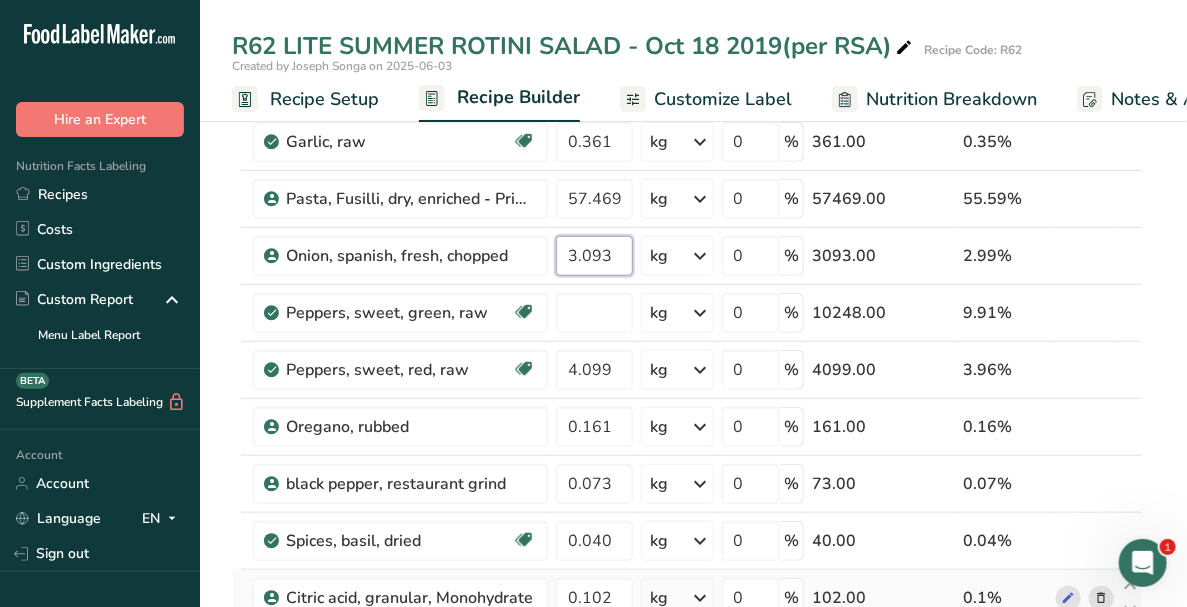 type on "3.093" 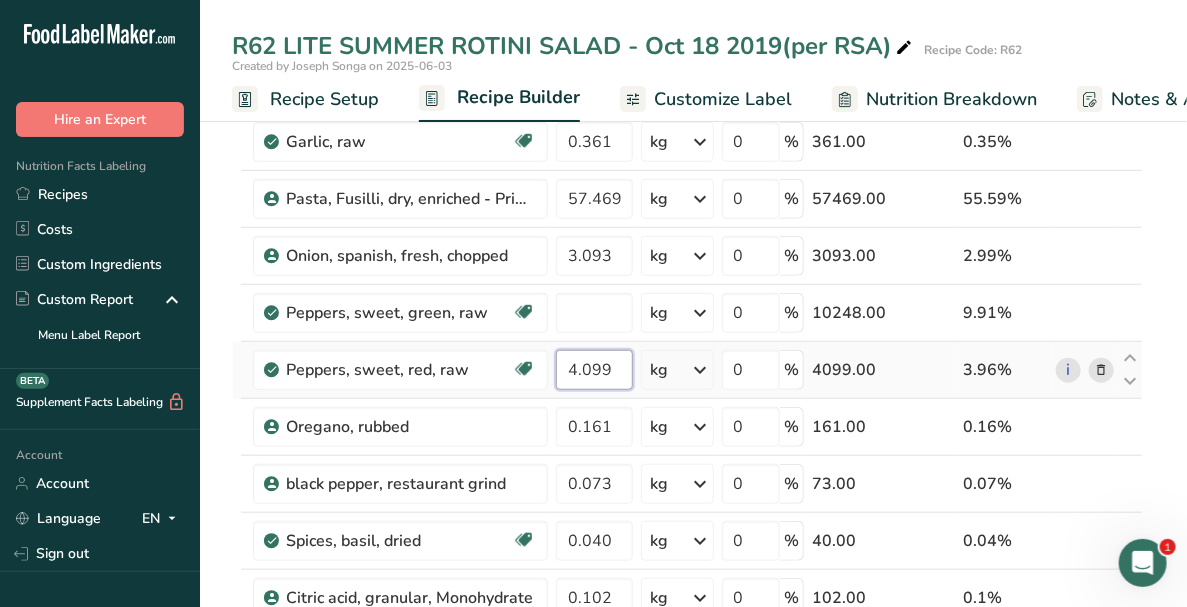 click on "Ingredient *
Amount *
Unit *
Waste *   .a-a{fill:#347362;}.b-a{fill:#fff;}          Grams
Percentage
Olives, black, jumbo, pitted, cnd
6.428
kg
Weight Units
g
kg
mg
See more
Volume Units
l
mL
fl oz
See more
0
%
6428.00
6.22%
Beverages, water, tap, municipal
14.103
kg
Portions
1 fl oz
1 bottle 8 fl oz
1 liter
See more
Weight Units
g
kg
mg
See more
Volume Units
l
lb/ft3
mL" at bounding box center [687, 326] 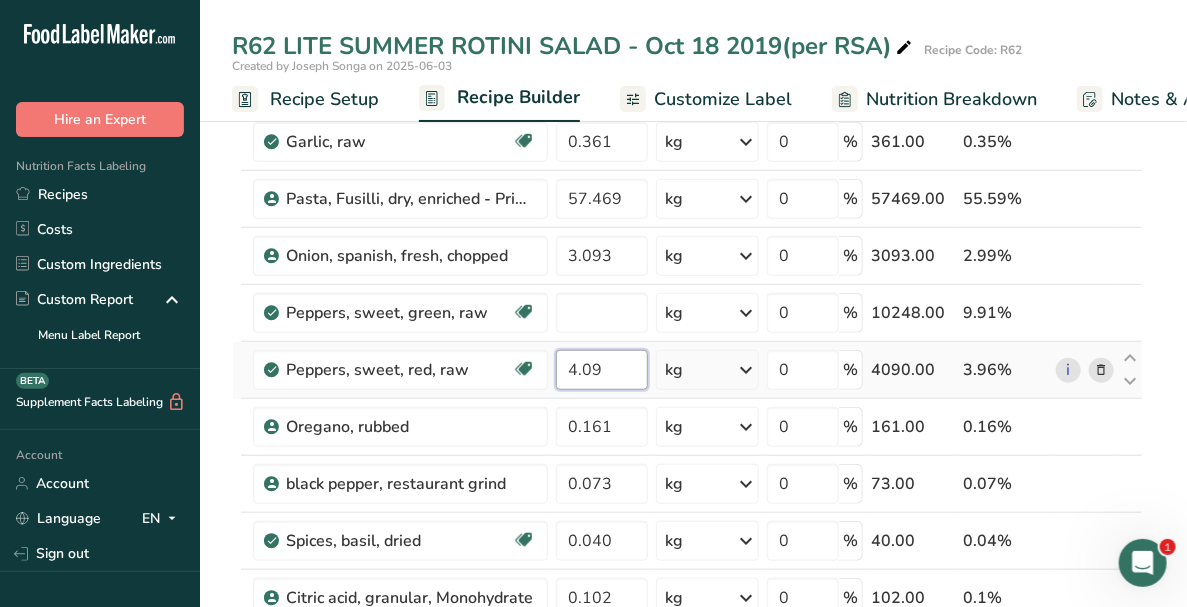 type on "4" 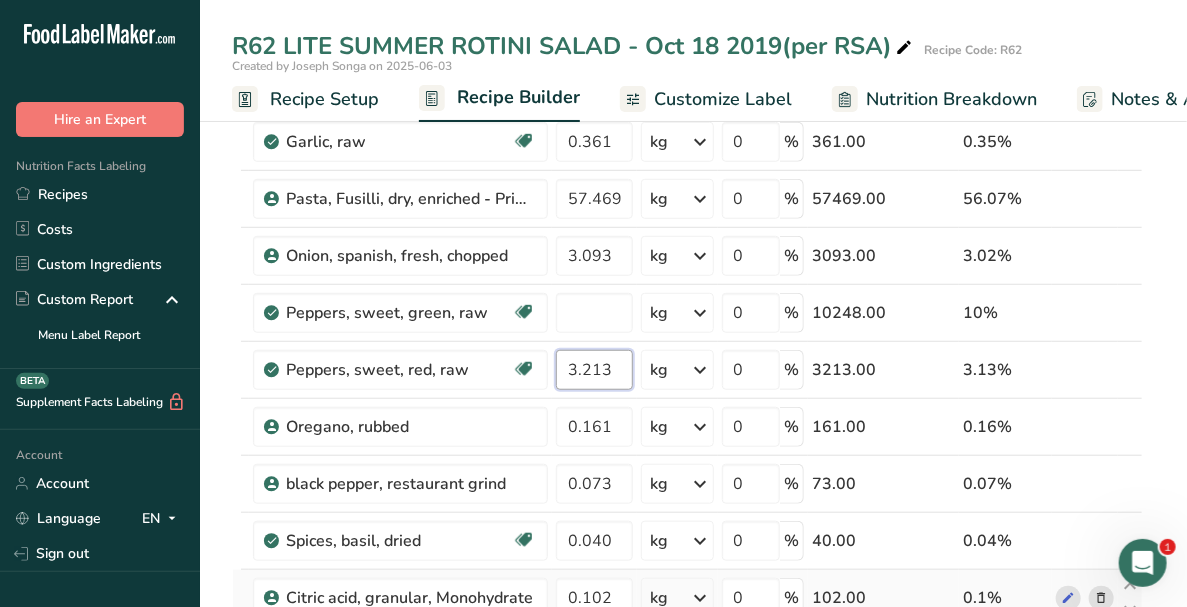 type on "3.213" 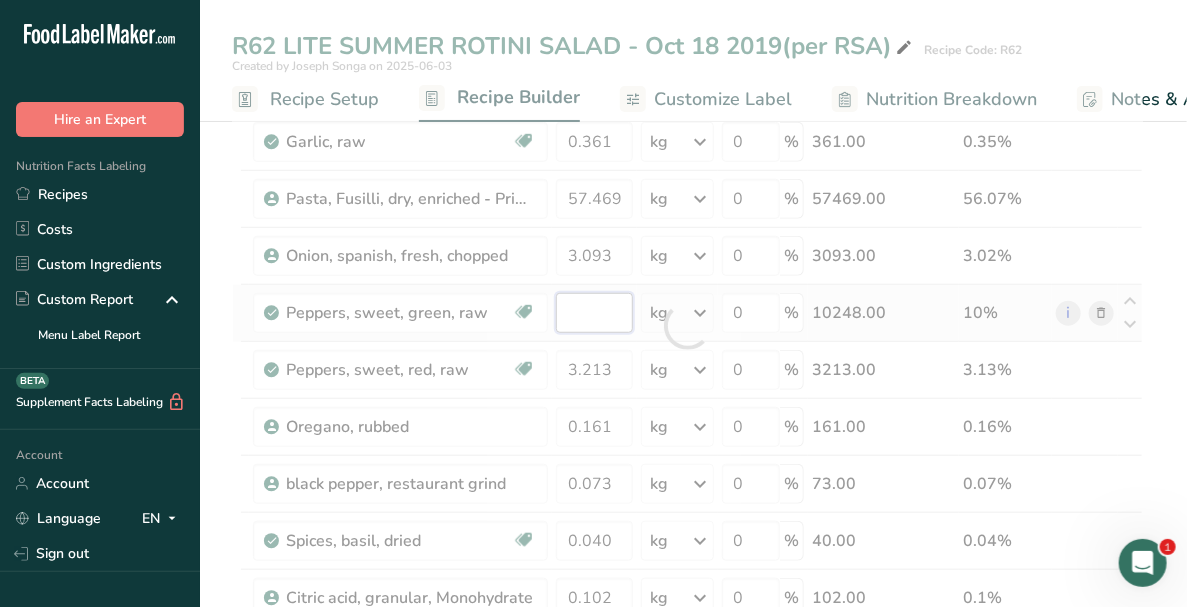 click on "Ingredient *
Amount *
Unit *
Waste *   .a-a{fill:#347362;}.b-a{fill:#fff;}          Grams
Percentage
Olives, black, jumbo, pitted, cnd
6.428
kg
Weight Units
g
kg
mg
See more
Volume Units
l
mL
fl oz
See more
0
%
6428.00
6.27%
Beverages, water, tap, municipal
14.103
kg
Portions
1 fl oz
1 bottle 8 fl oz
1 liter
See more
Weight Units
g
kg
mg
See more
Volume Units
l
lb/ft3
mL" at bounding box center (687, 326) 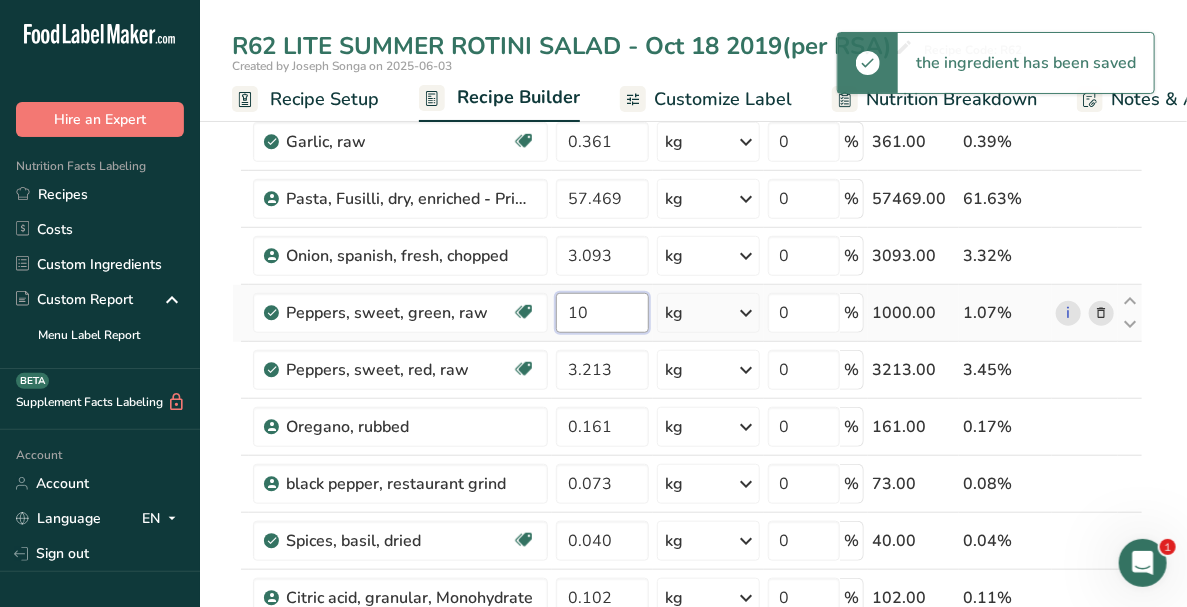 type on "1" 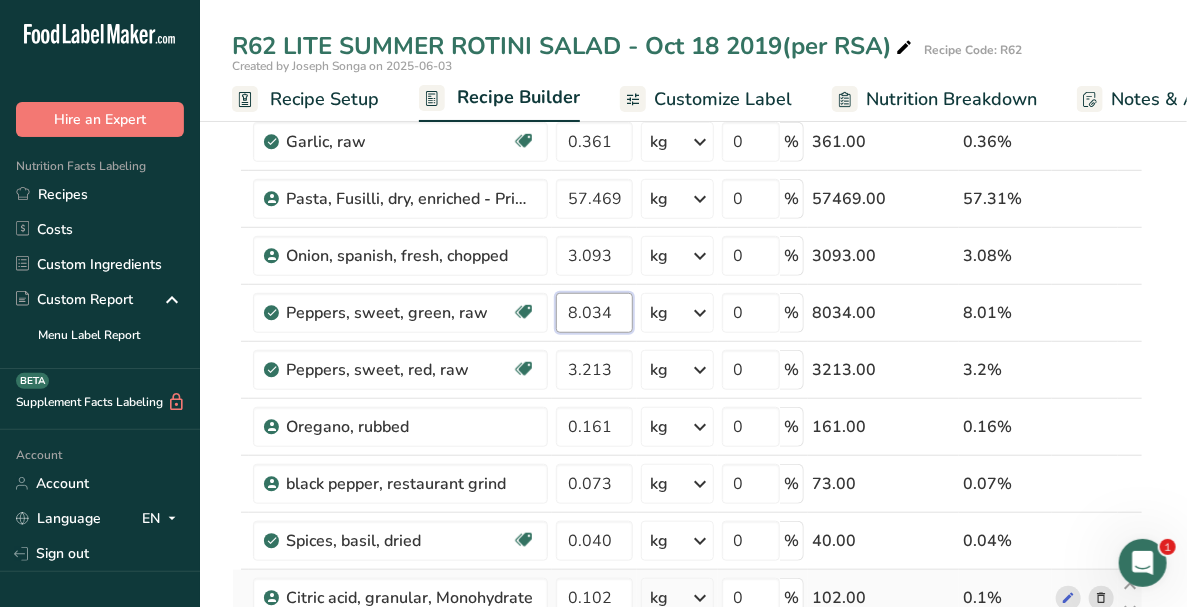 type on "8.034" 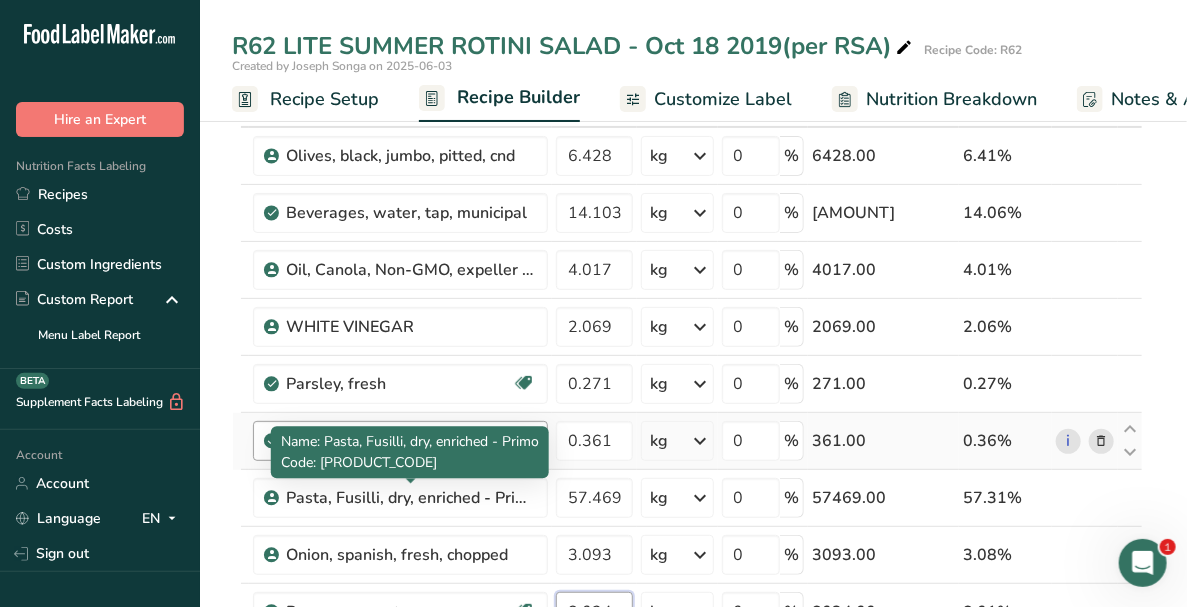 scroll, scrollTop: 30, scrollLeft: 0, axis: vertical 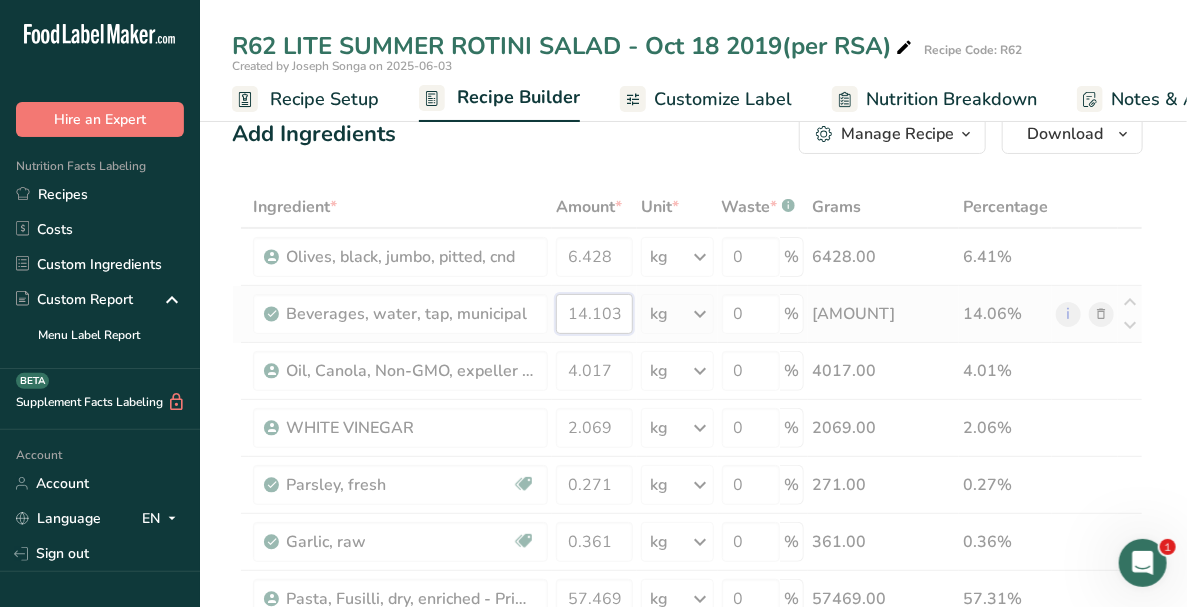 click on "Ingredient *
Amount *
Unit *
Waste *   .a-a{fill:#347362;}.b-a{fill:#fff;}          Grams
Percentage
Olives, black, jumbo, pitted, cnd
6.428
kg
Weight Units
g
kg
mg
See more
Volume Units
l
mL
fl oz
See more
0
%
6428.00
6.41%
Beverages, water, tap, municipal
14.103
kg
Portions
1 fl oz
1 bottle 8 fl oz
1 liter
See more
Weight Units
g
kg
mg
See more
Volume Units
l
lb/ft3
mL" at bounding box center (687, 726) 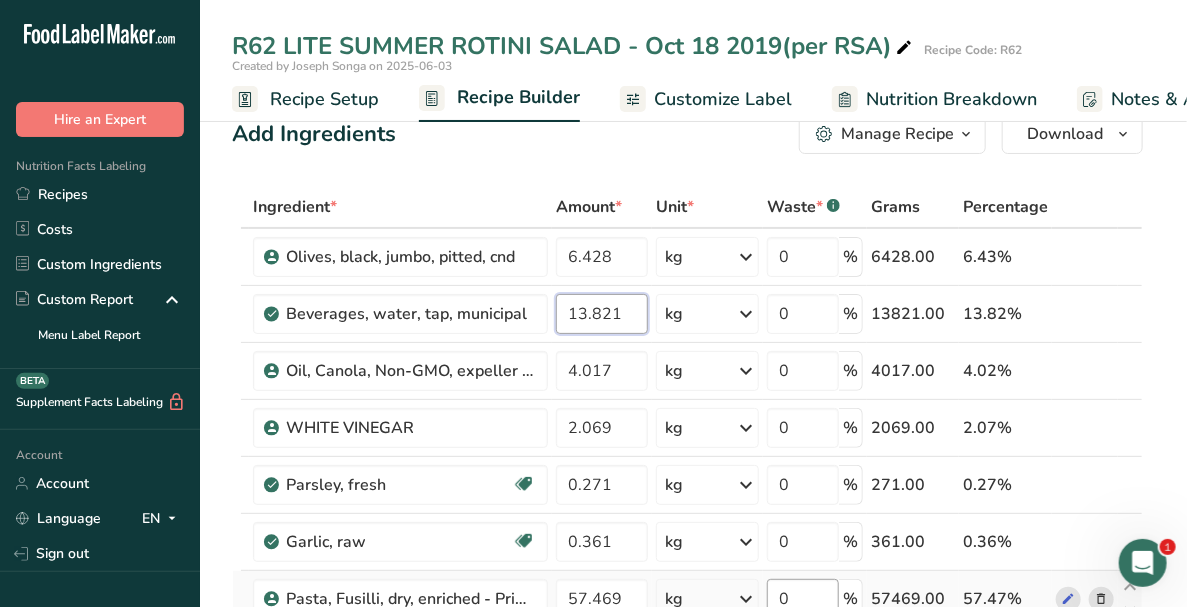 type on "13.821" 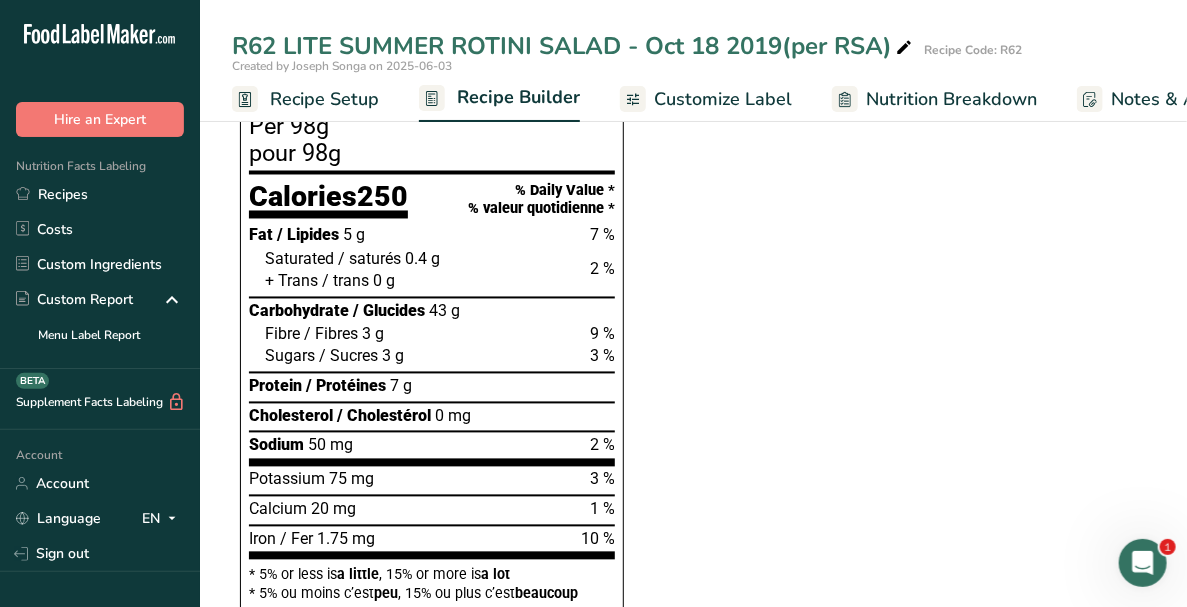 scroll, scrollTop: 1331, scrollLeft: 0, axis: vertical 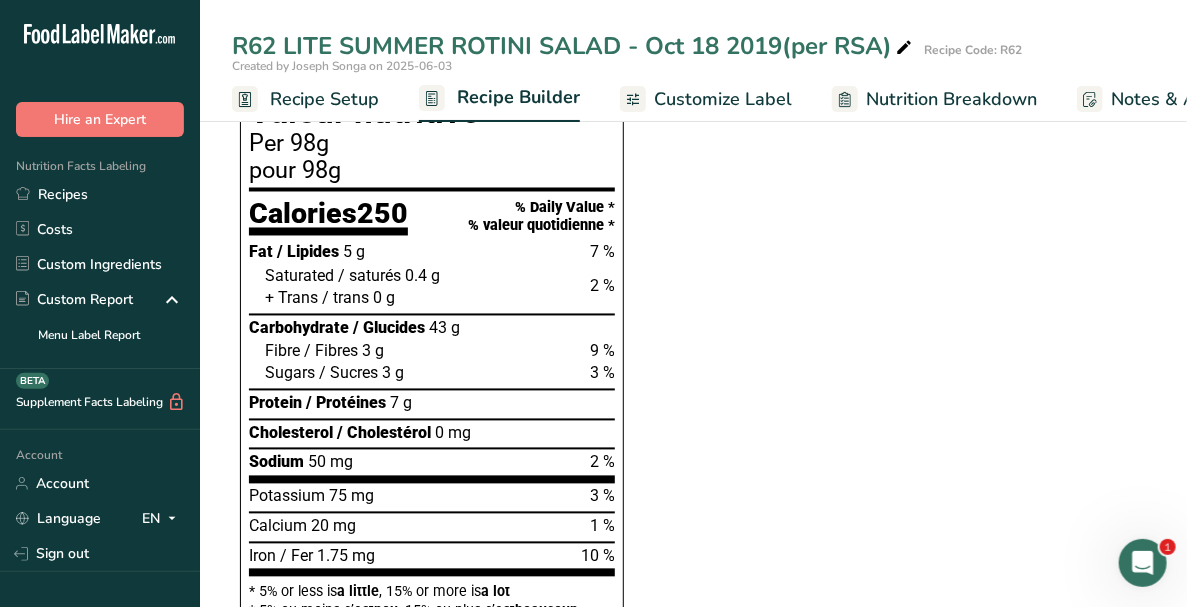 click on "Ingredient *
Amount *
Unit *
Waste *   .a-a{fill:#347362;}.b-a{fill:#fff;}          Grams
Percentage
Olives, black, jumbo, pitted, cnd
6.428
kg
Weight Units
g
kg
mg
See more
Volume Units
l
mL
fl oz
See more
0
%
6428.00
6.43%
Beverages, water, tap, municipal
13.821
kg
Portions
1 fl oz
1 bottle 8 fl oz
1 liter
See more
Weight Units
g
kg
mg
See more
Volume Units
l
lb/ft3
mL" at bounding box center [687, 395] 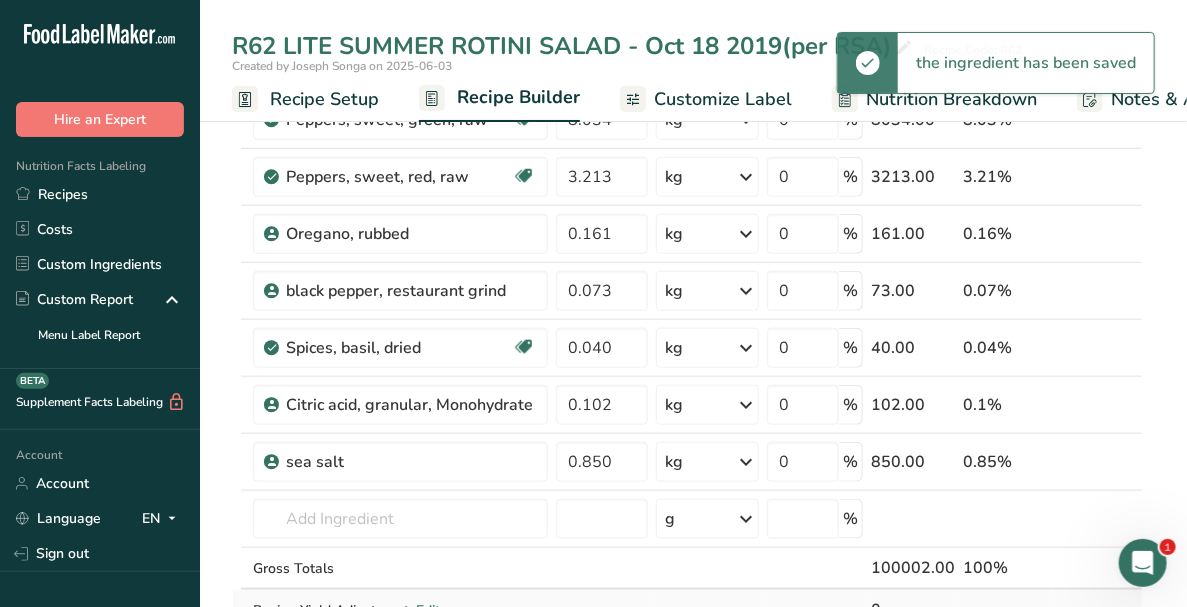 scroll, scrollTop: 531, scrollLeft: 0, axis: vertical 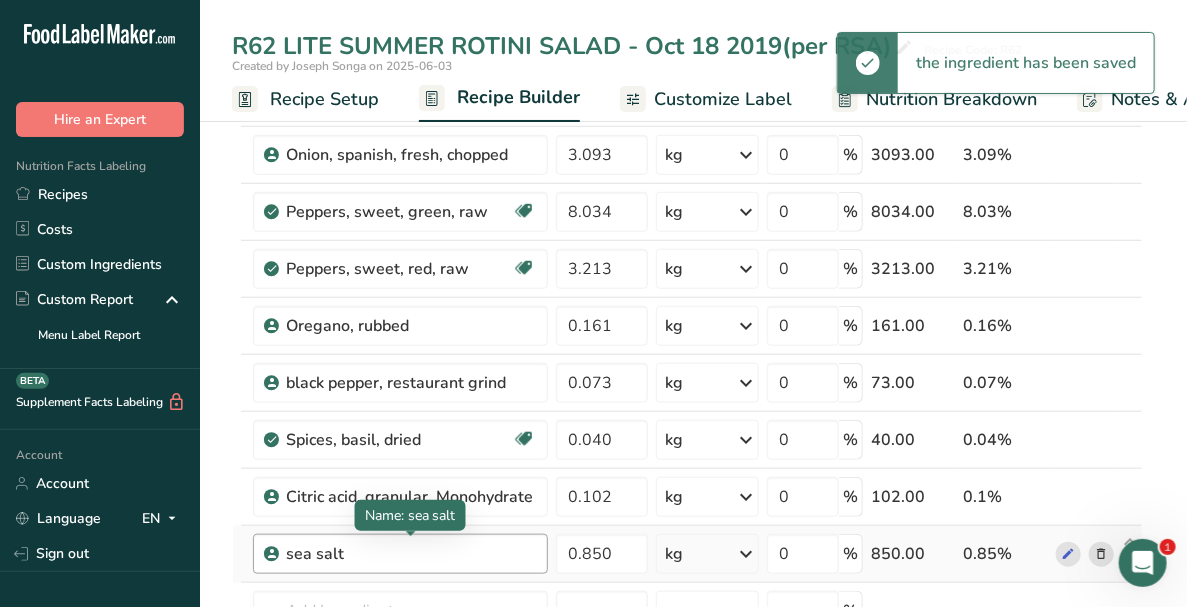click on "sea salt" at bounding box center [411, 554] 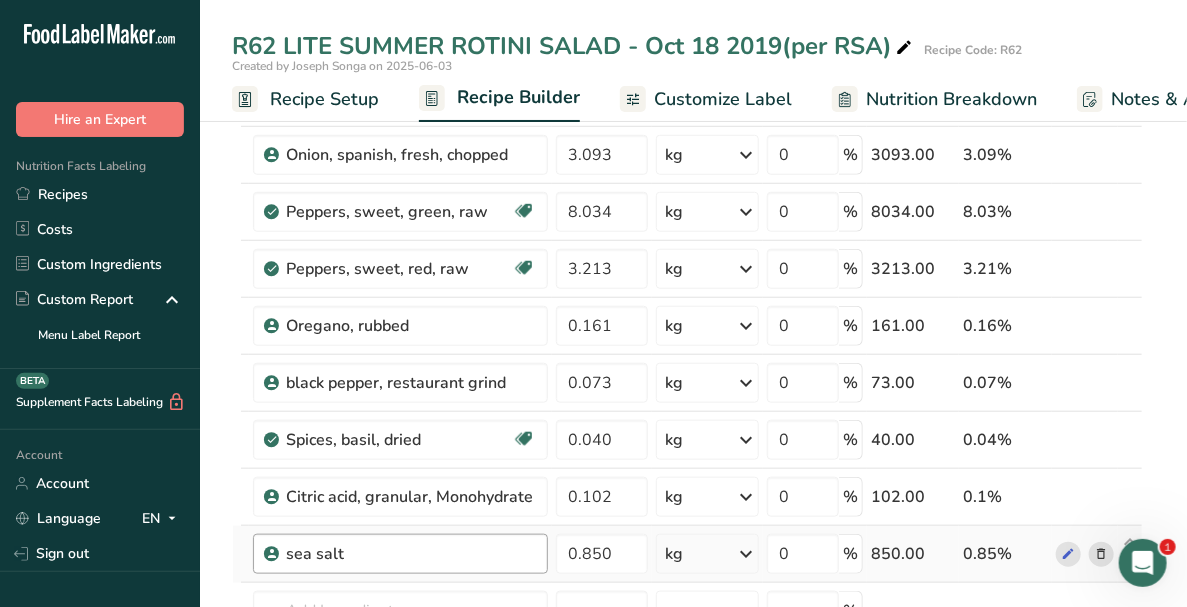 click on "sea salt" at bounding box center [411, 554] 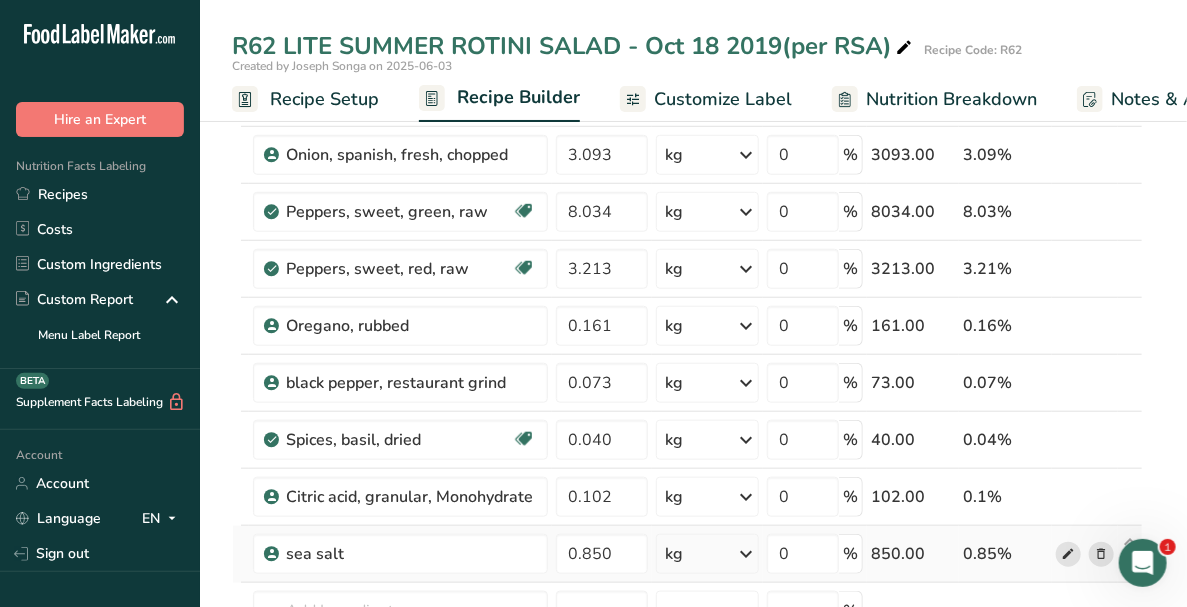 click at bounding box center [1068, 554] 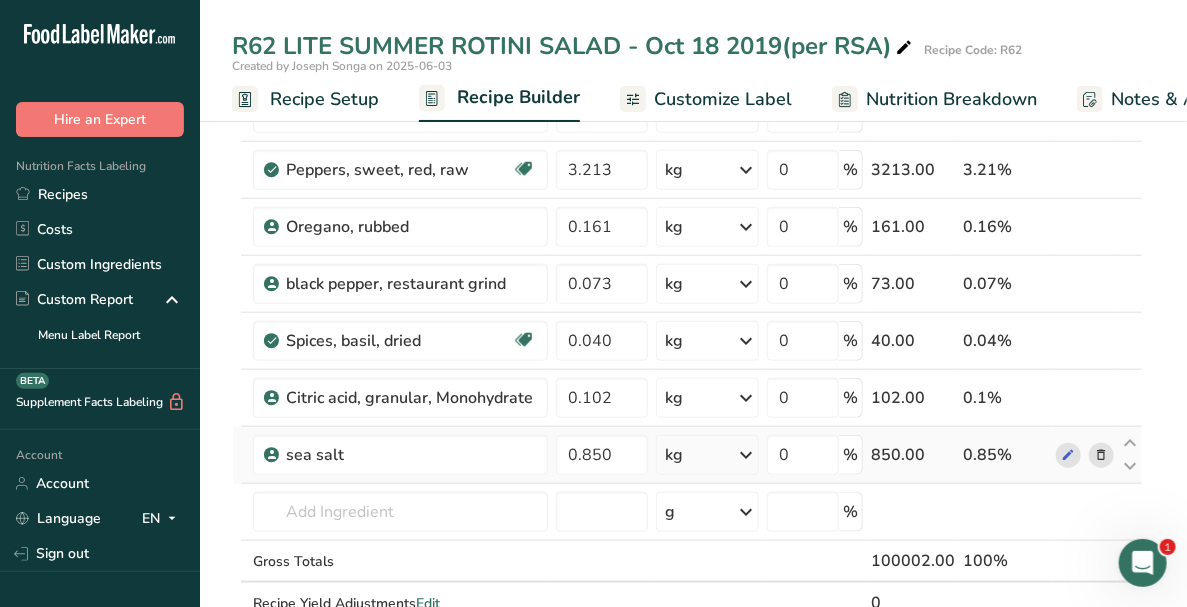 scroll, scrollTop: 631, scrollLeft: 0, axis: vertical 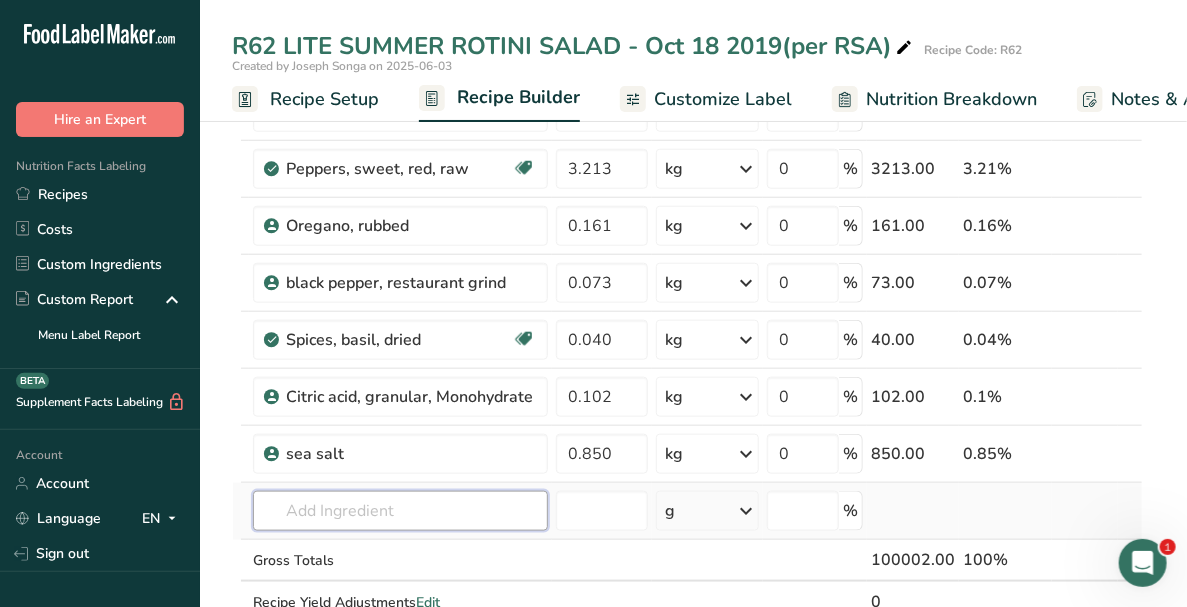 click at bounding box center (400, 511) 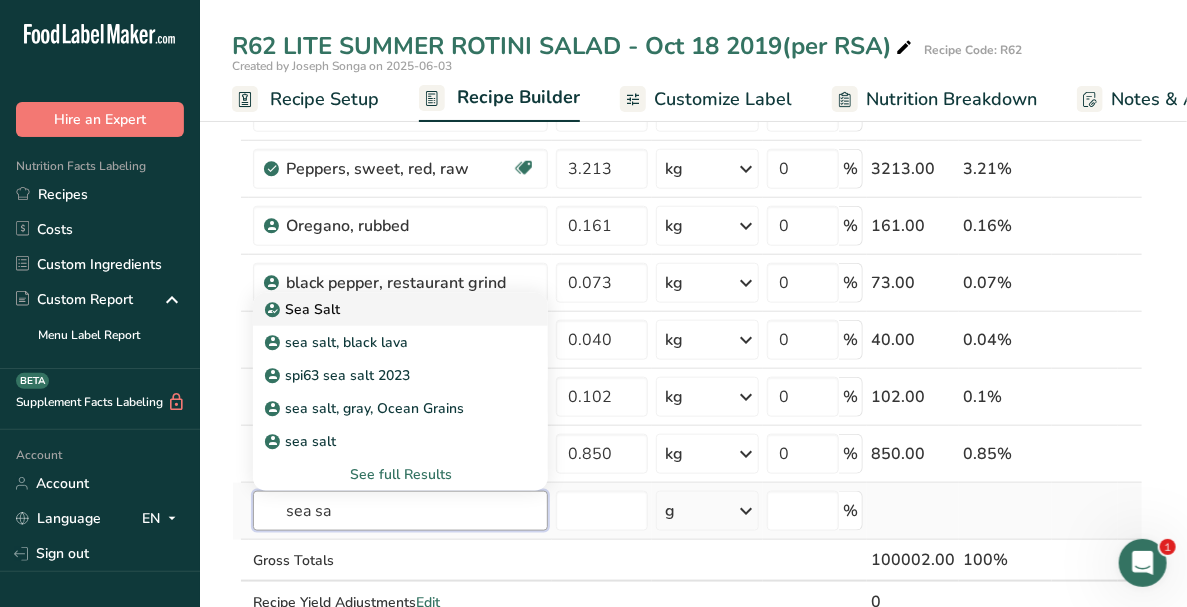 type on "sea sa" 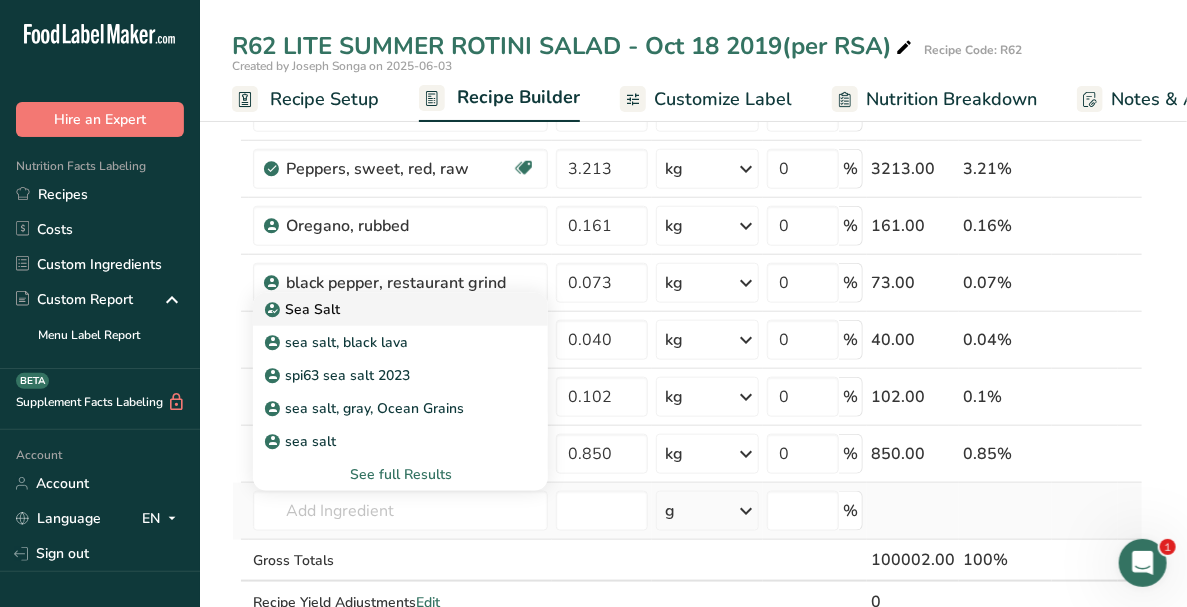click at bounding box center (273, 310) 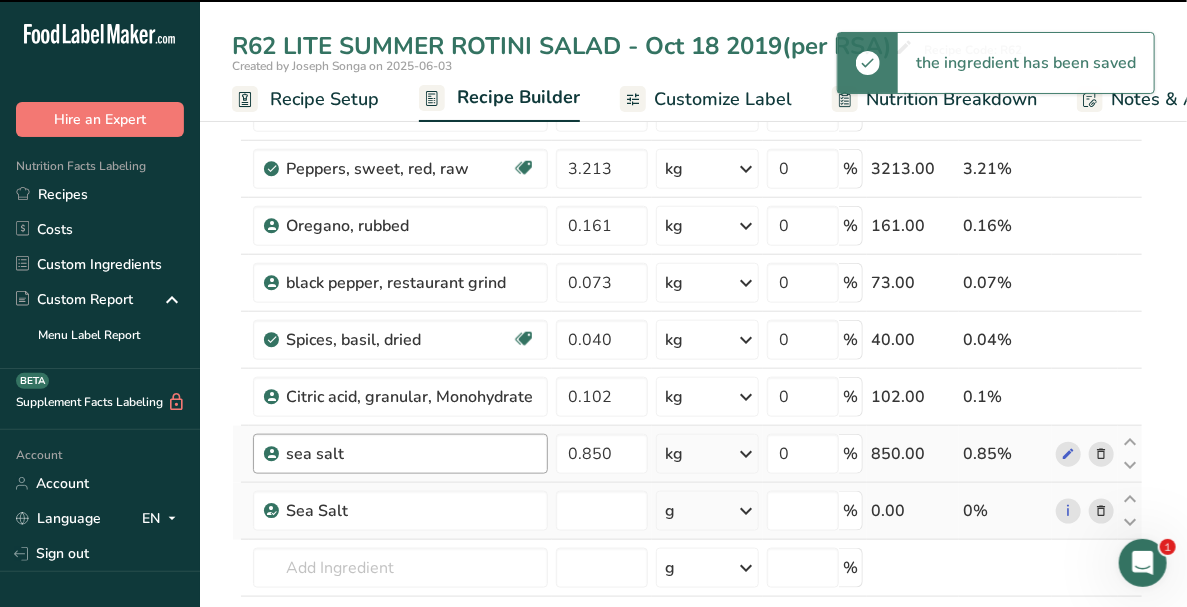 type on "0" 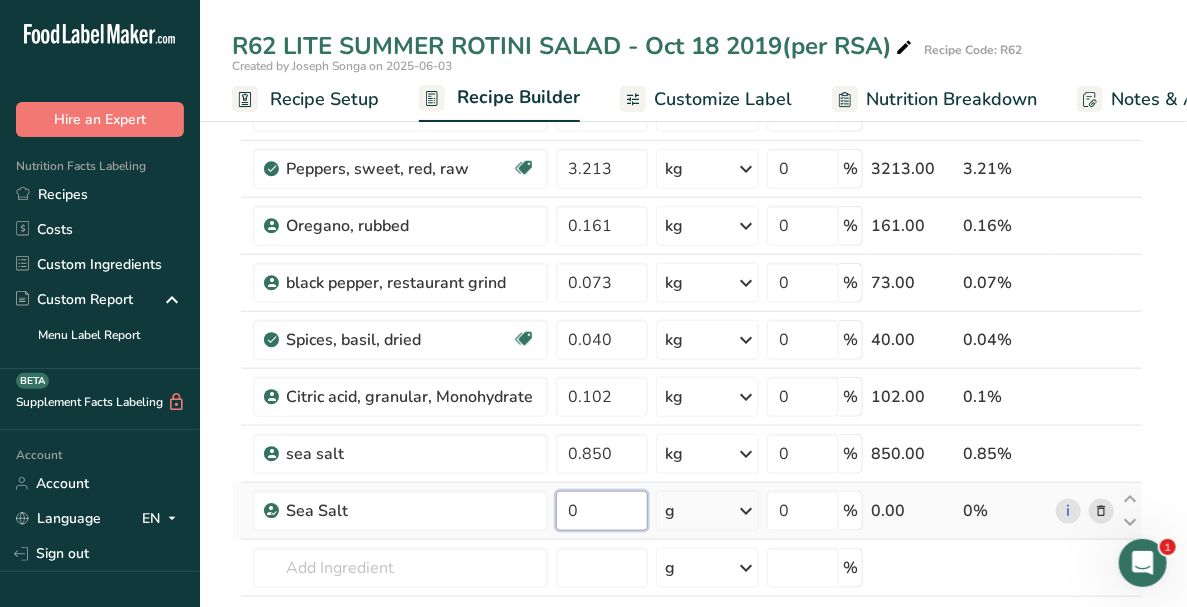 click on "0" at bounding box center (602, 511) 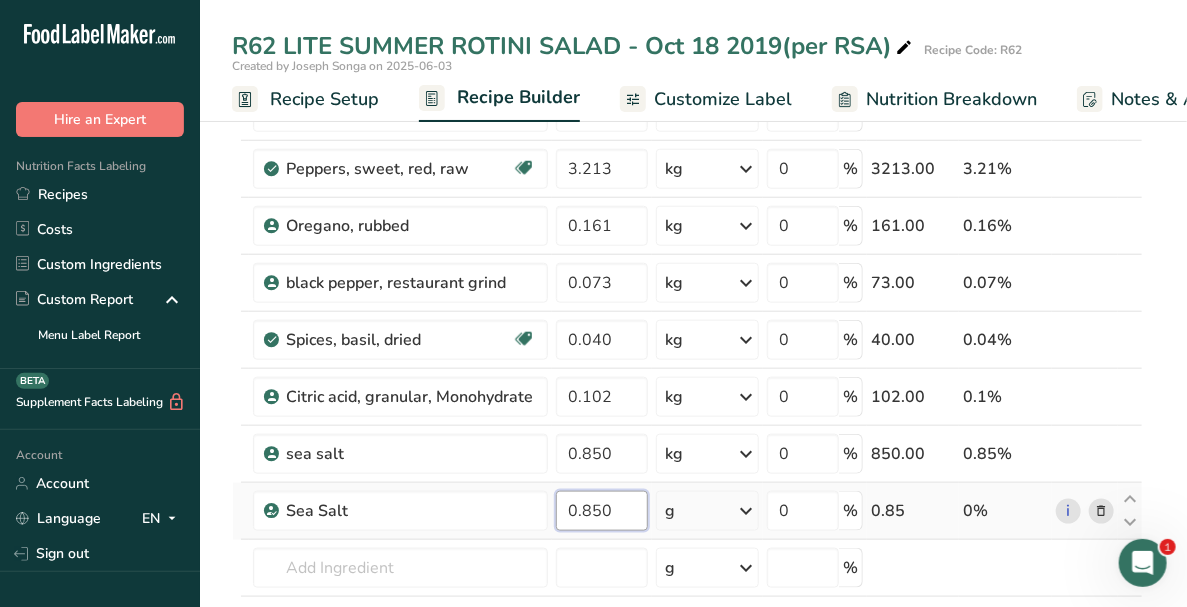 type on "0.850" 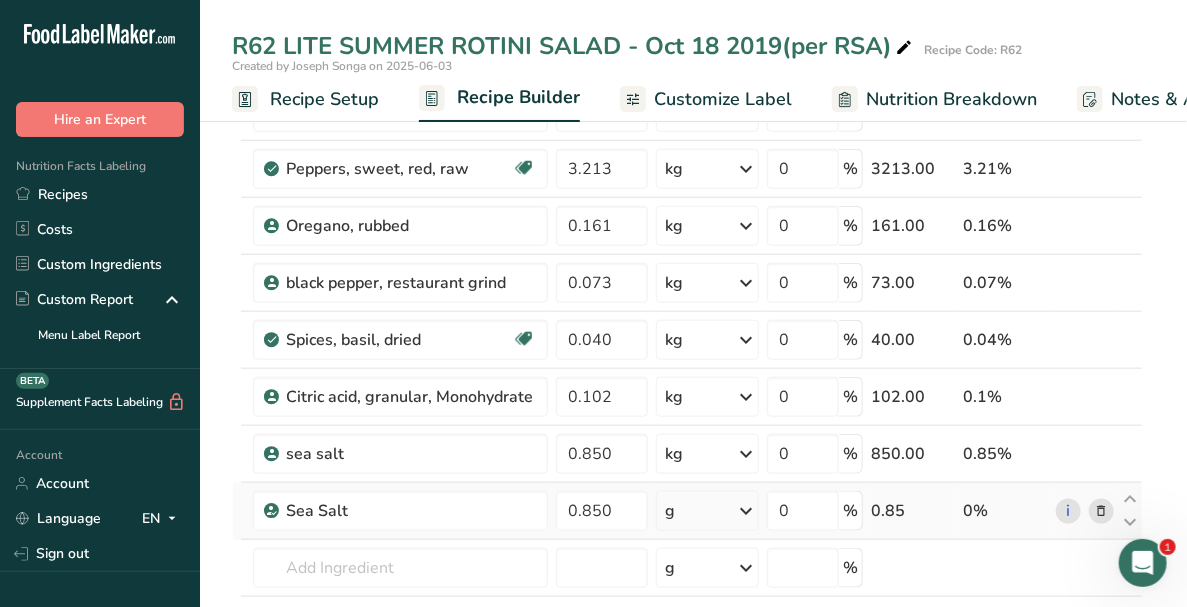 click on "Ingredient *
Amount *
Unit *
Waste *   .a-a{fill:#347362;}.b-a{fill:#fff;}          Grams
Percentage
Olives, black, jumbo, pitted, cnd
6.428
kg
Weight Units
g
kg
mg
See more
Volume Units
l
mL
fl oz
See more
0
%
6428.00
6.43%
Beverages, water, tap, municipal
13.821
kg
Portions
1 fl oz
1 bottle 8 fl oz
1 liter
See more
Weight Units
g
kg
mg
See more
Volume Units
l
lb/ft3
mL" at bounding box center [687, 153] 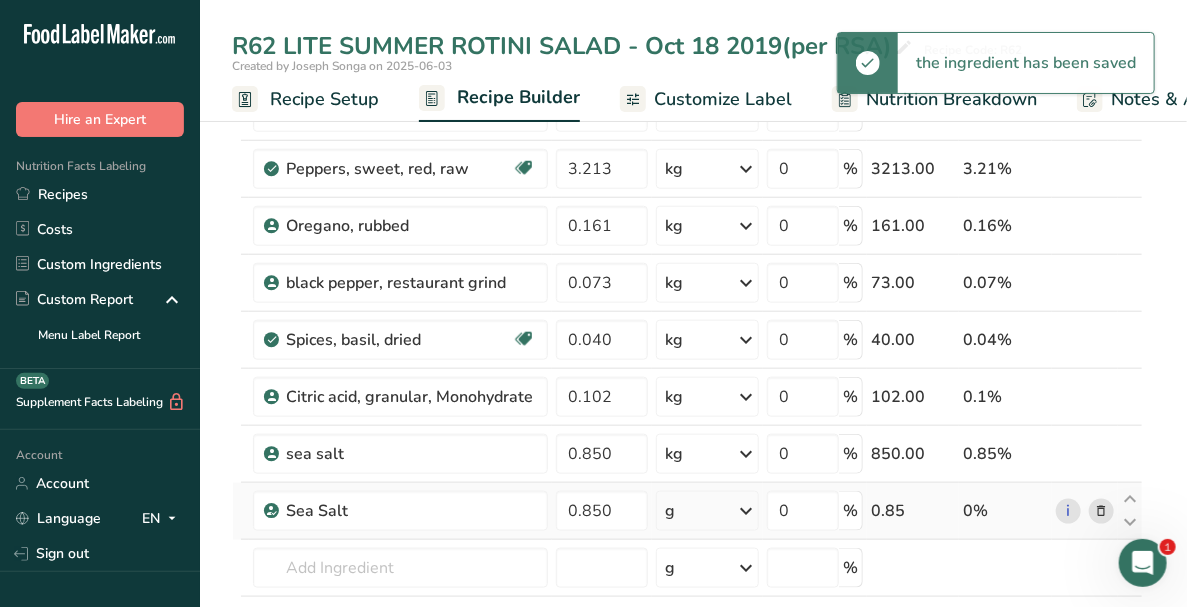 click at bounding box center (746, 511) 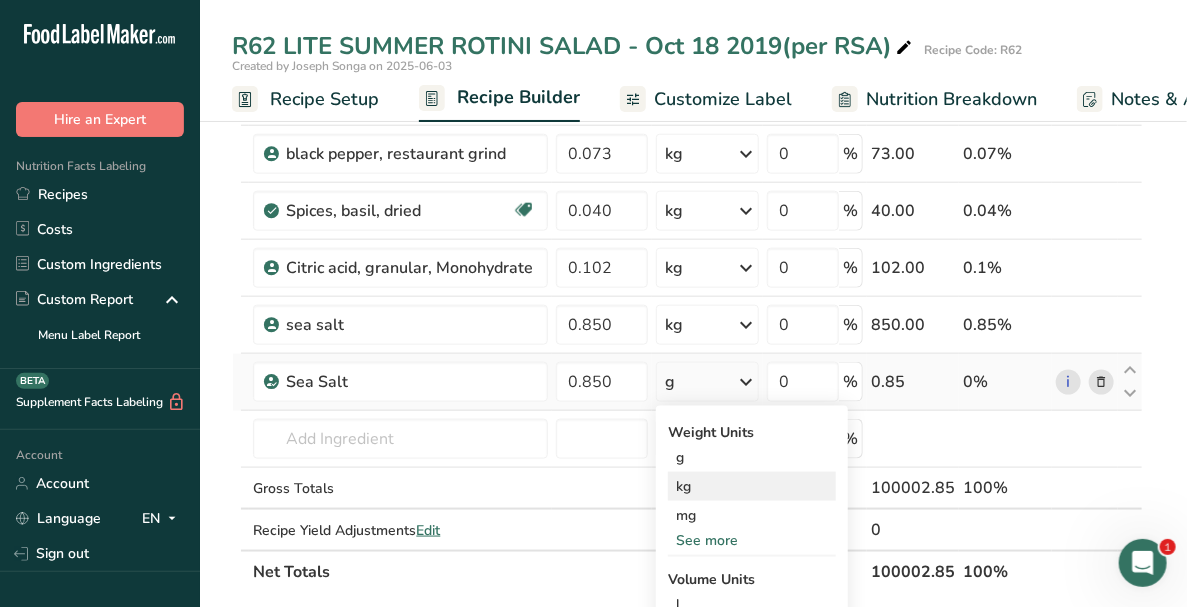 scroll, scrollTop: 830, scrollLeft: 0, axis: vertical 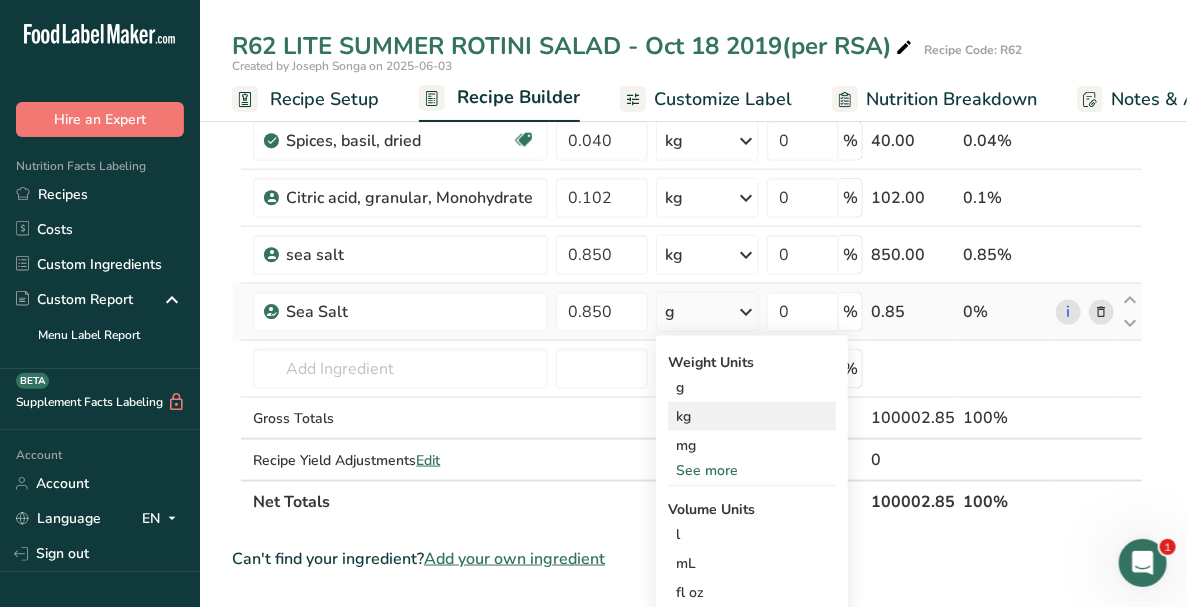 click on "kg" at bounding box center (752, 416) 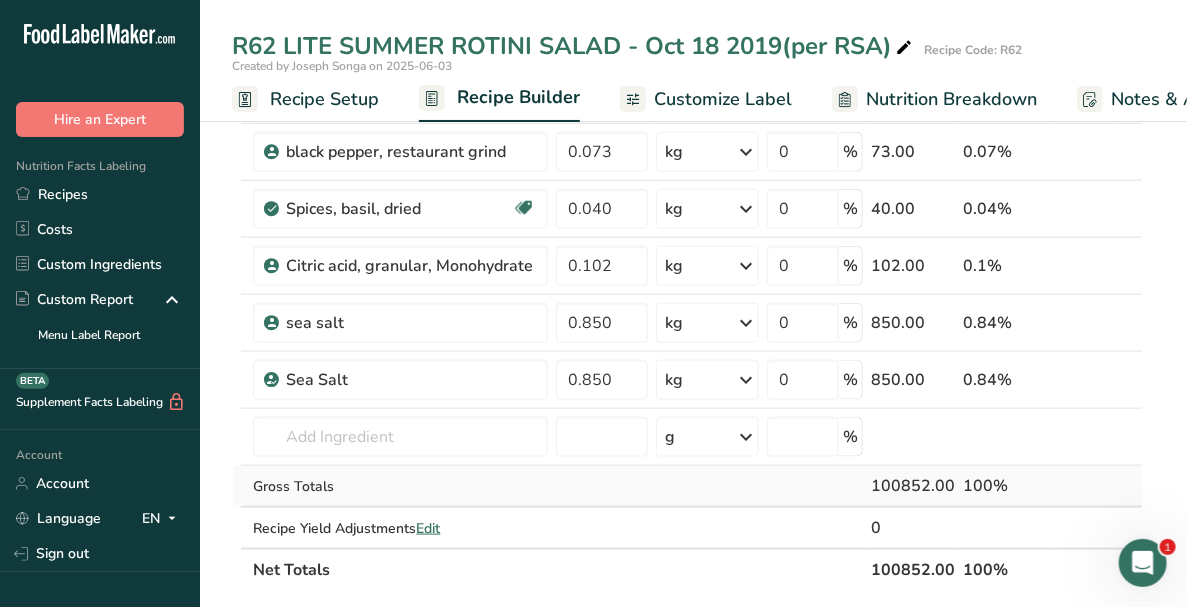 scroll, scrollTop: 731, scrollLeft: 0, axis: vertical 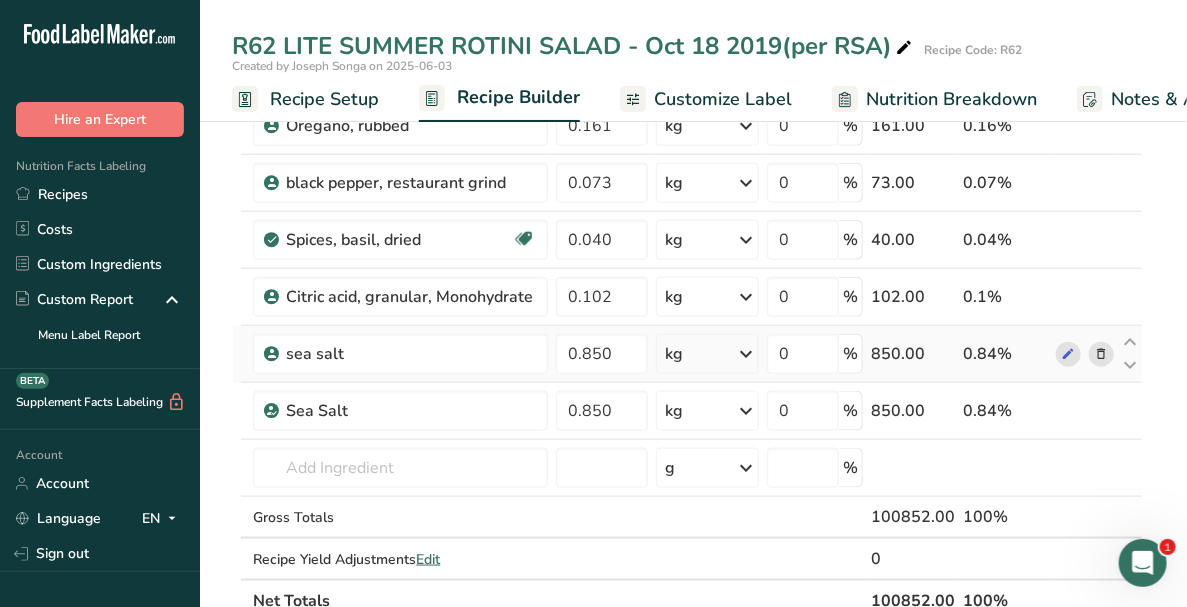 click at bounding box center [1101, 354] 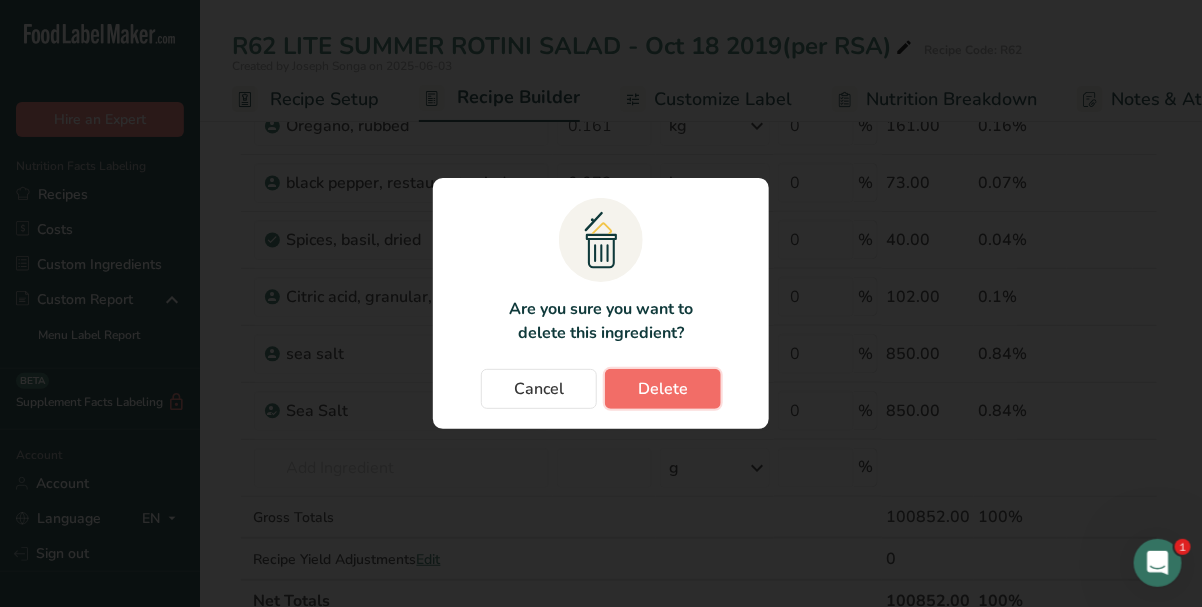 click on "Delete" at bounding box center [663, 389] 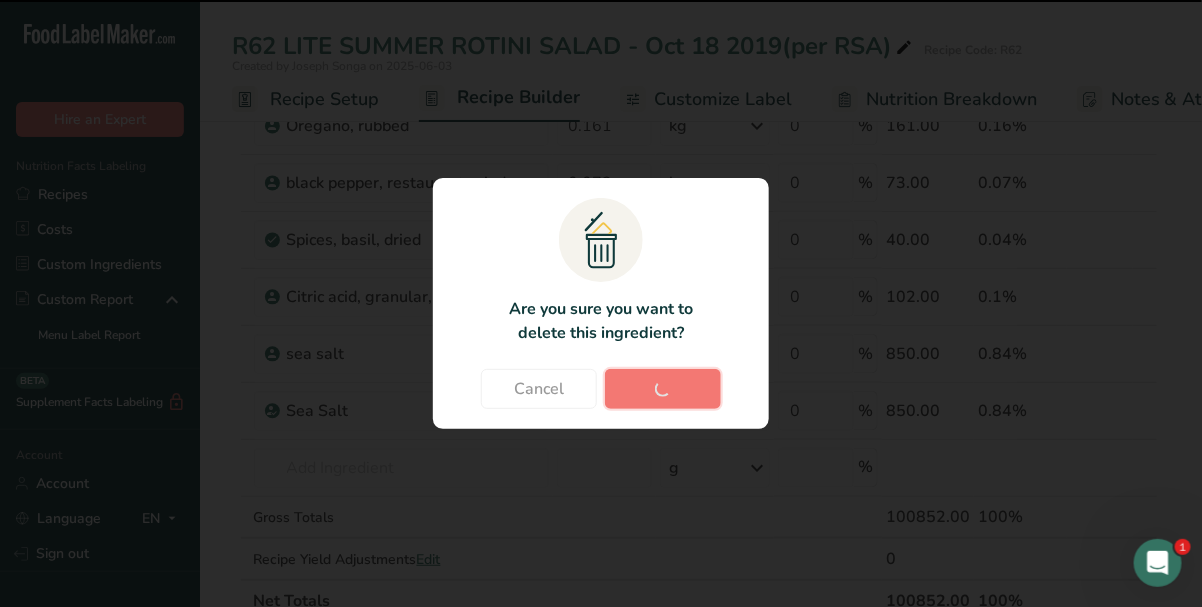 type 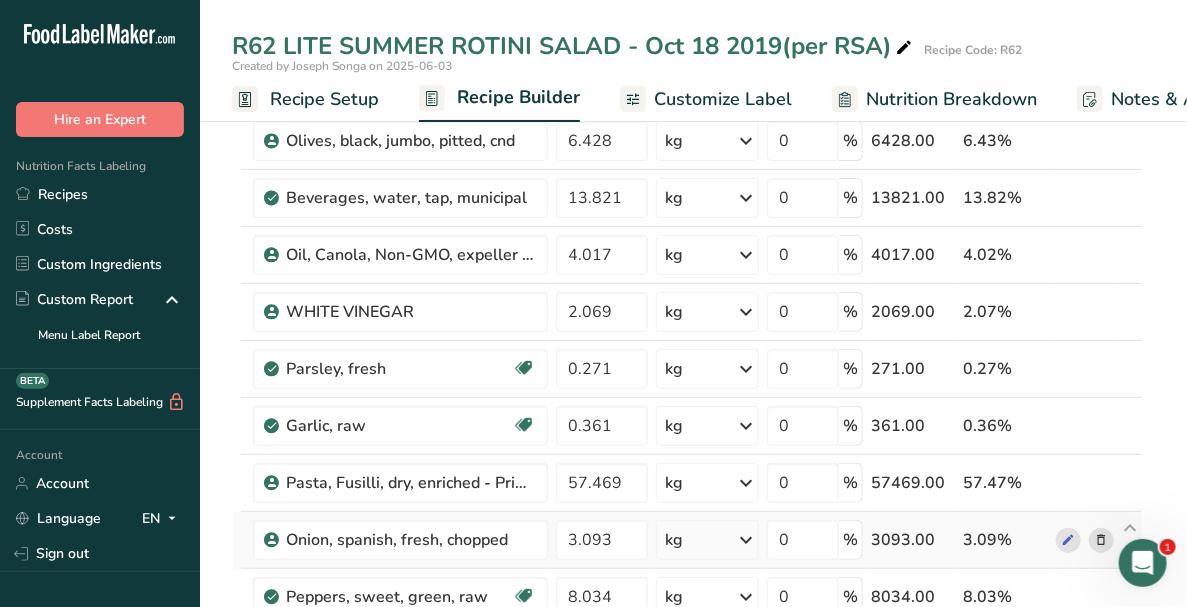 scroll, scrollTop: 0, scrollLeft: 0, axis: both 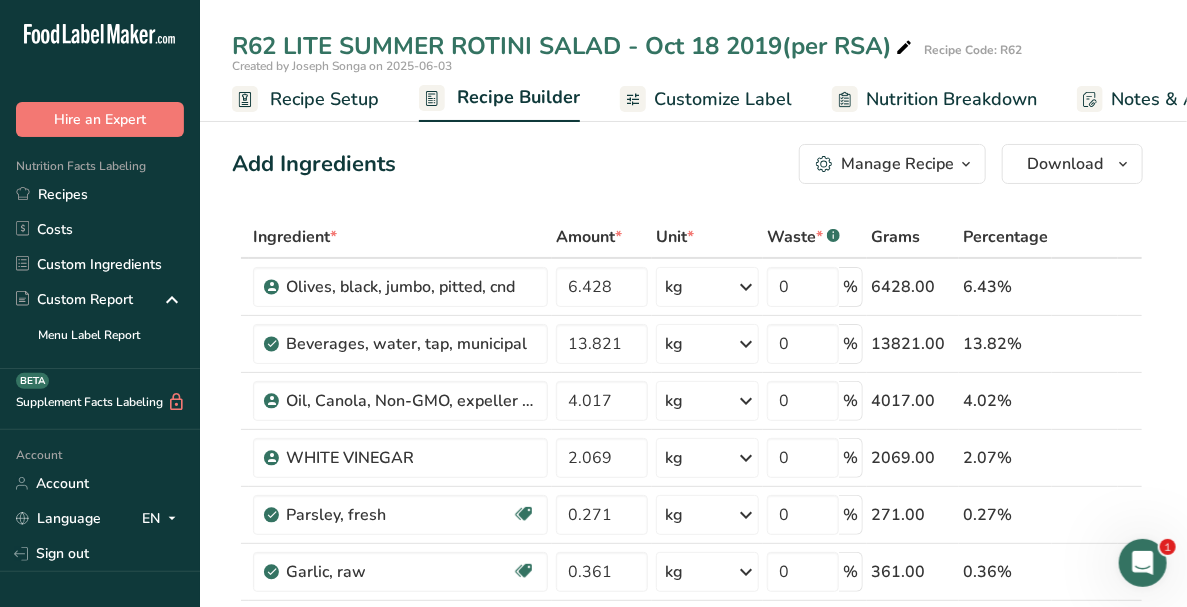 drag, startPoint x: 341, startPoint y: 99, endPoint x: 427, endPoint y: 161, distance: 106.01887 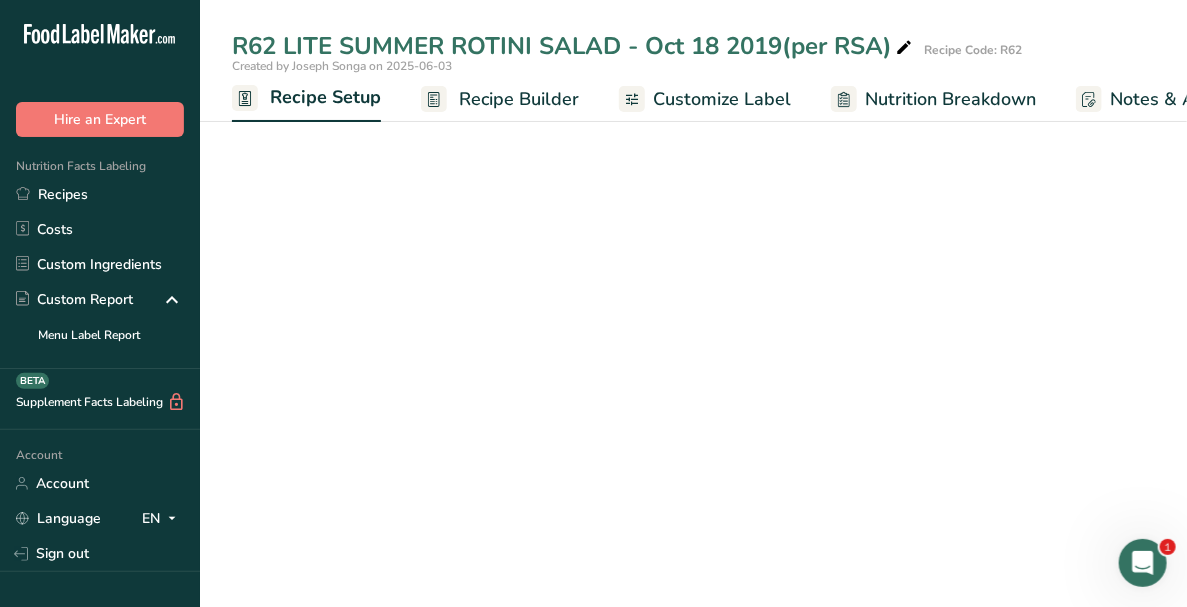 scroll, scrollTop: 0, scrollLeft: 6, axis: horizontal 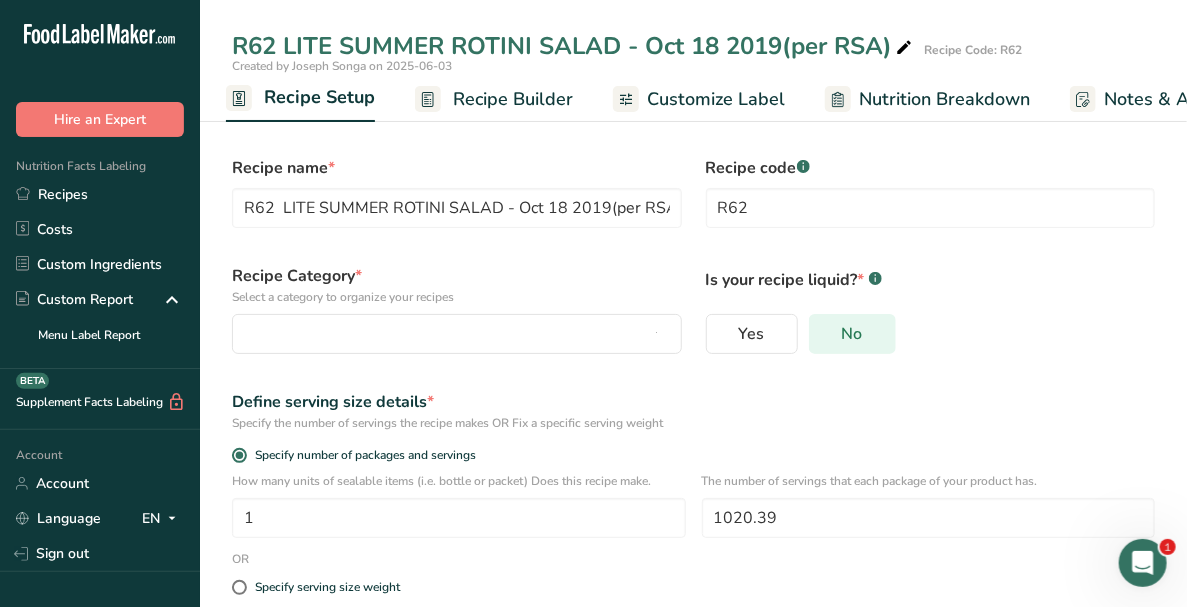 click on "No" at bounding box center (852, 334) 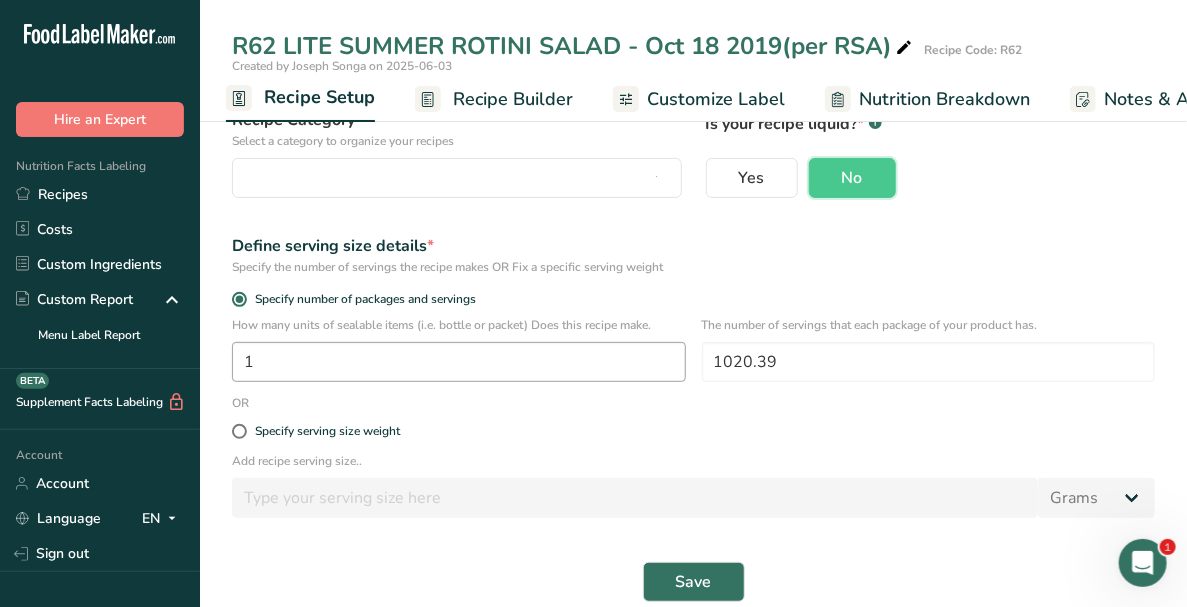scroll, scrollTop: 183, scrollLeft: 0, axis: vertical 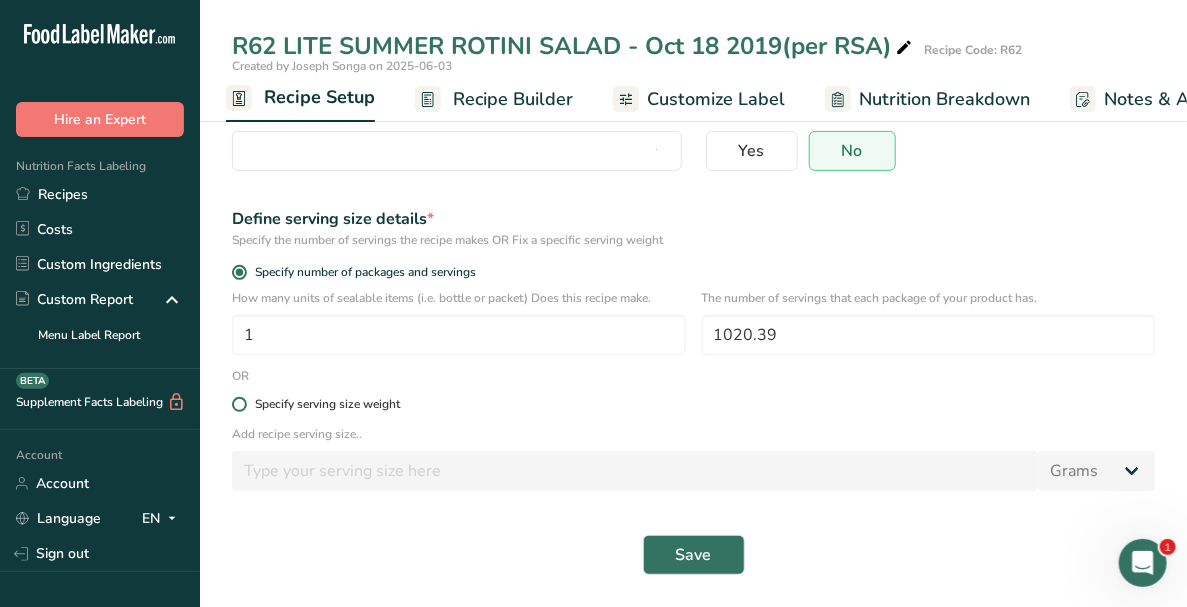 click at bounding box center (239, 404) 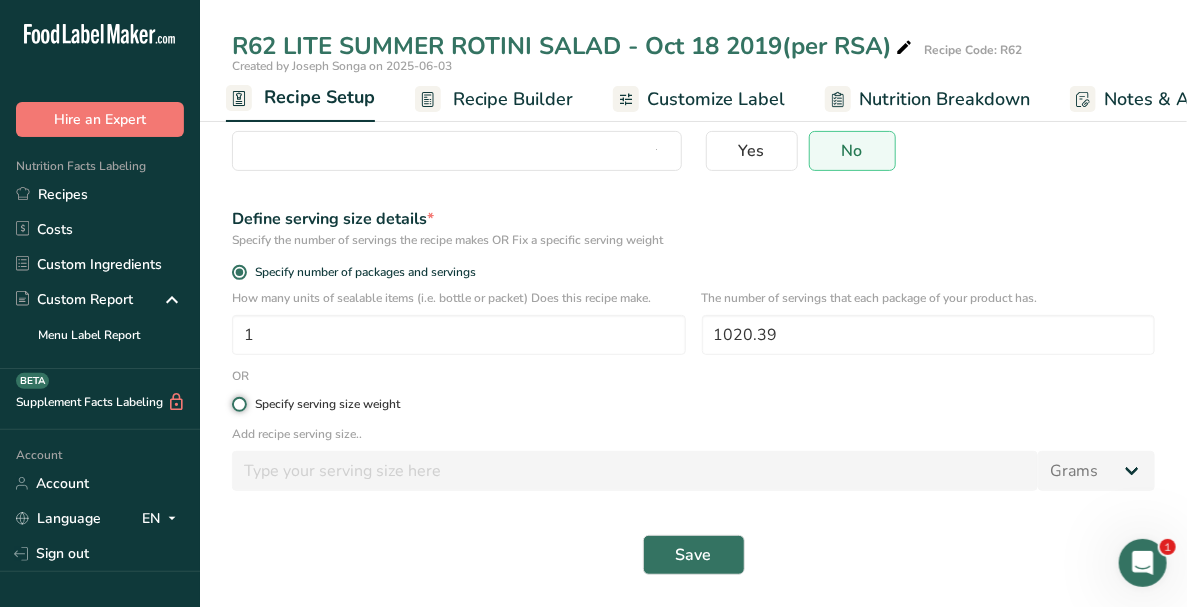 click on "Specify serving size weight" at bounding box center (238, 404) 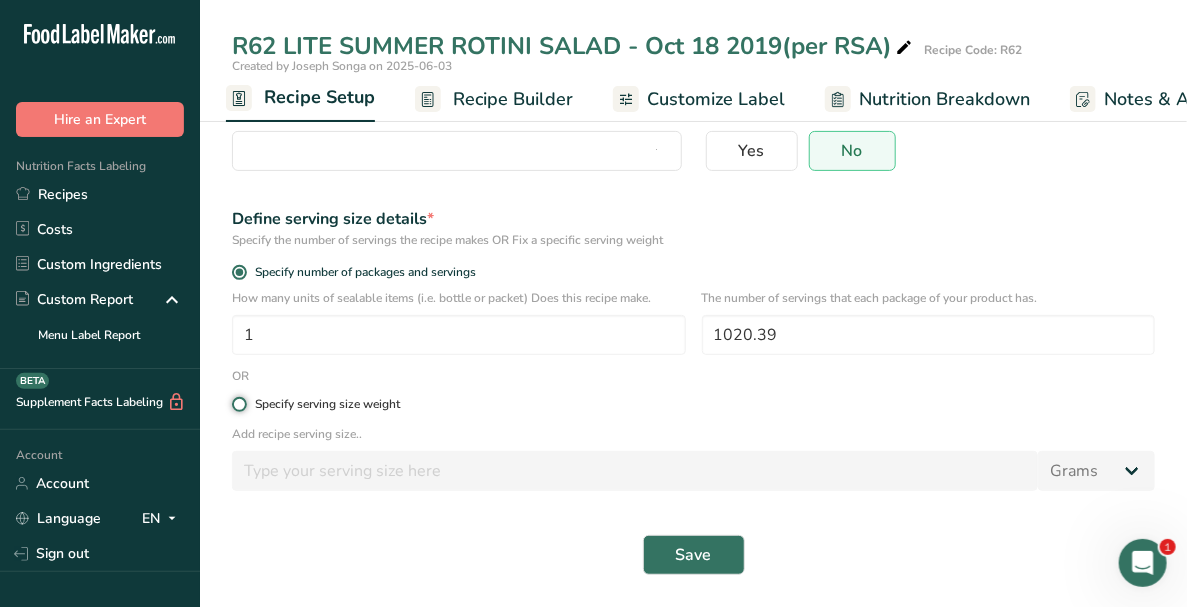 radio on "true" 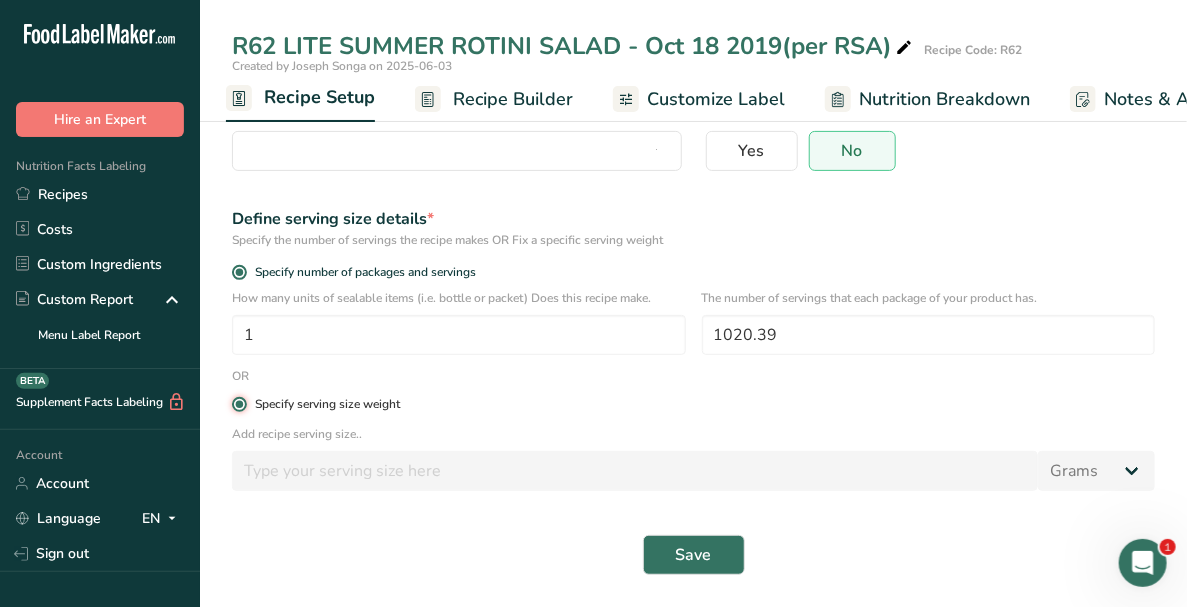 radio on "false" 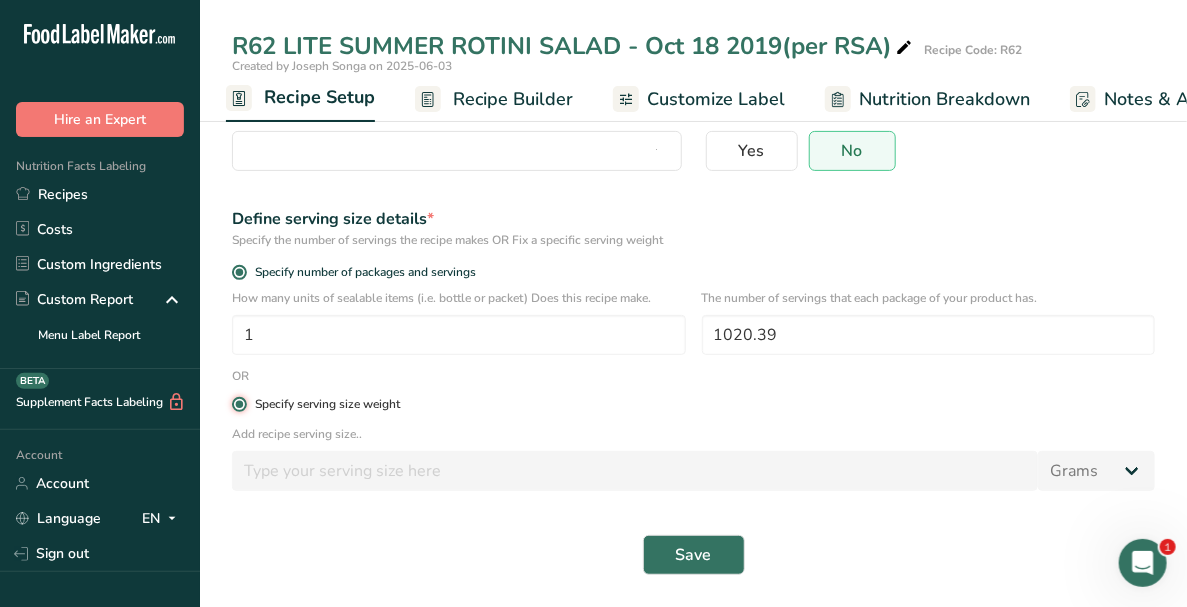 type 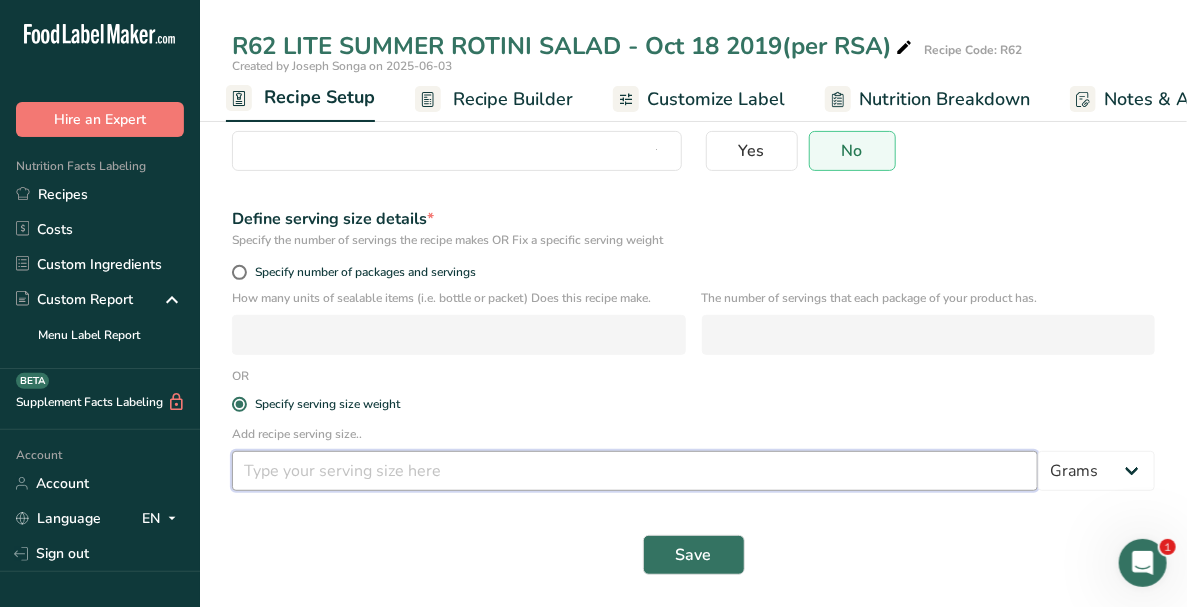 click at bounding box center (635, 471) 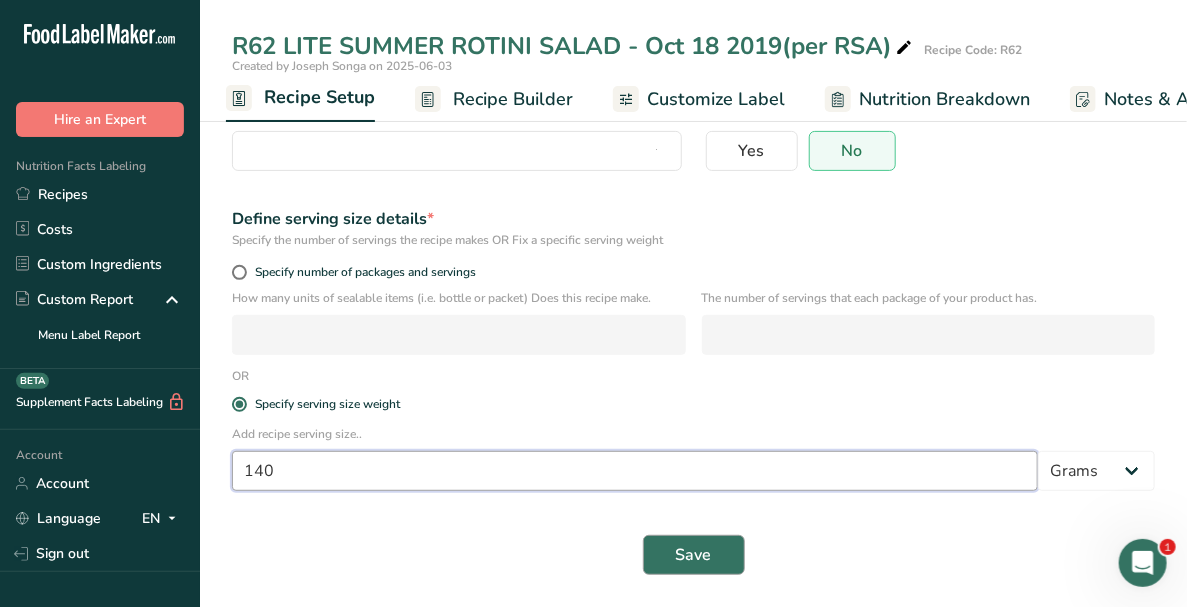 type on "140" 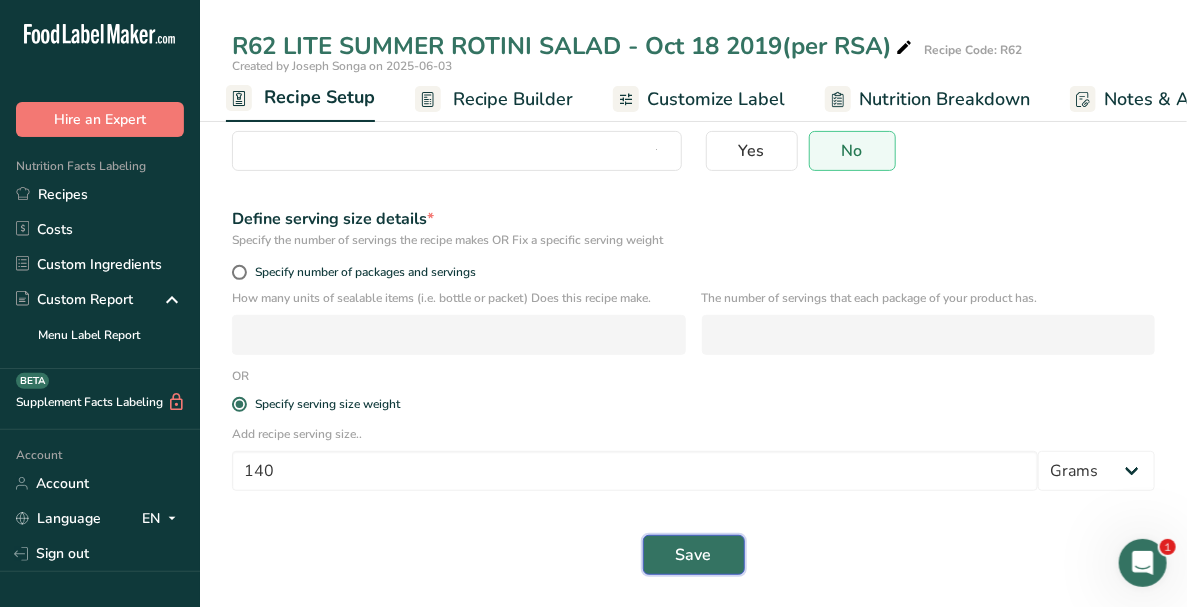 click on "Save" at bounding box center (694, 555) 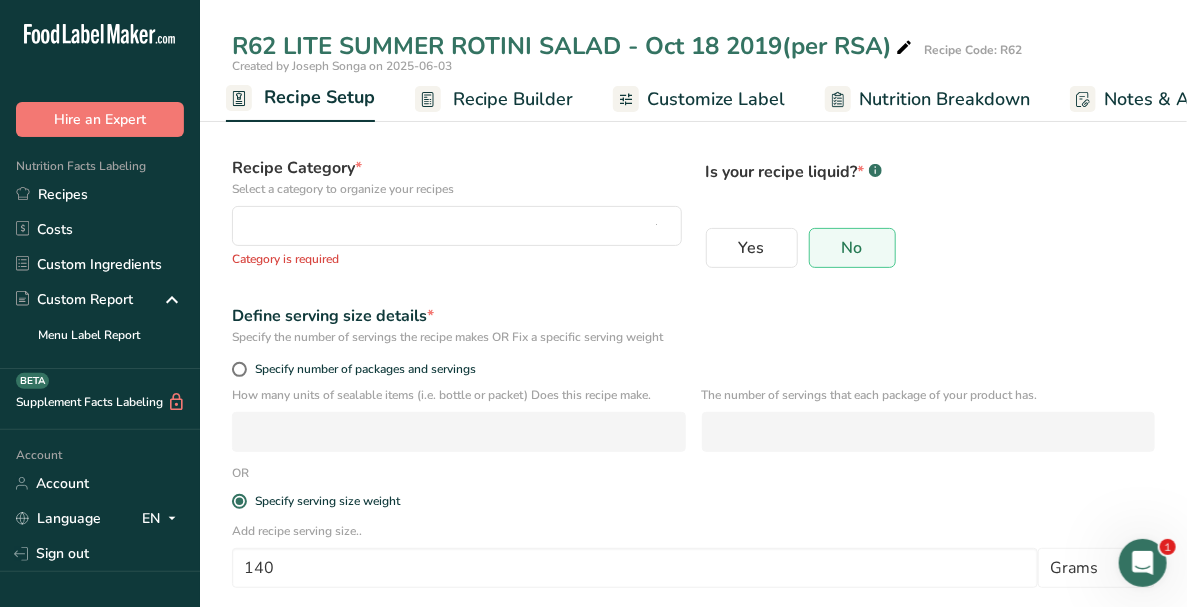 scroll, scrollTop: 83, scrollLeft: 0, axis: vertical 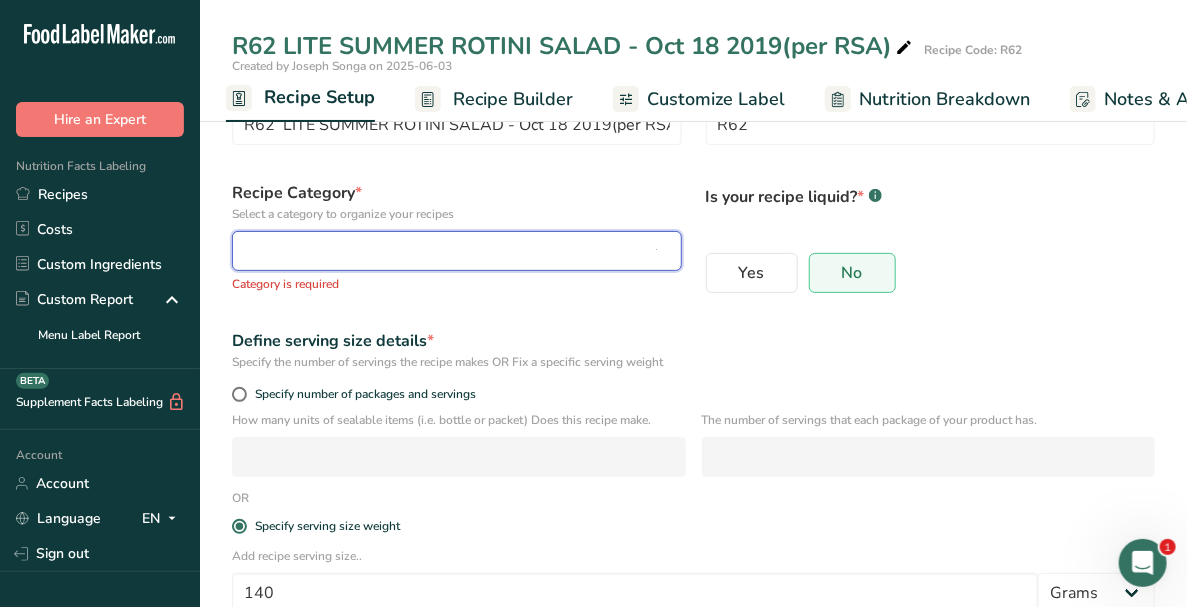 click at bounding box center (451, 251) 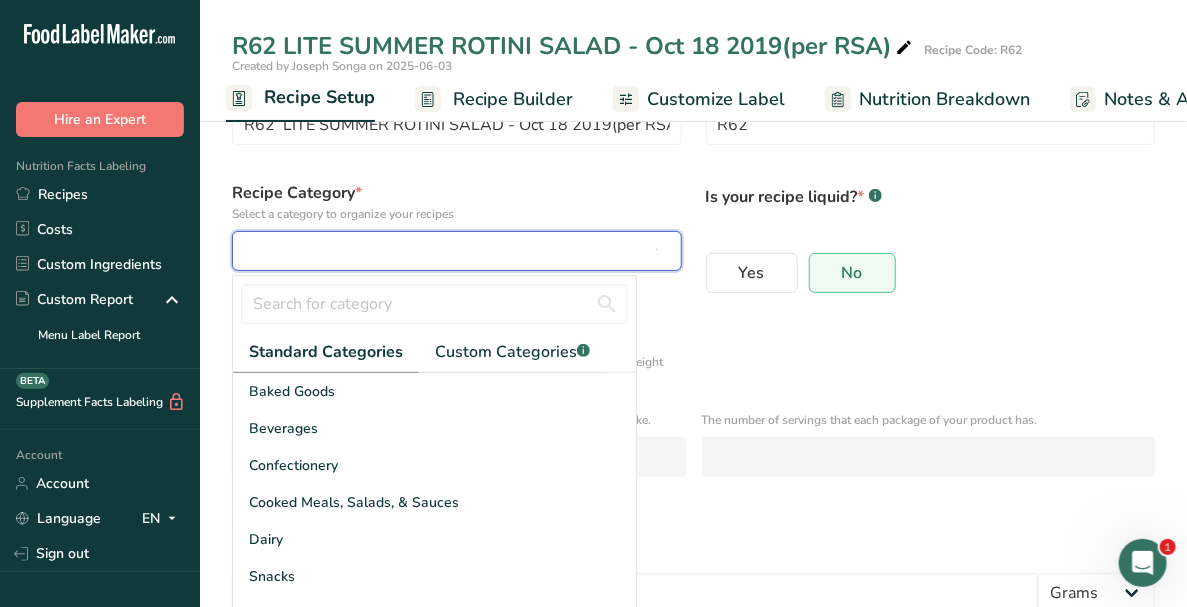 type 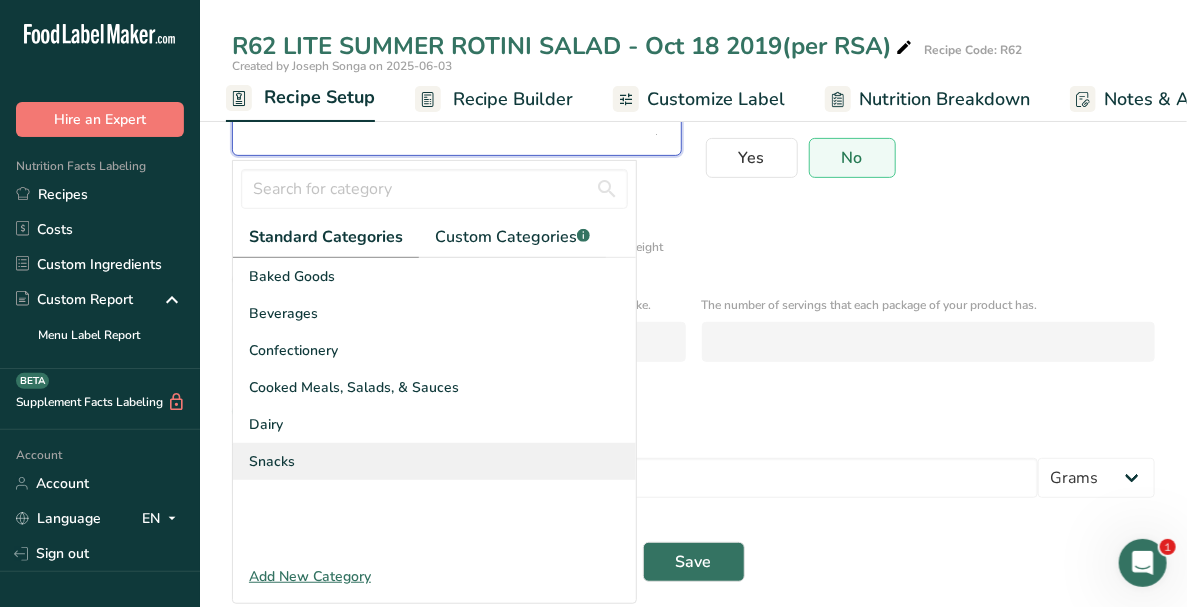 scroll, scrollTop: 205, scrollLeft: 0, axis: vertical 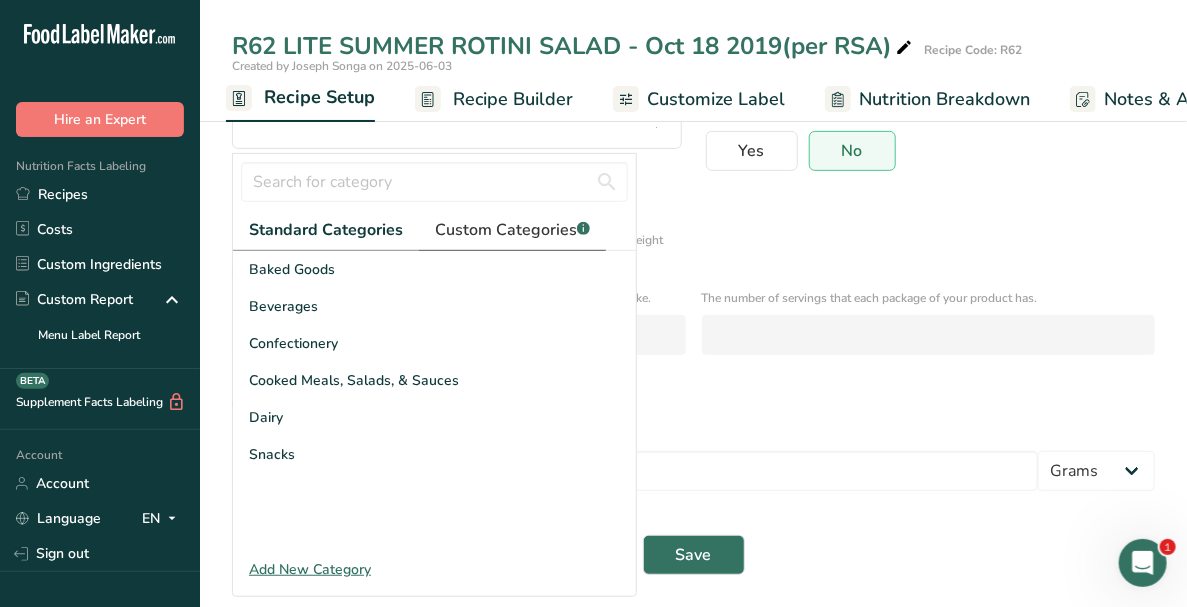 click on "Custom Categories
.a-a{fill:#347362;}.b-a{fill:#fff;}" at bounding box center [512, 230] 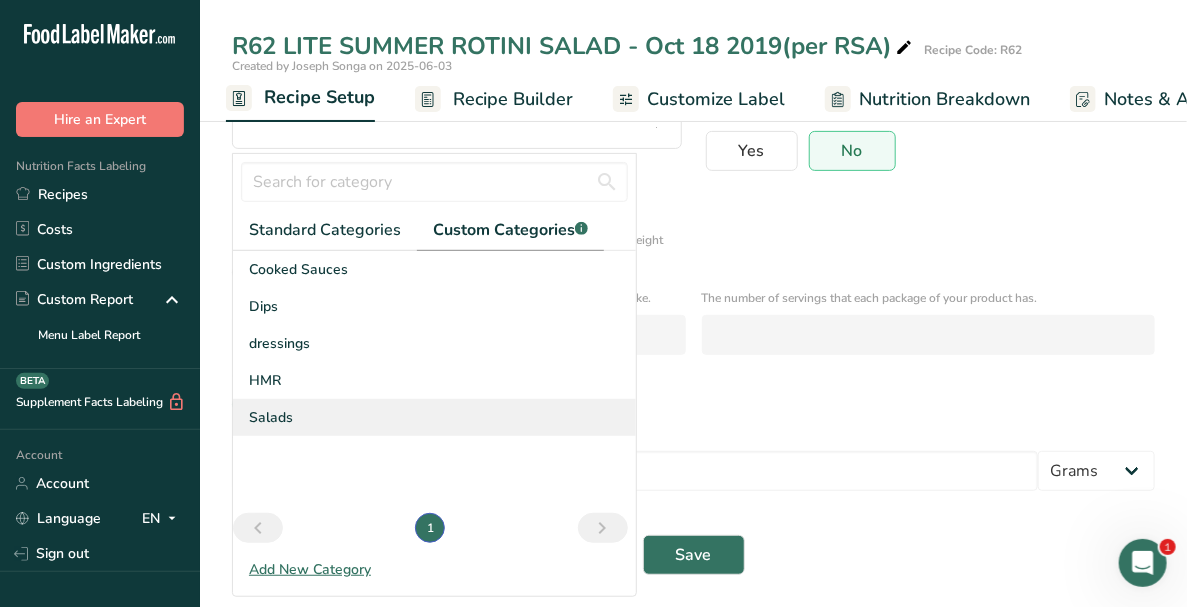 click on "Salads" at bounding box center (271, 417) 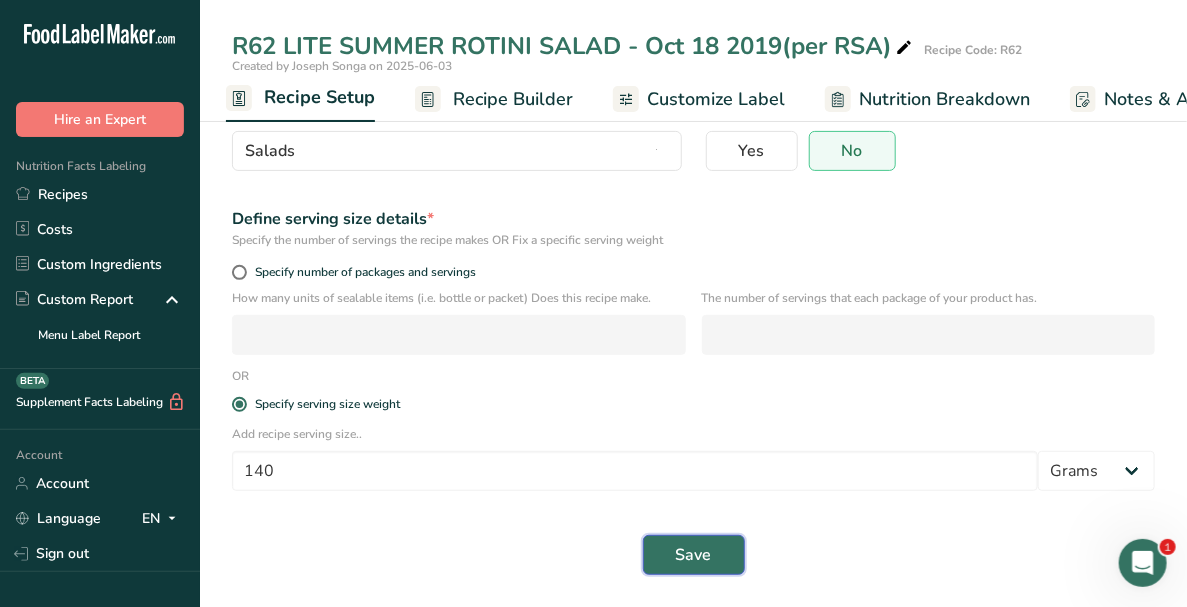 click on "Save" at bounding box center [694, 555] 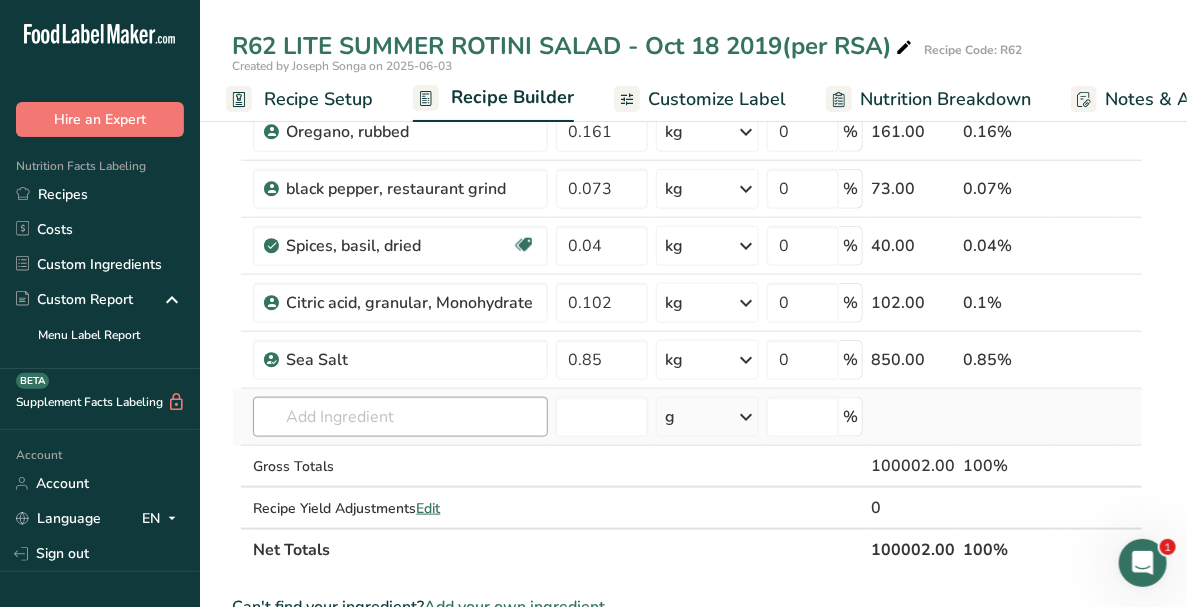 scroll, scrollTop: 699, scrollLeft: 0, axis: vertical 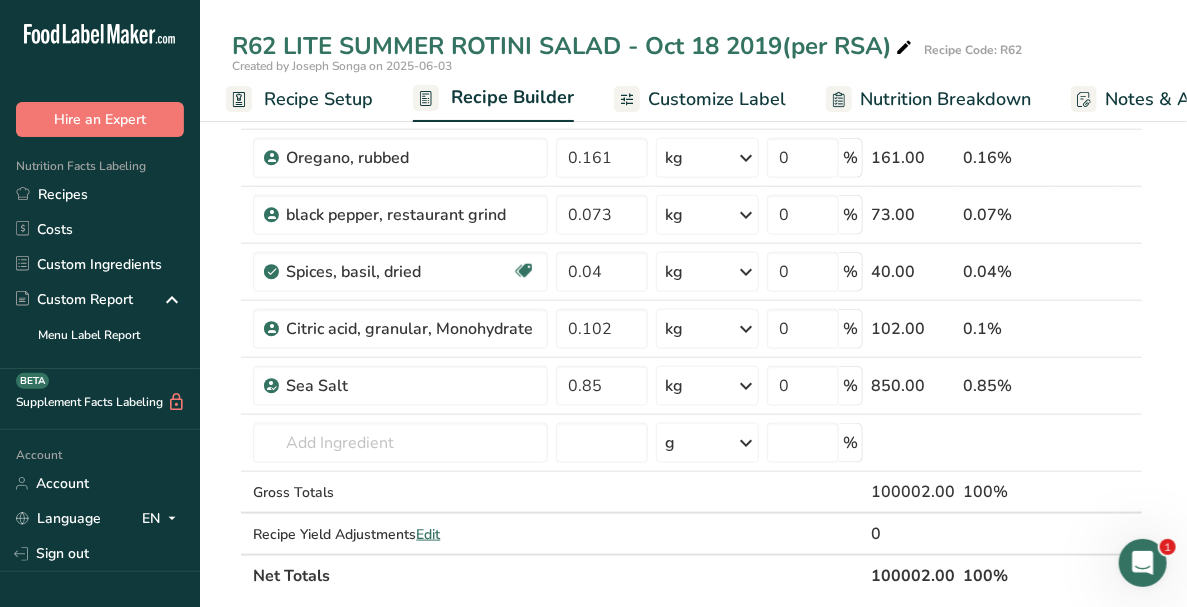 click on "Recipe Setup" at bounding box center (318, 99) 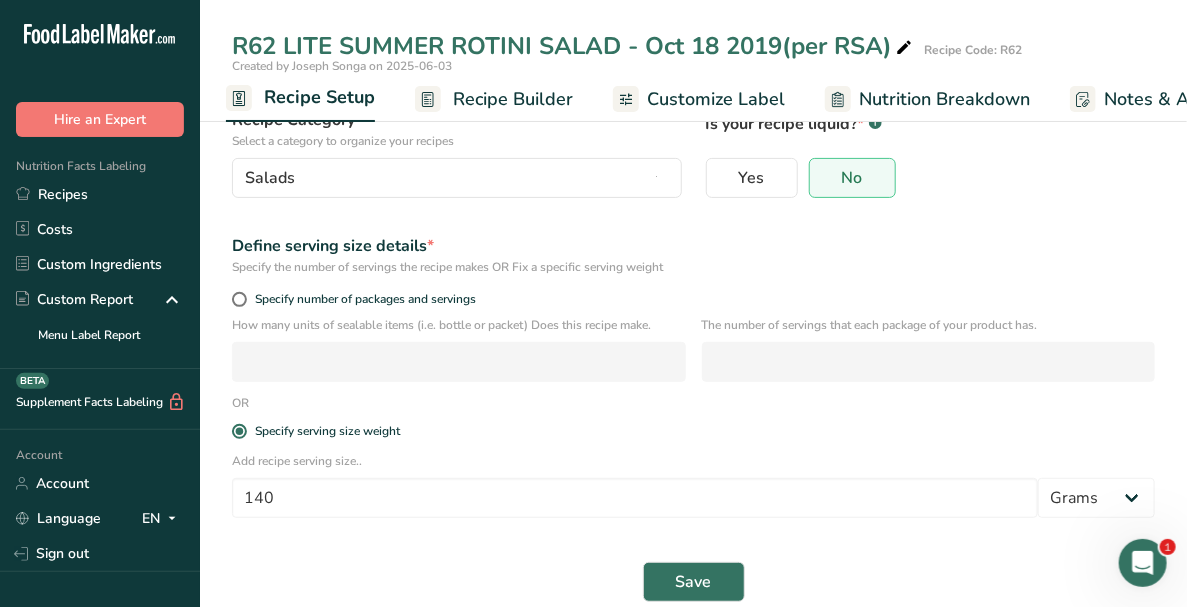 scroll, scrollTop: 183, scrollLeft: 0, axis: vertical 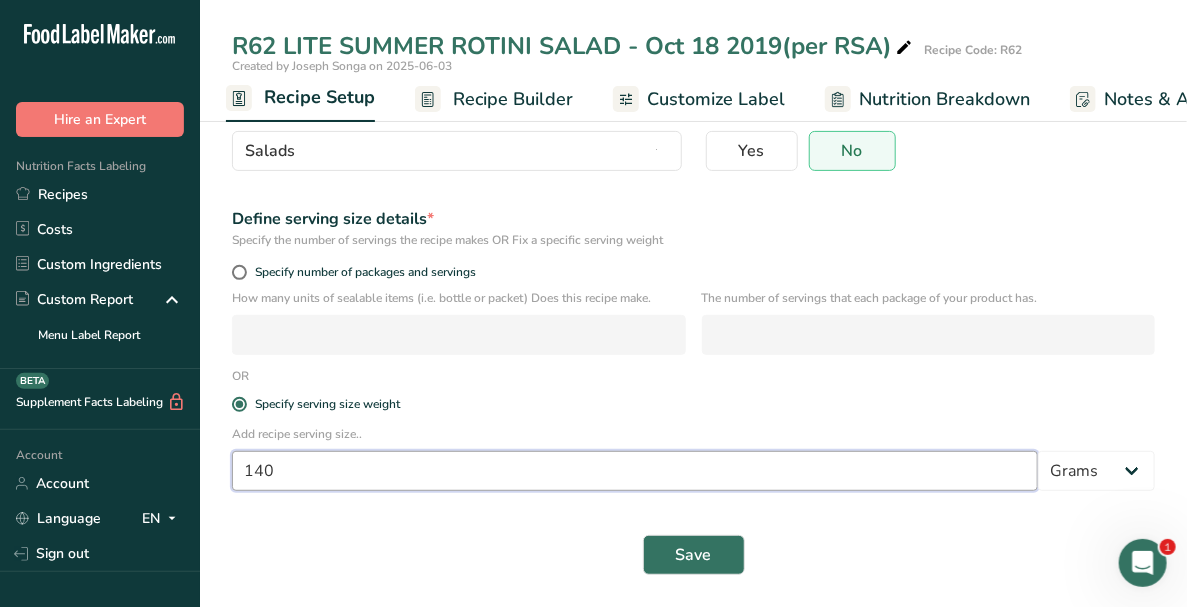click on "140" at bounding box center [635, 471] 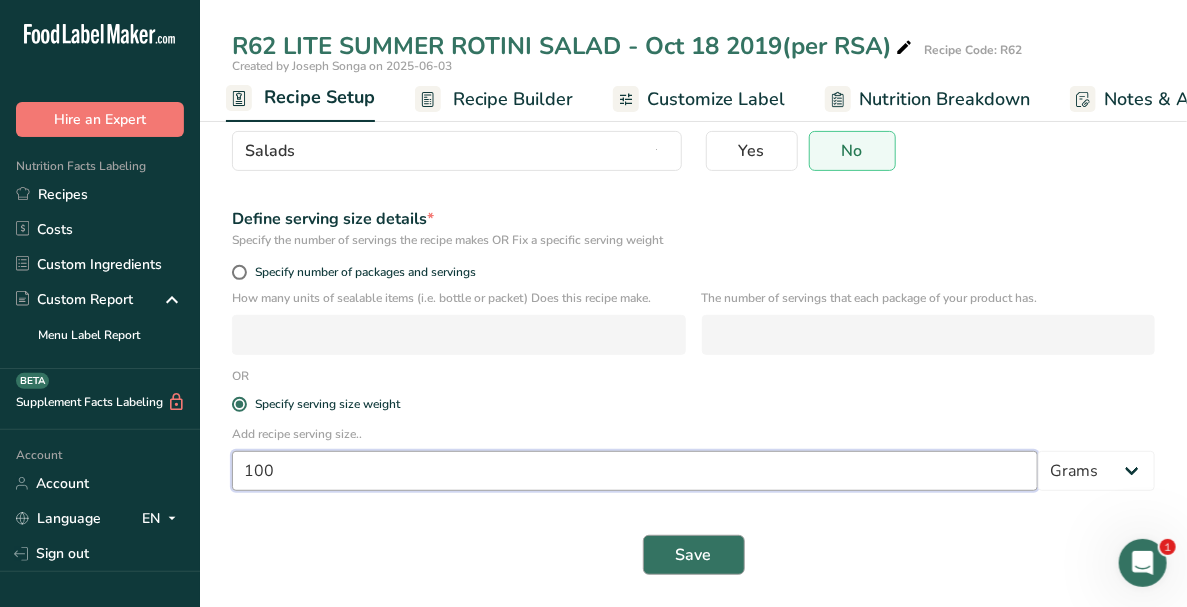 type on "100" 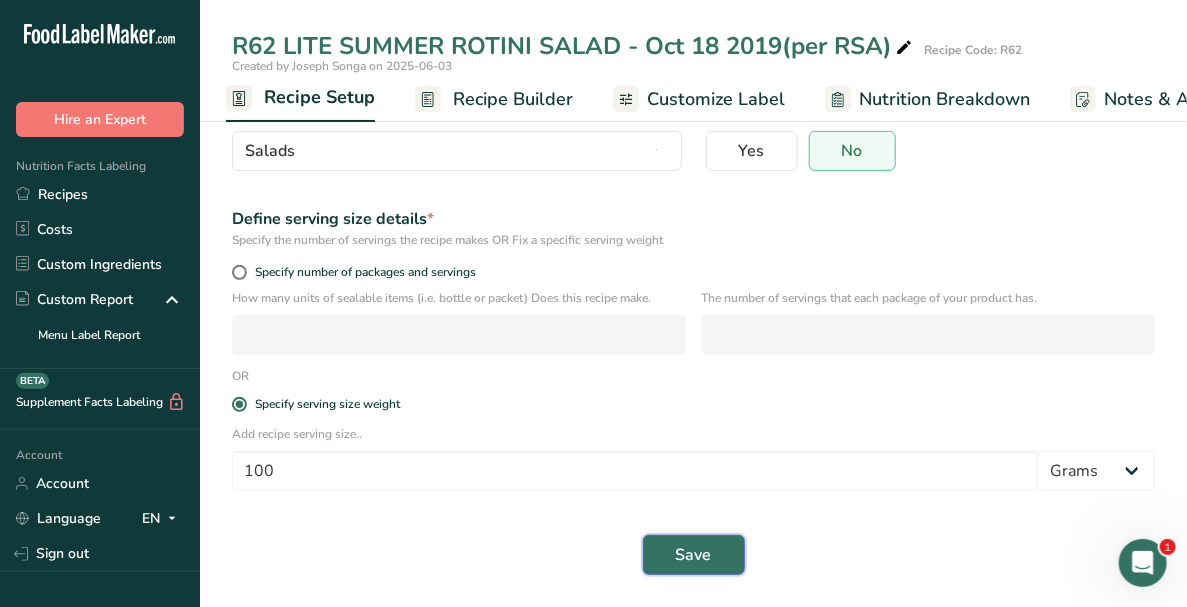 click on "Save" at bounding box center (694, 555) 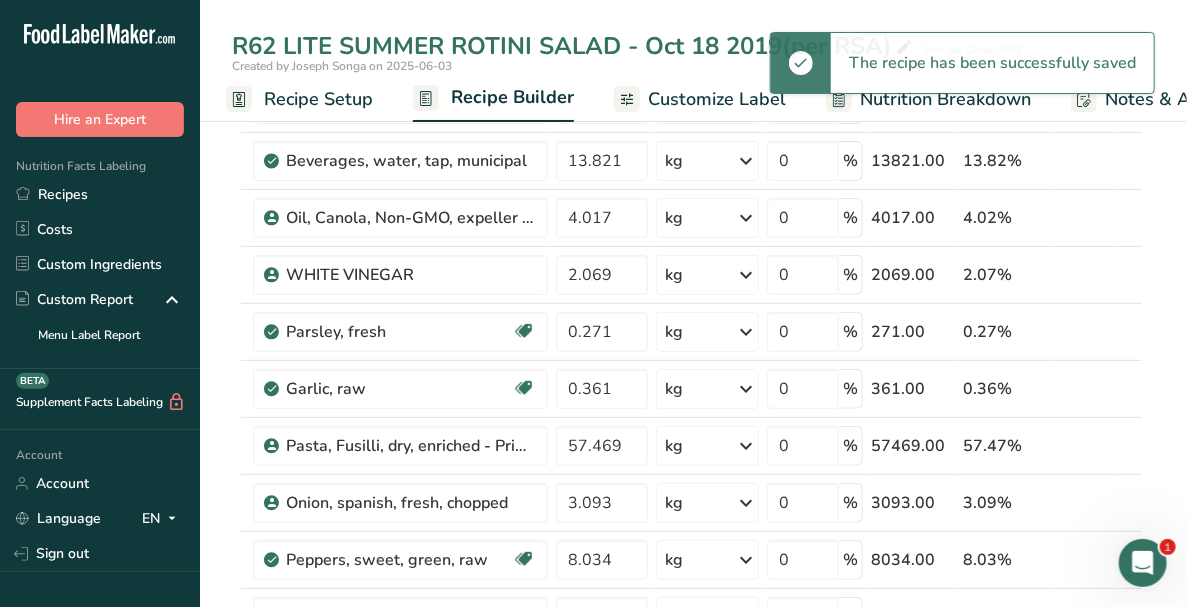 scroll, scrollTop: 0, scrollLeft: 0, axis: both 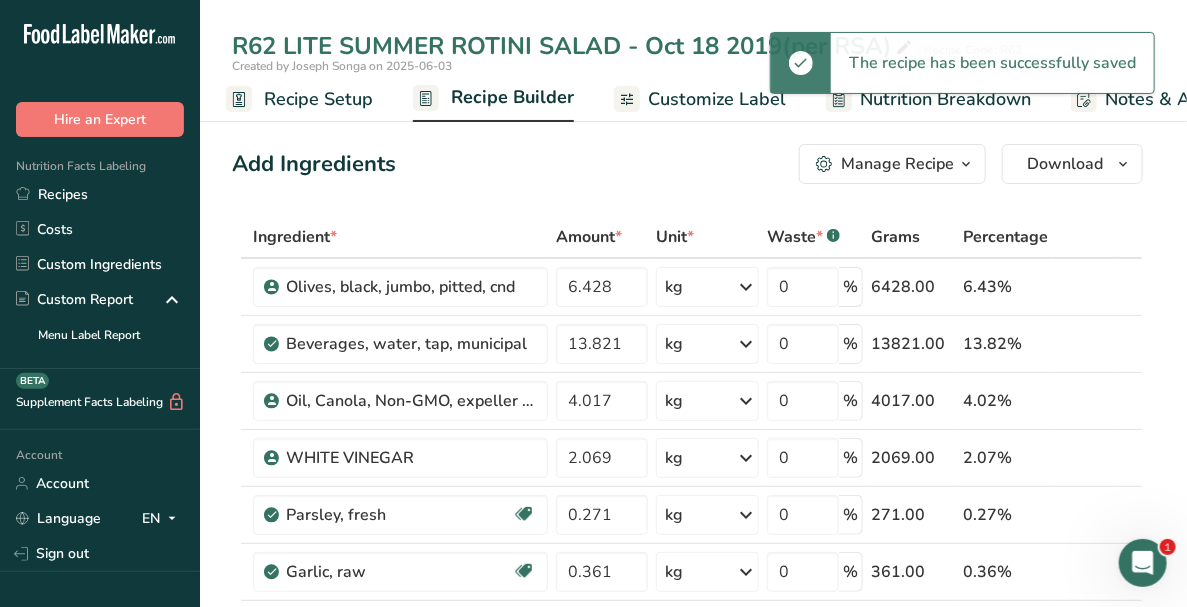 click on "Recipe Builder" at bounding box center [512, 97] 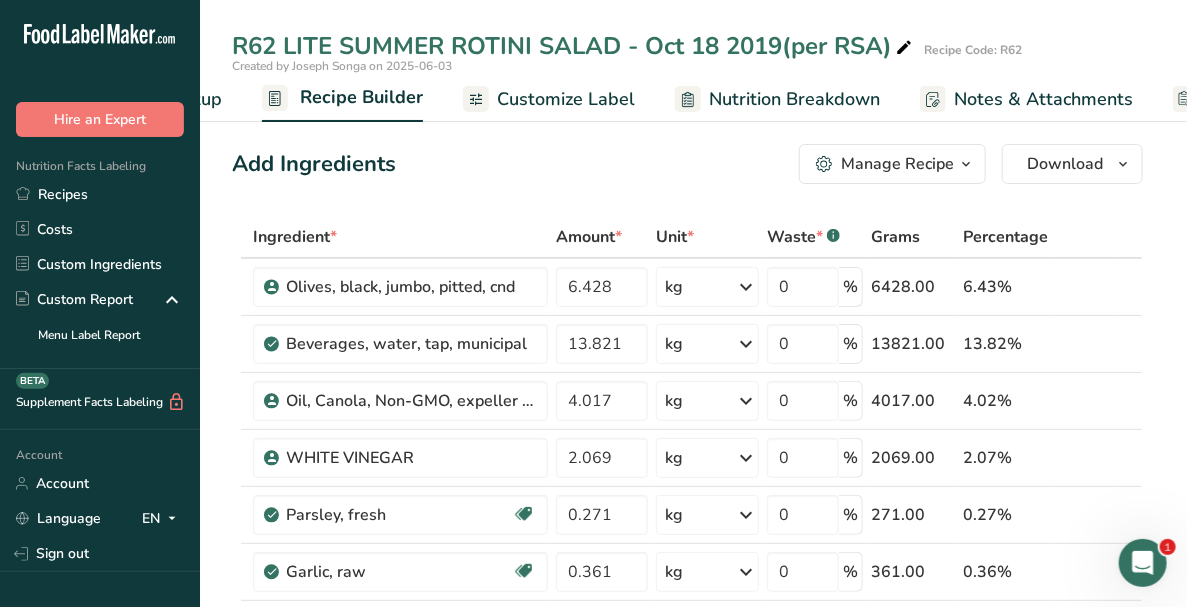 scroll, scrollTop: 0, scrollLeft: 192, axis: horizontal 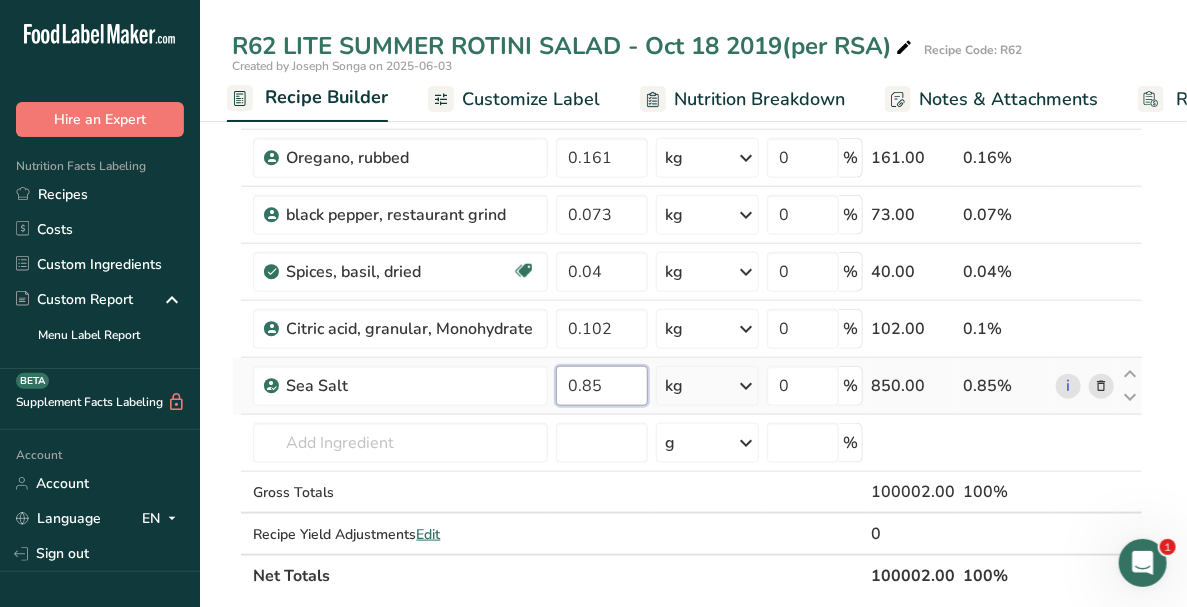 click on "0.85" at bounding box center [602, 386] 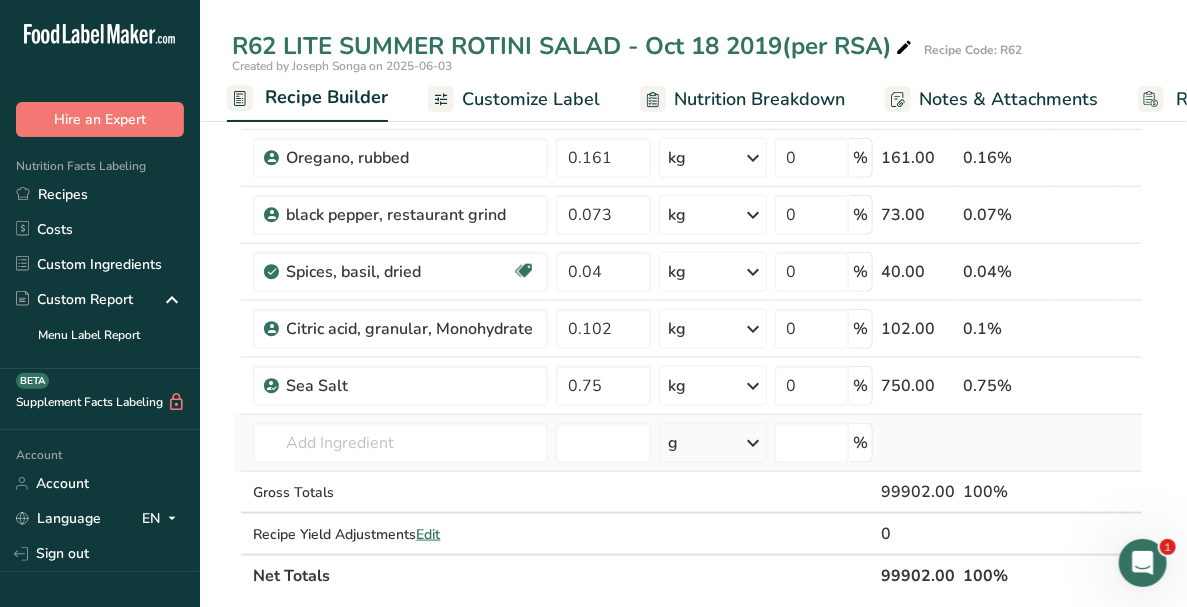 click on "Ingredient *
Amount *
Unit *
Waste *   .a-a{fill:#347362;}.b-a{fill:#fff;}          Grams
Percentage
Olives, black, jumbo, pitted, cnd
6.428
kg
Weight Units
g
kg
mg
See more
Volume Units
l
mL
fl oz
See more
0
%
6428.00
6.43%
Beverages, water, tap, municipal
13.821
kg
Portions
1 fl oz
1 bottle 8 fl oz
1 liter
See more
Weight Units
g
kg
mg
See more
Volume Units
l
lb/ft3
mL" at bounding box center [687, 57] 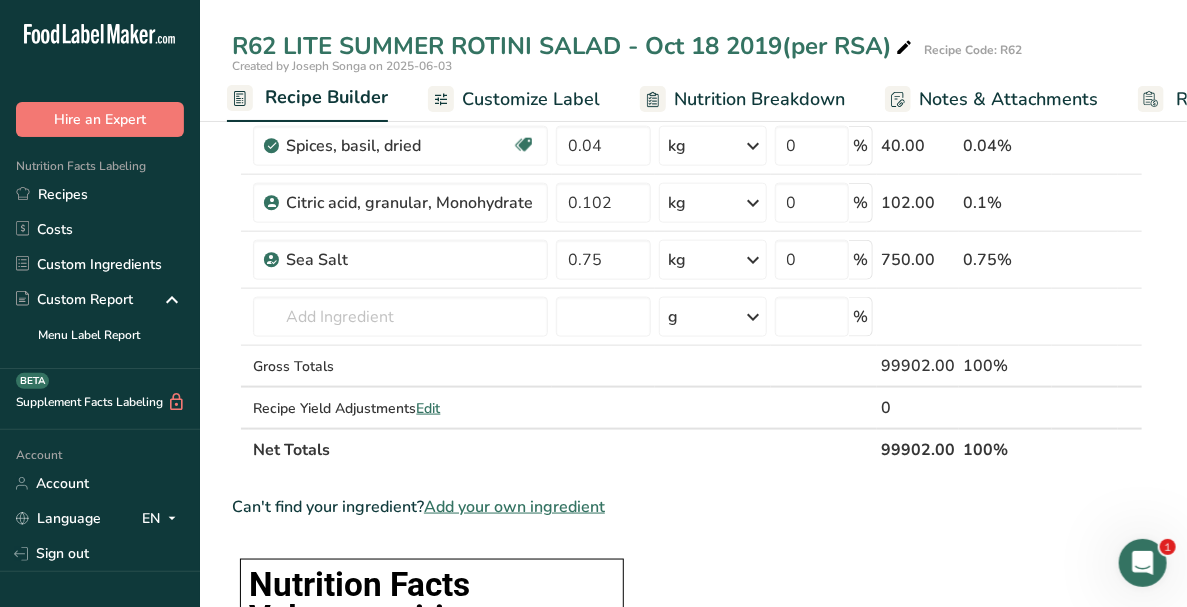 scroll, scrollTop: 699, scrollLeft: 0, axis: vertical 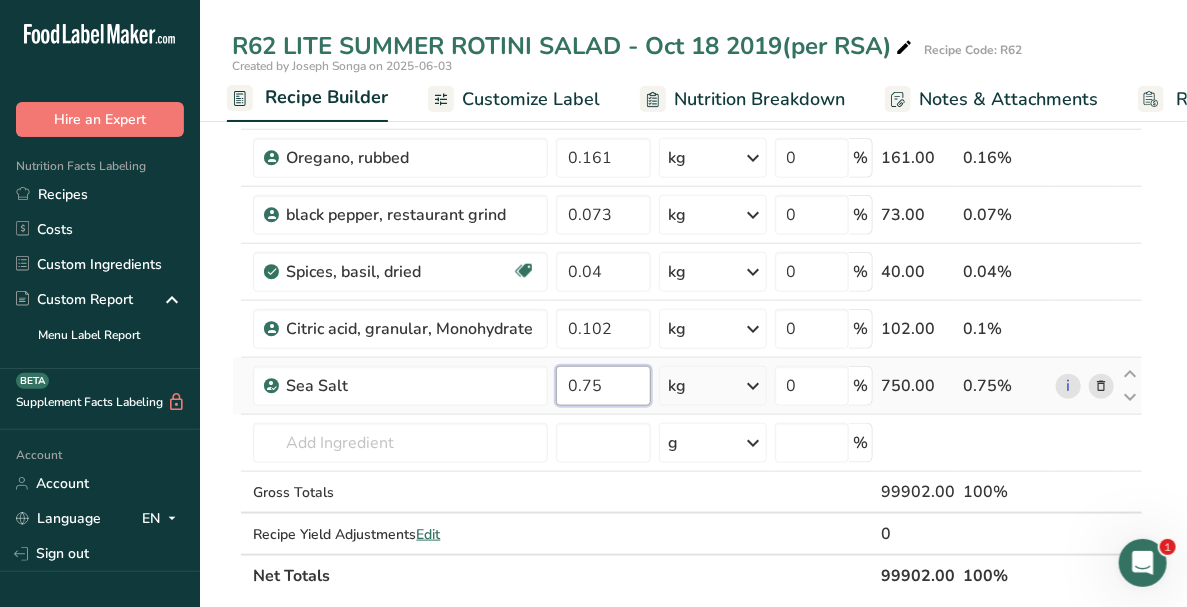 click on "0.75" at bounding box center [603, 386] 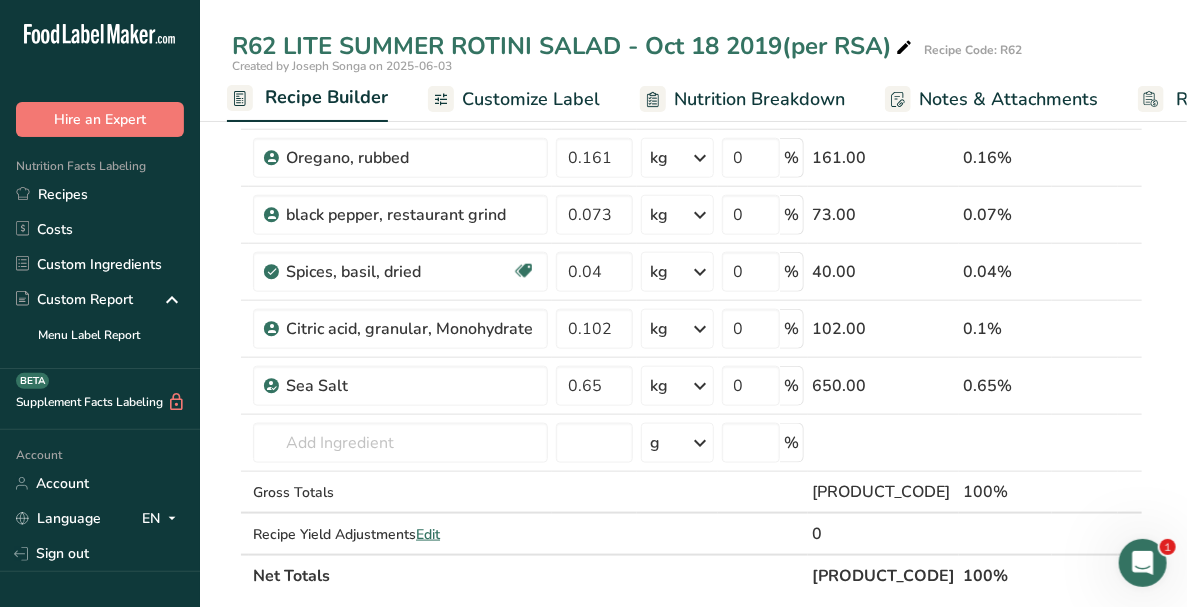 click on "Ingredient *
Amount *
Unit *
Waste *   .a-a{fill:#347362;}.b-a{fill:#fff;}          Grams
Percentage
Olives, black, jumbo, pitted, cnd
6.428
kg
Weight Units
g
kg
mg
See more
Volume Units
l
mL
fl oz
See more
0
%
6428.00
6.44%
Beverages, water, tap, municipal
13.821
kg
Portions
1 fl oz
1 bottle 8 fl oz
1 liter
See more
Weight Units
g
kg
mg
See more
Volume Units
l
lb/ft3
mL" at bounding box center [687, 57] 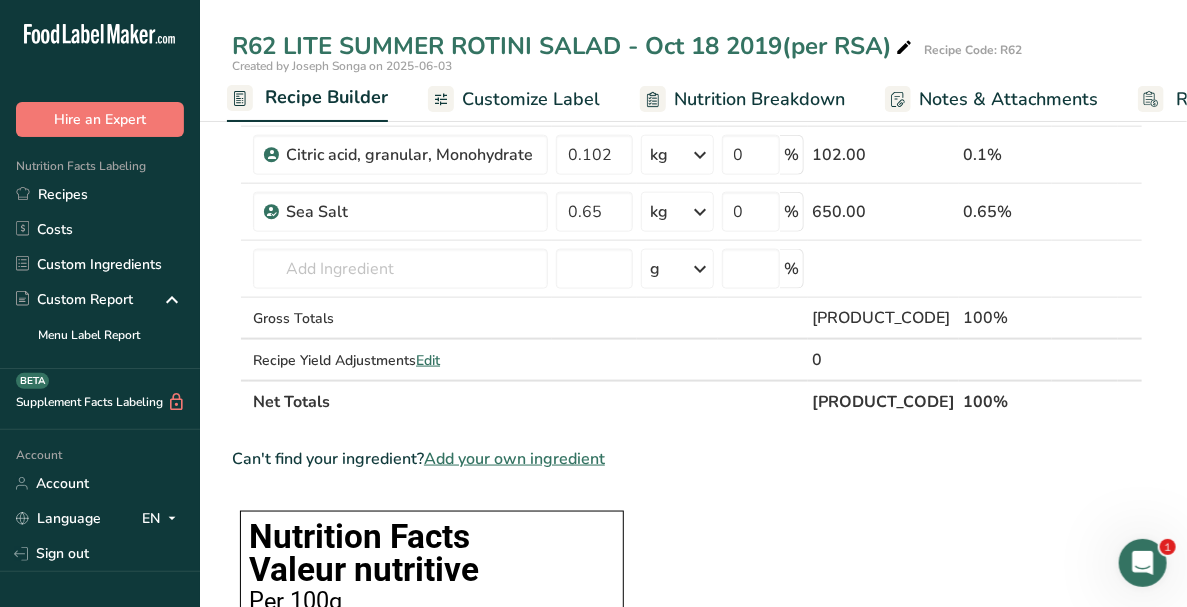 scroll, scrollTop: 699, scrollLeft: 0, axis: vertical 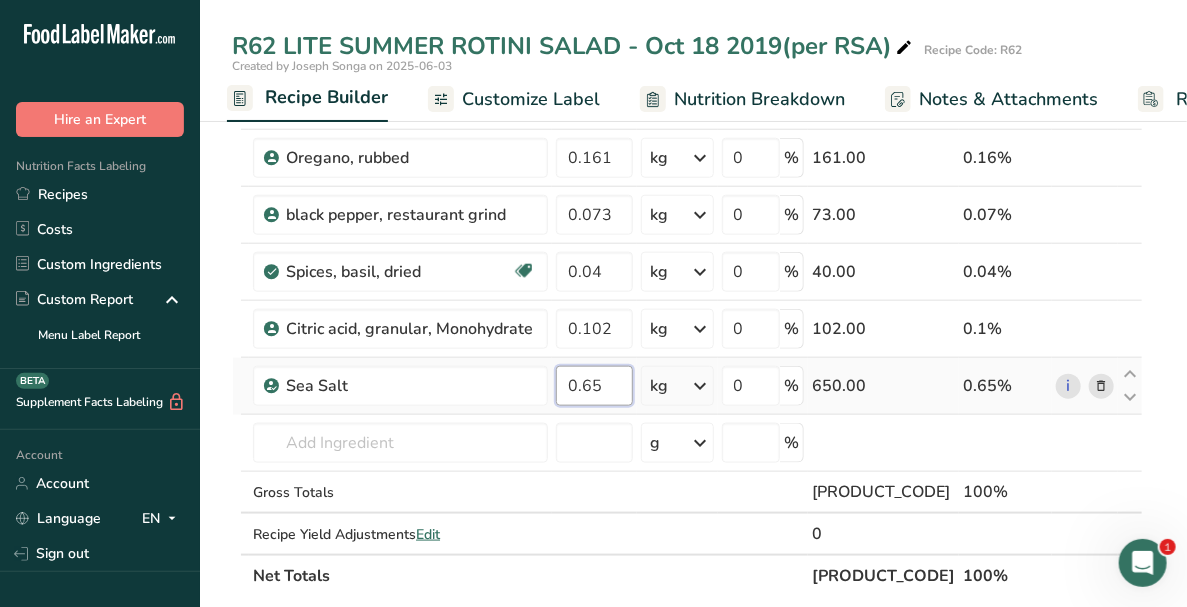 click on "0.65" at bounding box center (594, 386) 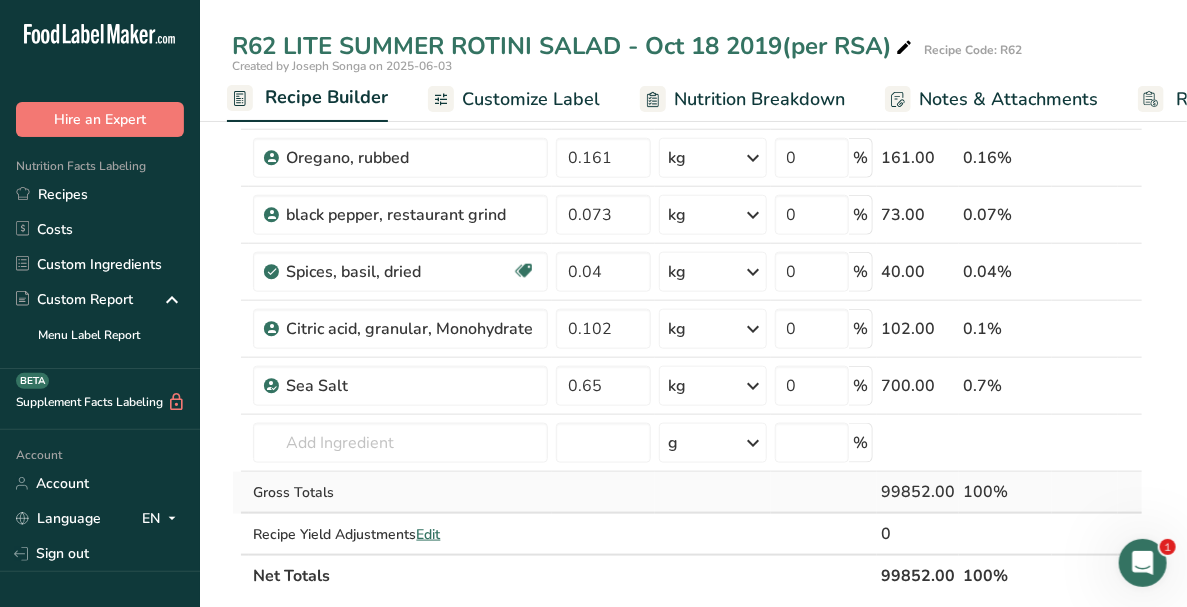 click on "Ingredient *
Amount *
Unit *
Waste *   .a-a{fill:#347362;}.b-a{fill:#fff;}          Grams
Percentage
Olives, black, jumbo, pitted, cnd
6.428
kg
Weight Units
g
kg
mg
See more
Volume Units
l
mL
fl oz
See more
0
%
6428.00
6.44%
Beverages, water, tap, municipal
13.821
kg
Portions
1 fl oz
1 bottle 8 fl oz
1 liter
See more
Weight Units
g
kg
mg
See more
Volume Units
l
lb/ft3
mL" at bounding box center (687, 57) 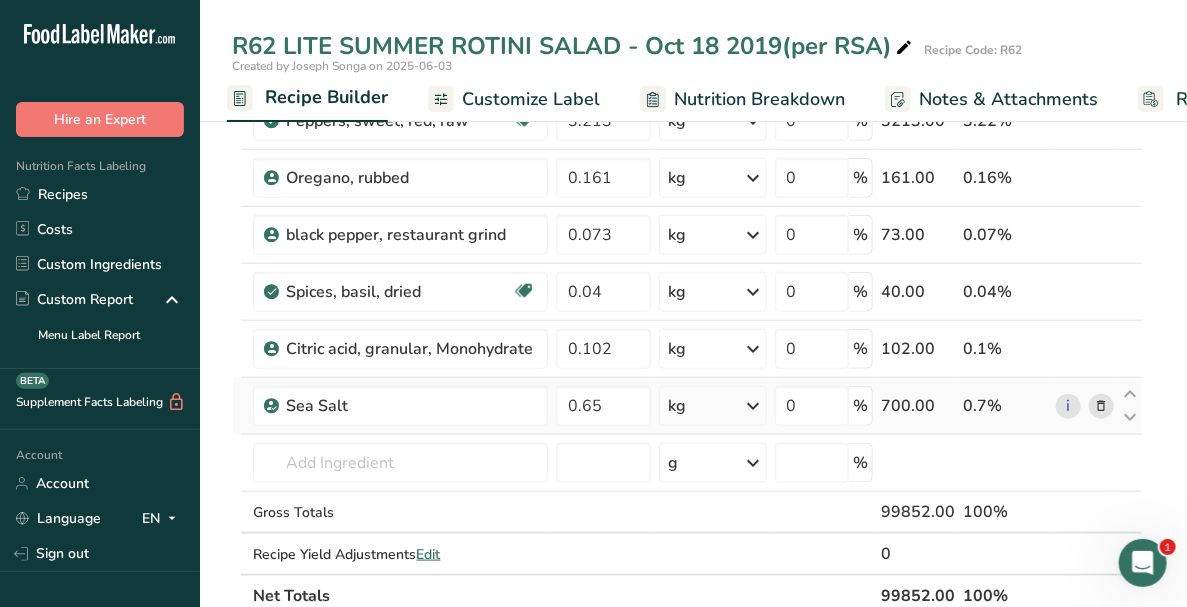 scroll, scrollTop: 600, scrollLeft: 0, axis: vertical 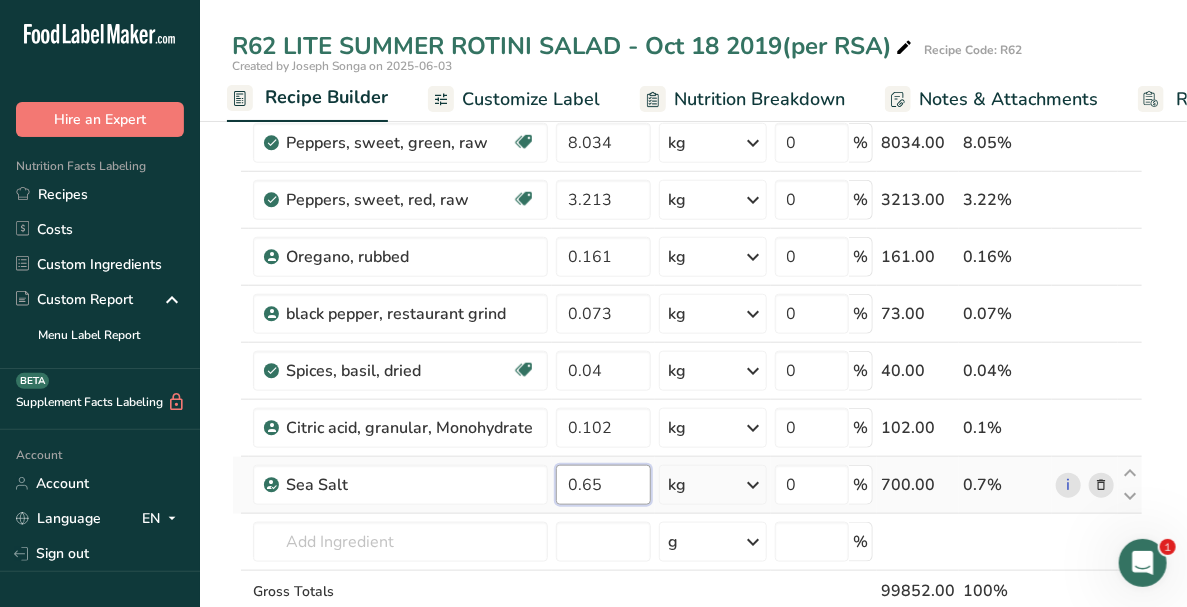 click on "0.700" at bounding box center [603, 485] 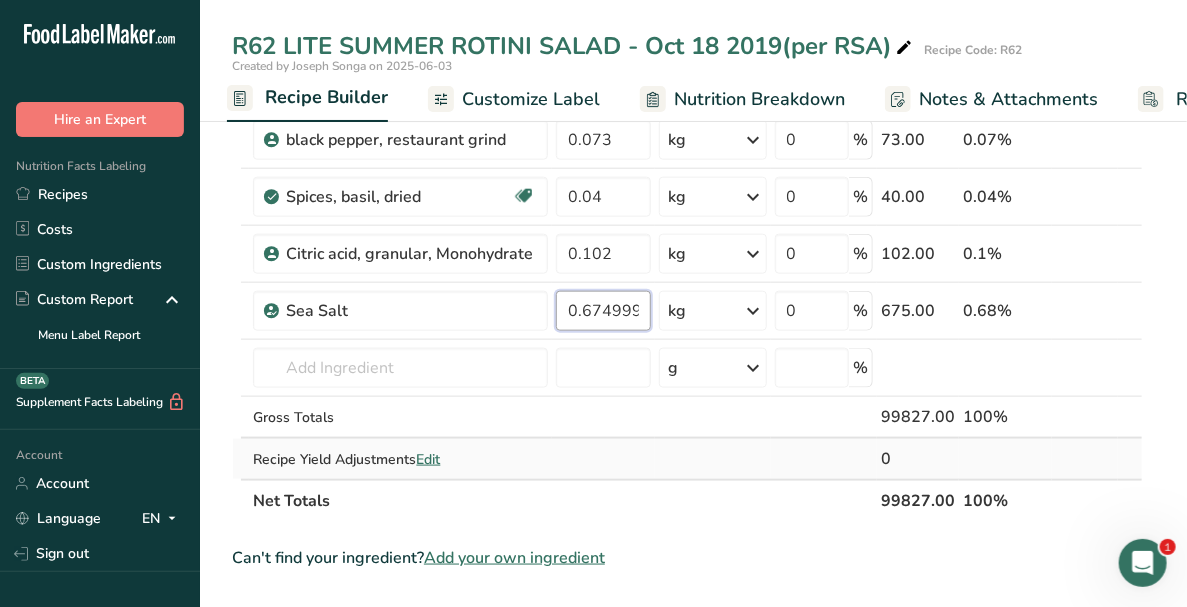 scroll, scrollTop: 800, scrollLeft: 0, axis: vertical 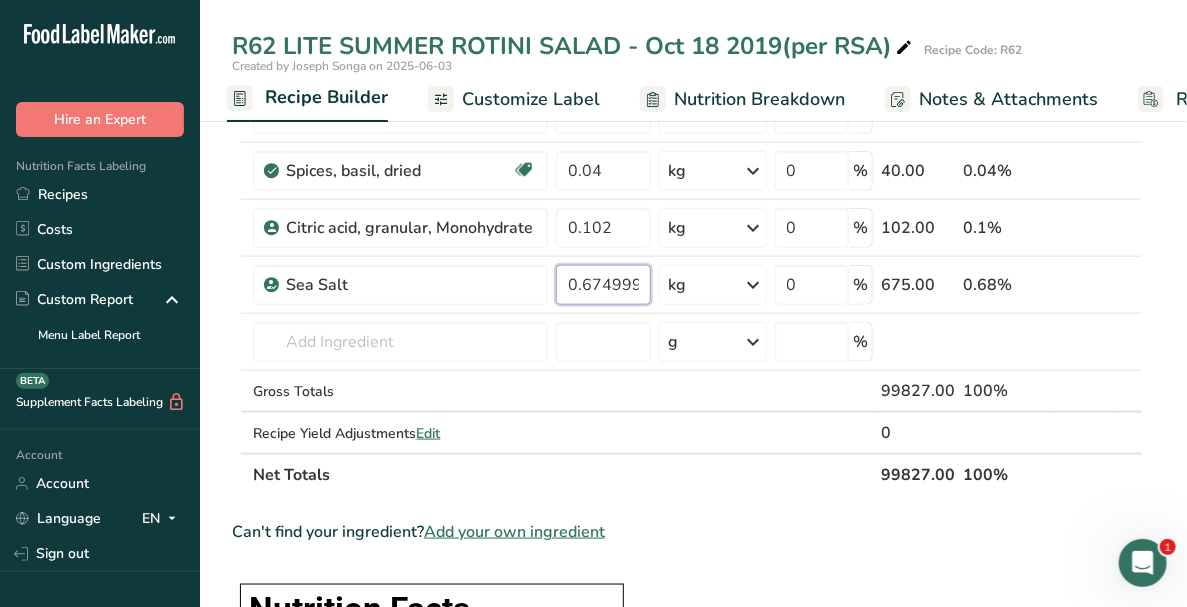 type on "0.674999" 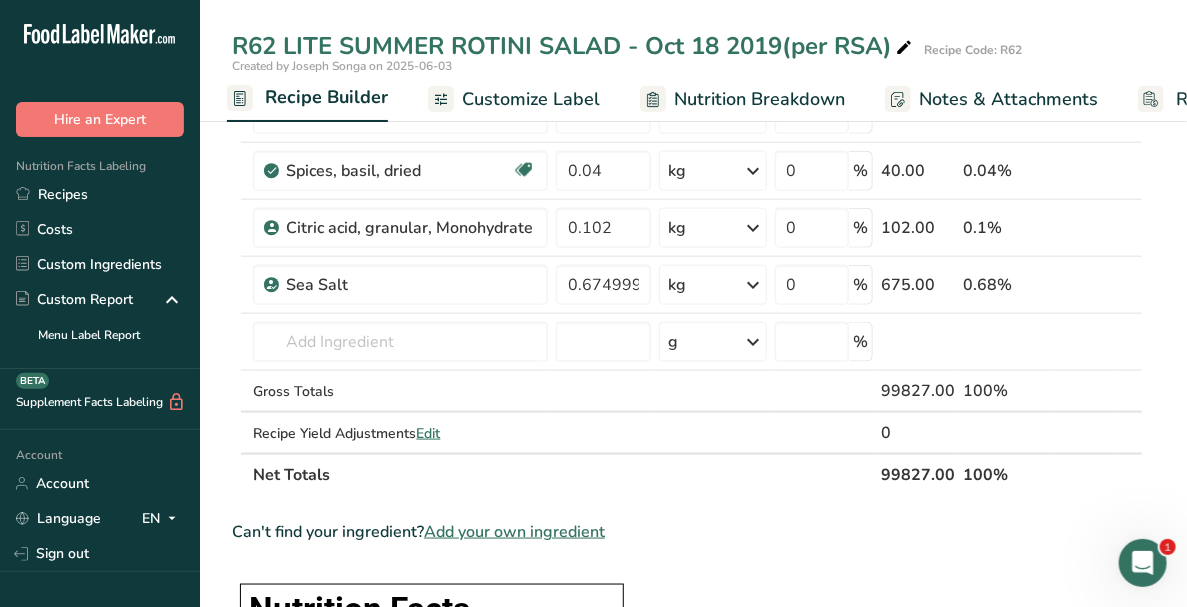 click on "Ingredient *
Amount *
Unit *
Waste *   .a-a{fill:#347362;}.b-a{fill:#fff;}          Grams
Percentage
Olives, black, jumbo, pitted, cnd
6.428
kg
Weight Units
g
kg
mg
See more
Volume Units
l
mL
fl oz
See more
0
%
6428.00
6.44%
Beverages, water, tap, municipal
13.821
kg
Portions
1 fl oz
1 bottle 8 fl oz
1 liter
See more
Weight Units
g
kg
mg
See more
Volume Units
l
lb/ft3" at bounding box center (687, 926) 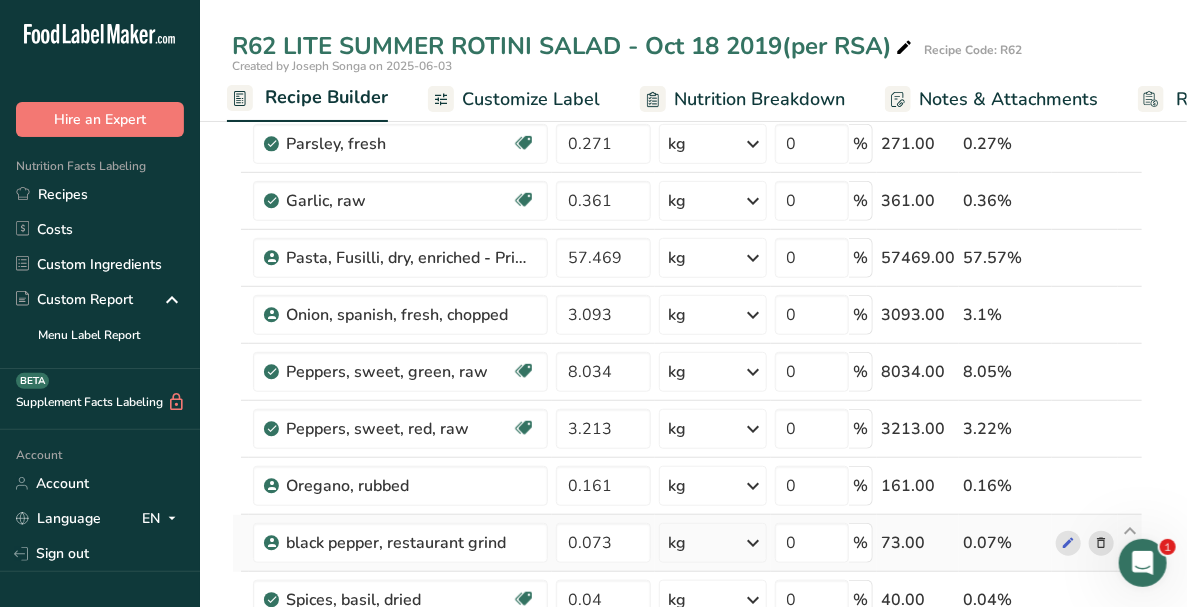 scroll, scrollTop: 400, scrollLeft: 0, axis: vertical 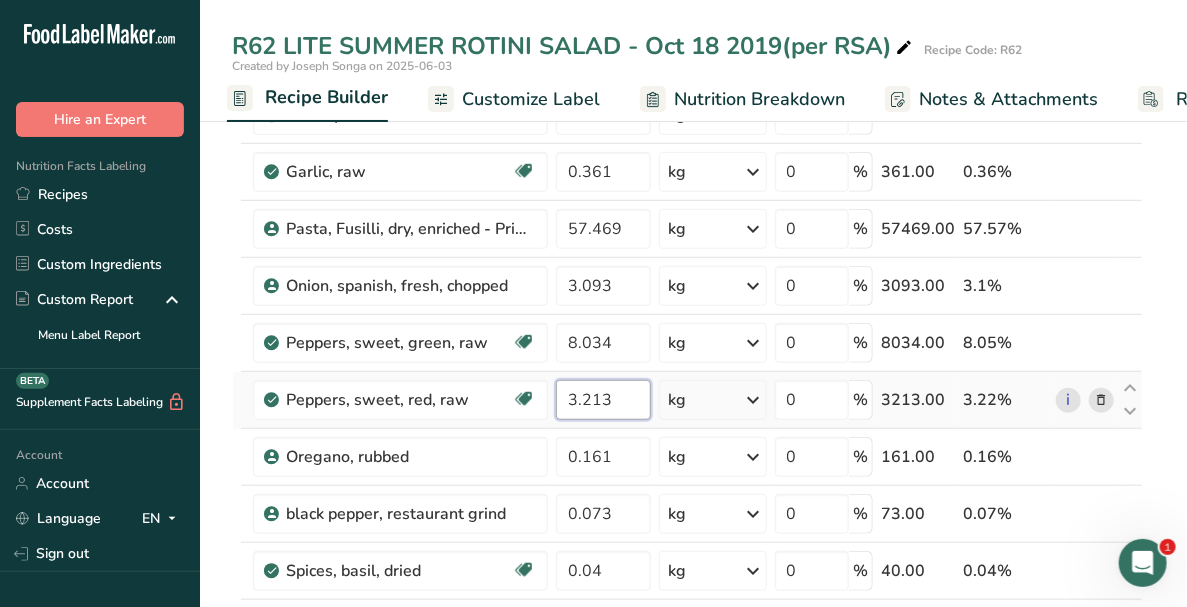 click on "3.213" at bounding box center [603, 400] 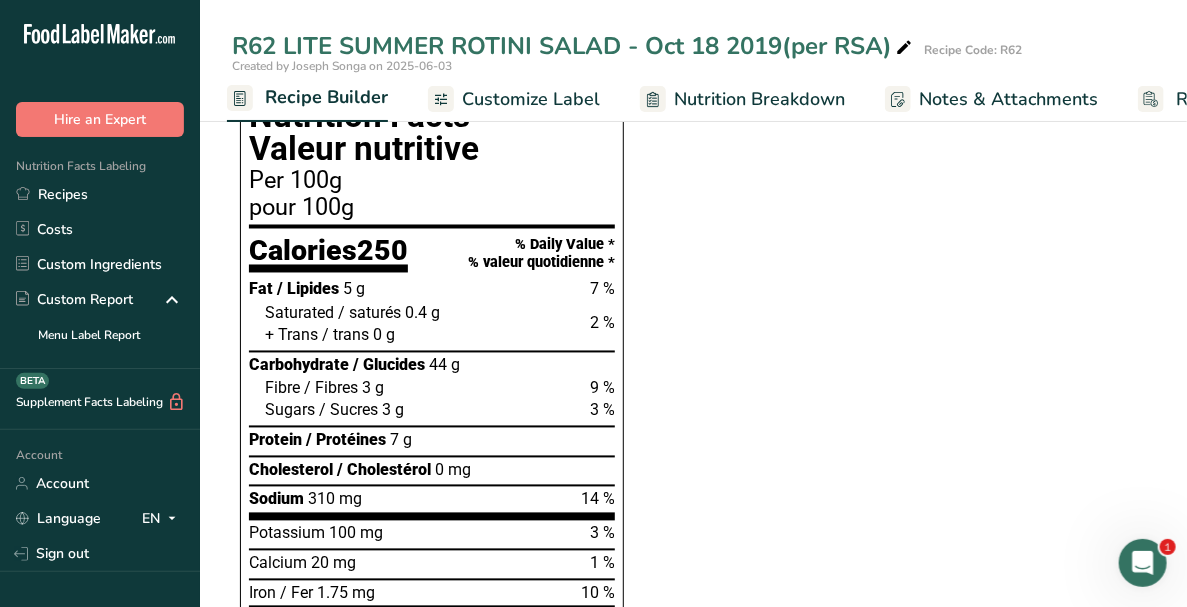 scroll, scrollTop: 1400, scrollLeft: 0, axis: vertical 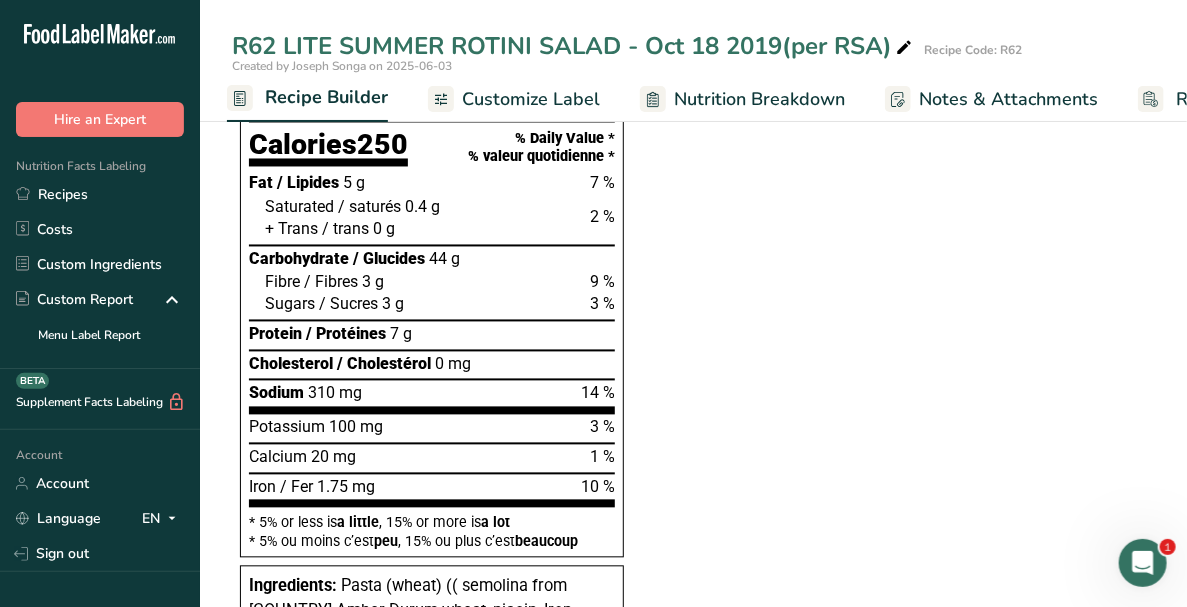 type on "3.388" 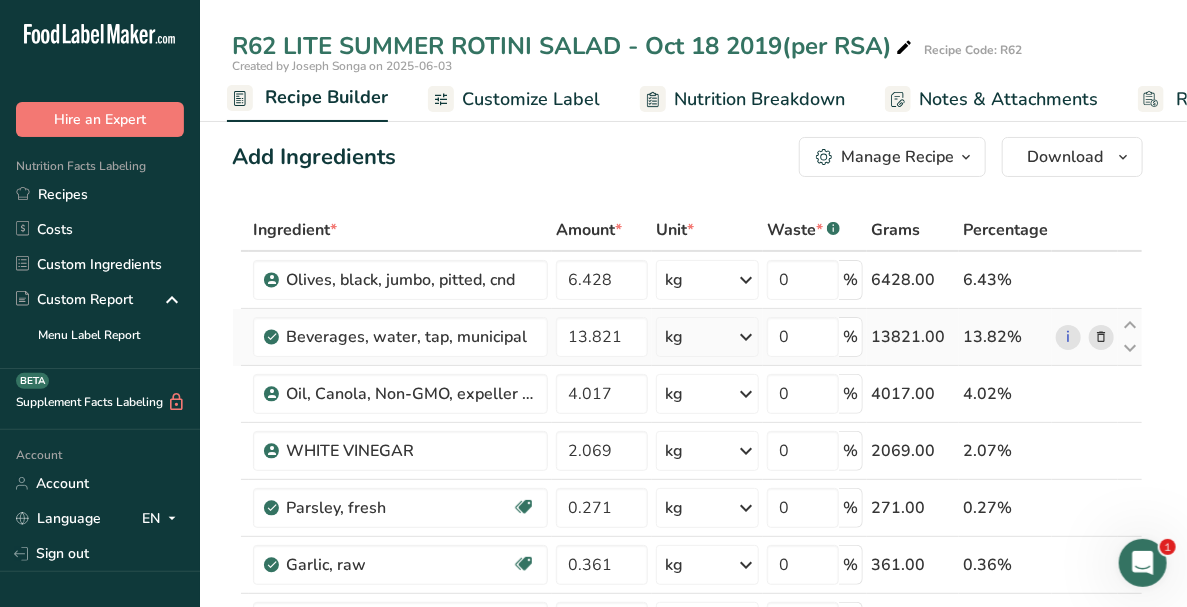 scroll, scrollTop: 0, scrollLeft: 0, axis: both 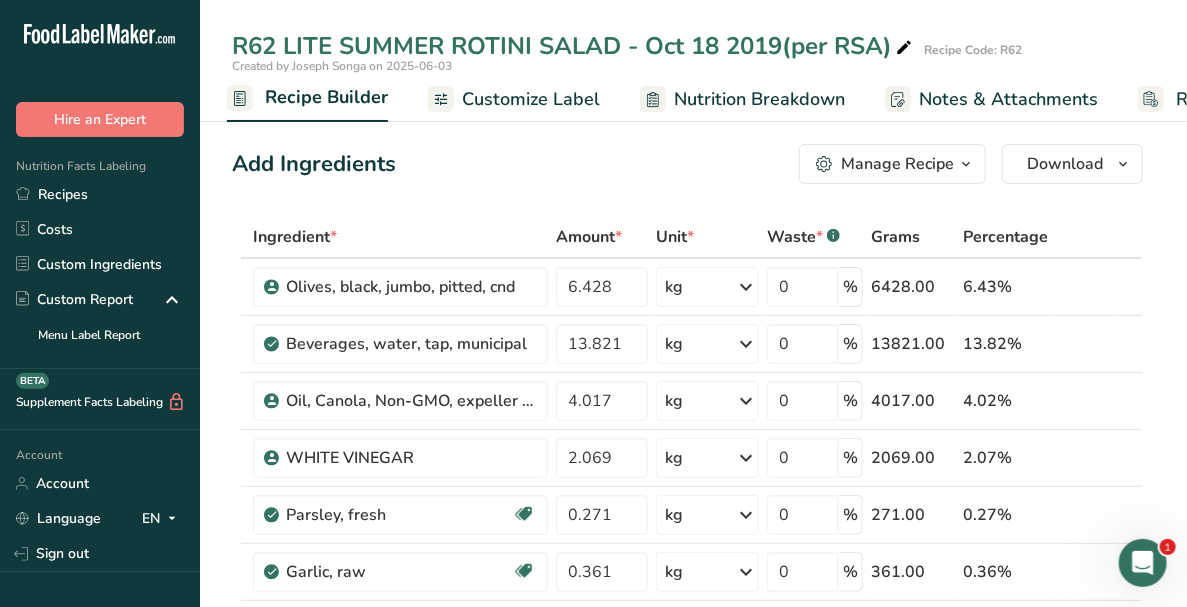 click at bounding box center [904, 48] 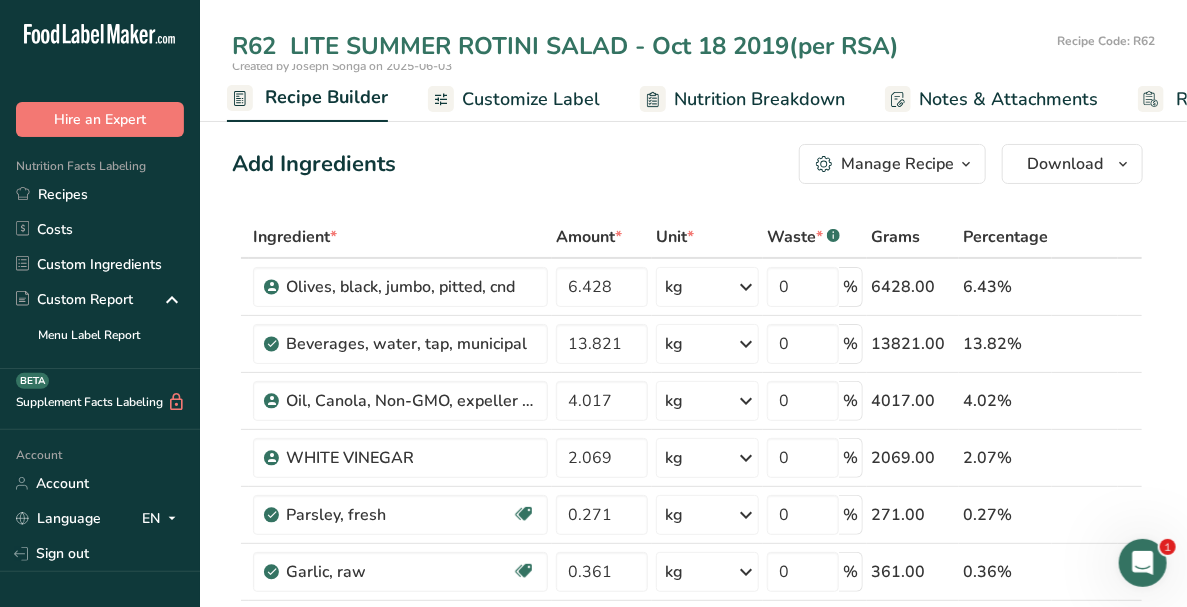 click on "R62  LITE SUMMER ROTINI SALAD - Oct 18 2019(per RSA)" at bounding box center [640, 46] 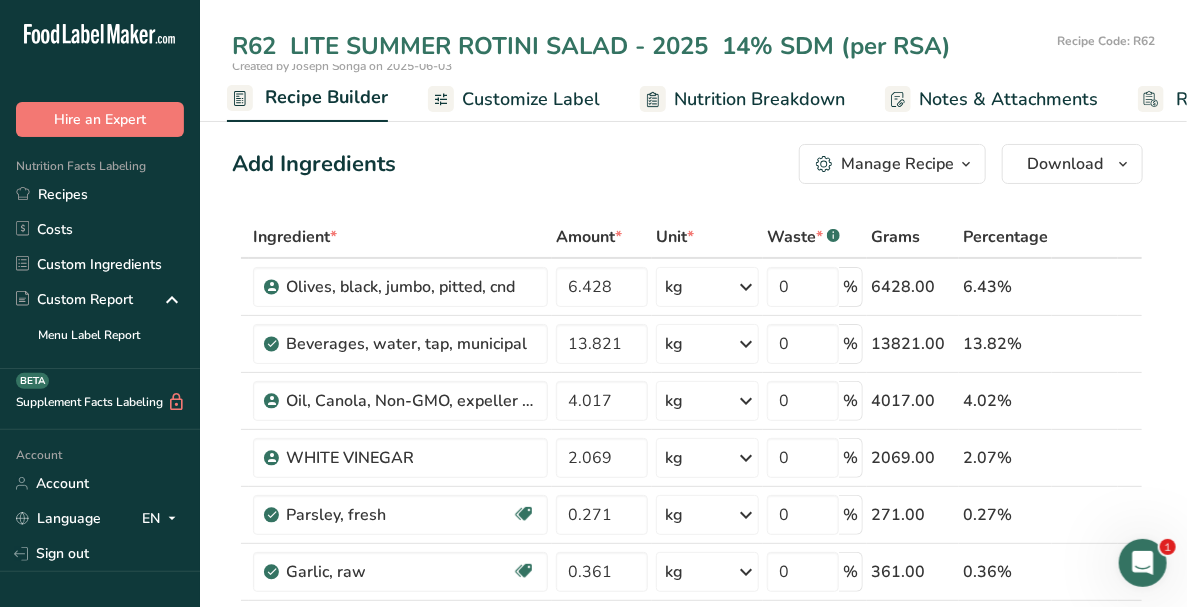 type on "R62  LITE SUMMER ROTINI SALAD - 2025  14% SDM (per RSA)" 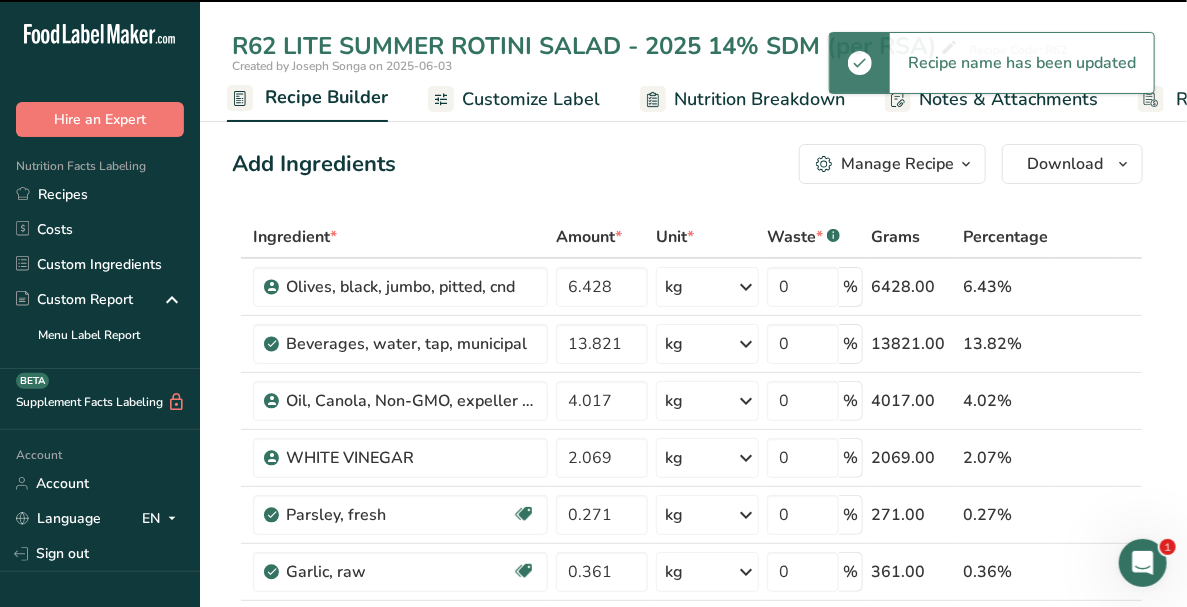 scroll, scrollTop: 531, scrollLeft: 0, axis: vertical 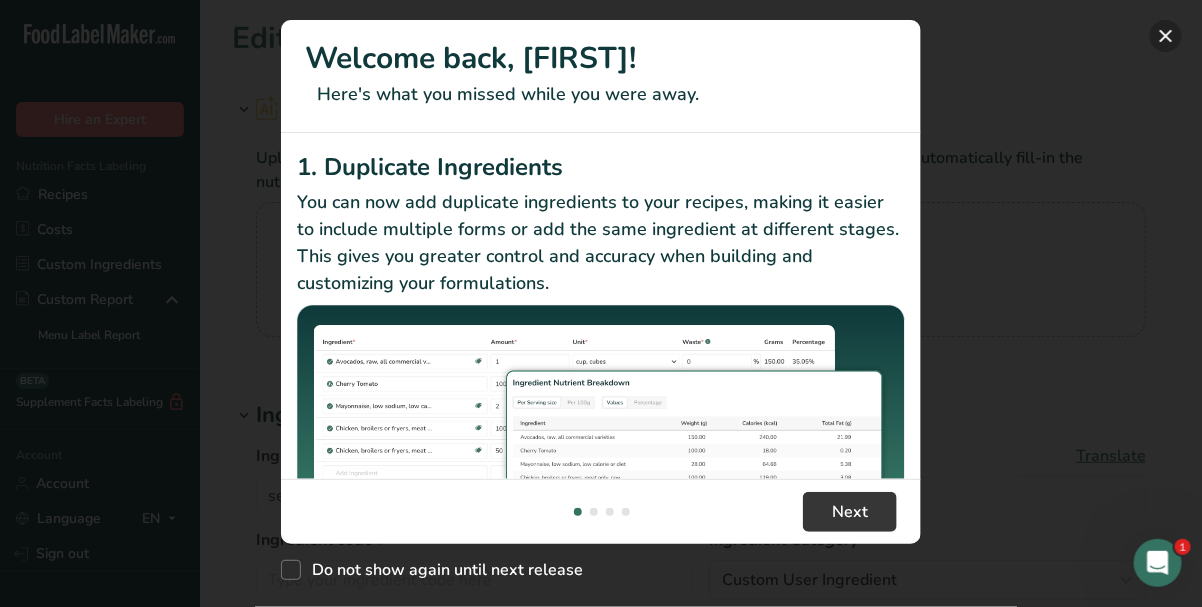click at bounding box center [1166, 36] 